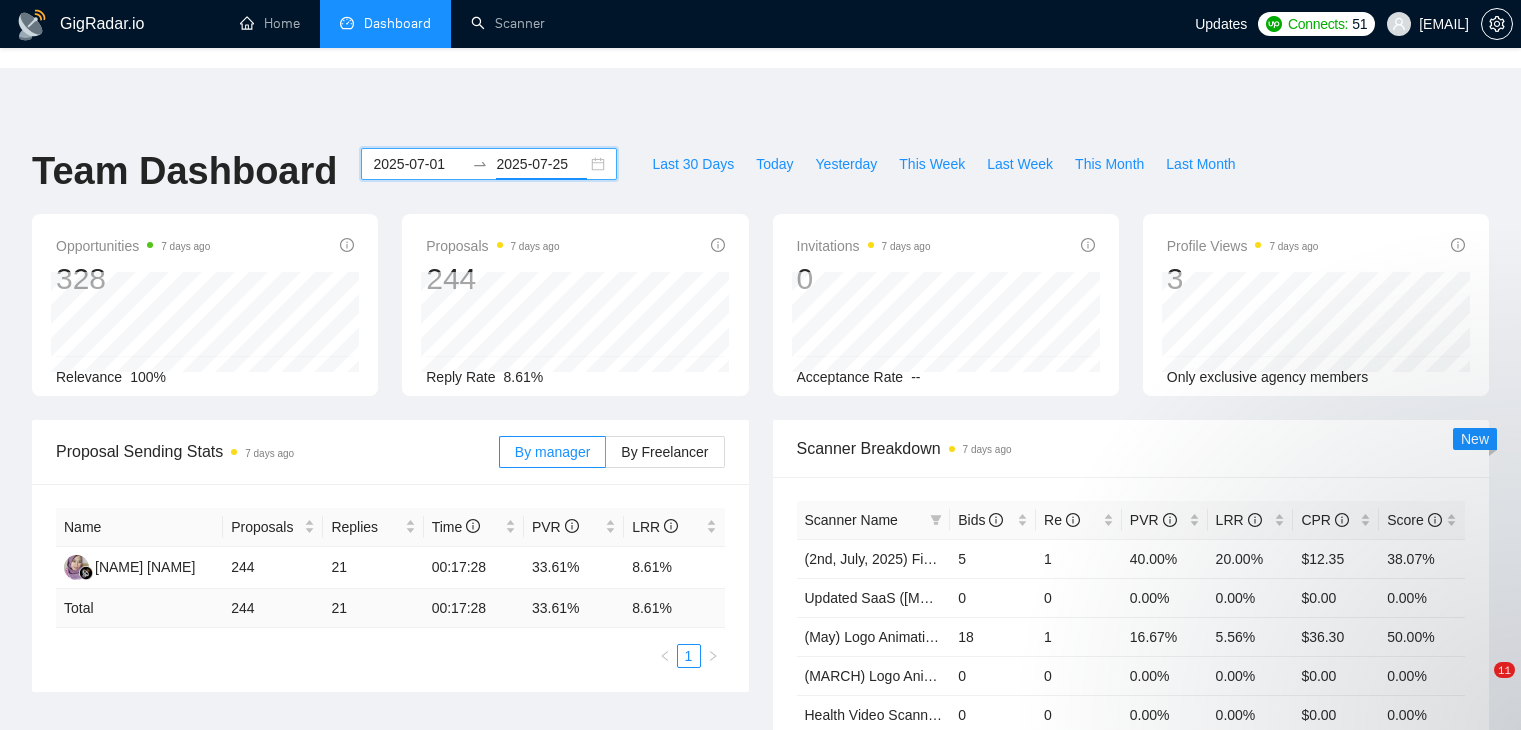 scroll, scrollTop: 0, scrollLeft: 0, axis: both 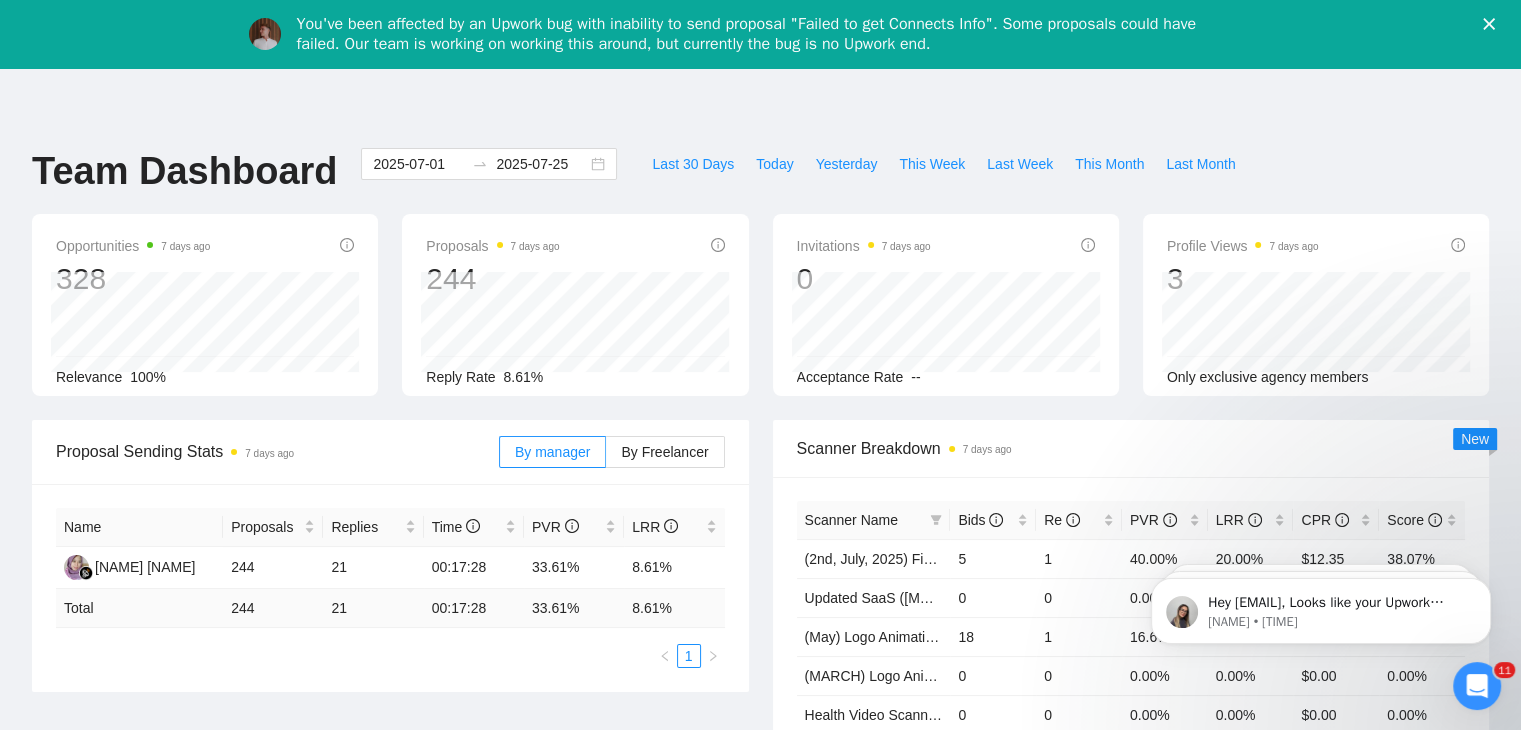 click on "Hey reginaldazuatalam@gmail.com, Looks like your Upwork agency Impact Frames ran out of connects. We recently tried to send a proposal for a job found by (2nd, July, 2025) BACK UP of Main✅Updated SaaS (from march) - Reggie + Nik, but we could not because the number of connects was insufficient. If you don't top up your connects soon, all your Auto Bidders will be disabled, and you will have to reactivate it again. Please consider enabling the Auto Top-Up Feature to avoid this happening in the future. Mariia • 6d ago" at bounding box center [1321, 611] 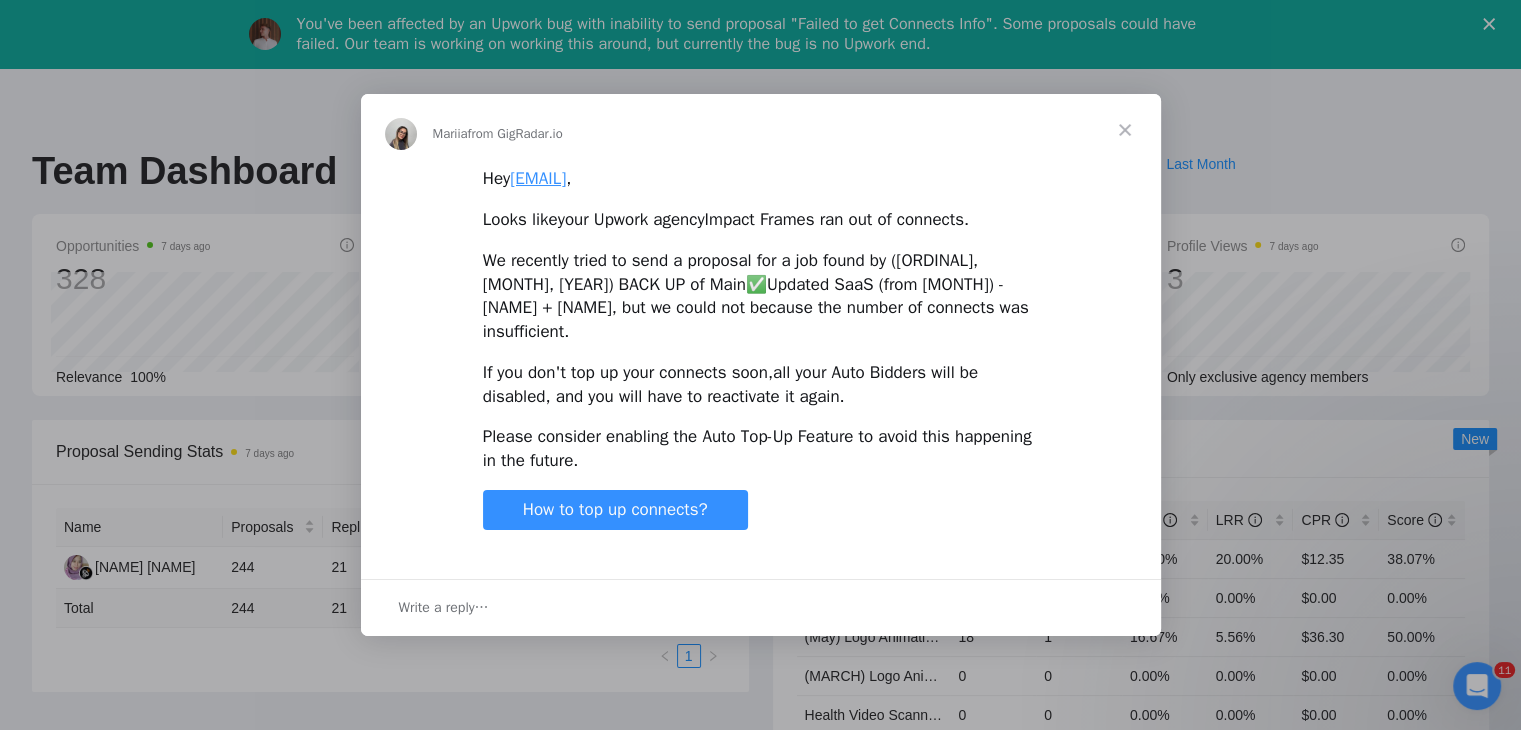 scroll, scrollTop: 0, scrollLeft: 0, axis: both 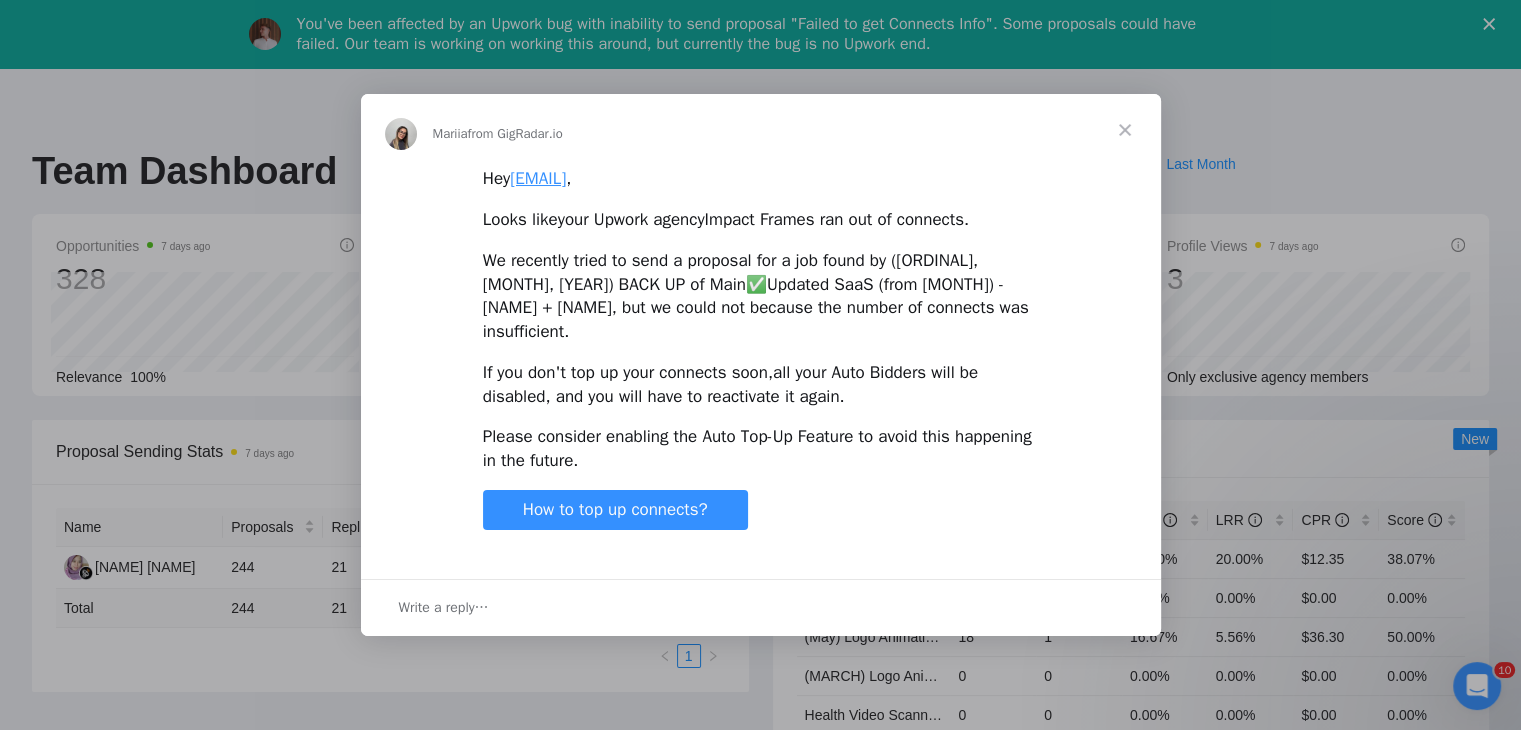 click at bounding box center (1125, 130) 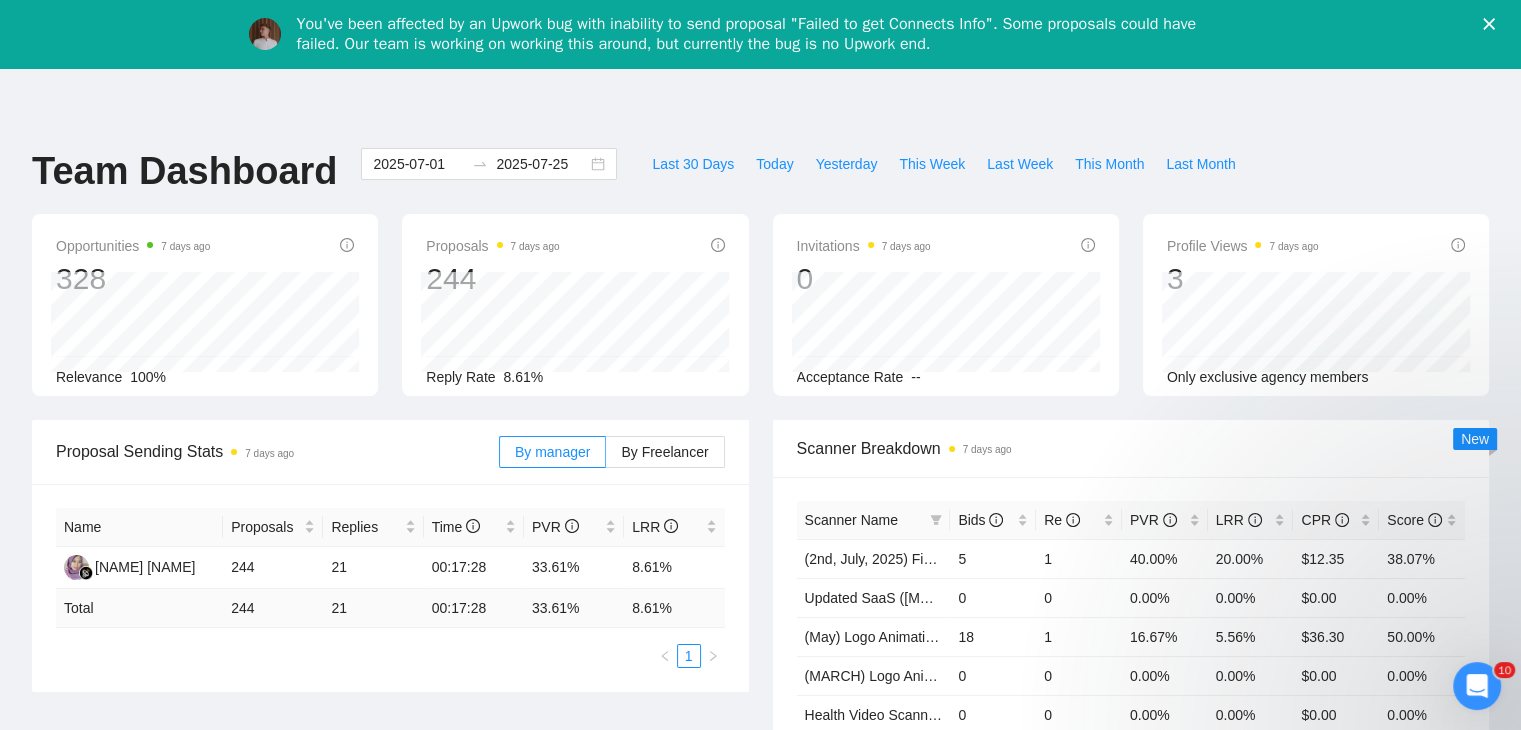 click on "GigRadar.io Home Dashboard Scanner Updates  Connects: 51 skopich024@gmail.com Team Dashboard 2025-07-01 2025-07-25 Last 30 Days Today Yesterday This Week Last Week This Month Last Month Opportunities 7 days ago 328   2025-07-17
Relevant 20 Relevance 100% Proposals 7 days ago 244   Reply Rate 8.61% Invitations 7 days ago 0   Acceptance Rate -- Profile Views 7 days ago 3   Only exclusive agency members Proposal Sending Stats 7 days ago By manager By Freelancer Name Proposals Replies Time   PVR   LRR   Efrina  Efrina 244 21 00:17:28 33.61% 8.61% Total 244 21 00:17:28 33.61 % 8.61 % 1 Scanner Breakdown 7 days ago Scanner Name Bids   Re   PVR   LRR   CPR   Score   (2nd, July, 2025) Finance/Fintech Video Scanner (New) 5 1 40.00% 20.00% $12.35 38.07% Updated SaaS (9/4/25) Reggie + Nik 0 0 0.00% 0.00% $0.00 0.00% (May) Logo Animation Scanner 18 1 16.67% 5.56% $36.30 50.00% (MARCH) Logo Animation Scanner 0 0 0.00% 0.00% $0.00 0.00%  Health Video Scanner (March) 0 0 0.00% 0.00% $0.00 0.00% Total 244 21 %" at bounding box center [760, 860] 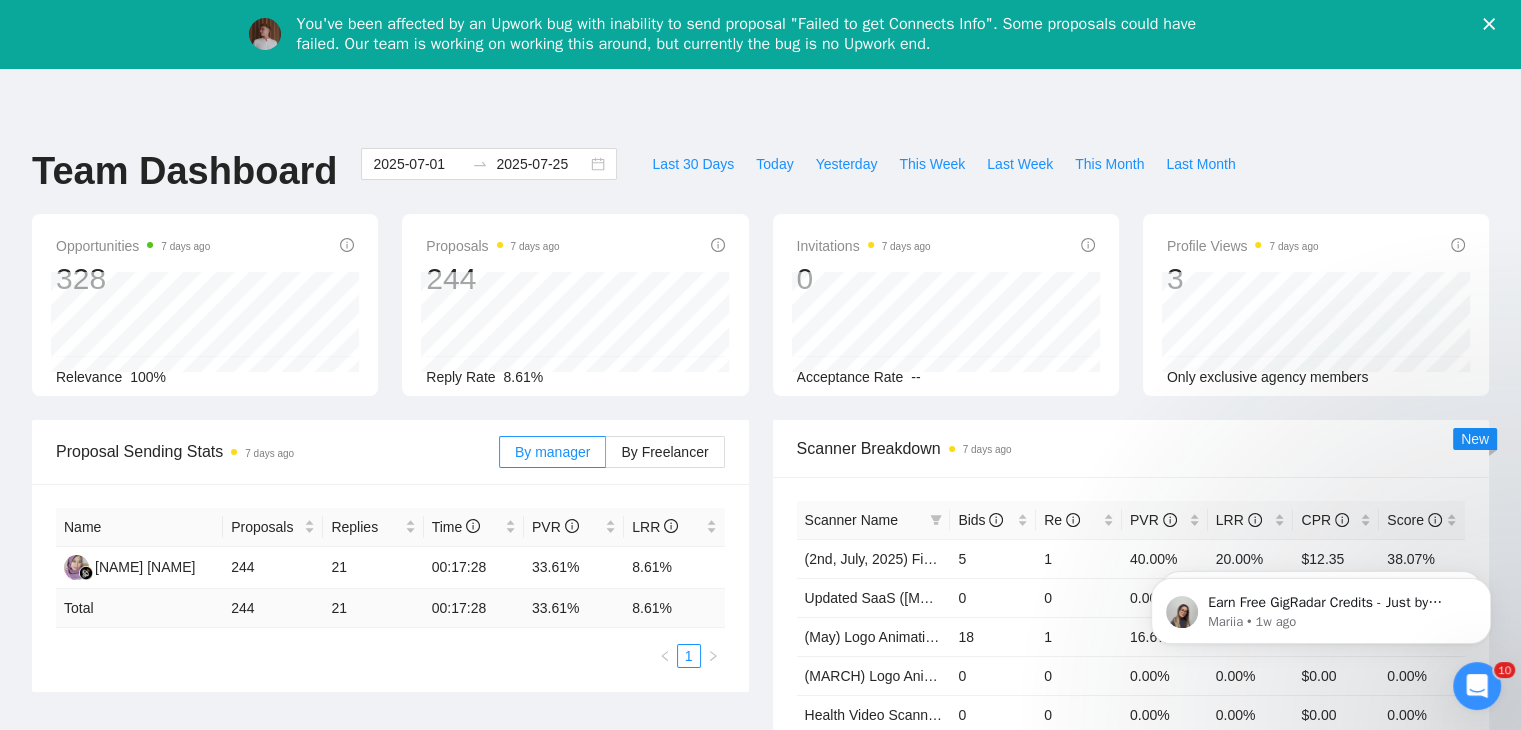 scroll, scrollTop: 0, scrollLeft: 0, axis: both 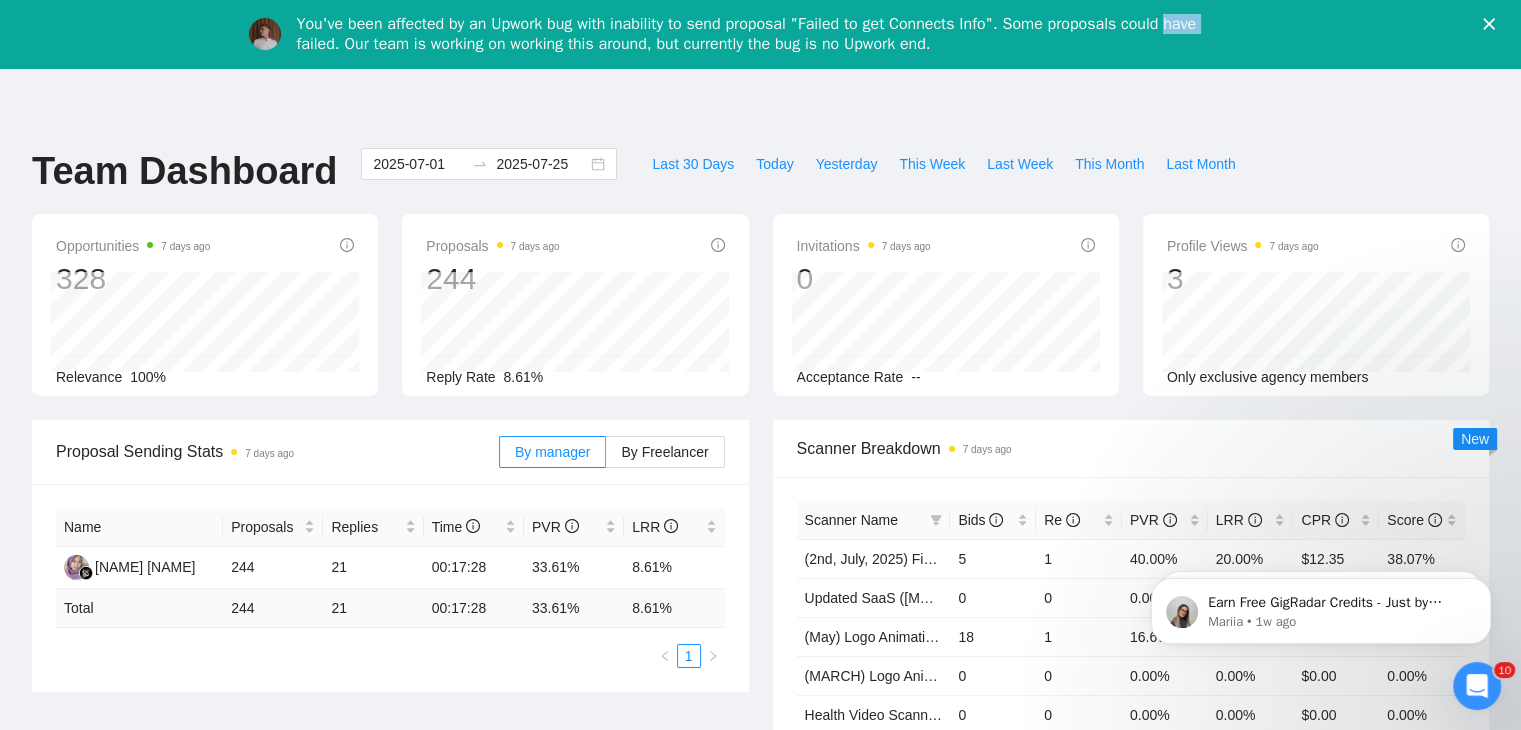 click on "You've been affected by an Upwork bug with inability to send proposal "Failed to get Connects Info". Some proposals could have failed. Our team is working on working this around, but currently the bug is no Upwork end." at bounding box center (760, 34) 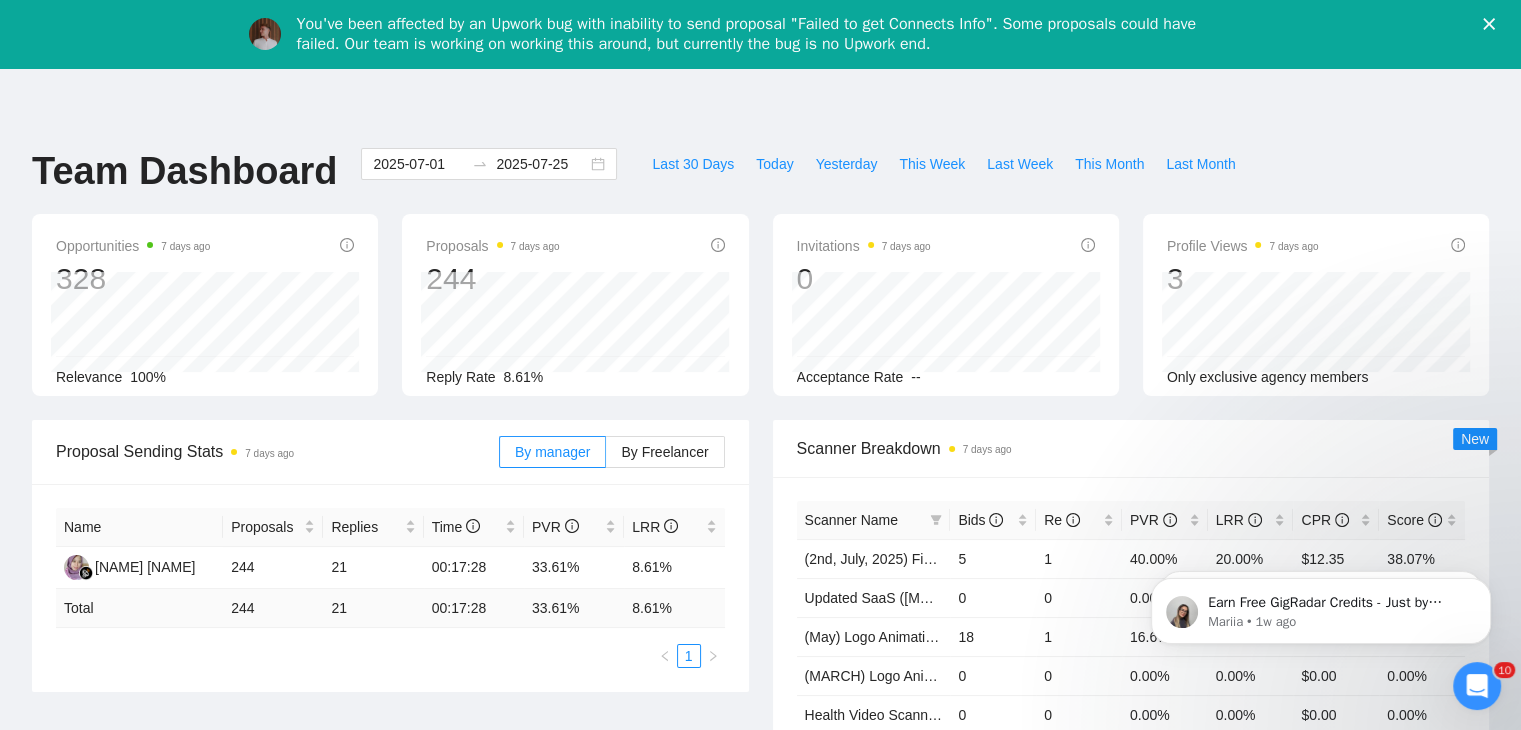 click 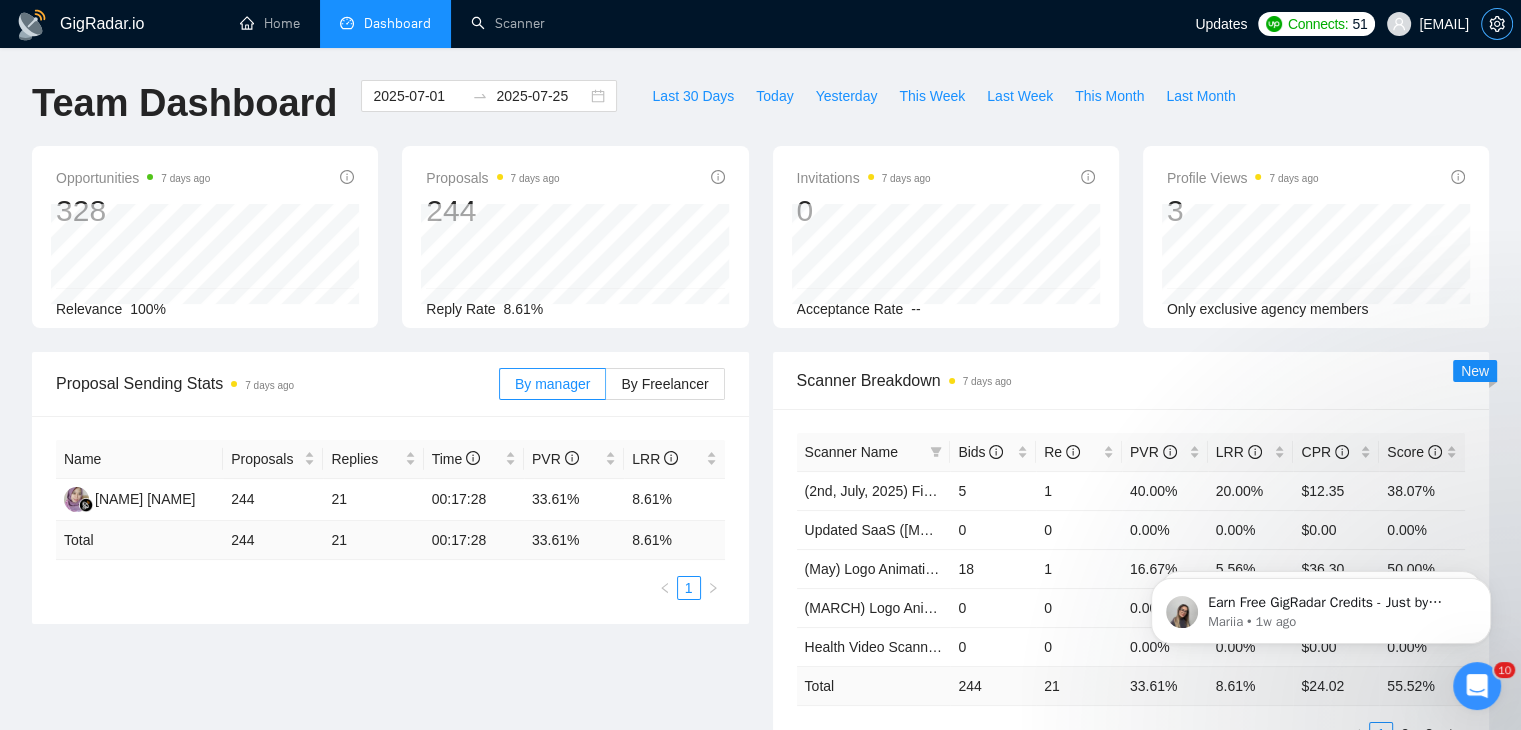 click at bounding box center [1497, 24] 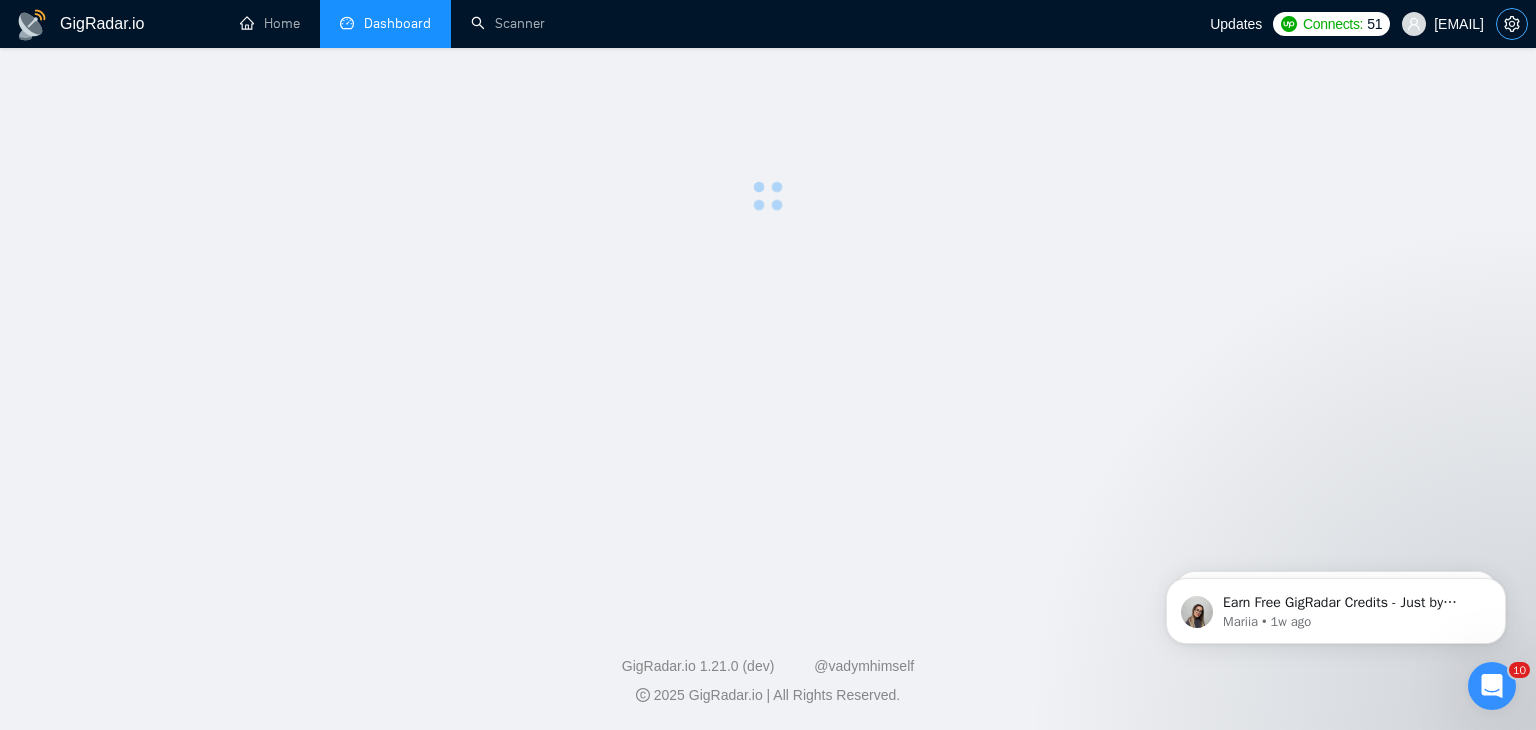 click at bounding box center (1512, 24) 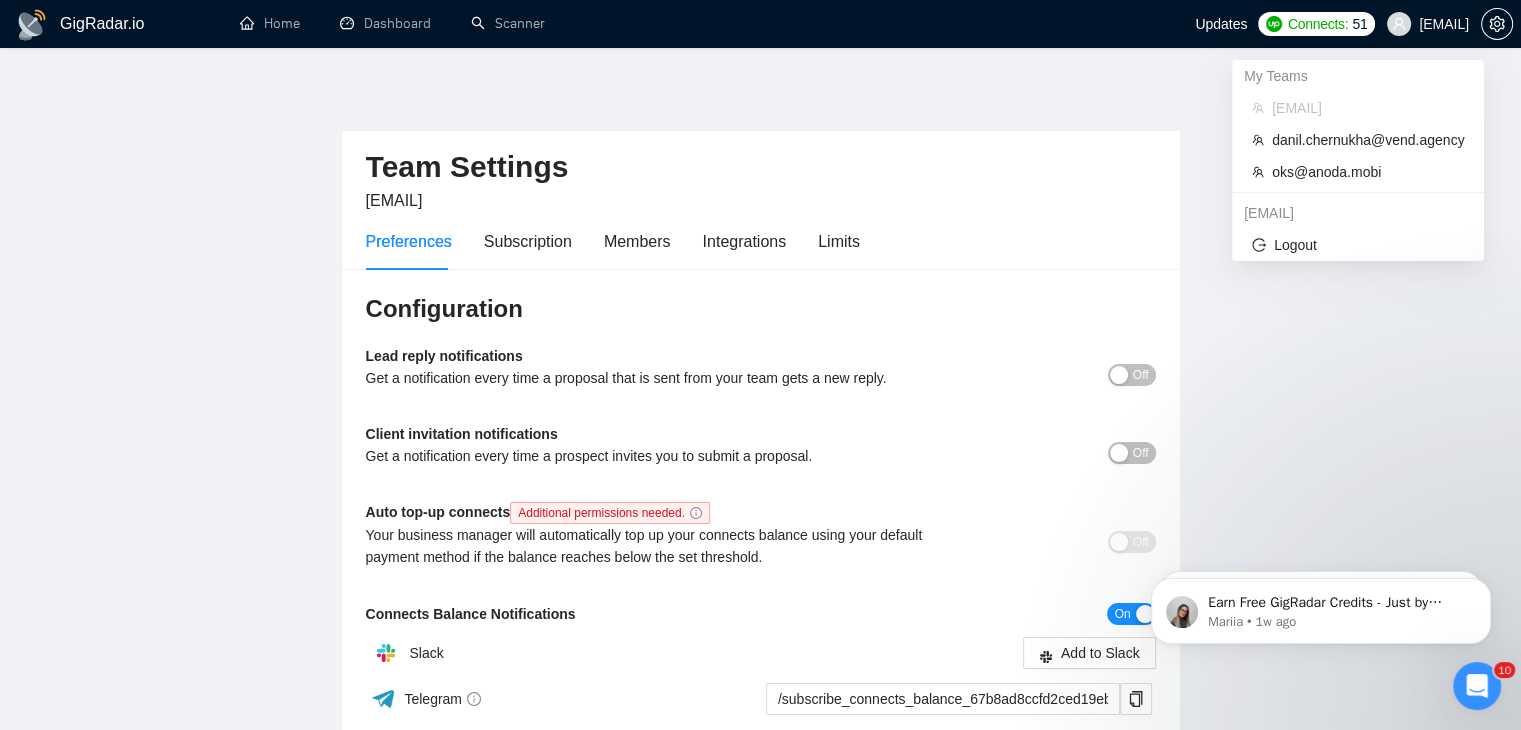 click on "skopich024@gmail.com" at bounding box center [1444, 24] 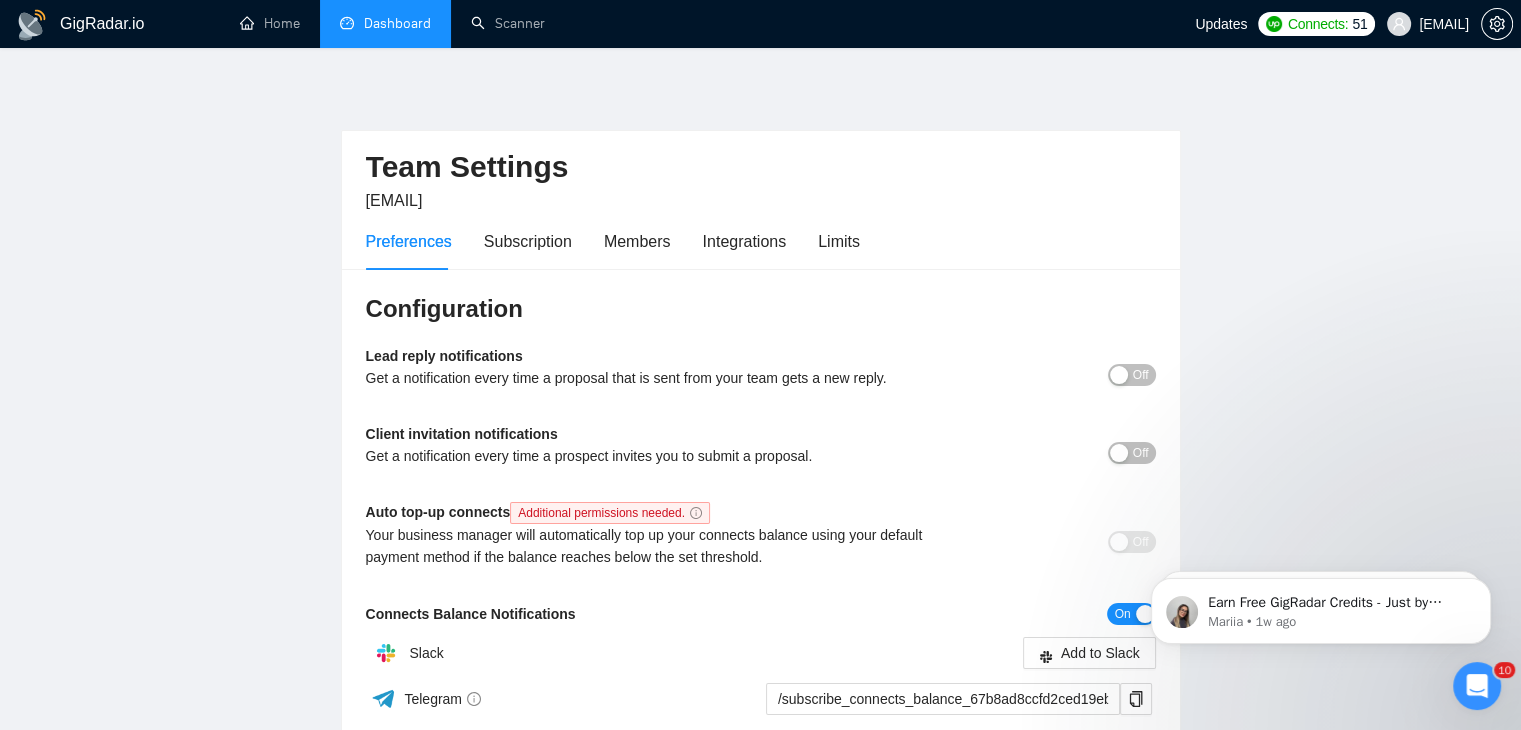 click on "Dashboard" at bounding box center [385, 23] 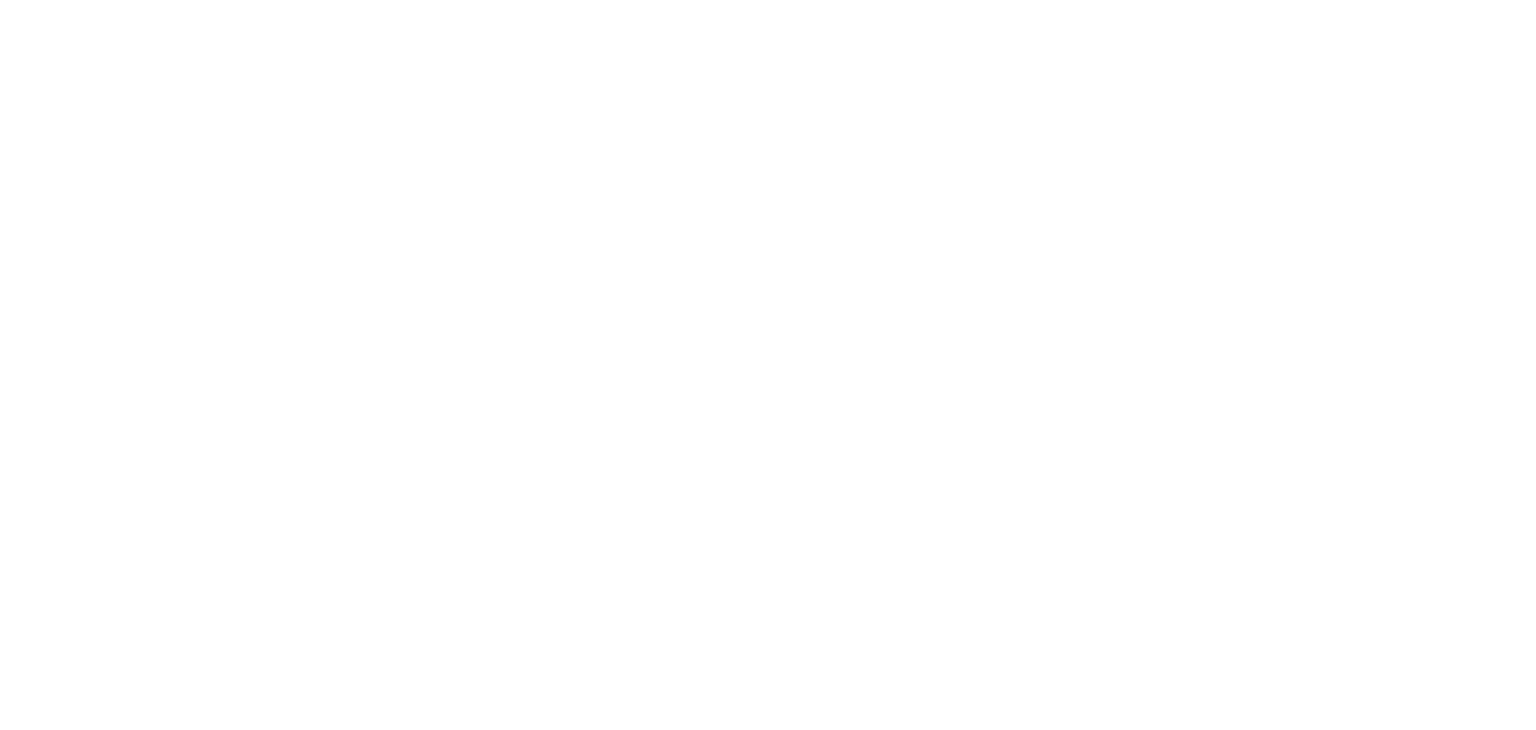 scroll, scrollTop: 0, scrollLeft: 0, axis: both 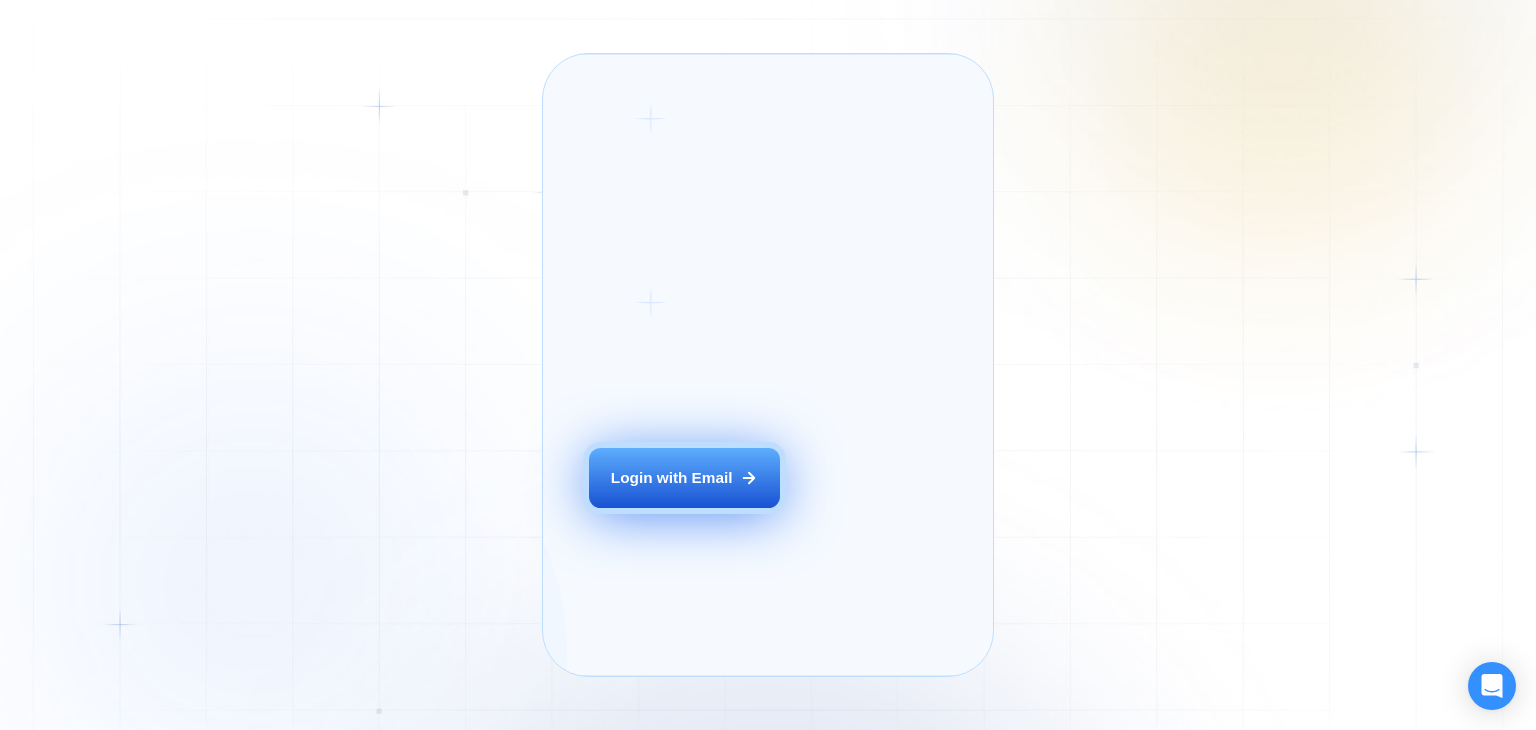 click on "Login with Email" at bounding box center [684, 478] 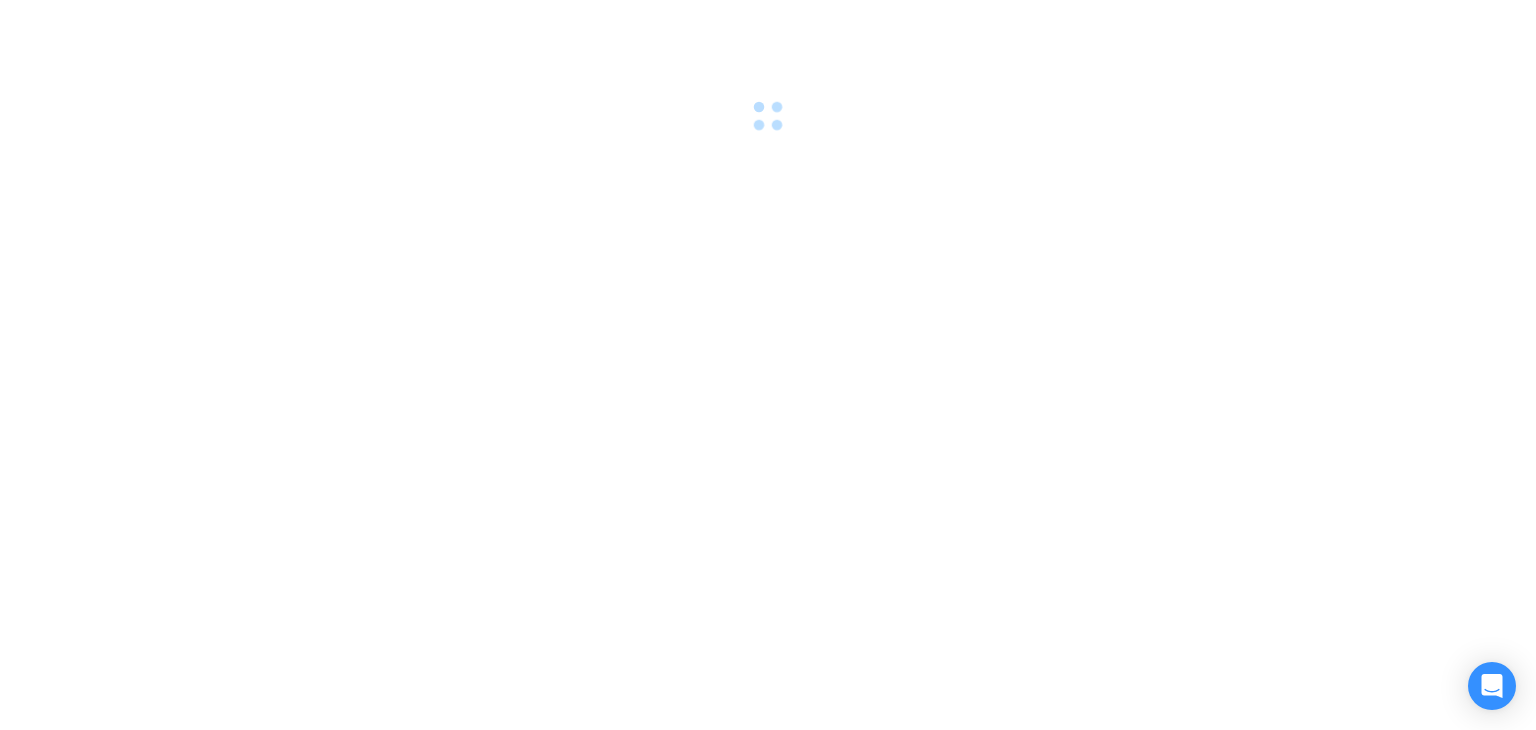scroll, scrollTop: 0, scrollLeft: 0, axis: both 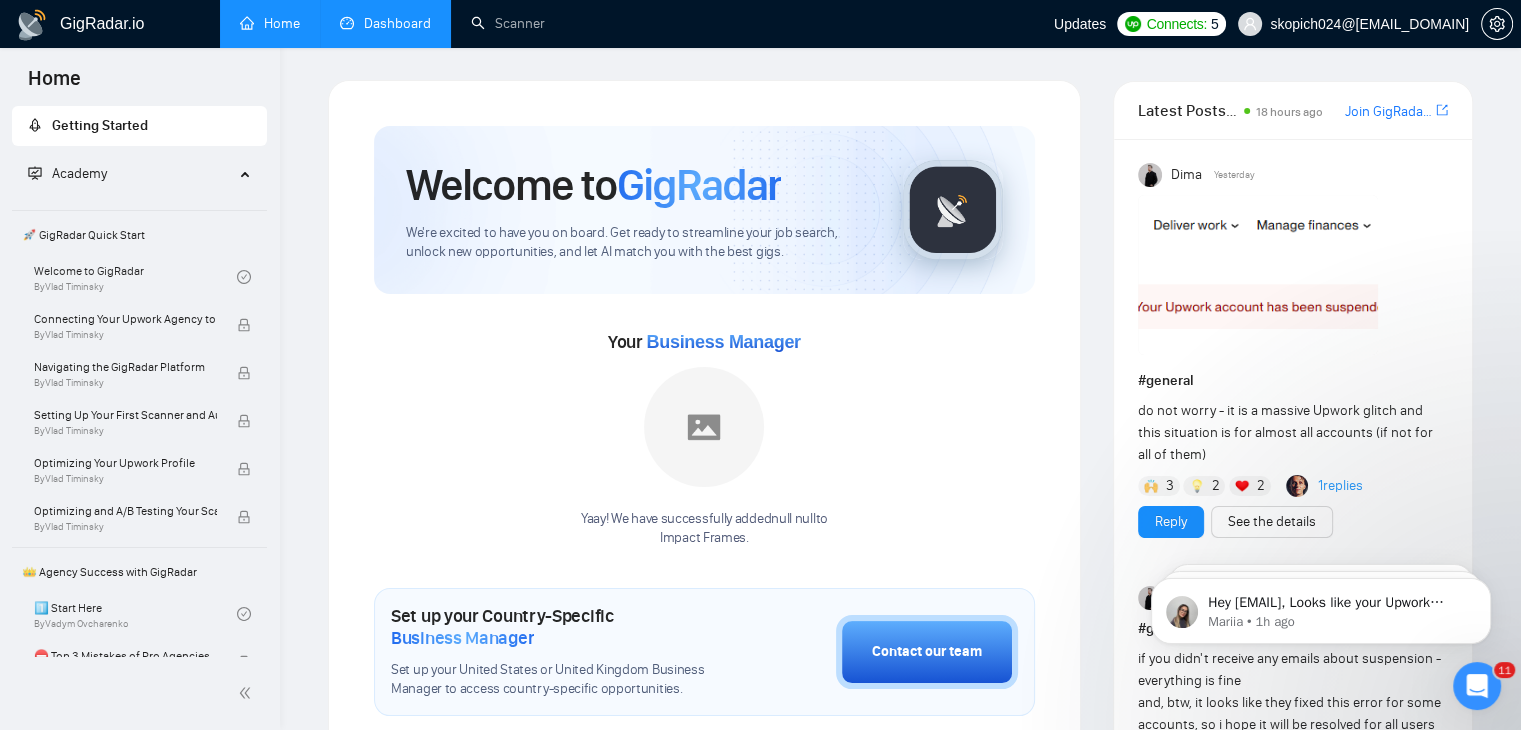 click on "Dashboard" at bounding box center (385, 23) 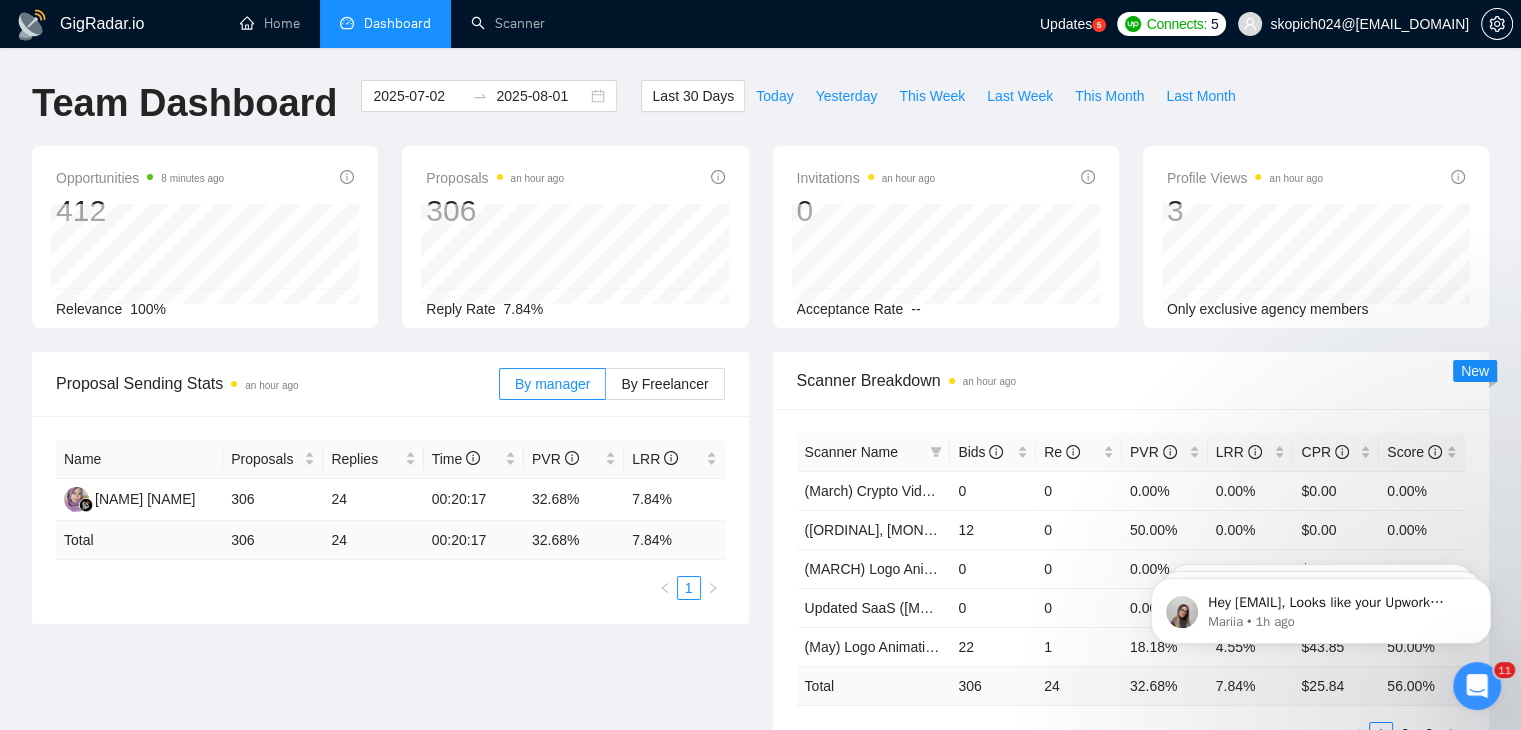 drag, startPoint x: 1504, startPoint y: 118, endPoint x: 1529, endPoint y: 118, distance: 25 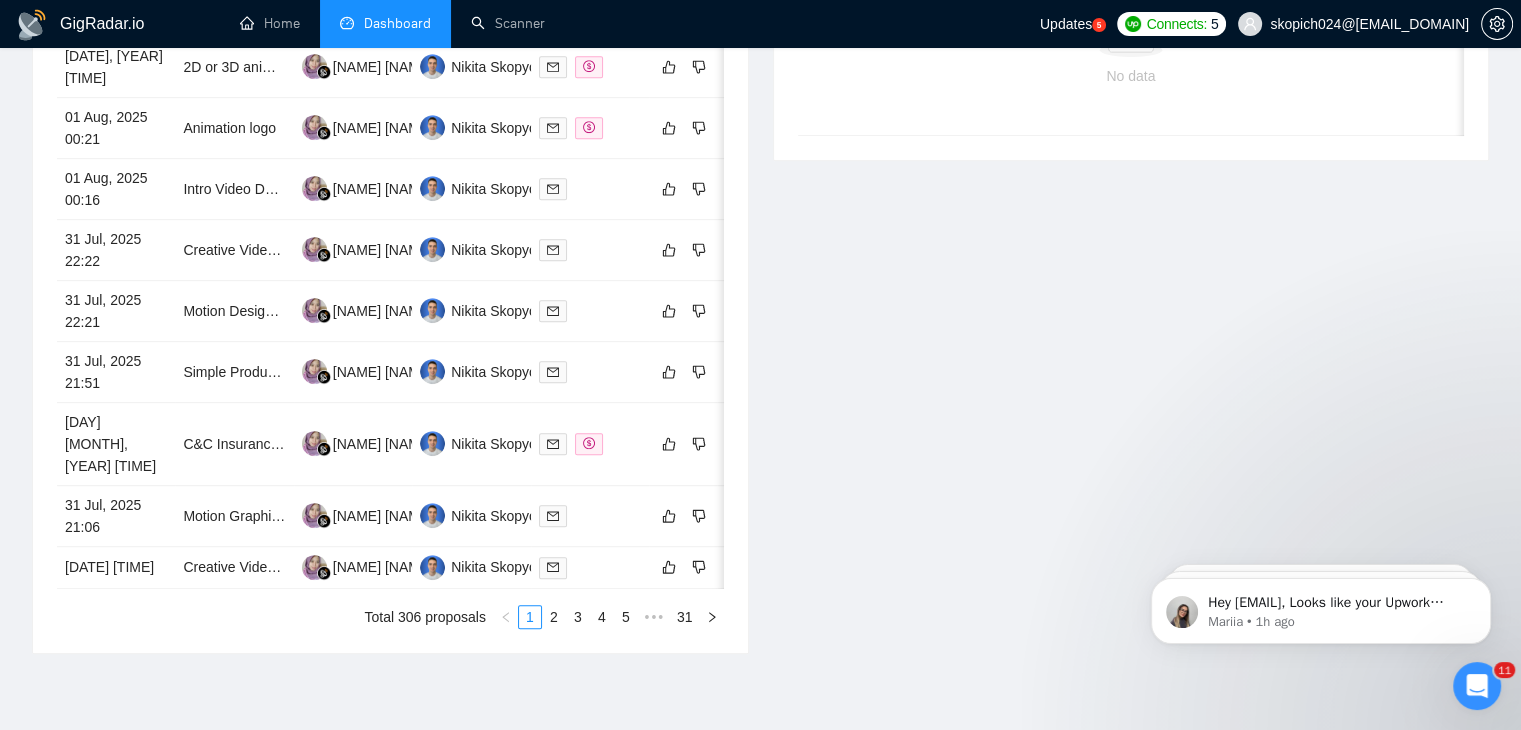 scroll, scrollTop: 942, scrollLeft: 0, axis: vertical 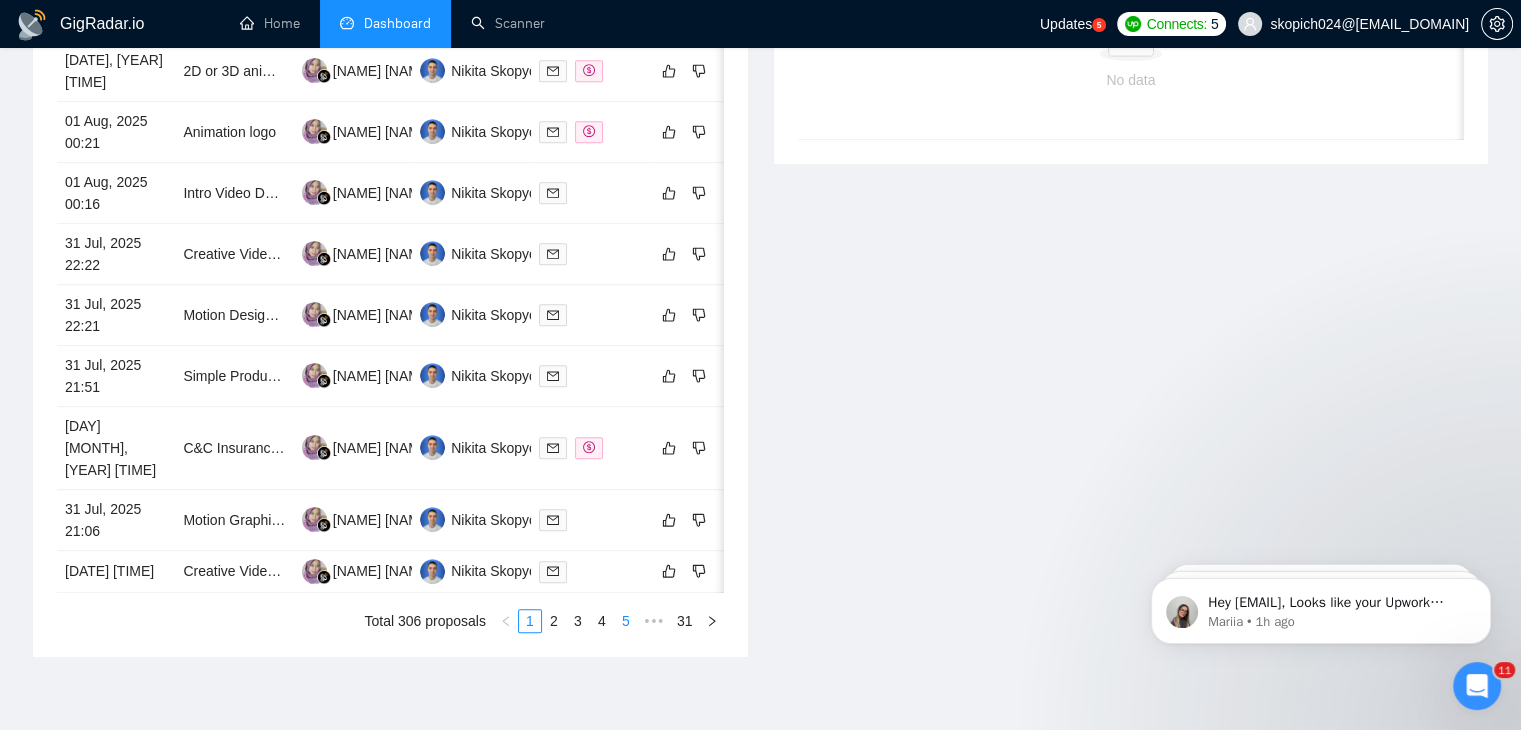 click on "5" at bounding box center (626, 621) 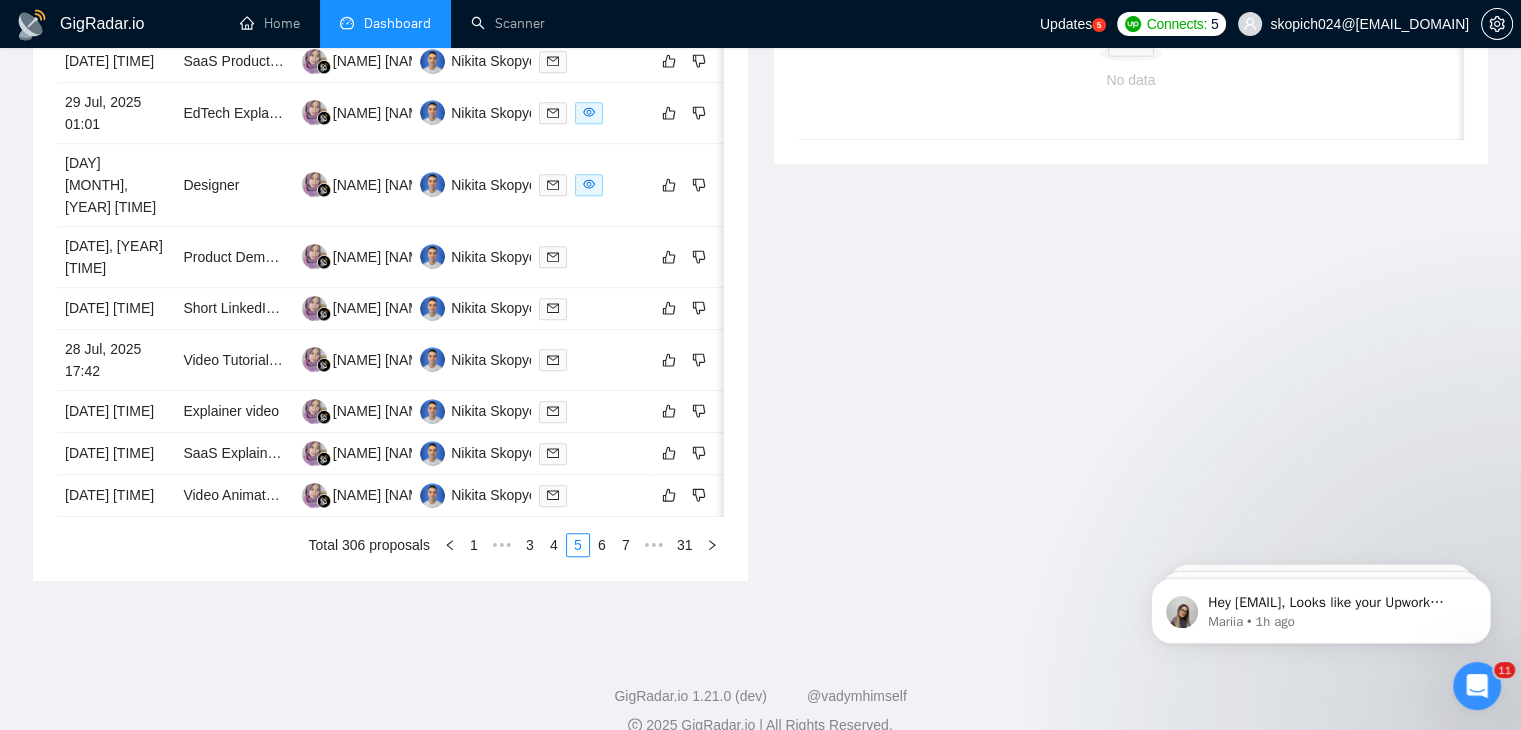 scroll, scrollTop: 0, scrollLeft: 0, axis: both 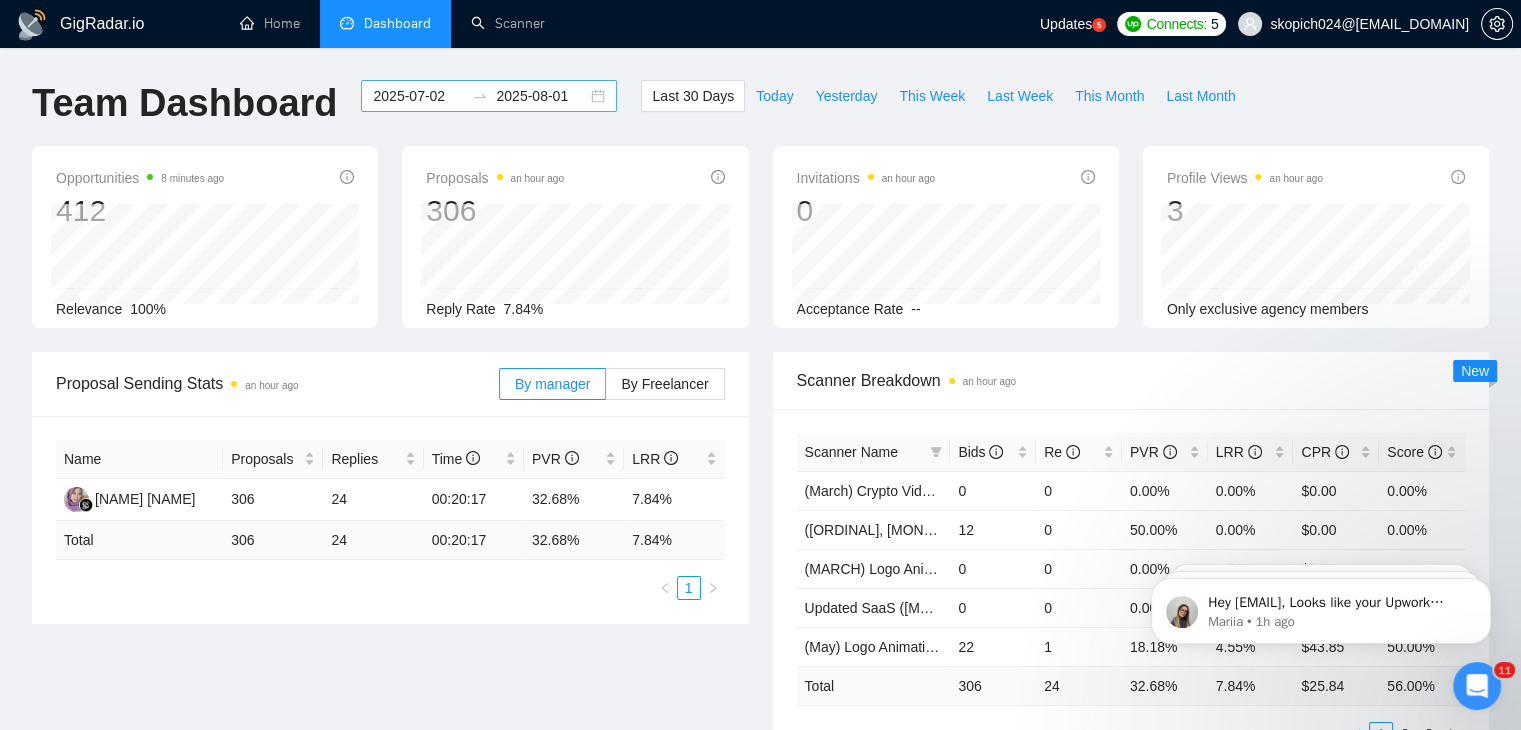 click 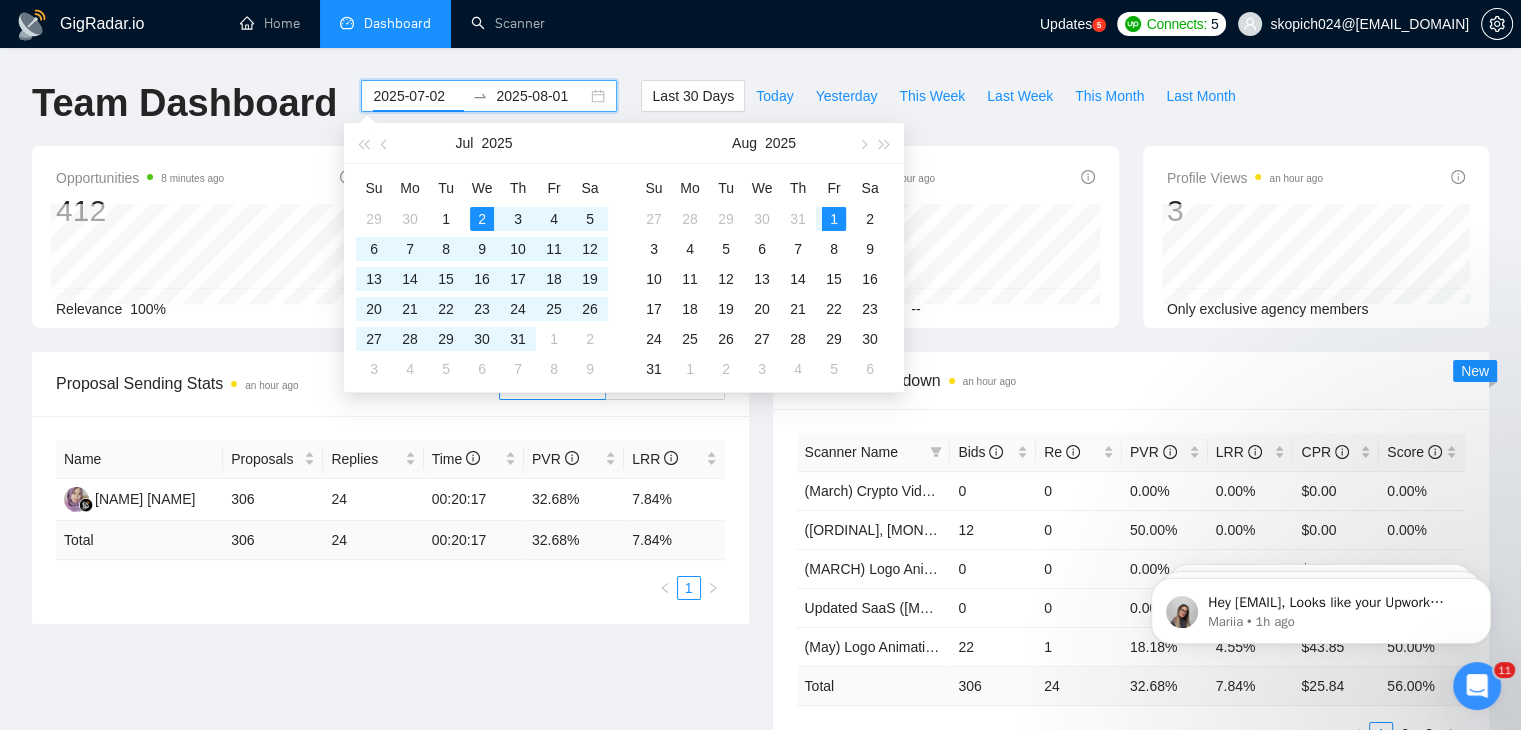 click on "2025-07-02" at bounding box center (418, 96) 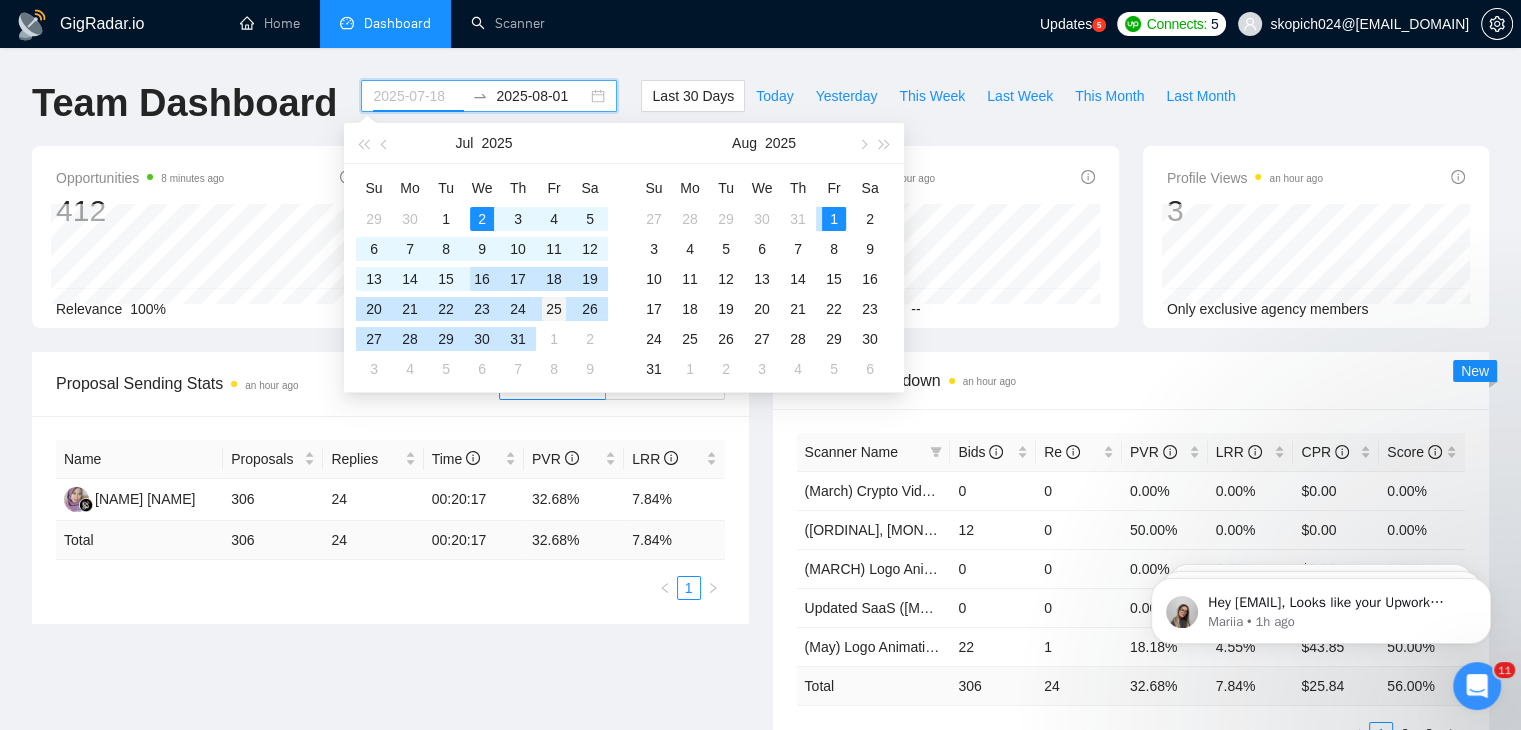 type on "2025-07-25" 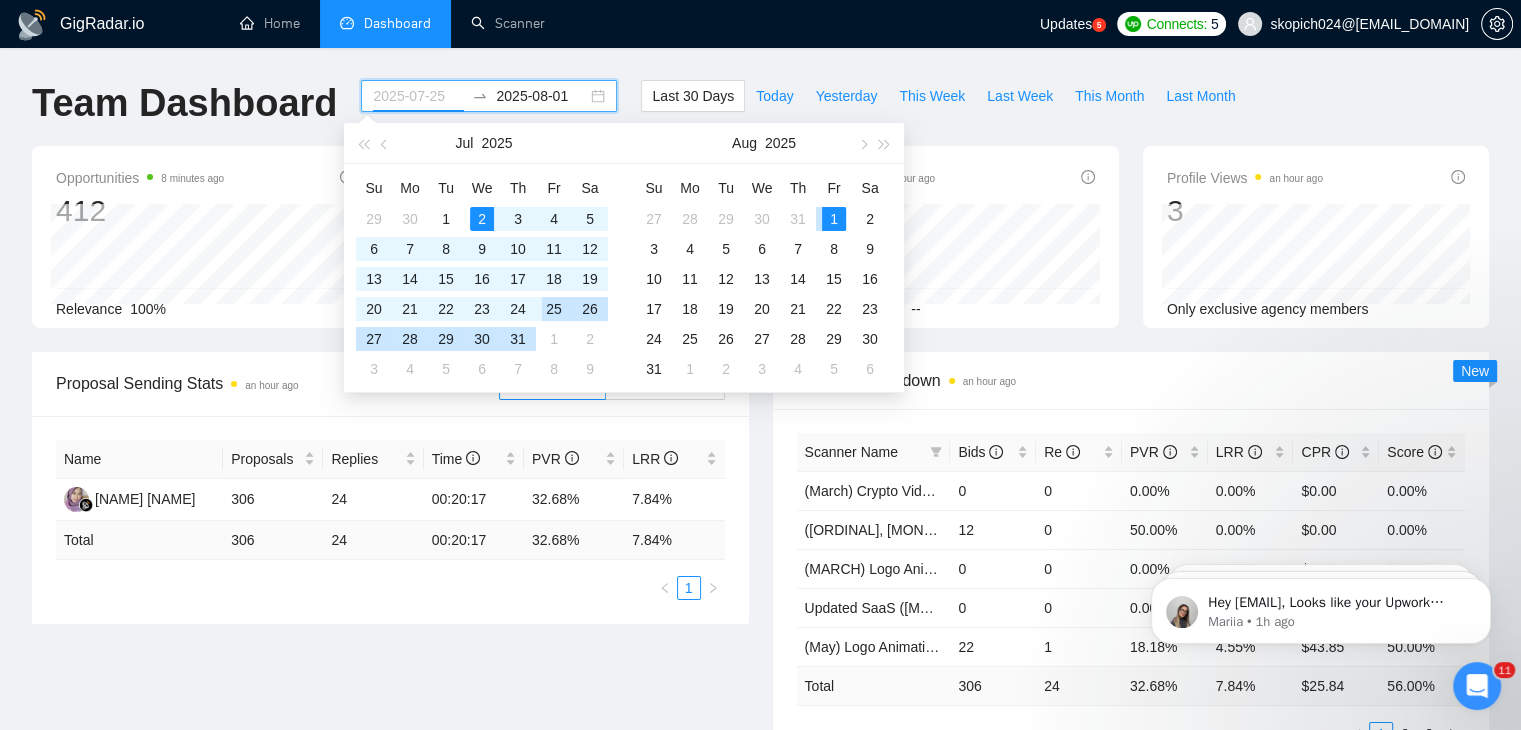 click on "25" at bounding box center (554, 309) 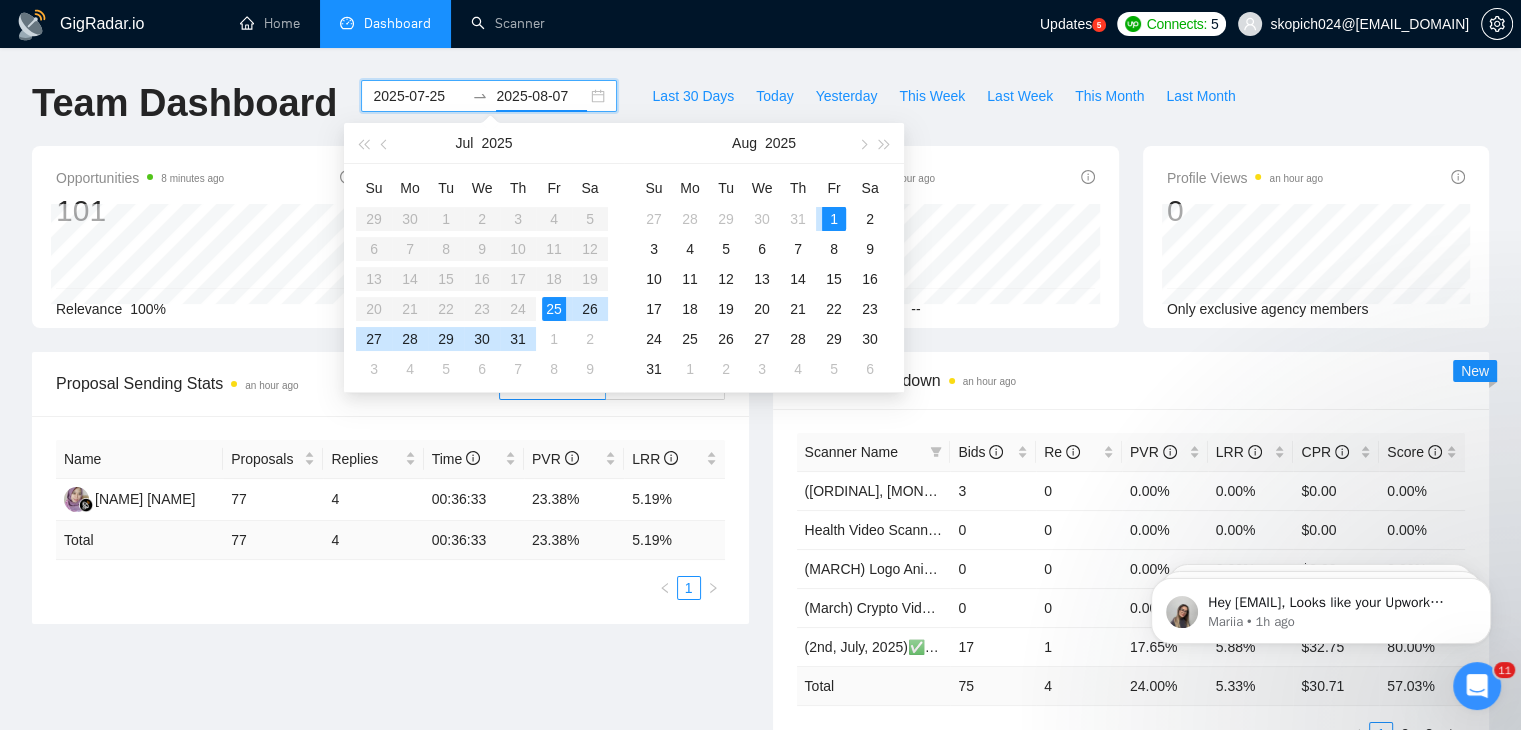 type on "2025-08-01" 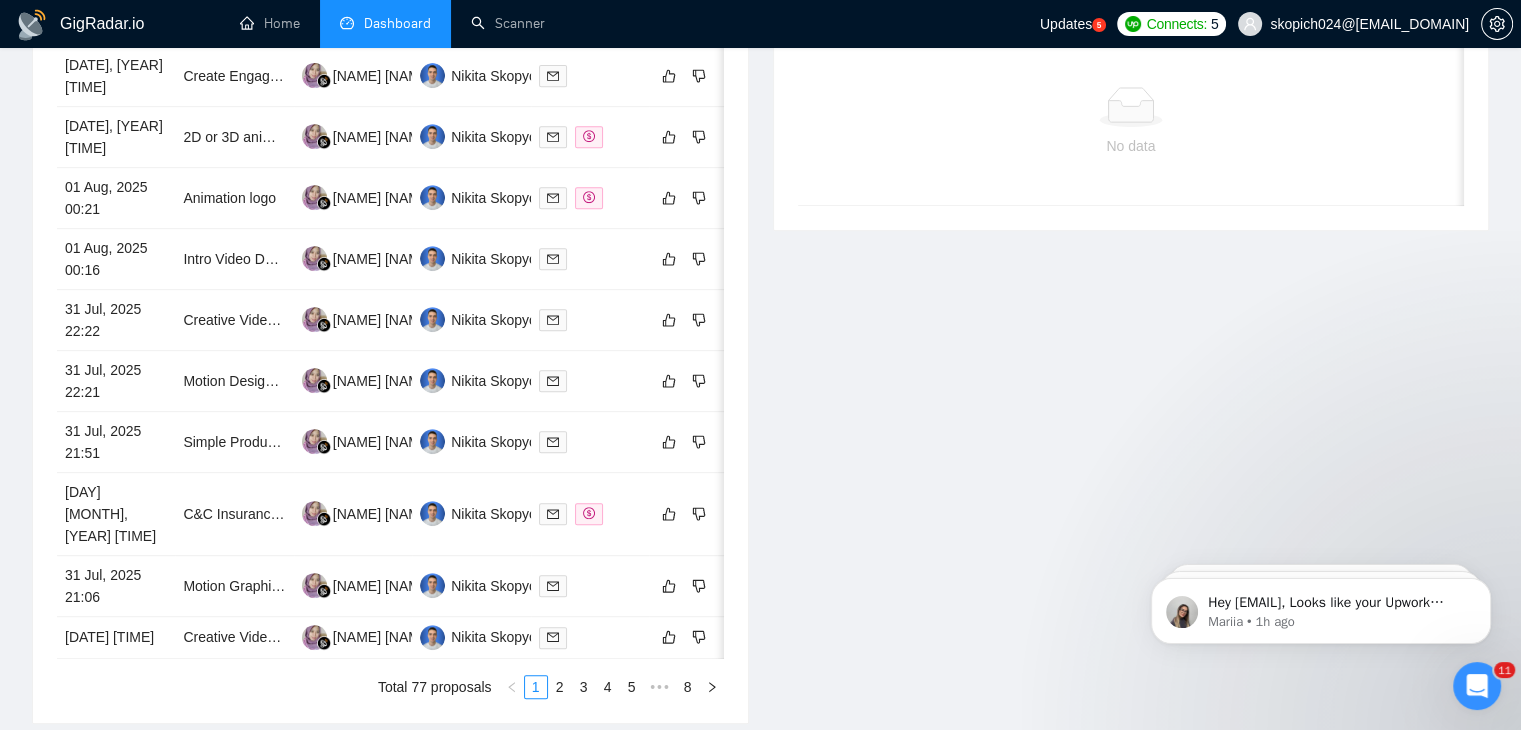scroll, scrollTop: 880, scrollLeft: 0, axis: vertical 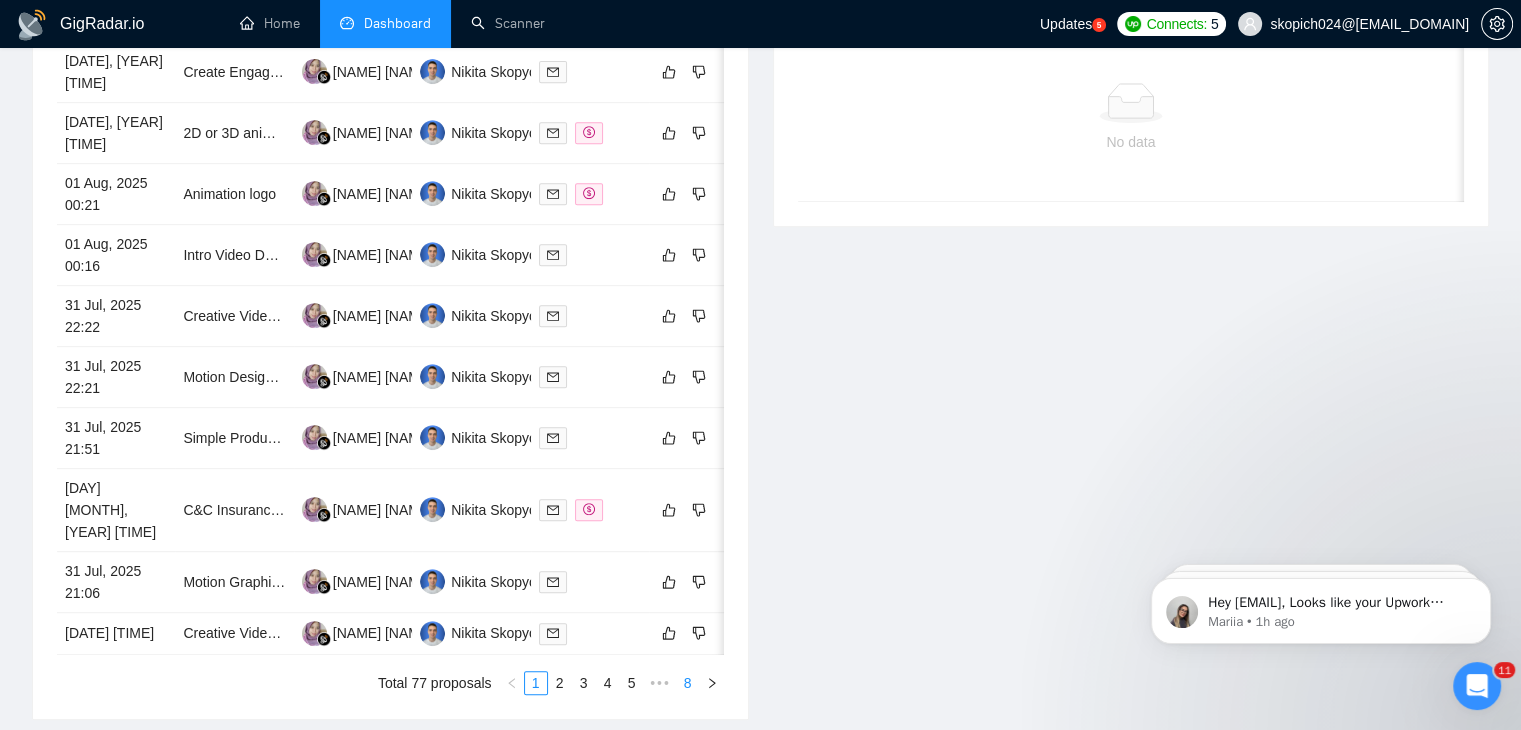 click on "8" at bounding box center [688, 683] 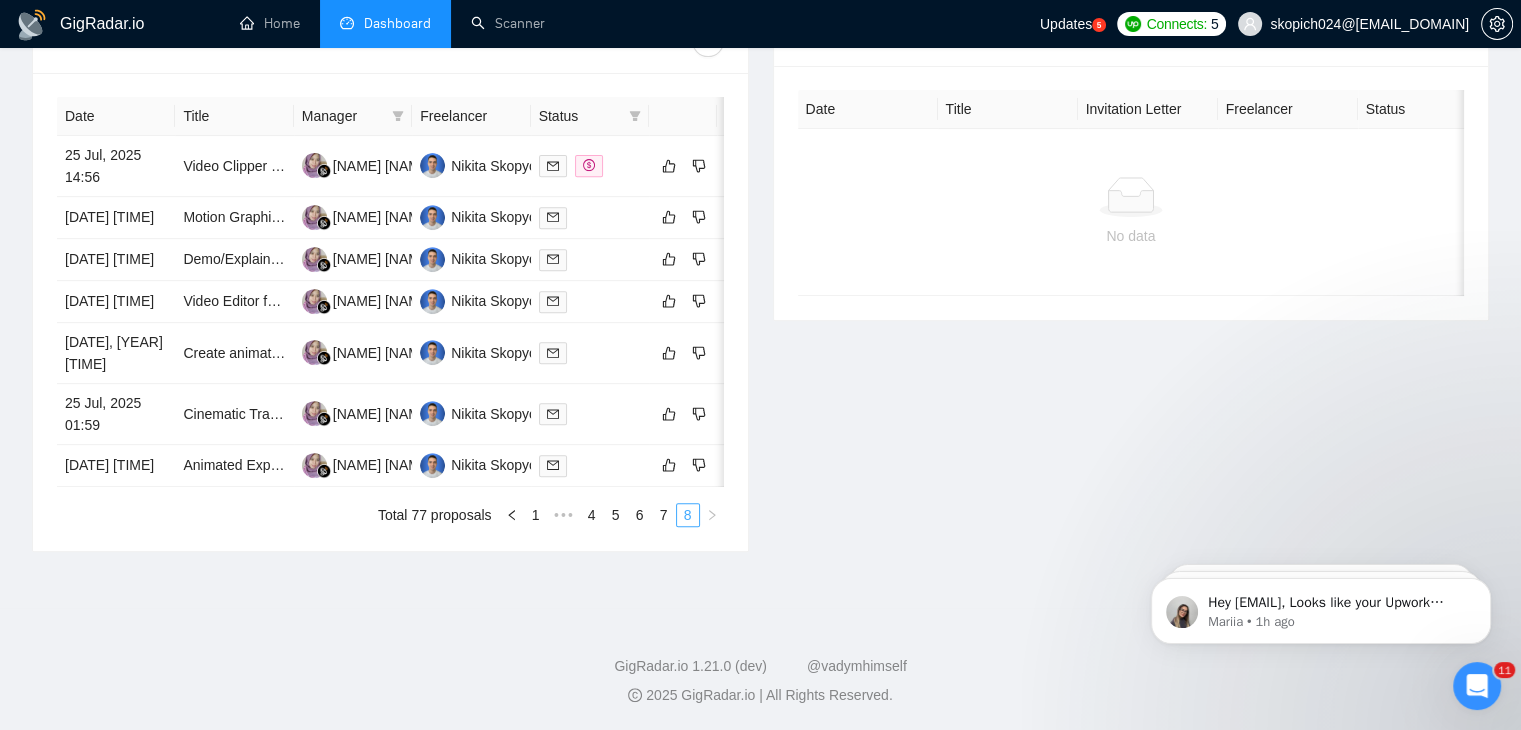 scroll, scrollTop: 873, scrollLeft: 0, axis: vertical 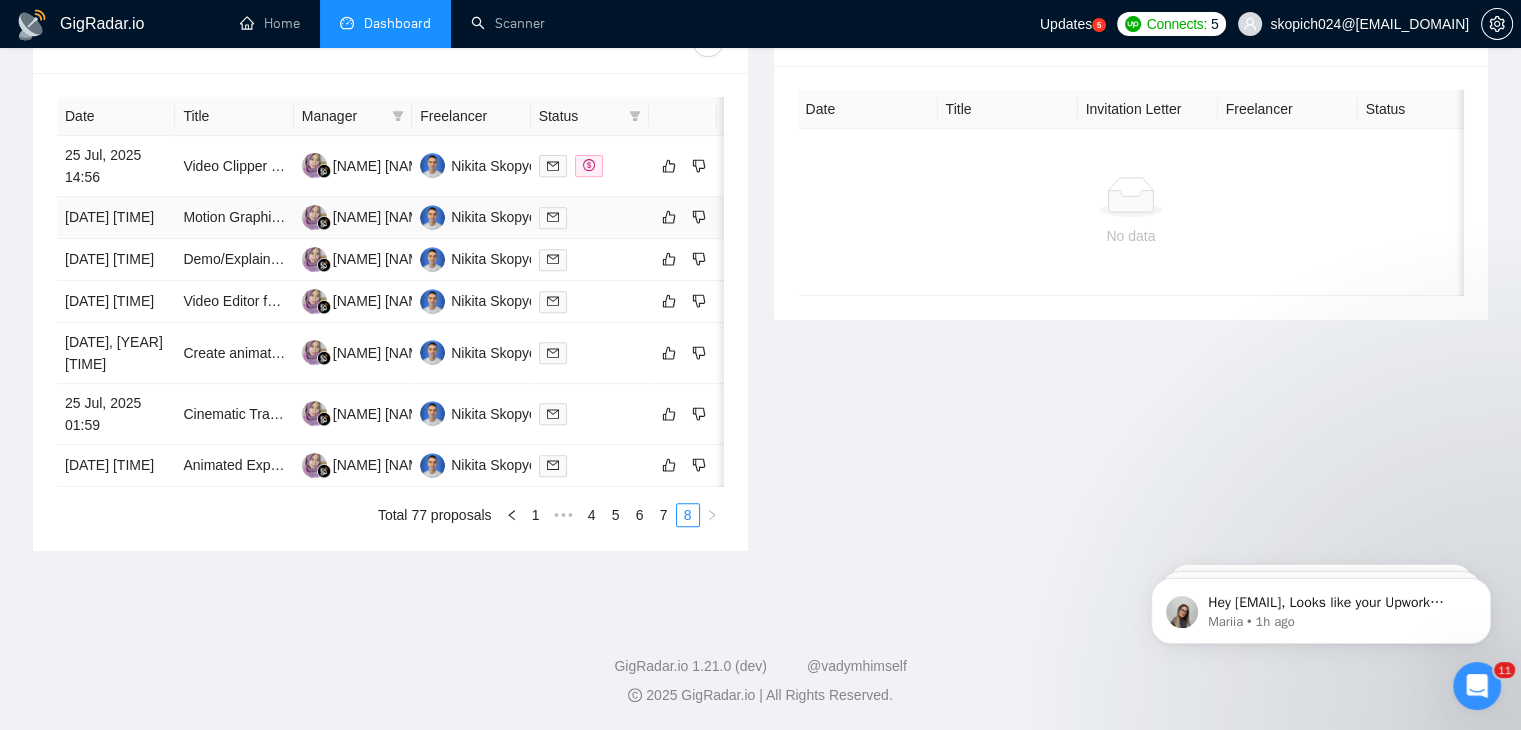 click on "Motion Graphics & Video Editor for a "Vox-Style" Tech Explainer Video" at bounding box center (234, 218) 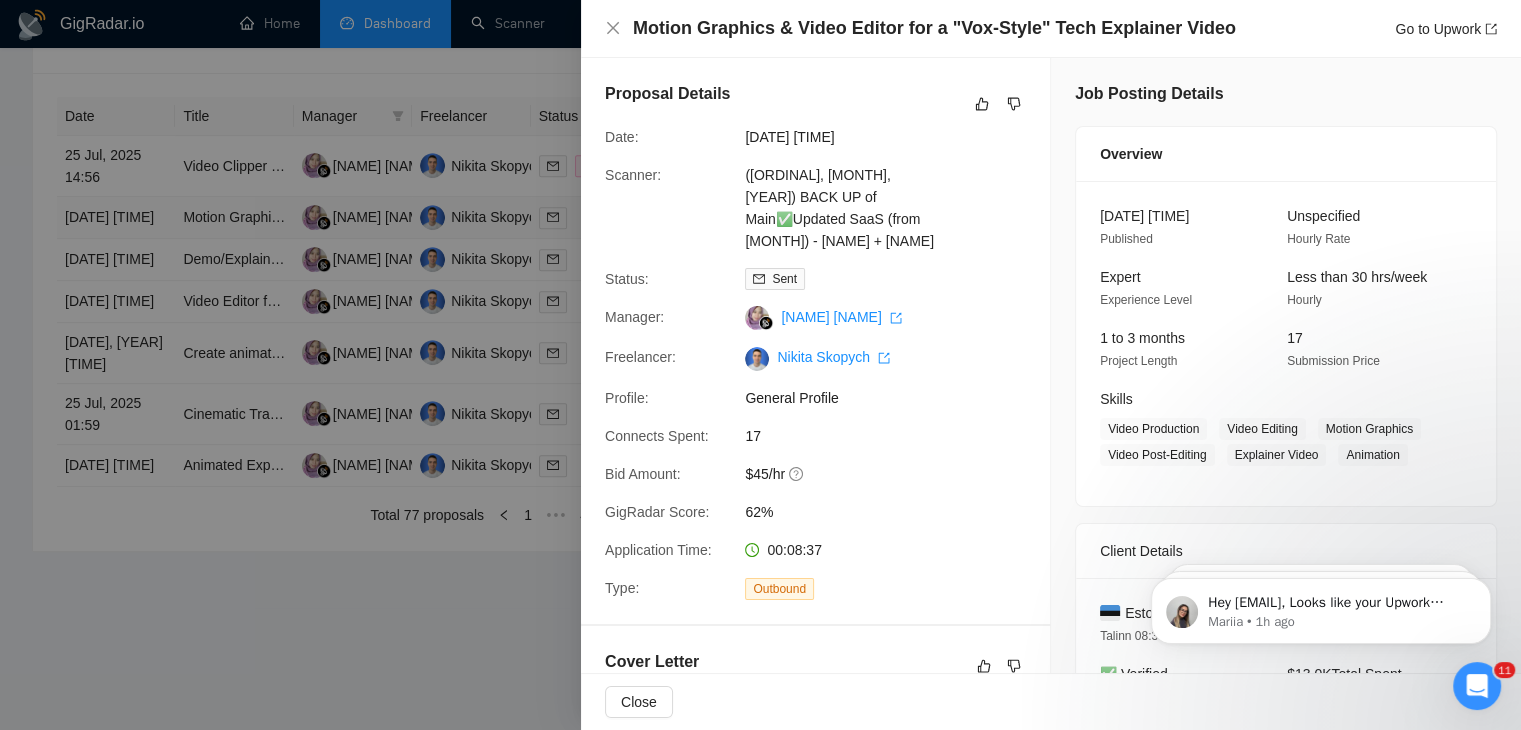 click at bounding box center (760, 365) 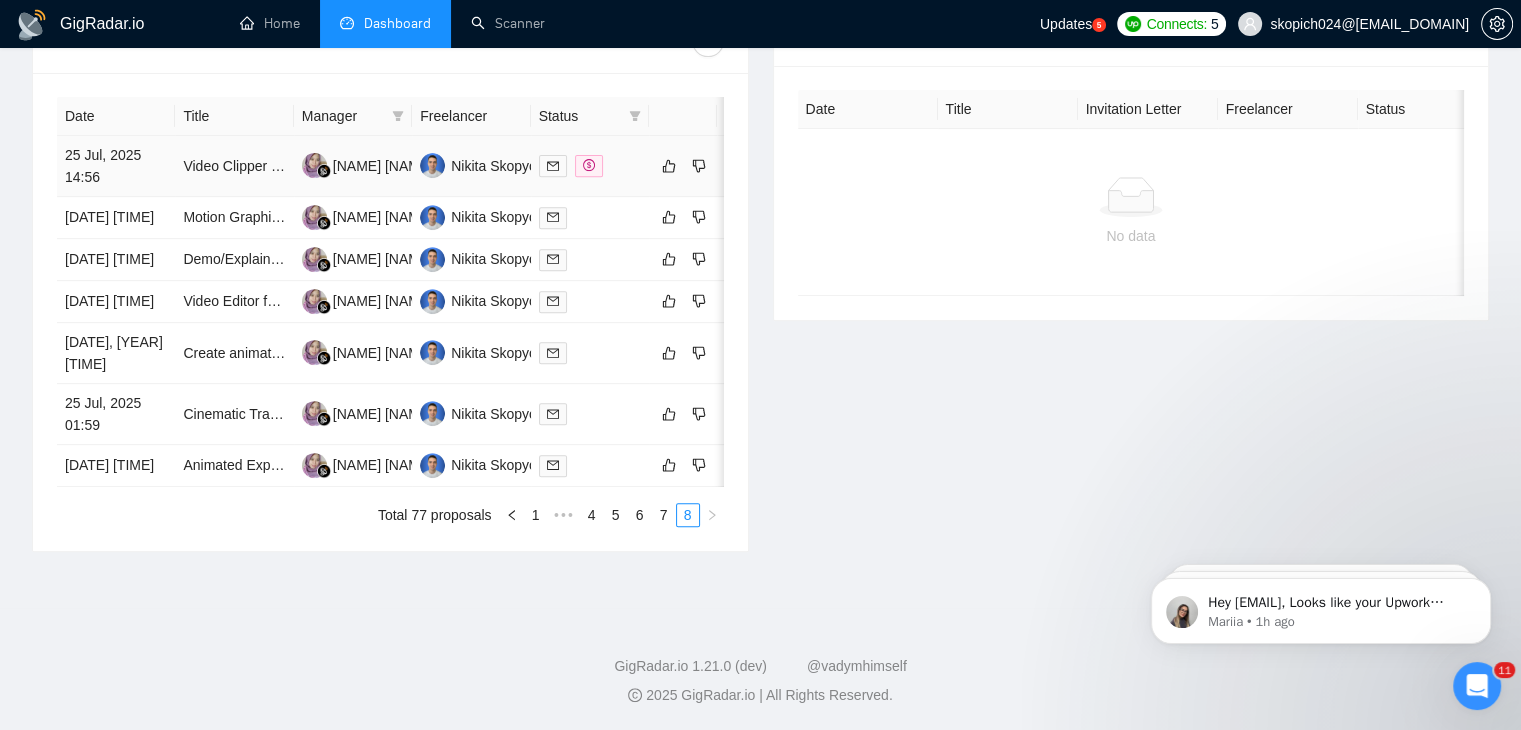 click on "25 Jul, 2025 14:56" at bounding box center [116, 166] 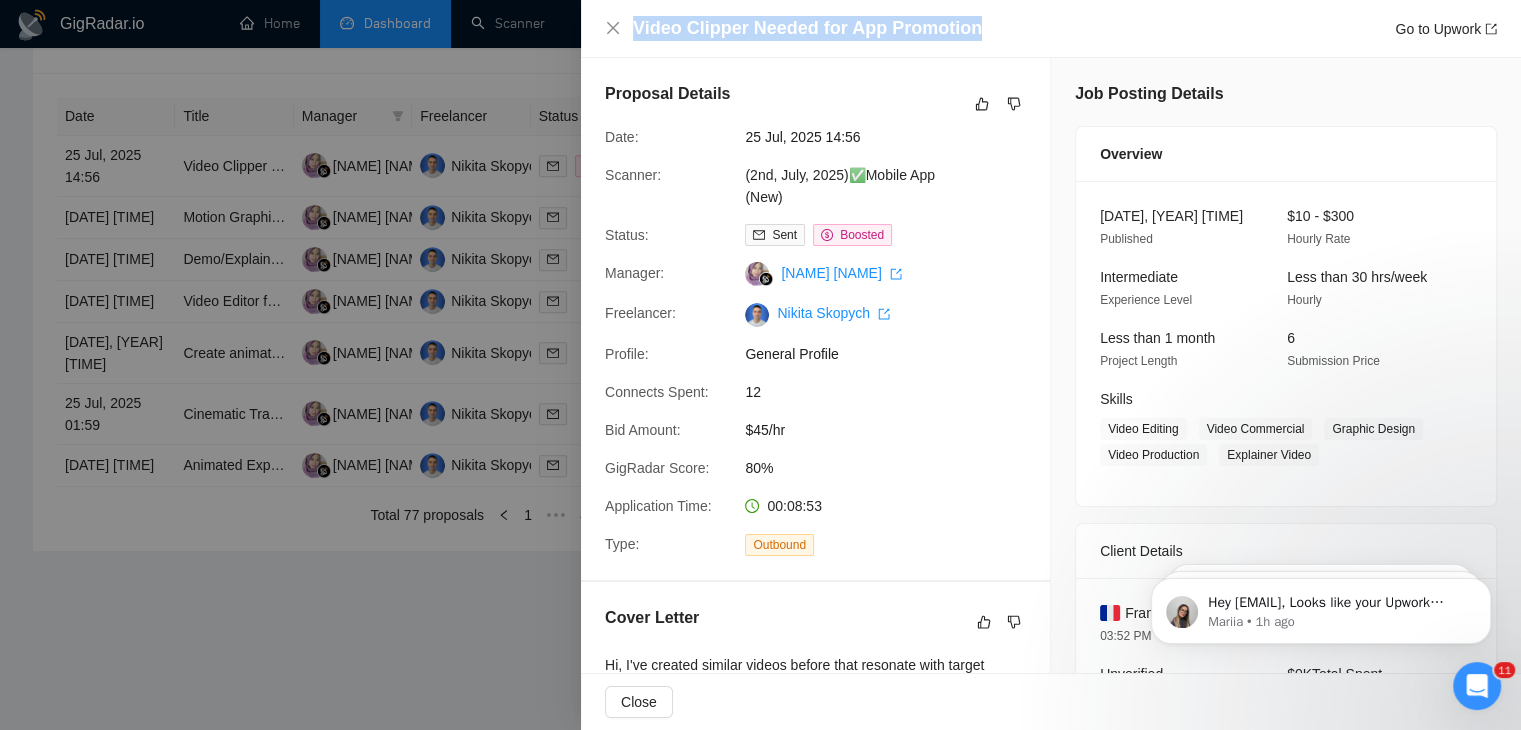 drag, startPoint x: 632, startPoint y: 24, endPoint x: 1032, endPoint y: 22, distance: 400.005 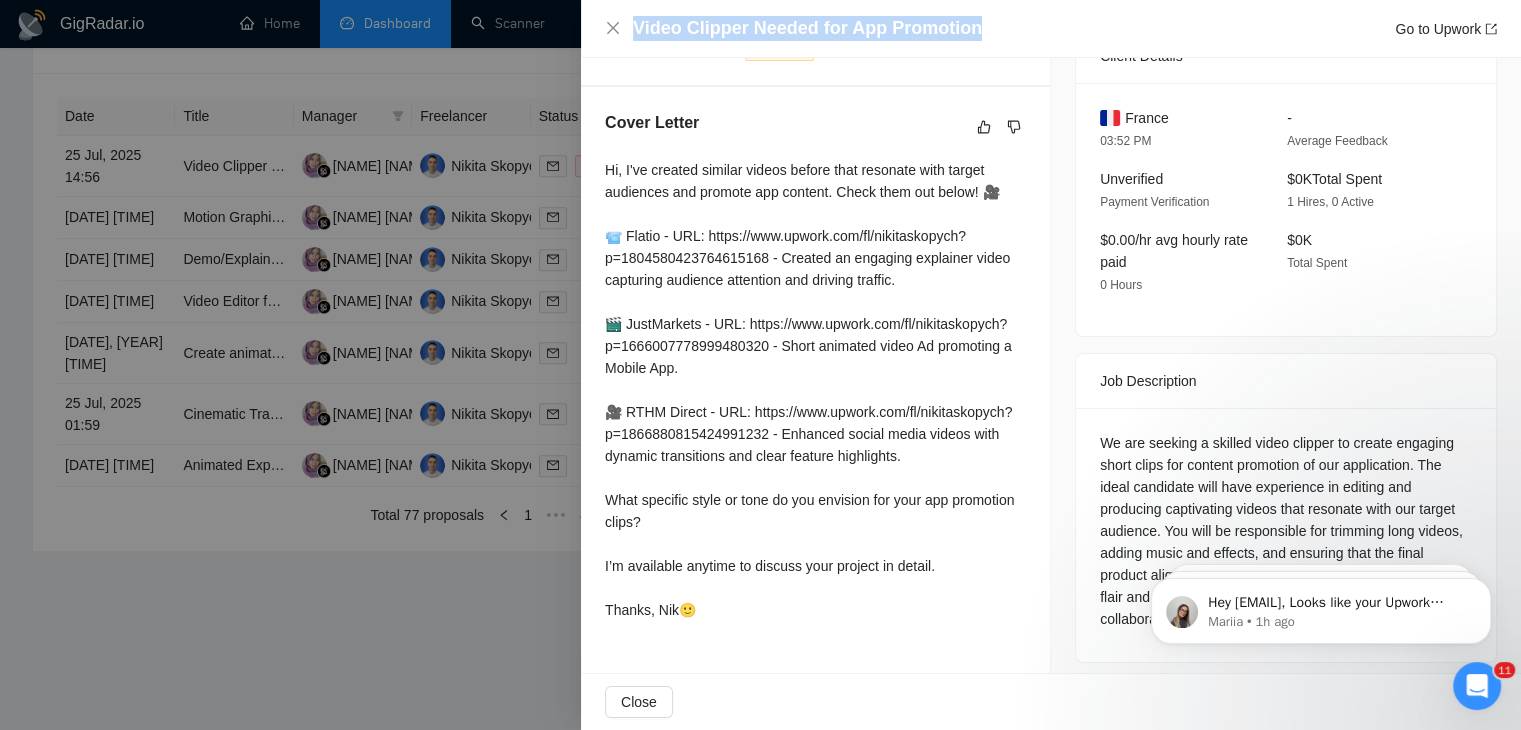 scroll, scrollTop: 510, scrollLeft: 0, axis: vertical 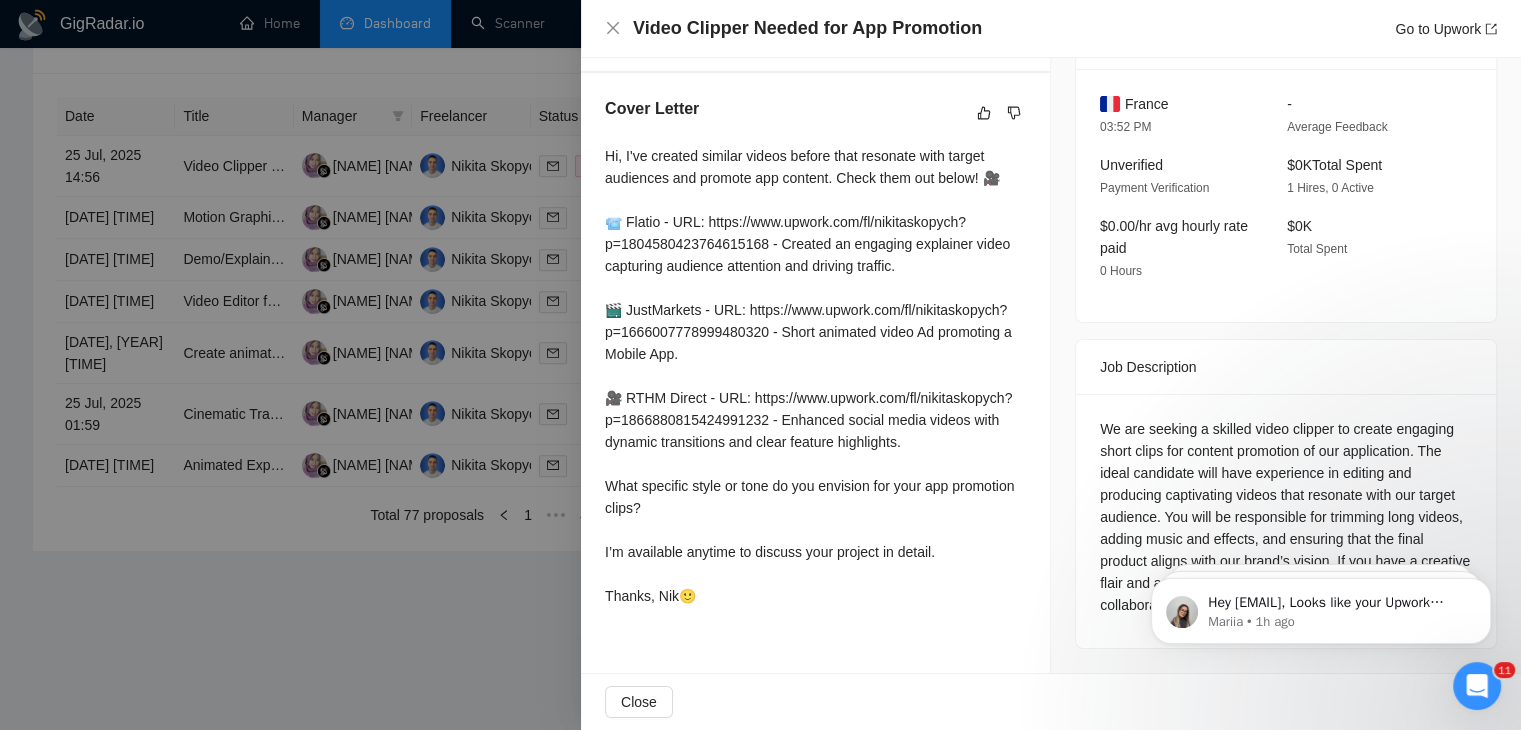 click at bounding box center [760, 365] 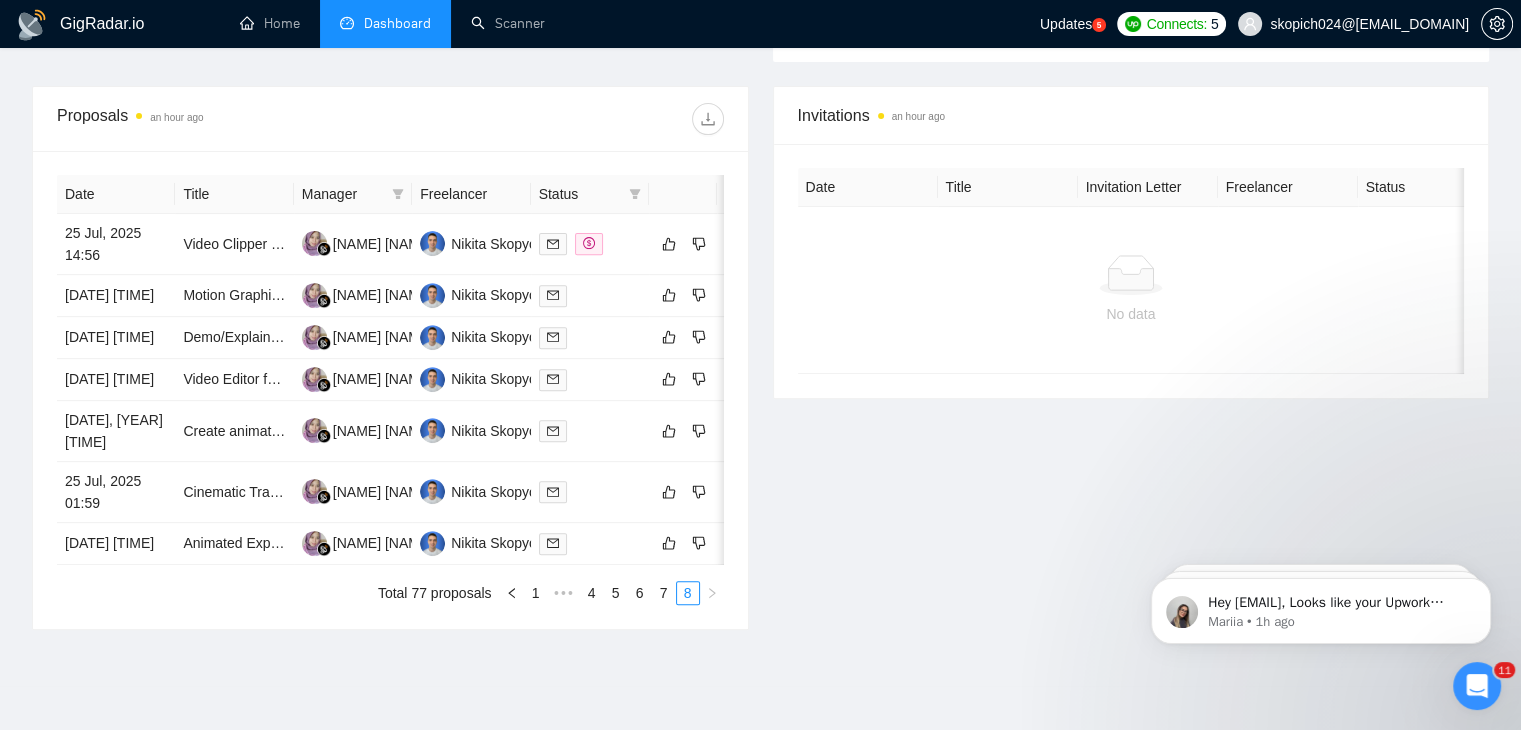 scroll, scrollTop: 710, scrollLeft: 0, axis: vertical 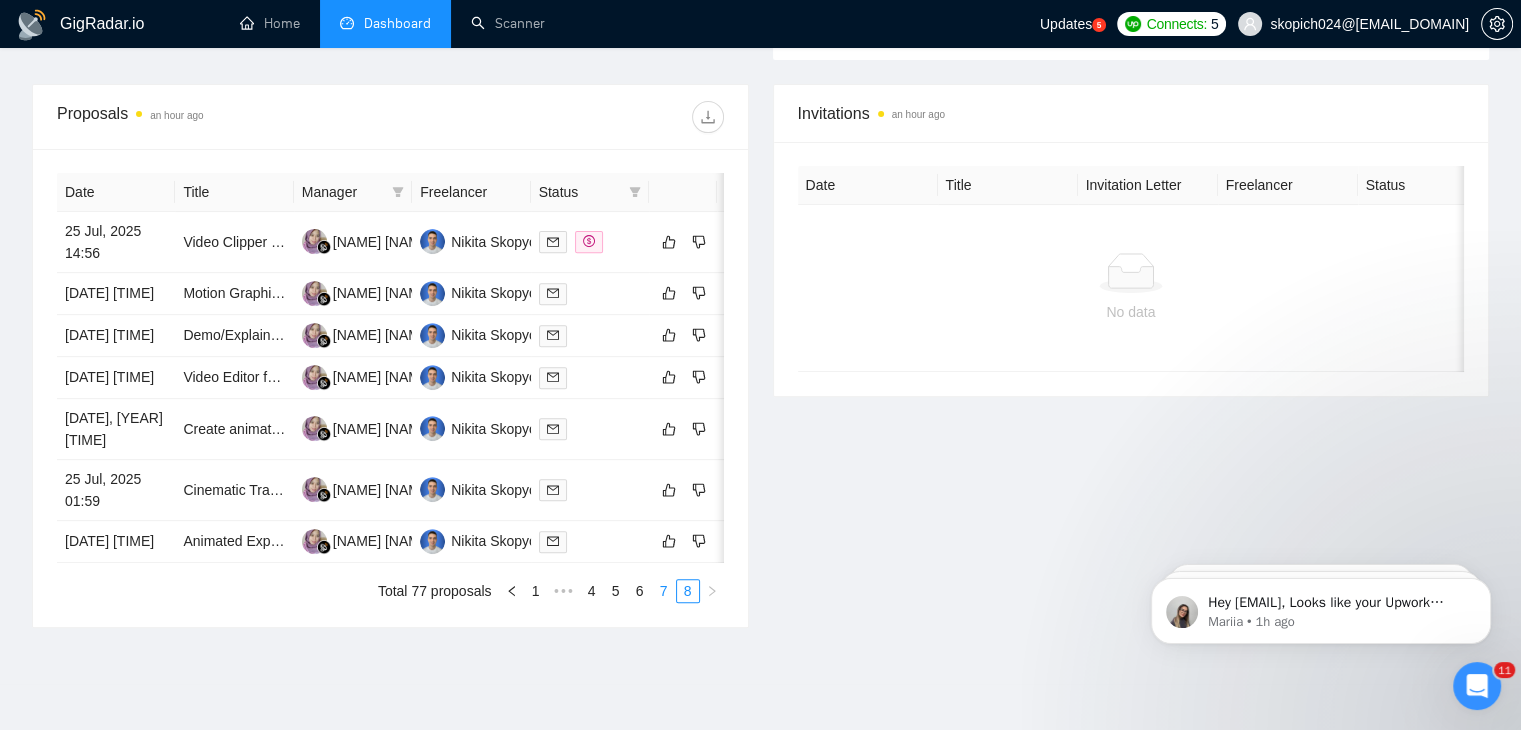 click on "7" at bounding box center [664, 591] 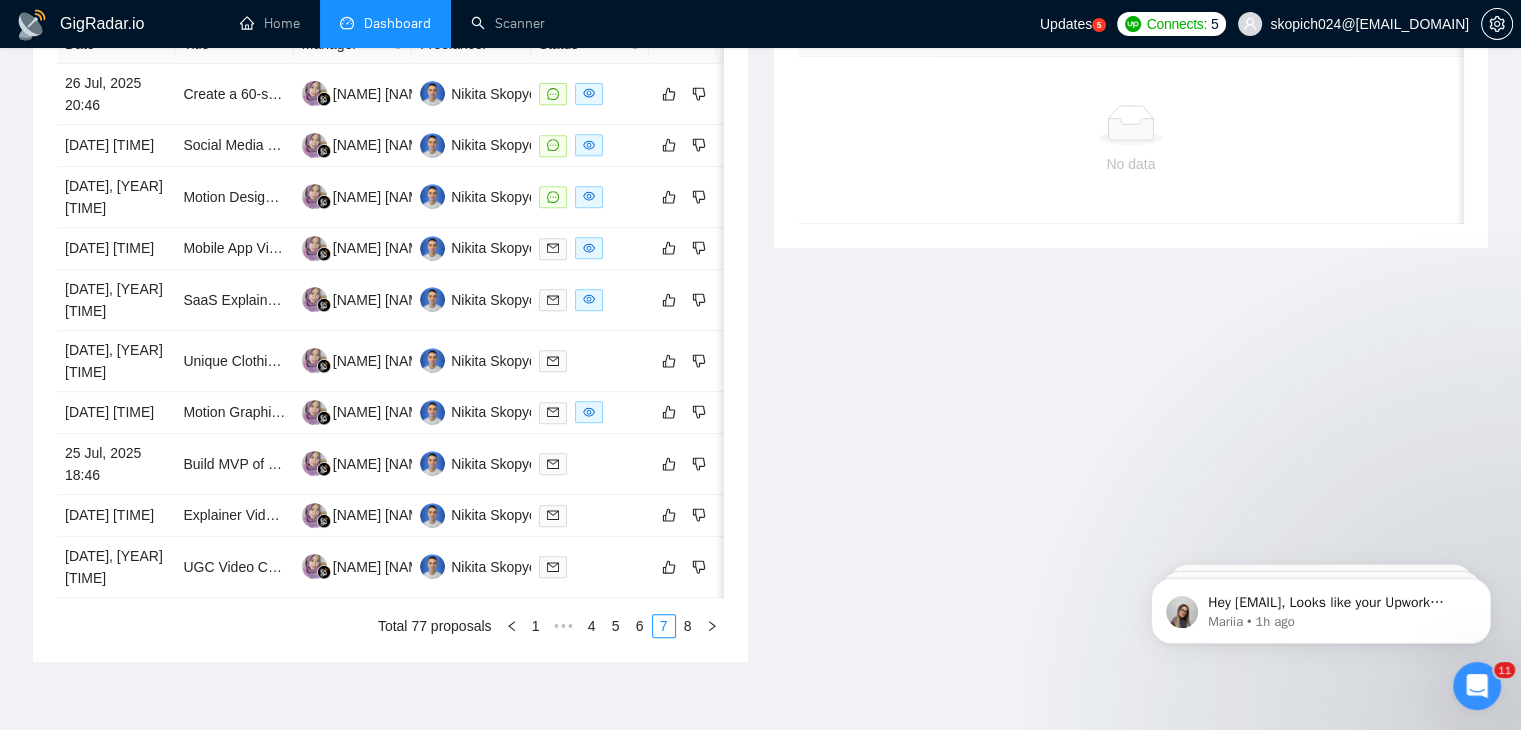 scroll, scrollTop: 856, scrollLeft: 0, axis: vertical 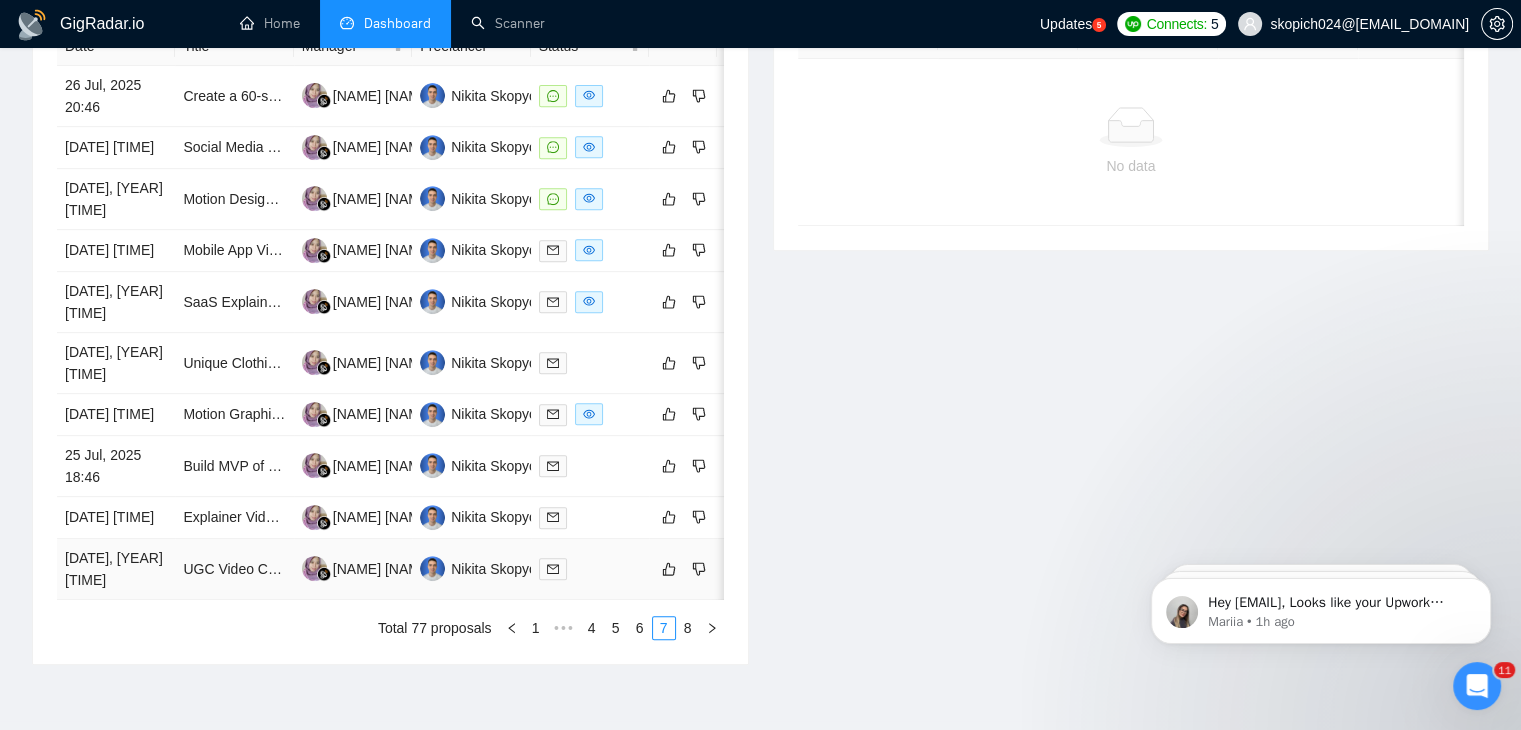 click on "[DATE], [YEAR] [TIME]" at bounding box center (116, 569) 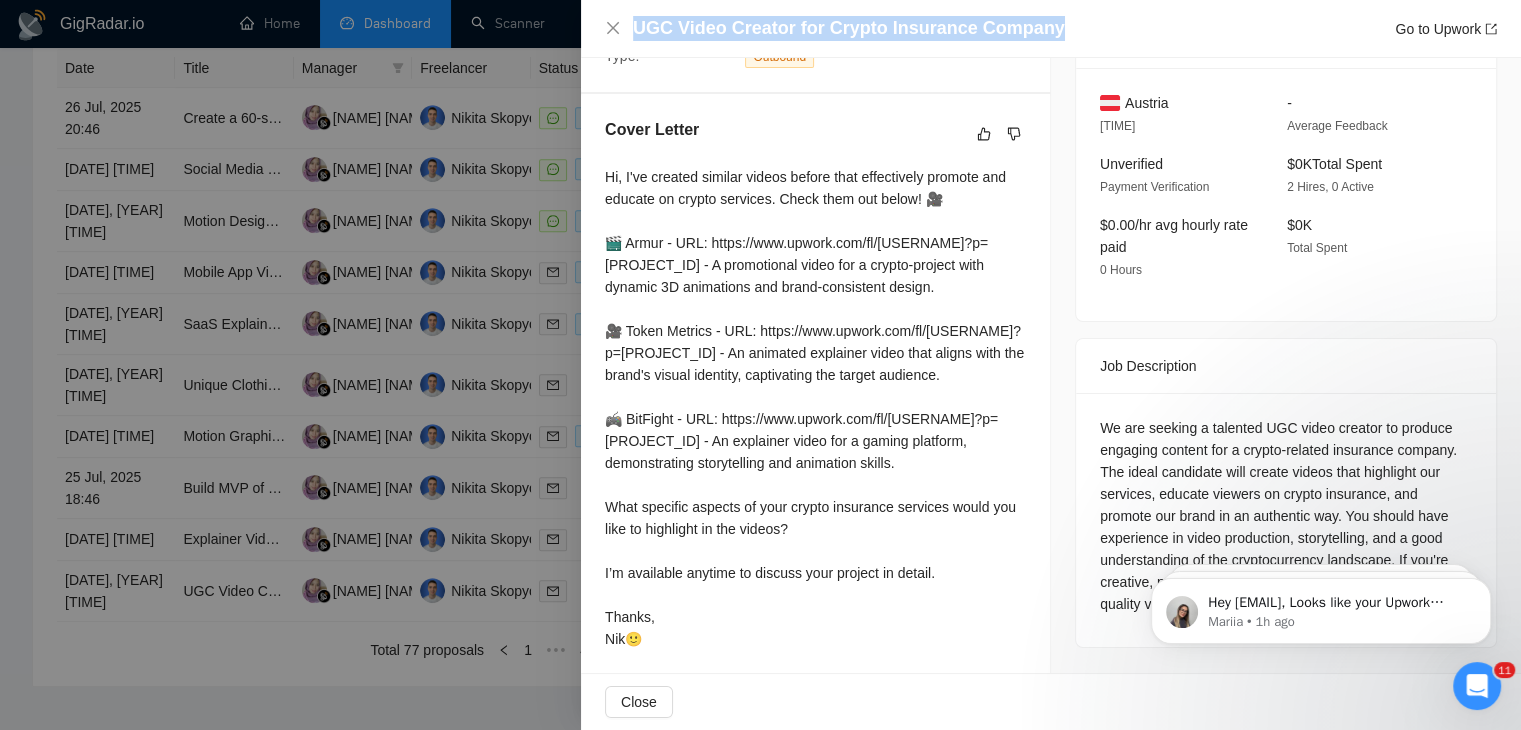 drag, startPoint x: 1051, startPoint y: 30, endPoint x: 630, endPoint y: 3, distance: 421.8649 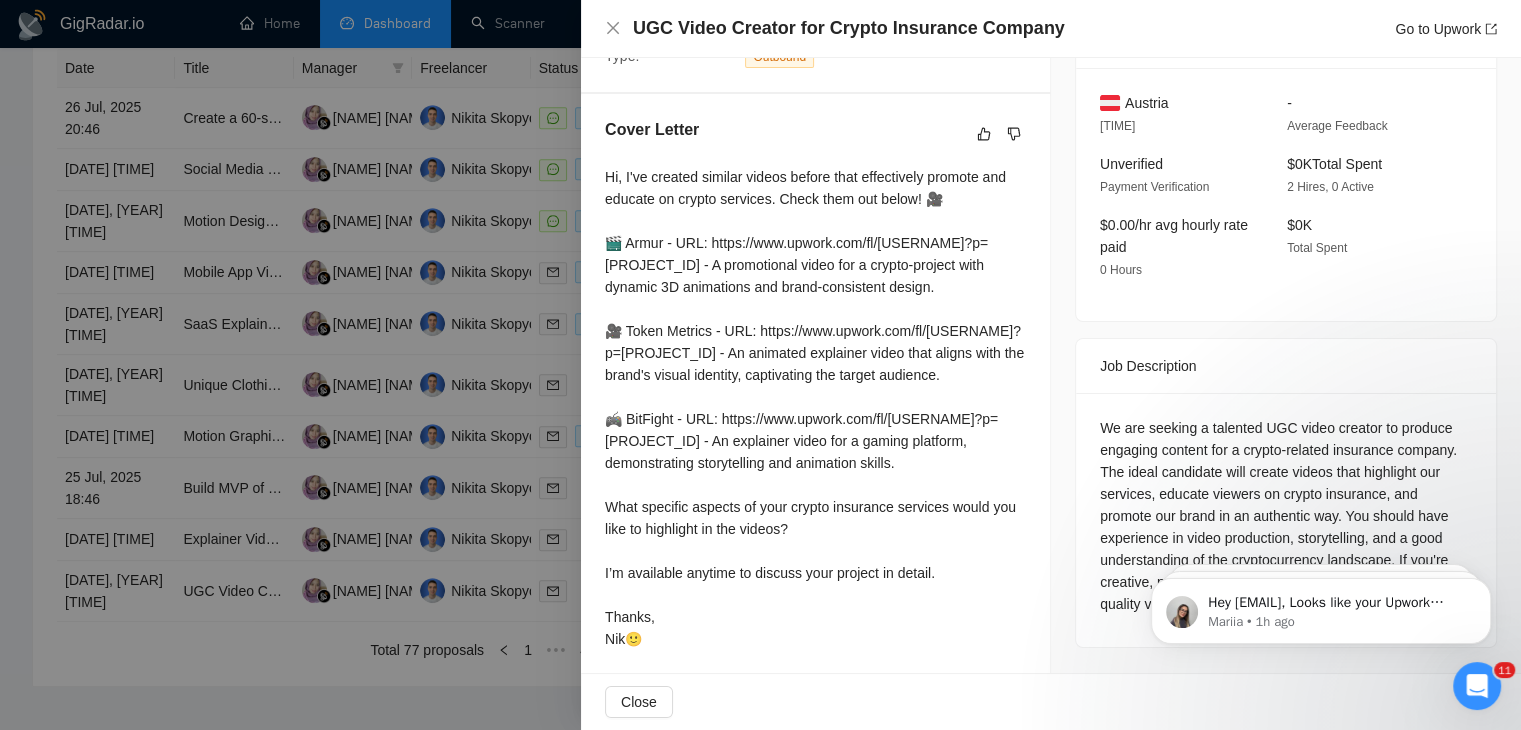 click at bounding box center [760, 365] 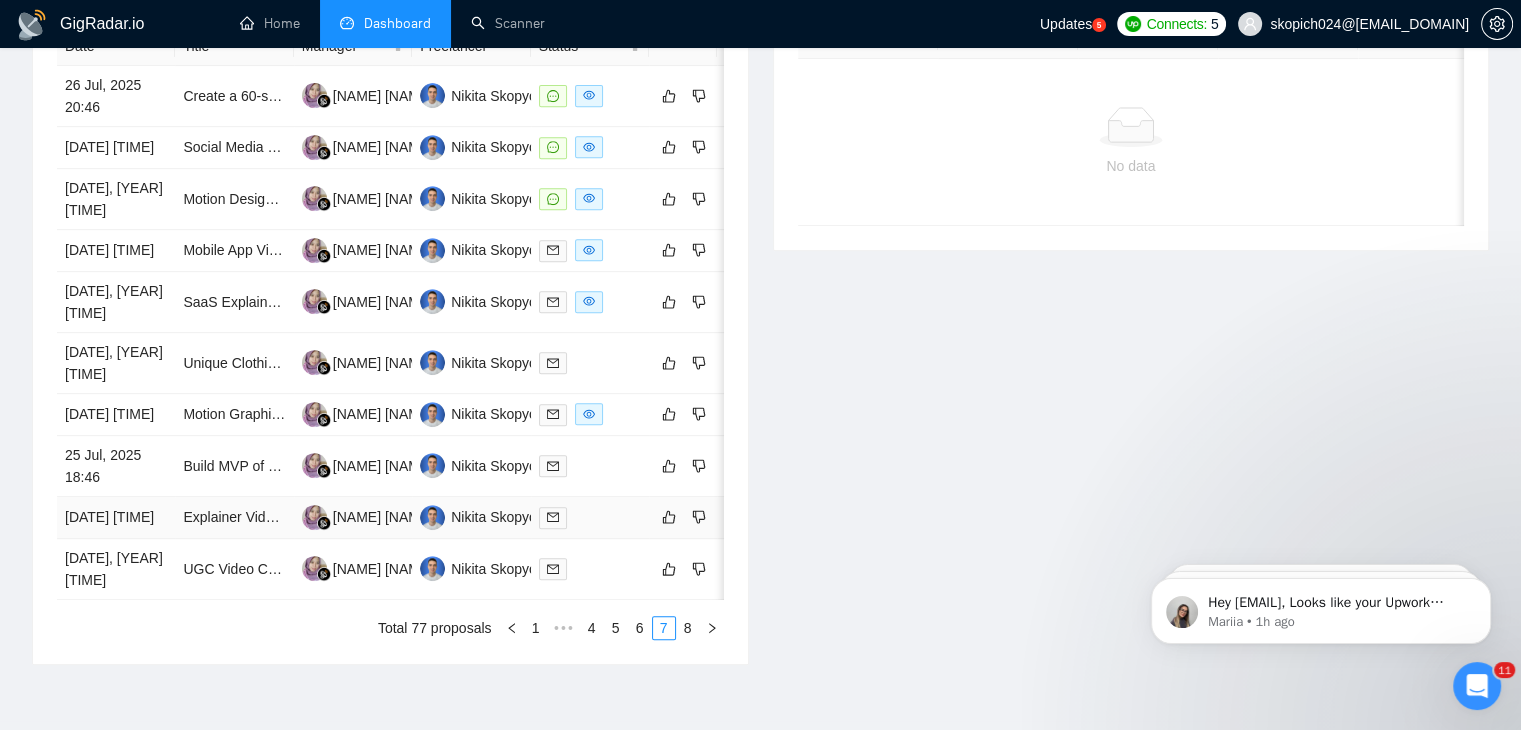 click on "[DATE] [TIME]" at bounding box center (116, 518) 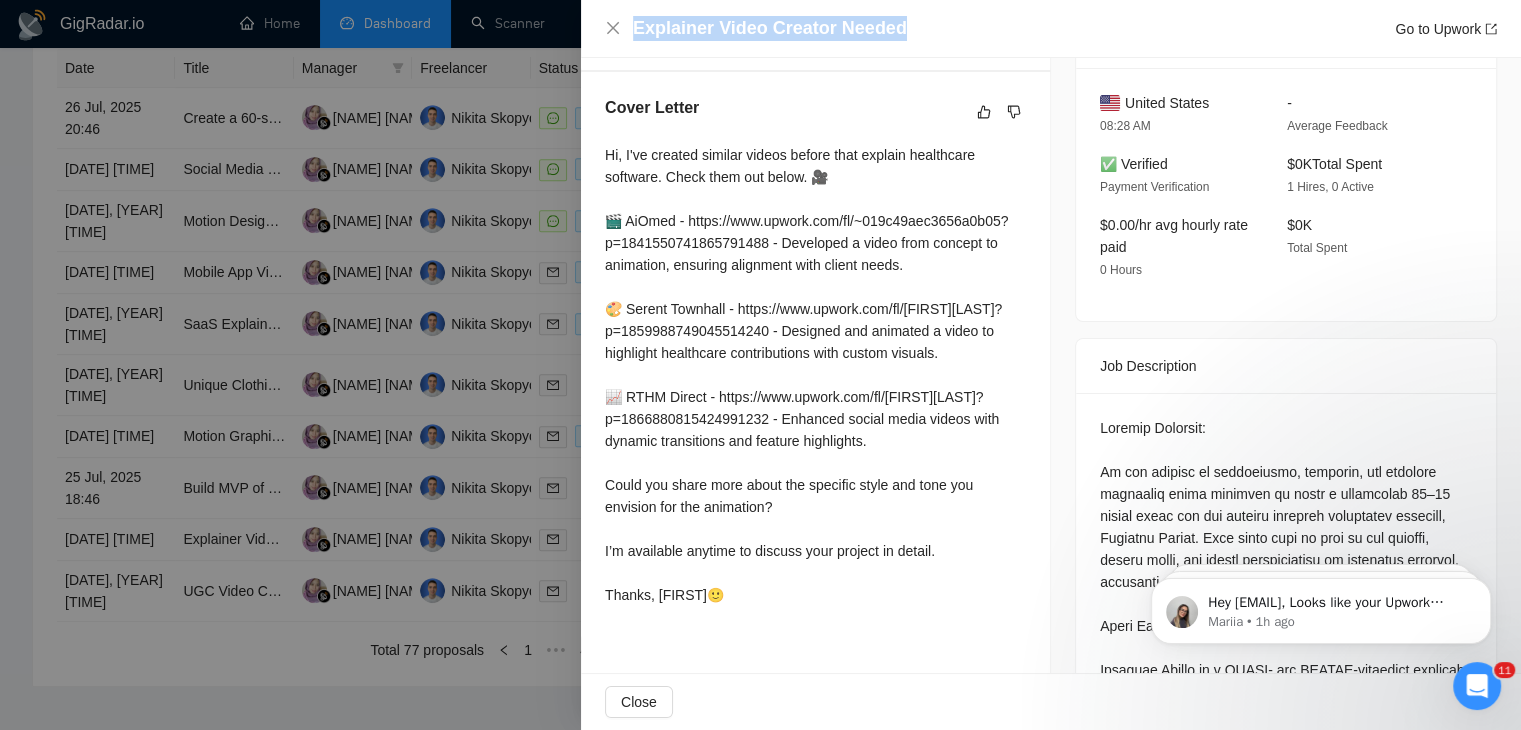 drag, startPoint x: 904, startPoint y: 41, endPoint x: 633, endPoint y: 37, distance: 271.0295 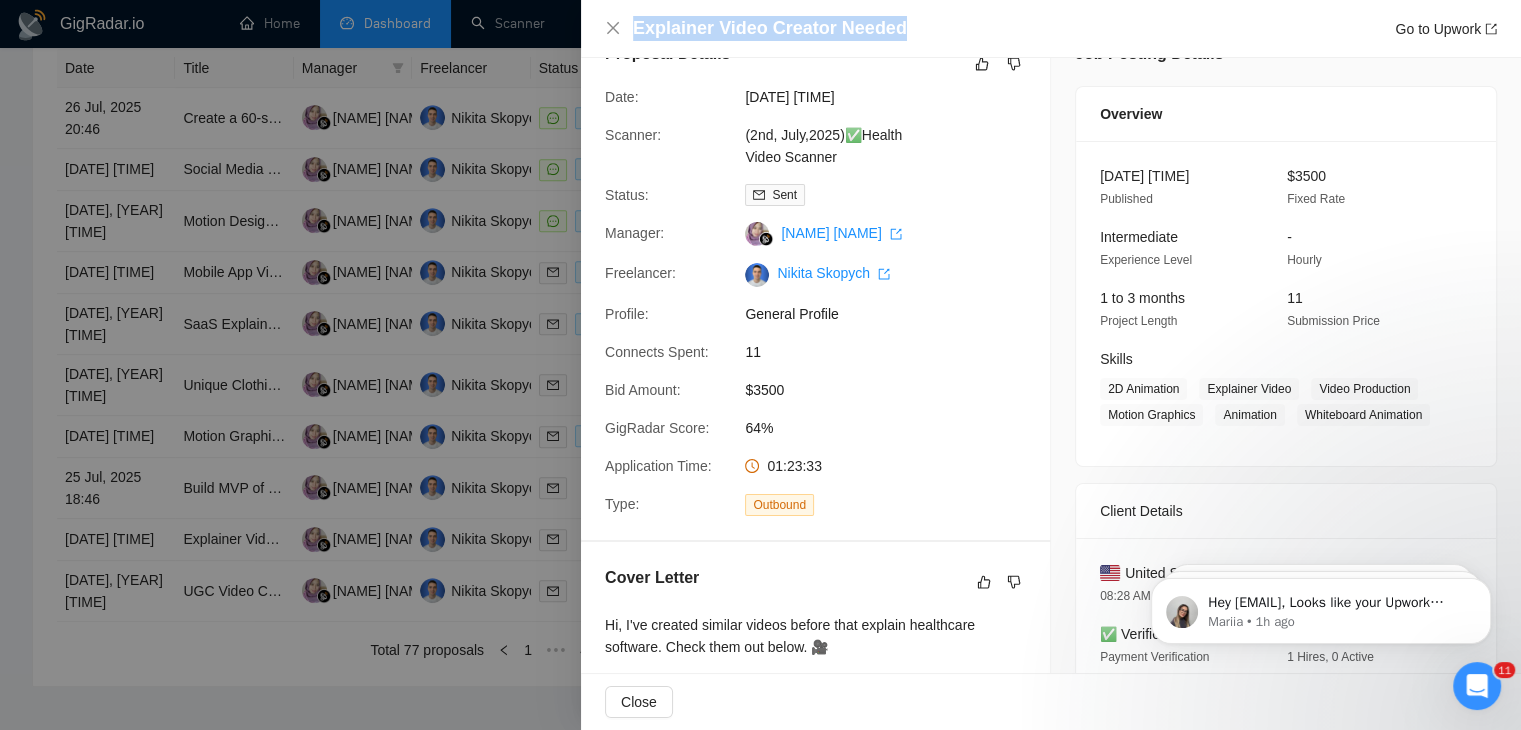 scroll, scrollTop: 37, scrollLeft: 0, axis: vertical 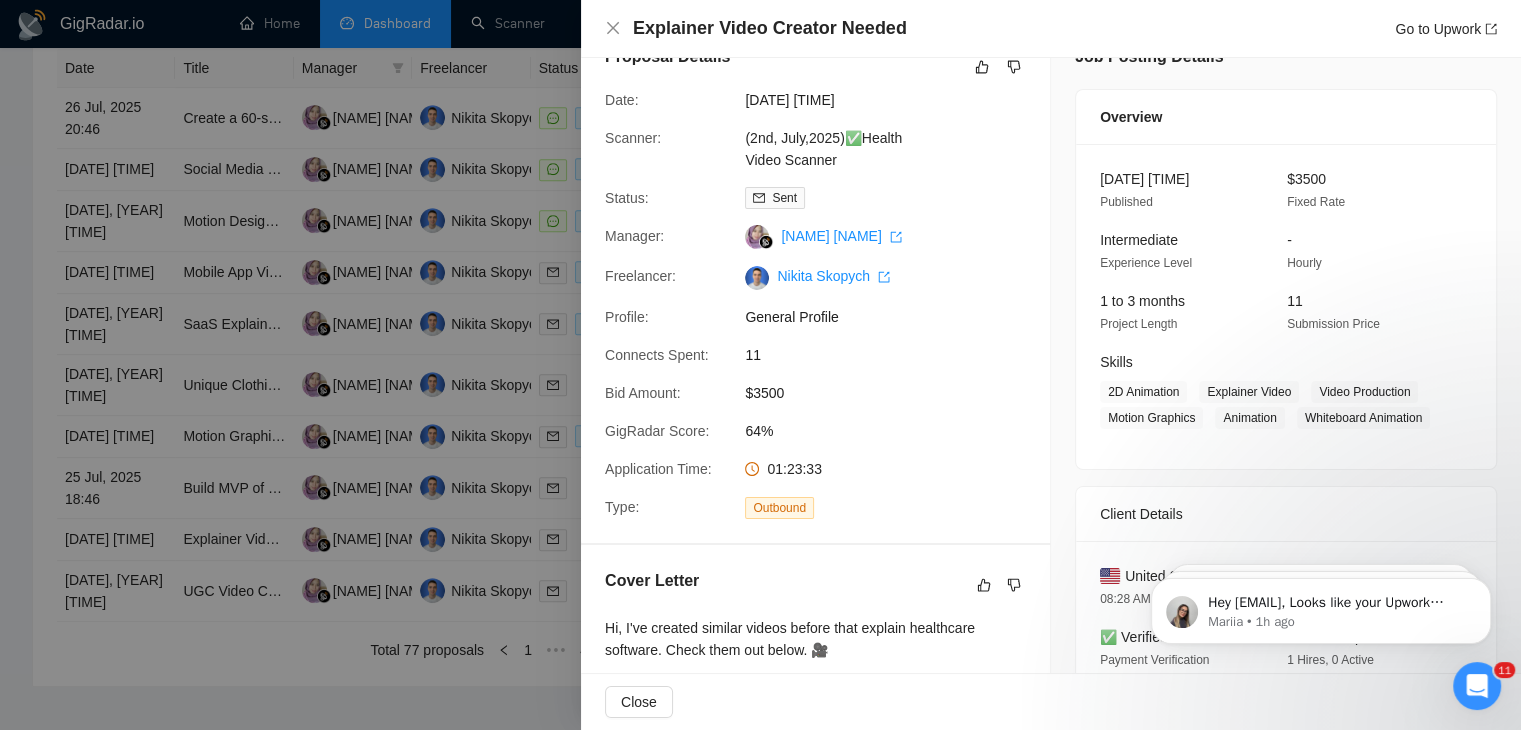 click at bounding box center [760, 365] 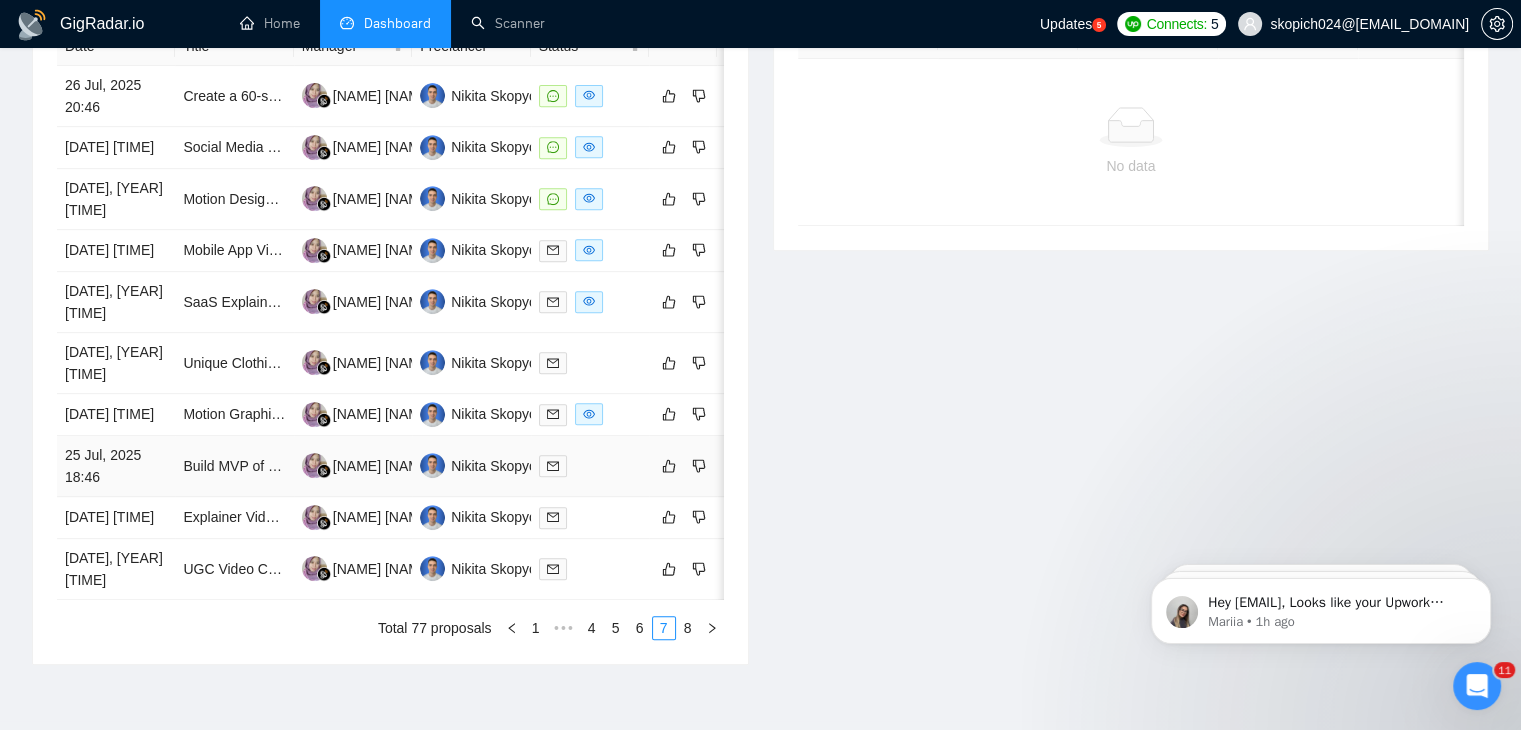 click on "25 Jul, 2025 18:46" at bounding box center [116, 466] 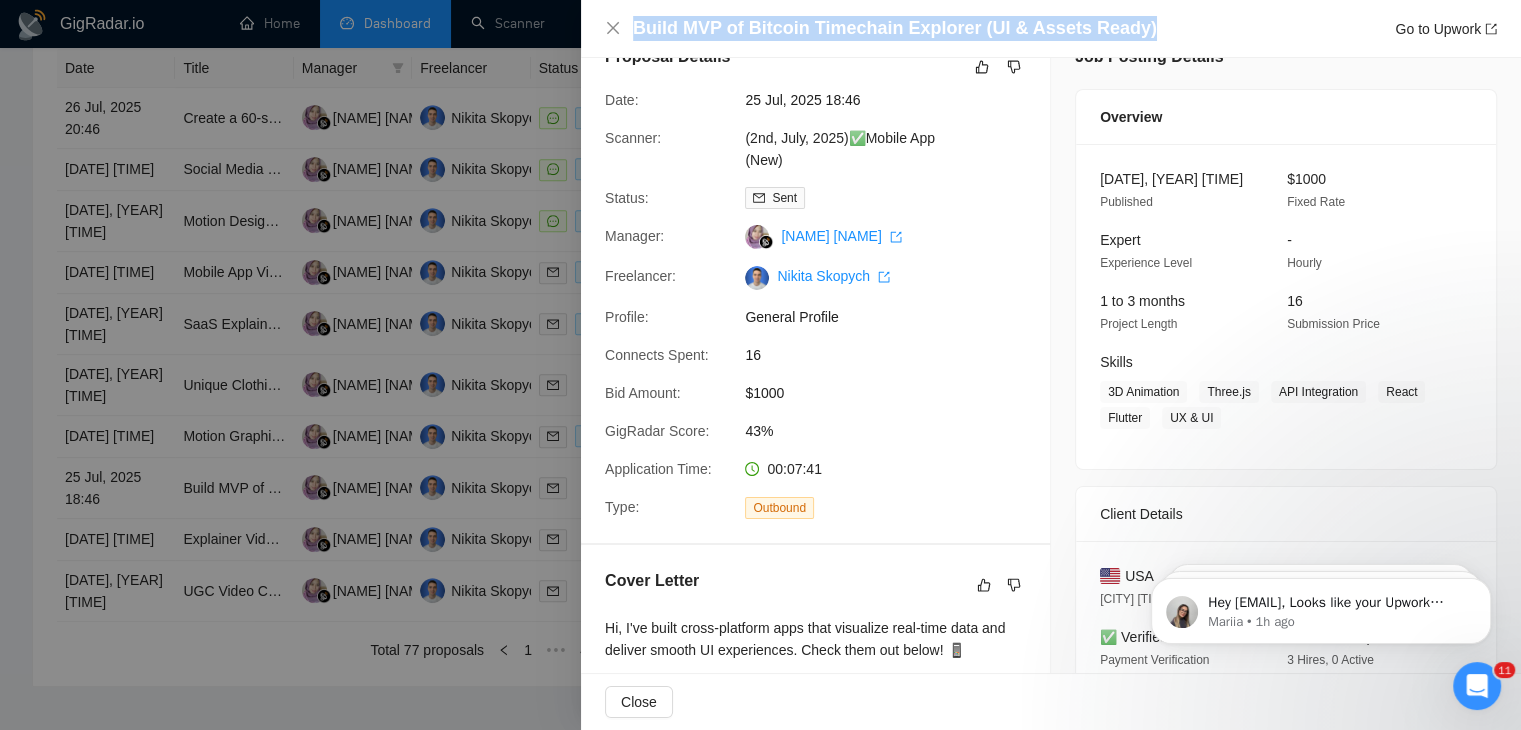 drag, startPoint x: 1125, startPoint y: 28, endPoint x: 624, endPoint y: 33, distance: 501.02496 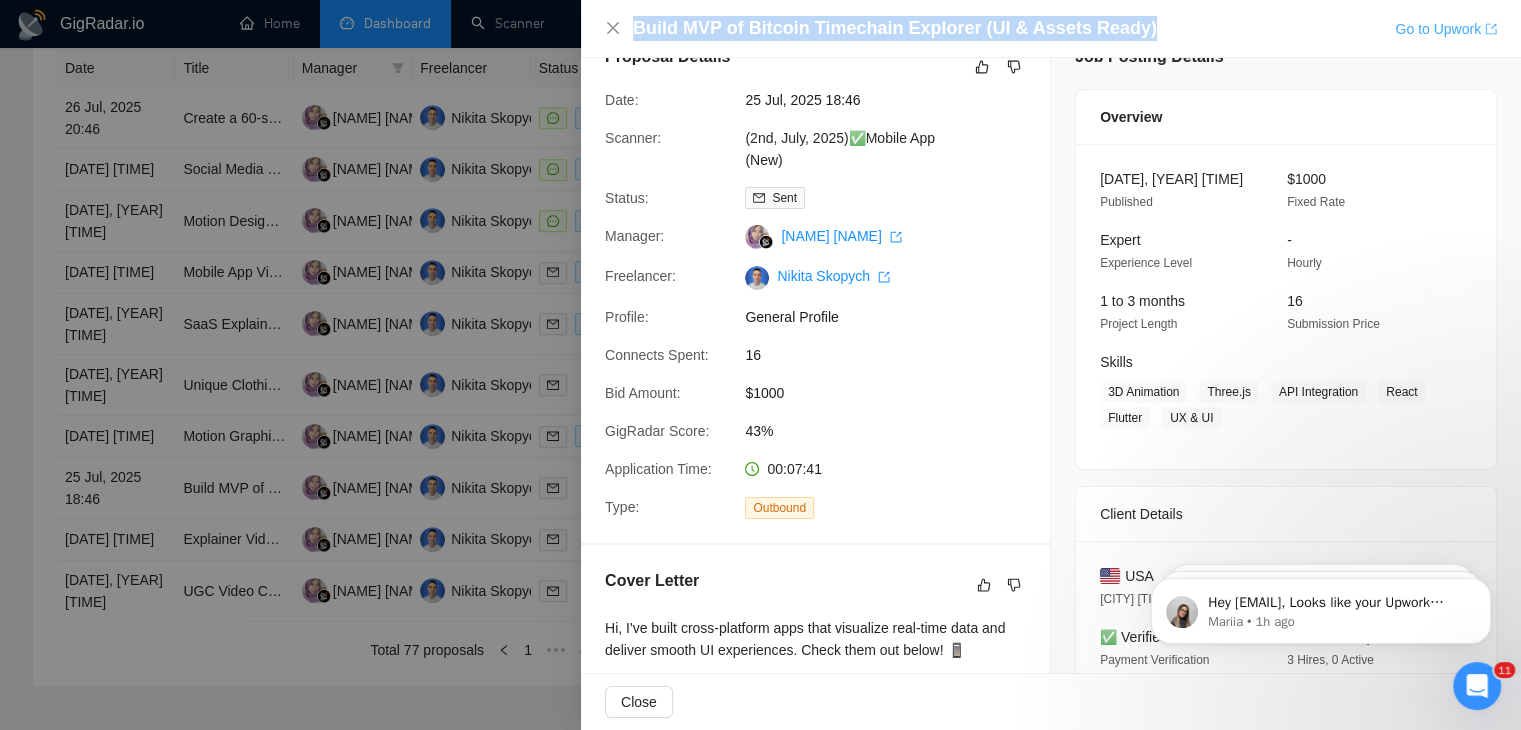 click on "Go to Upwork" at bounding box center (1446, 29) 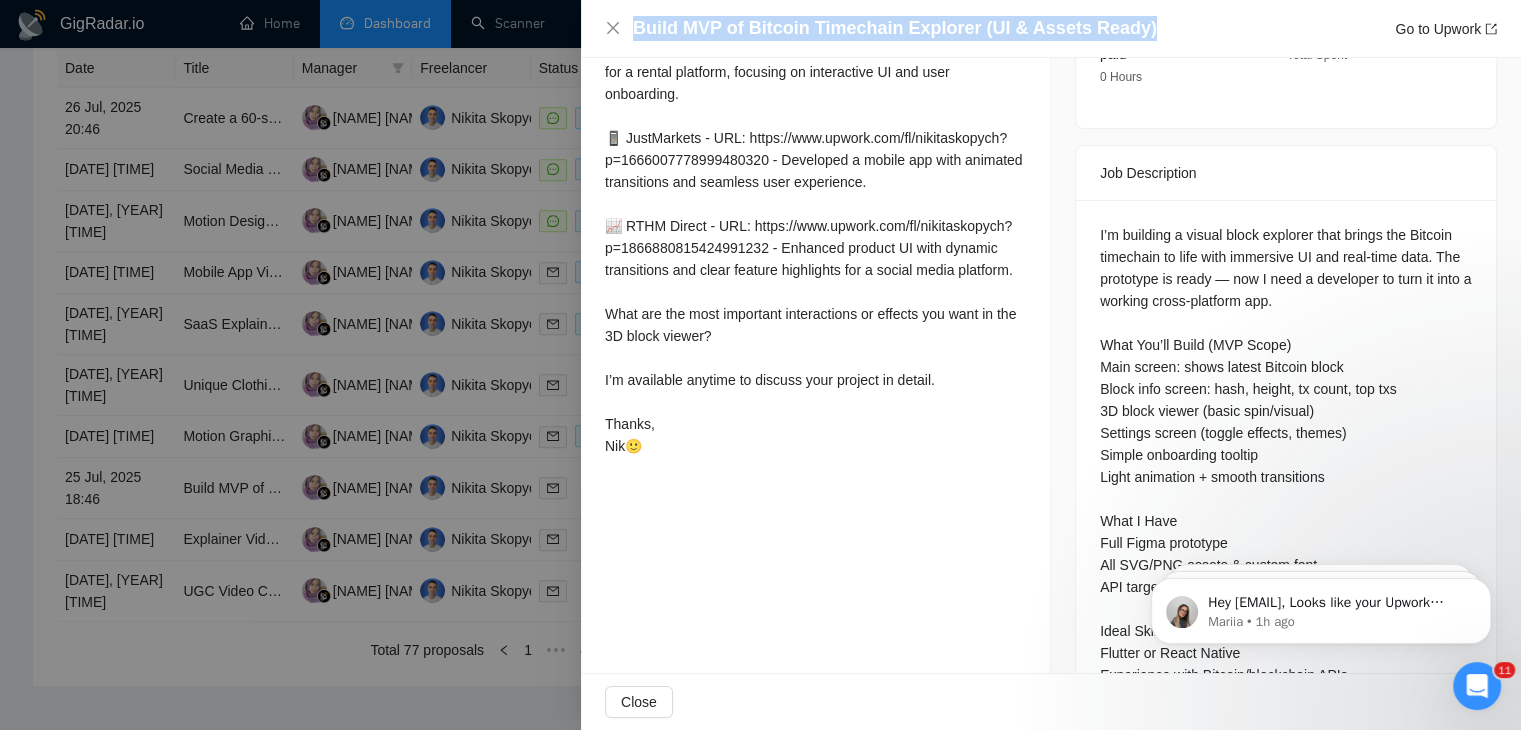 scroll, scrollTop: 715, scrollLeft: 0, axis: vertical 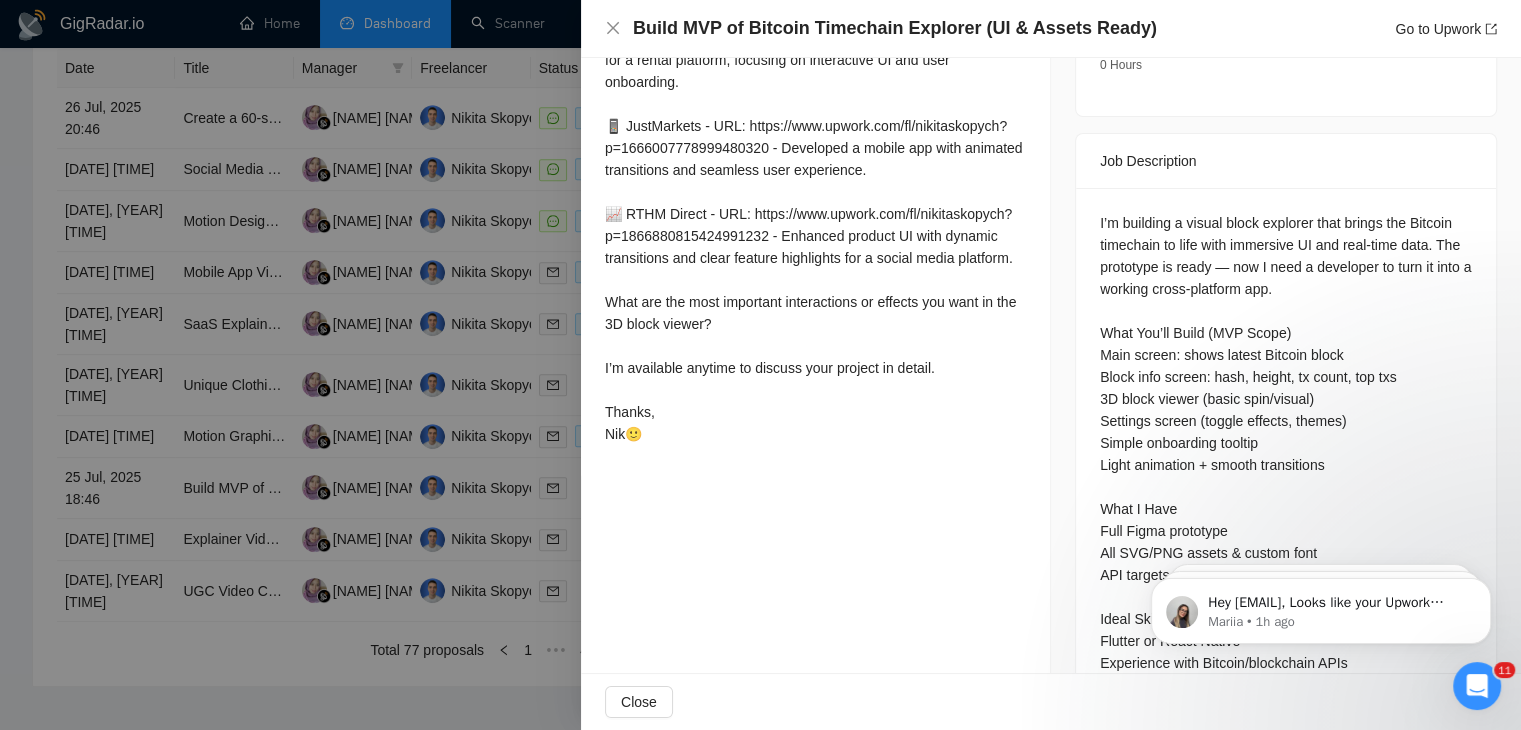 click at bounding box center (760, 365) 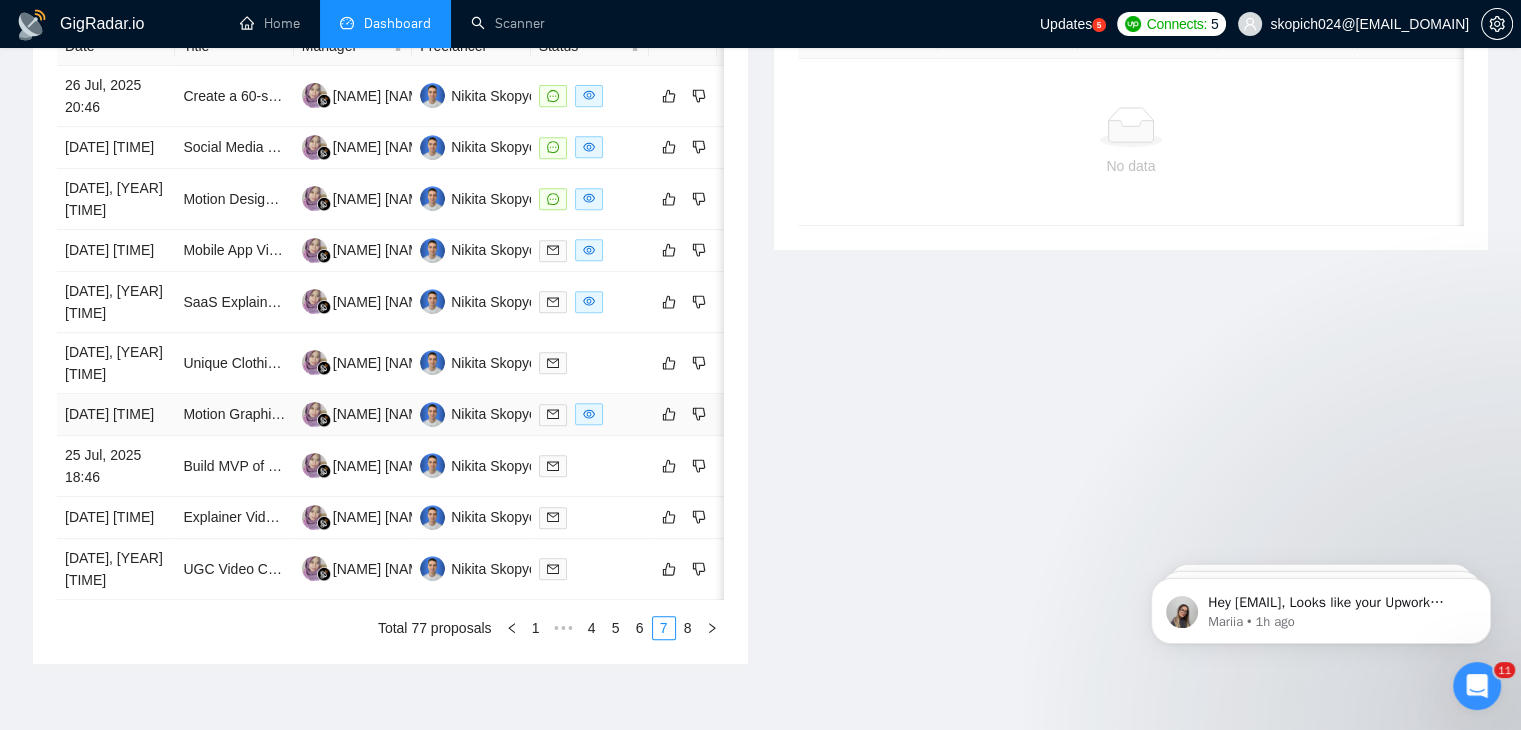 click on "[DATE] [TIME]" at bounding box center (116, 415) 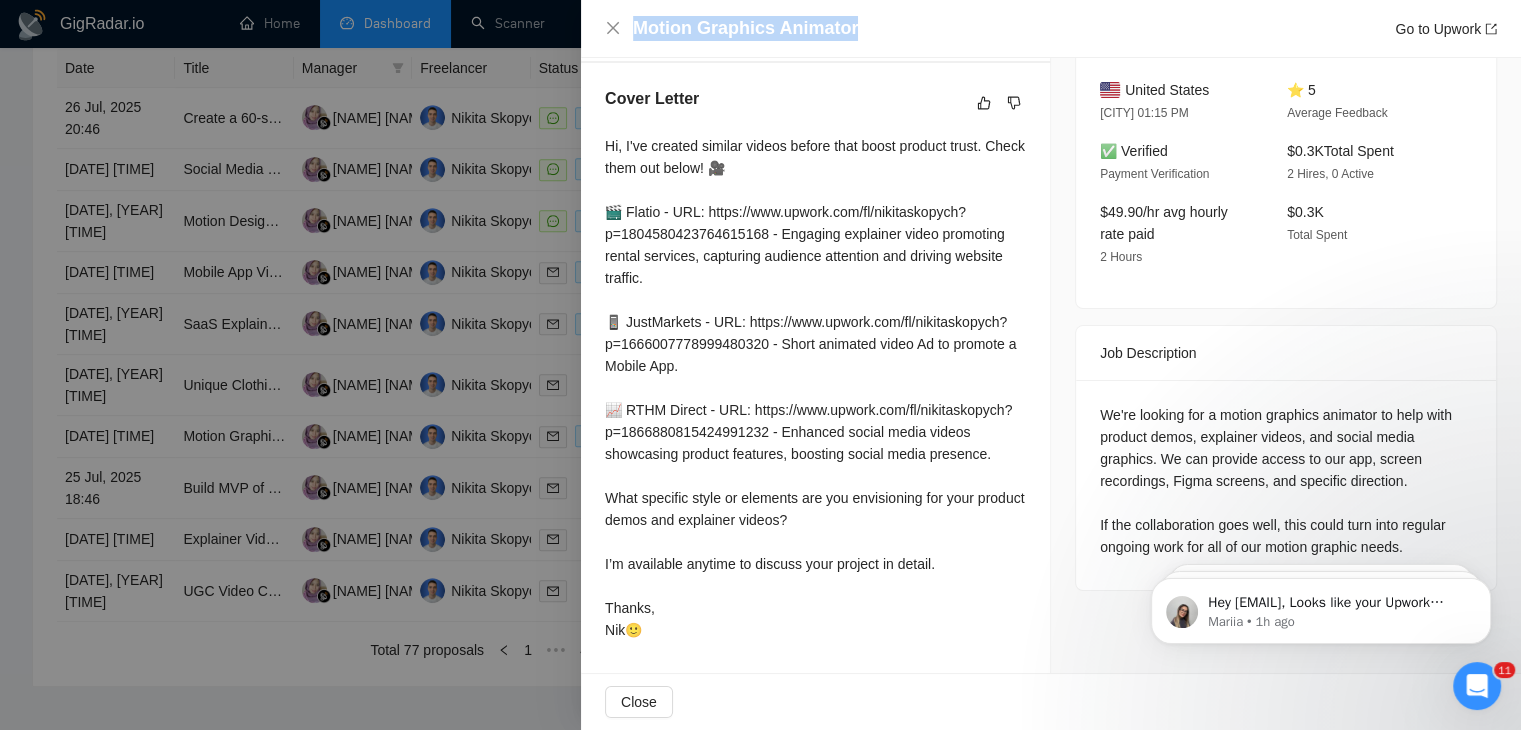 drag, startPoint x: 867, startPoint y: 23, endPoint x: 632, endPoint y: 33, distance: 235.21268 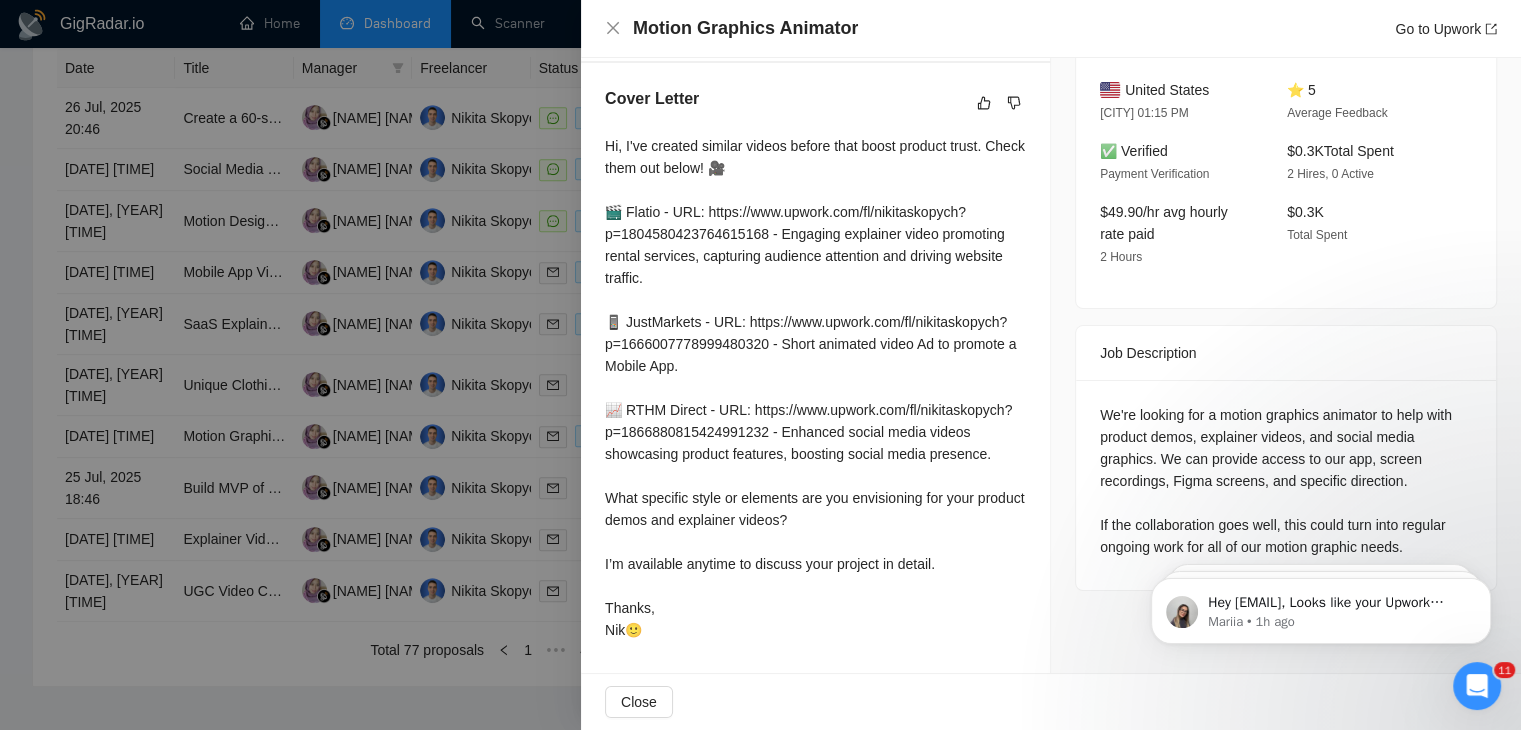click at bounding box center [760, 365] 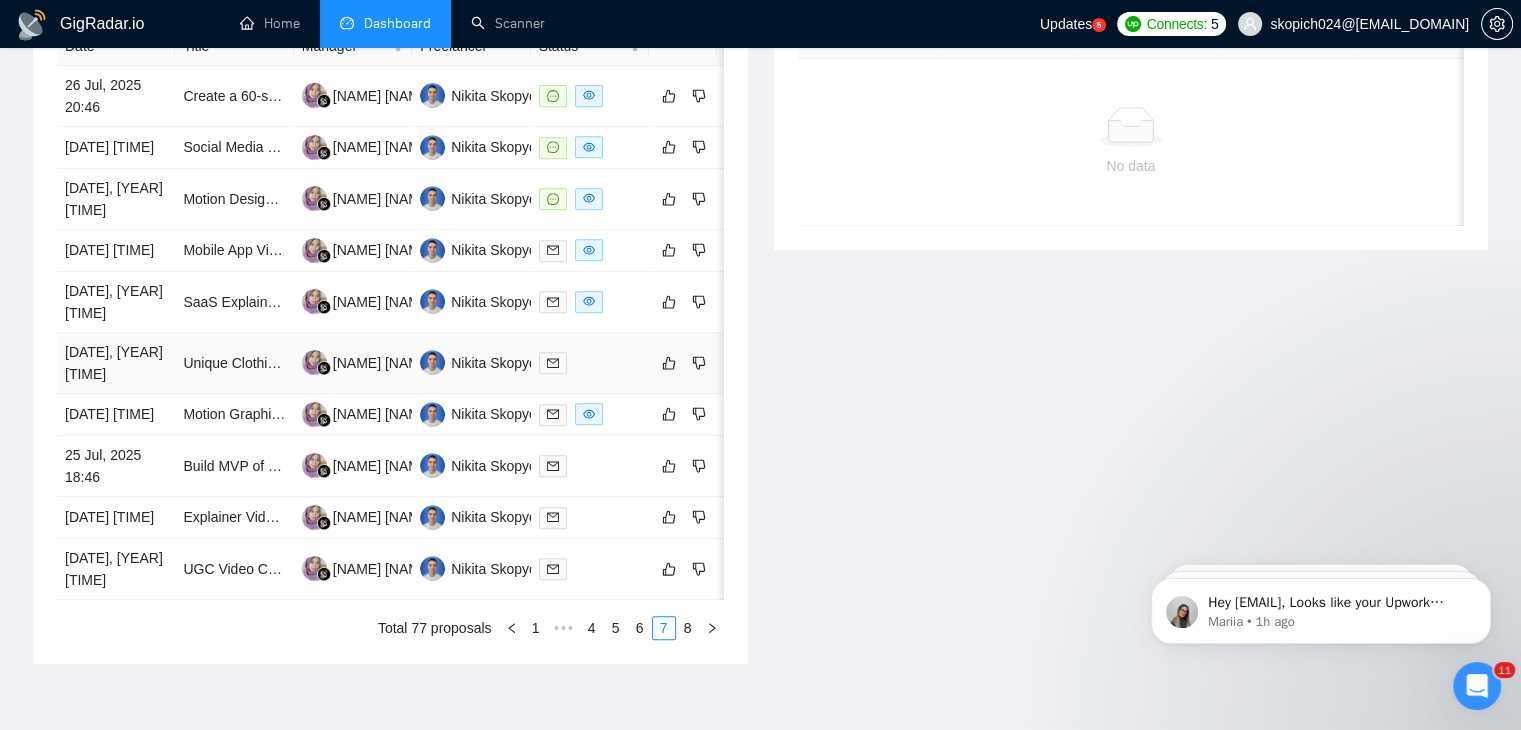 click on "[DATE], [YEAR] [TIME]" at bounding box center (116, 363) 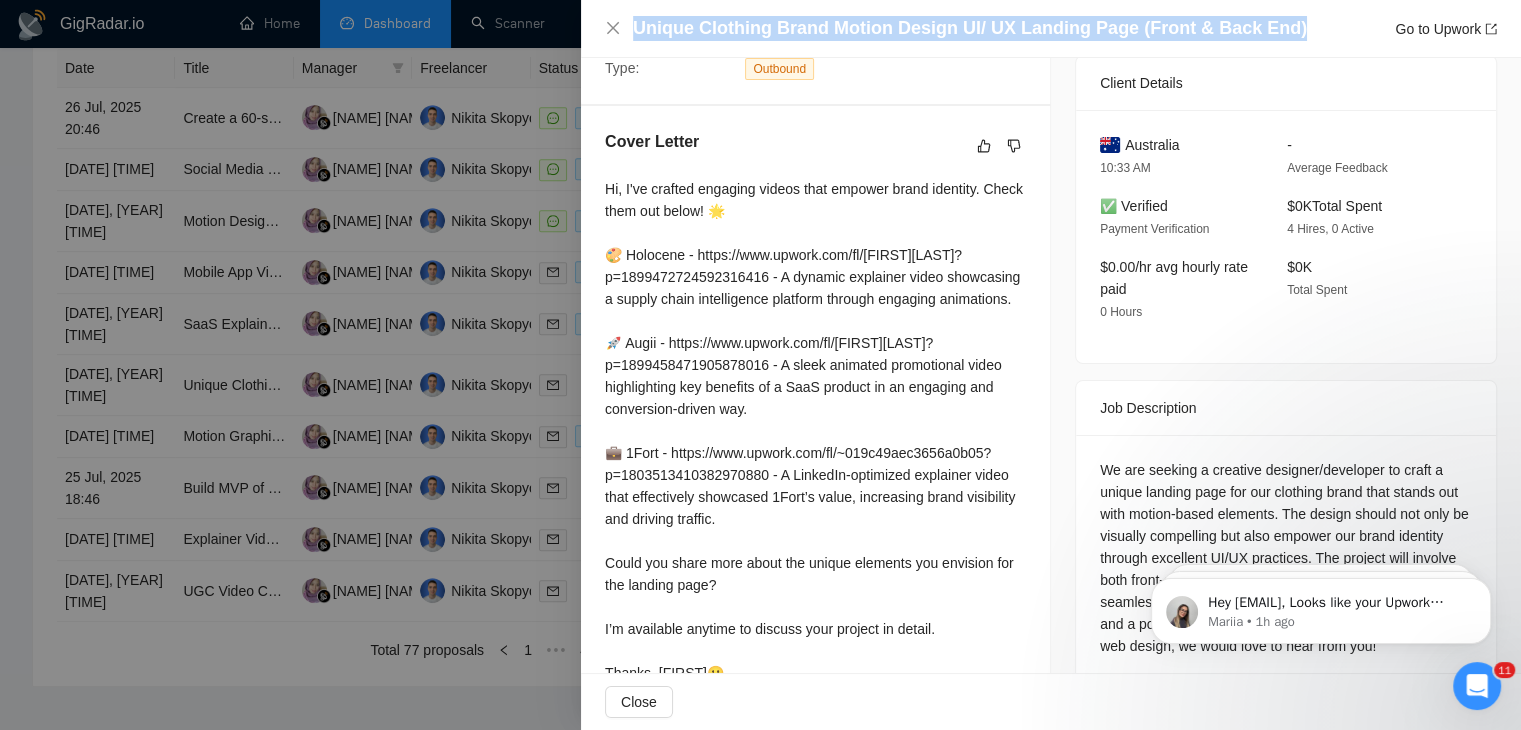 drag, startPoint x: 1284, startPoint y: 21, endPoint x: 580, endPoint y: 29, distance: 704.0455 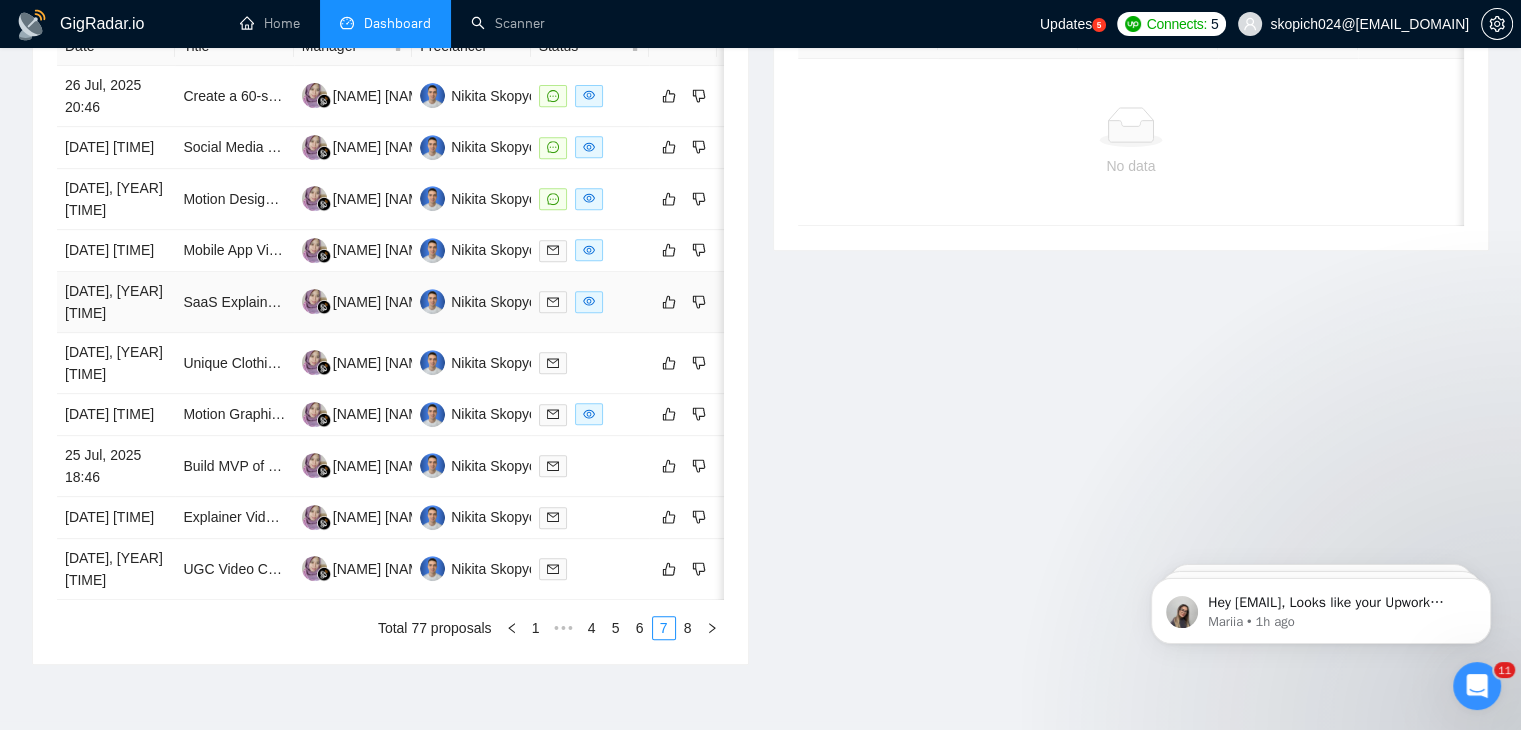 click on "[DATE], [YEAR] [TIME]" at bounding box center [116, 302] 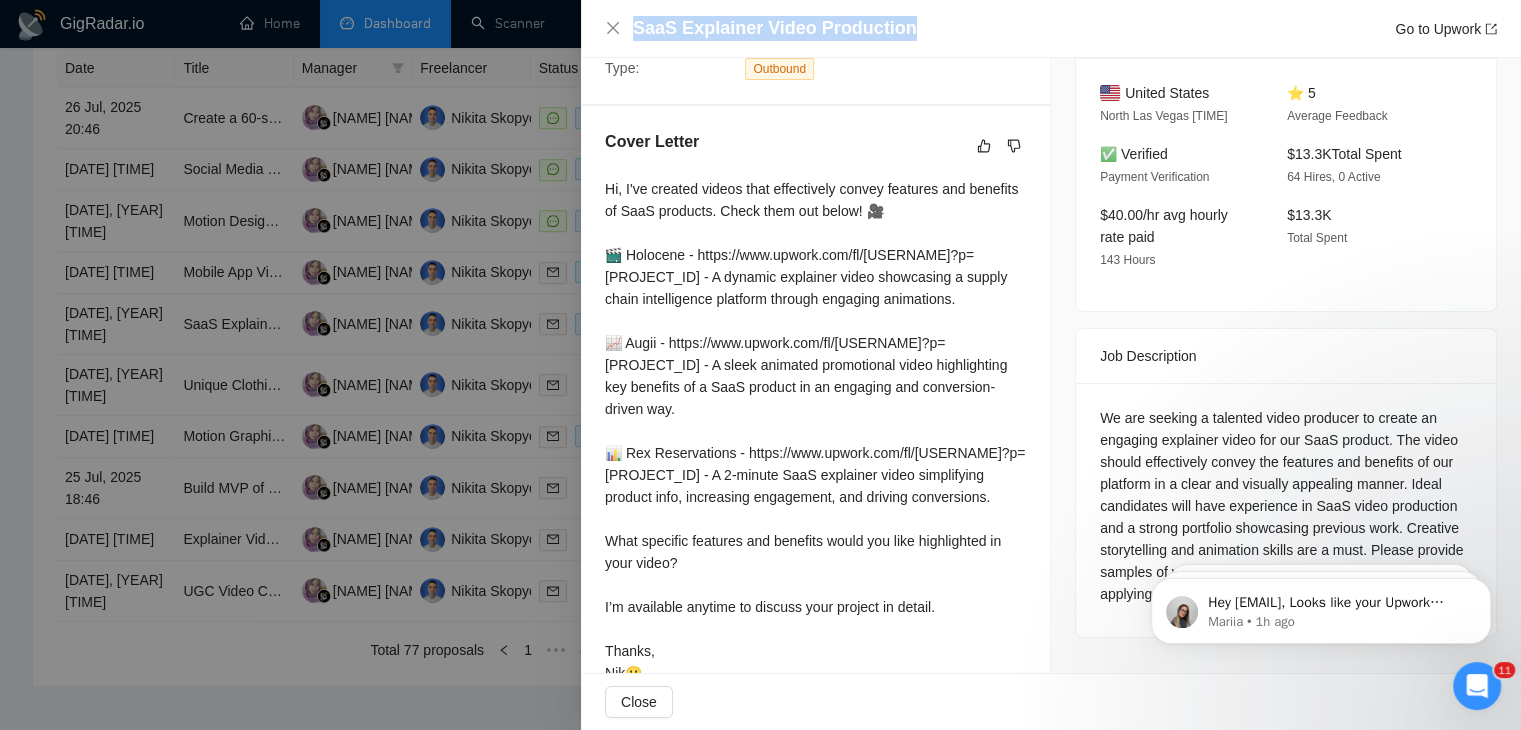 drag, startPoint x: 918, startPoint y: 21, endPoint x: 580, endPoint y: 40, distance: 338.5336 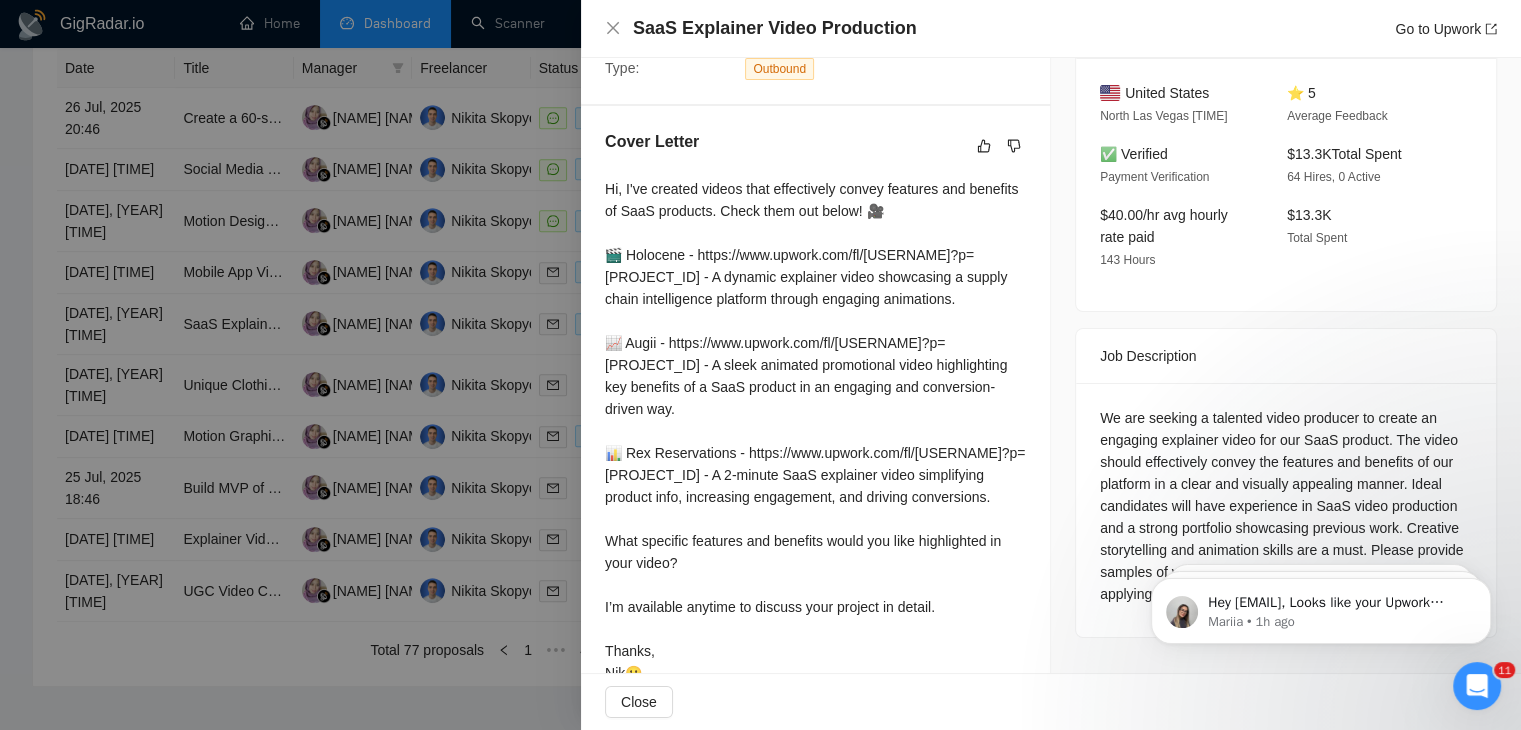 click on "$13.3K Total Spent" at bounding box center (1364, 237) 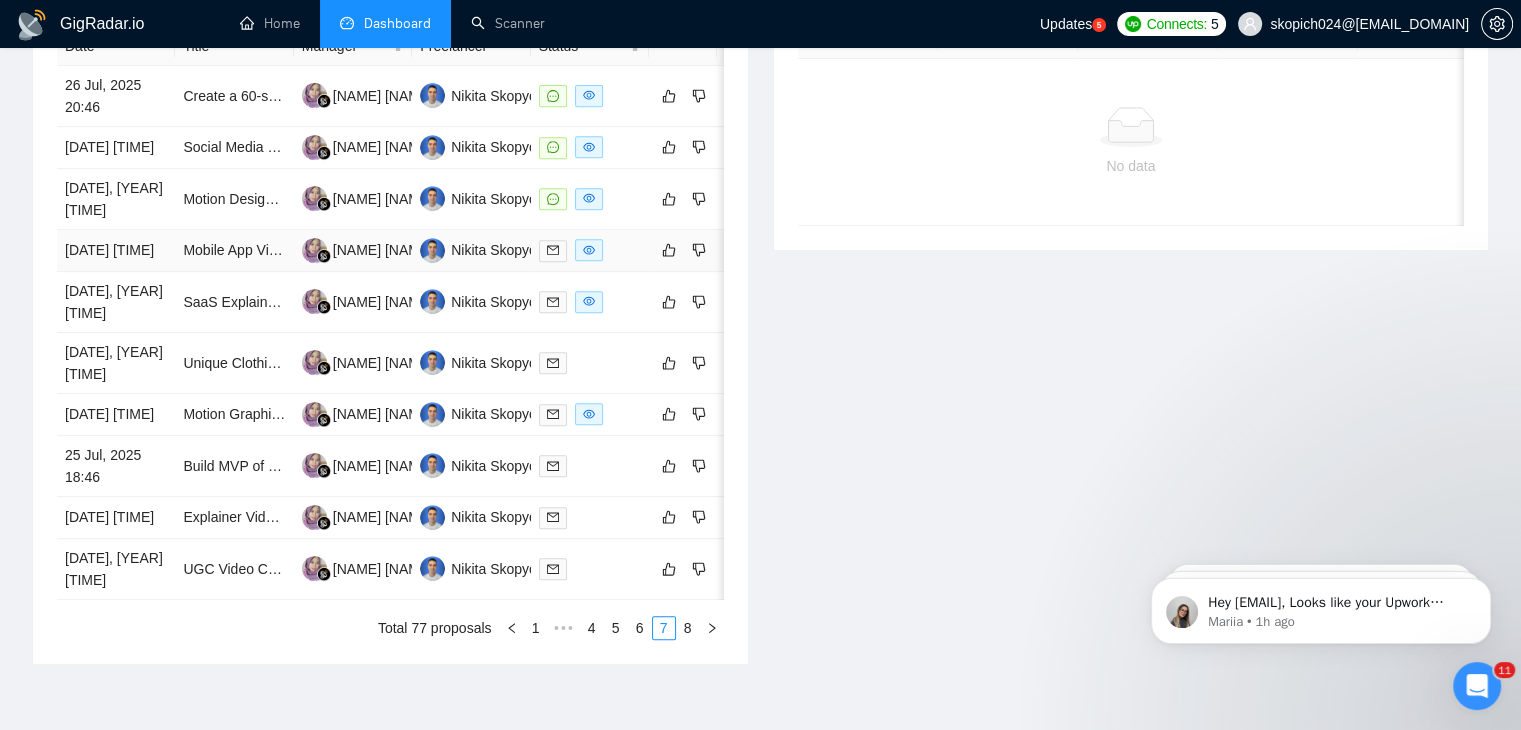 click on "Mobile App Video Clipping Needed to use in app and in social media." at bounding box center [234, 251] 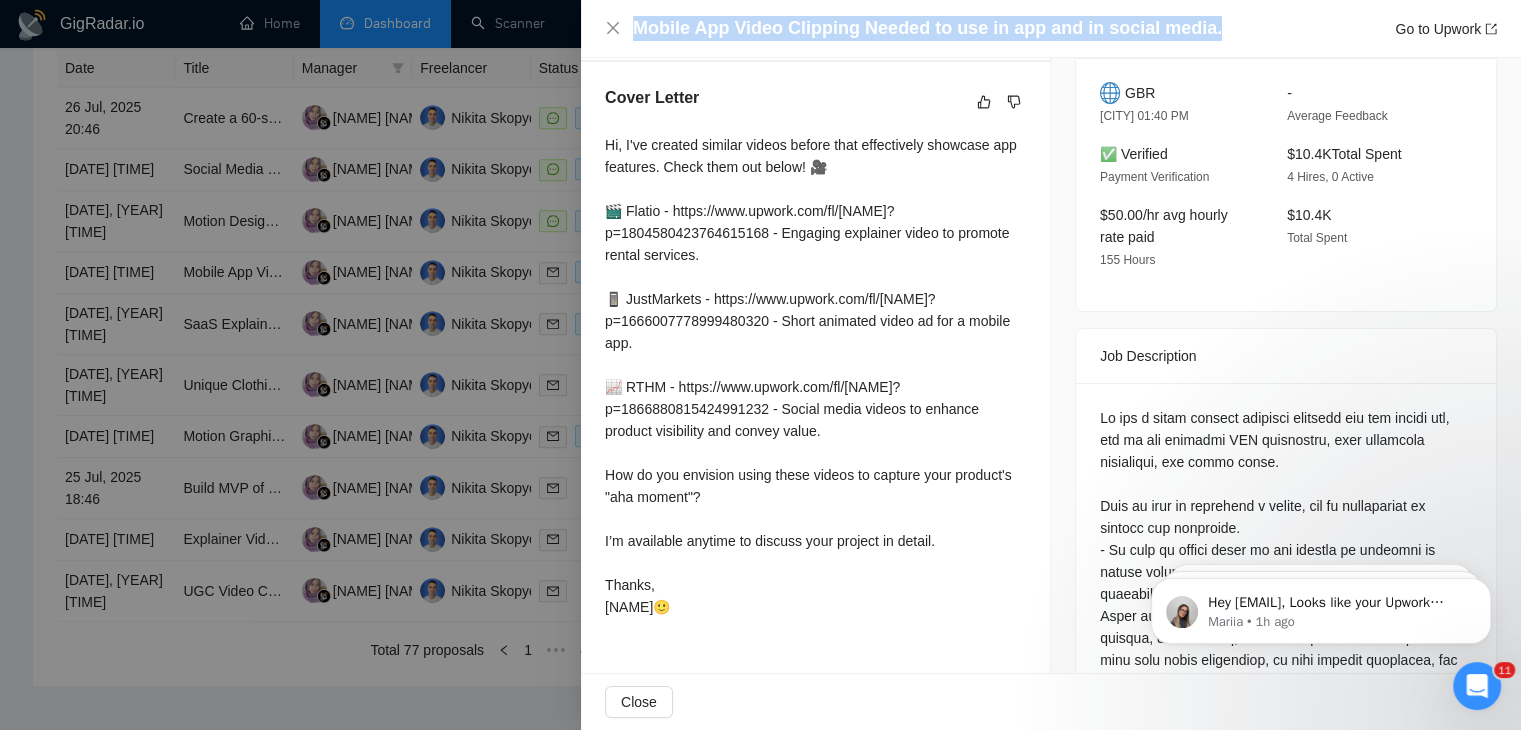drag, startPoint x: 1204, startPoint y: 29, endPoint x: 620, endPoint y: 14, distance: 584.1926 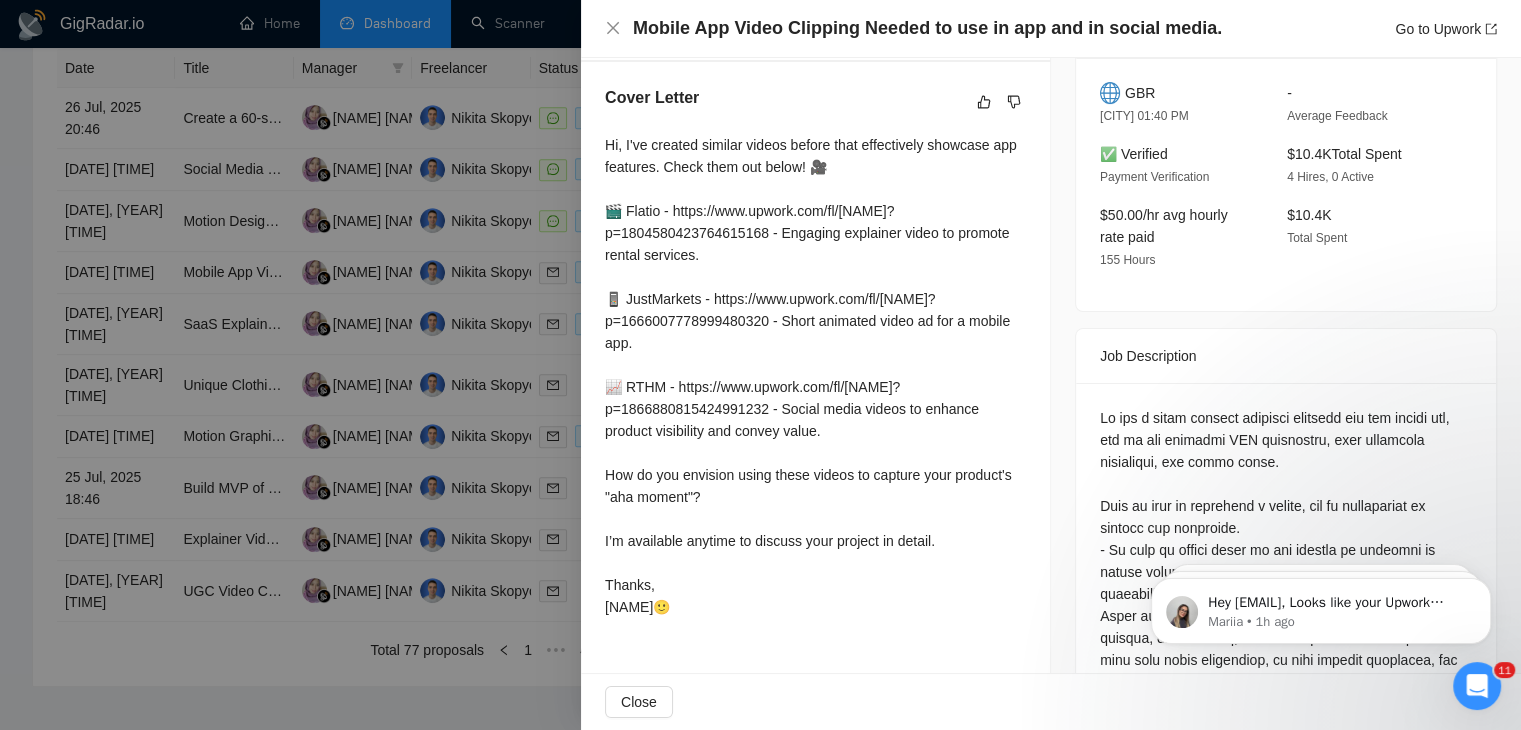 click at bounding box center (760, 365) 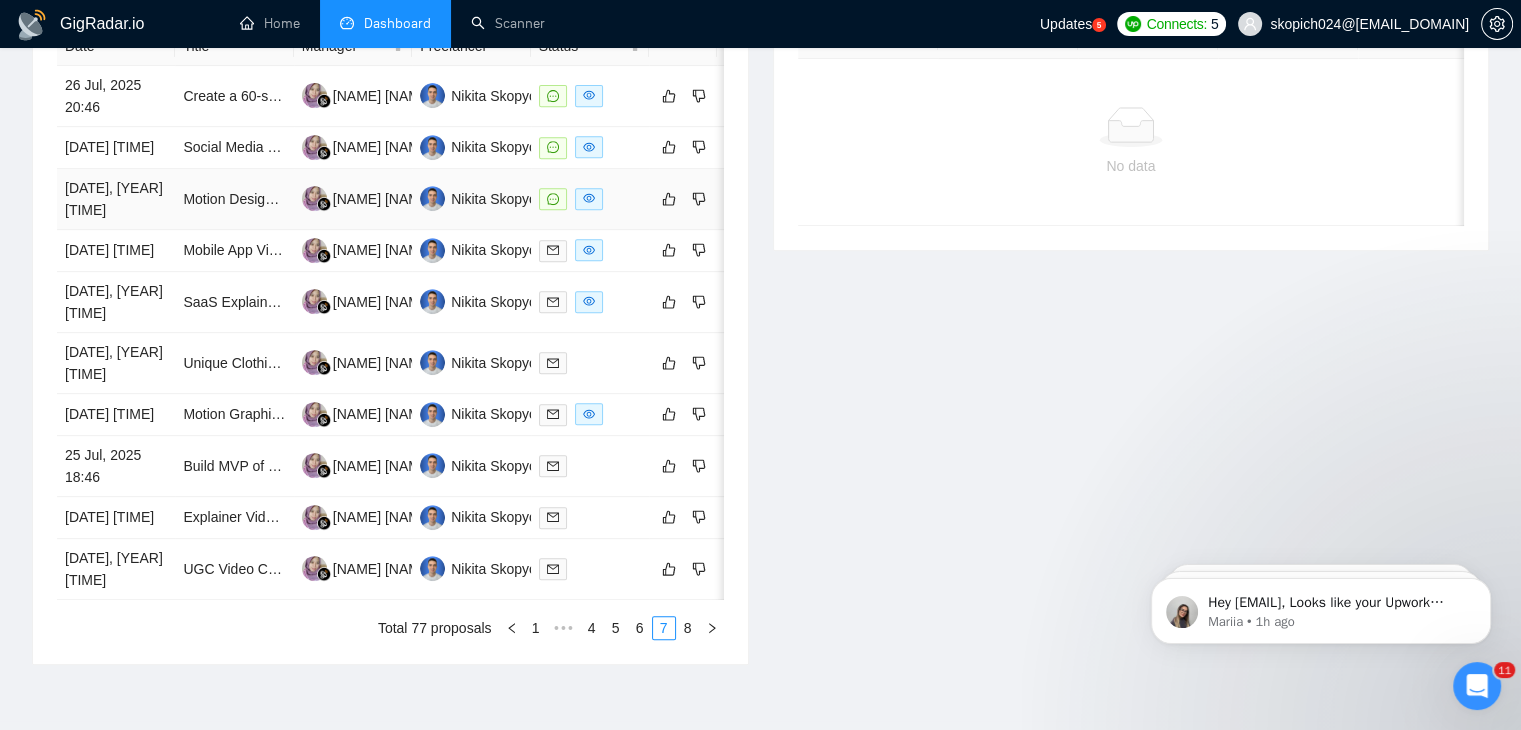 click on "Motion Designer (Hand-drawn Style, Real-Time Effect)" at bounding box center (234, 199) 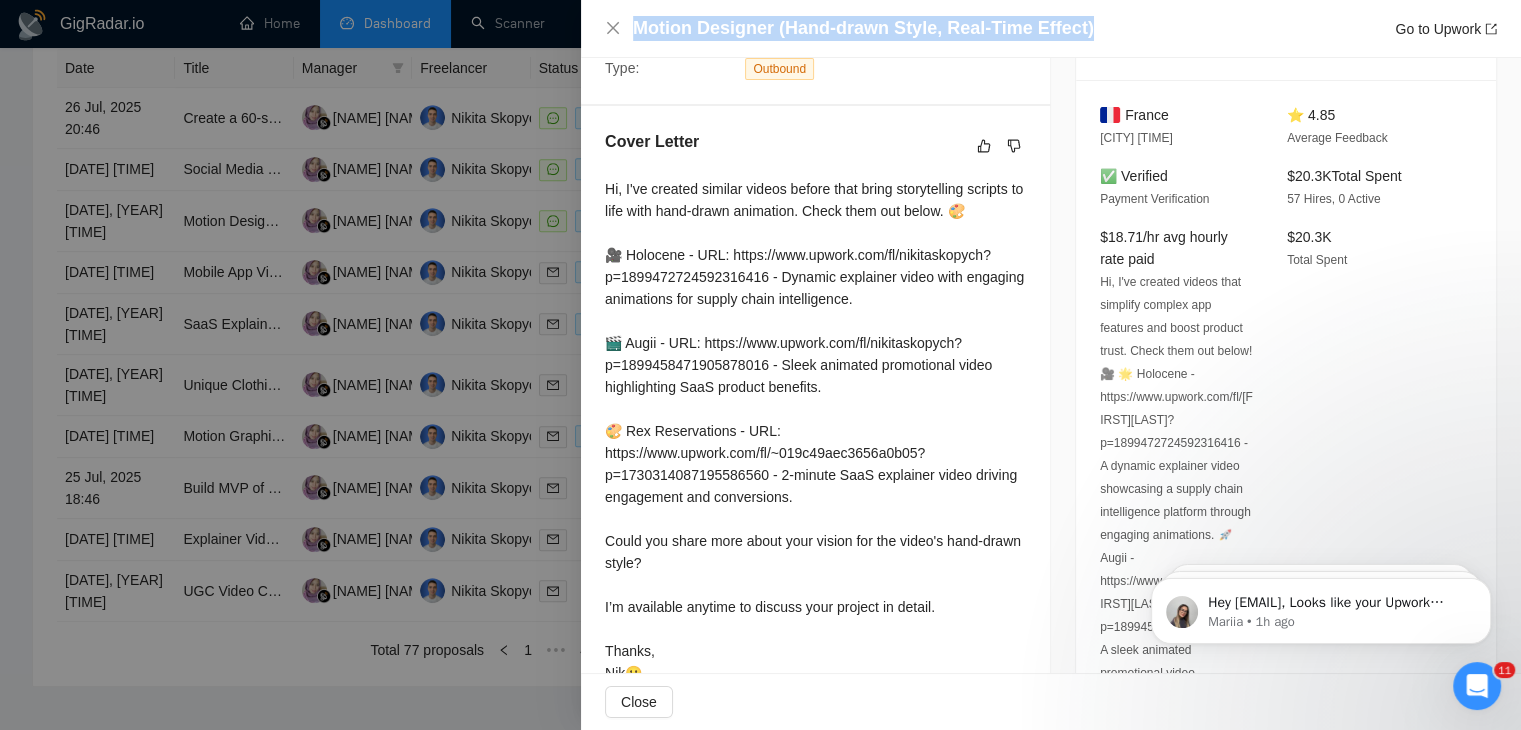 drag, startPoint x: 1090, startPoint y: 26, endPoint x: 623, endPoint y: 46, distance: 467.42807 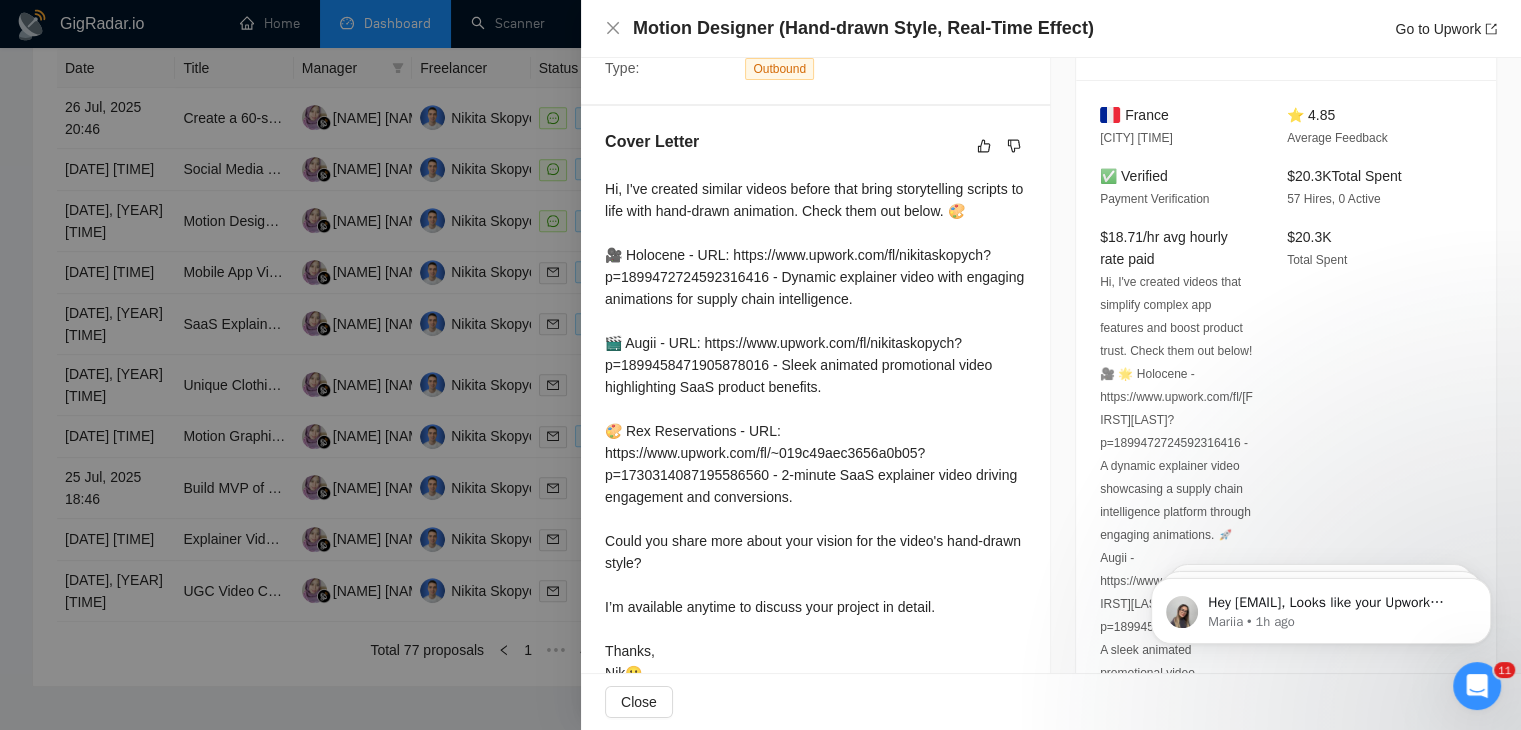 click on "$20.3K Total Spent" at bounding box center (1364, 662) 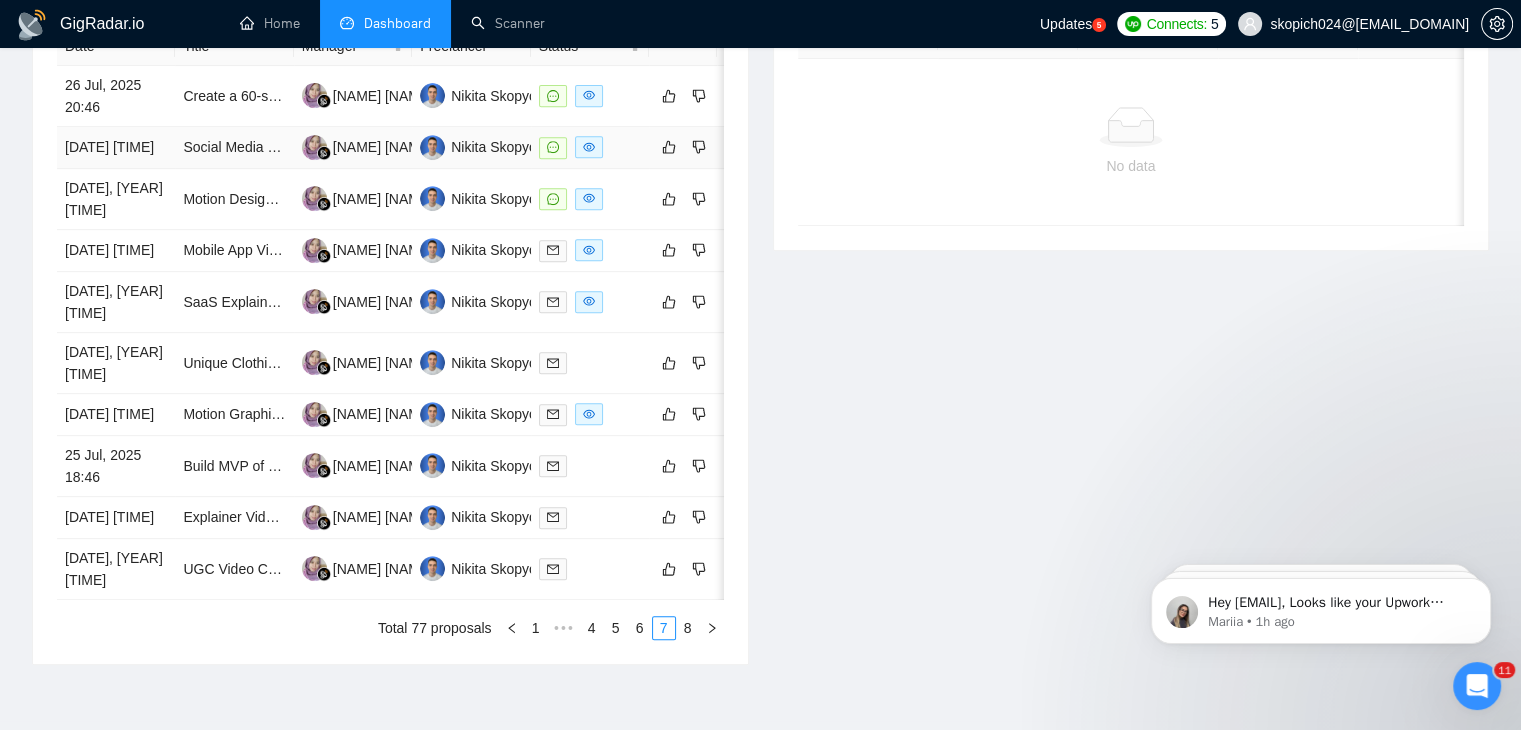 click on "[DATE] [TIME]" at bounding box center [116, 148] 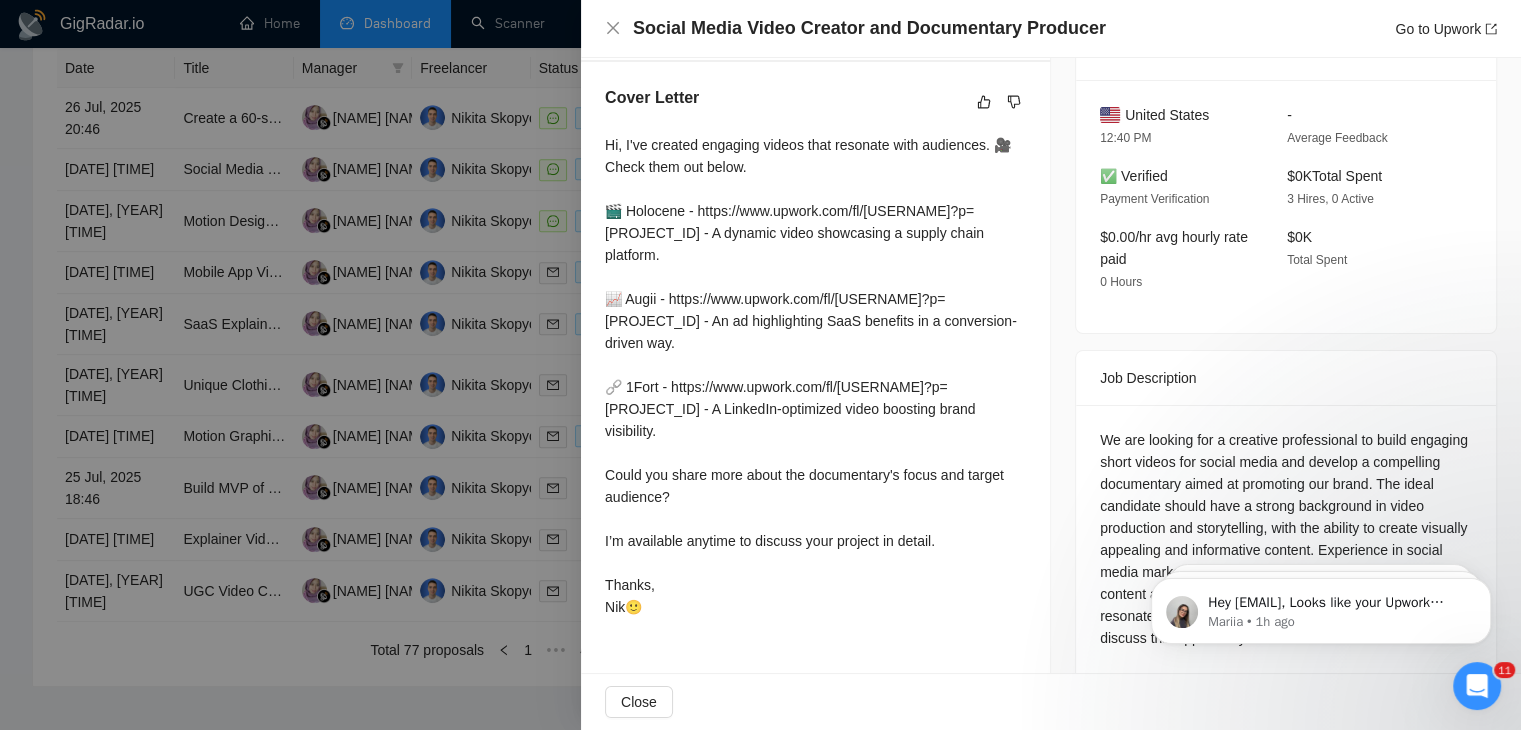 drag, startPoint x: 1092, startPoint y: 41, endPoint x: 631, endPoint y: 40, distance: 461.0011 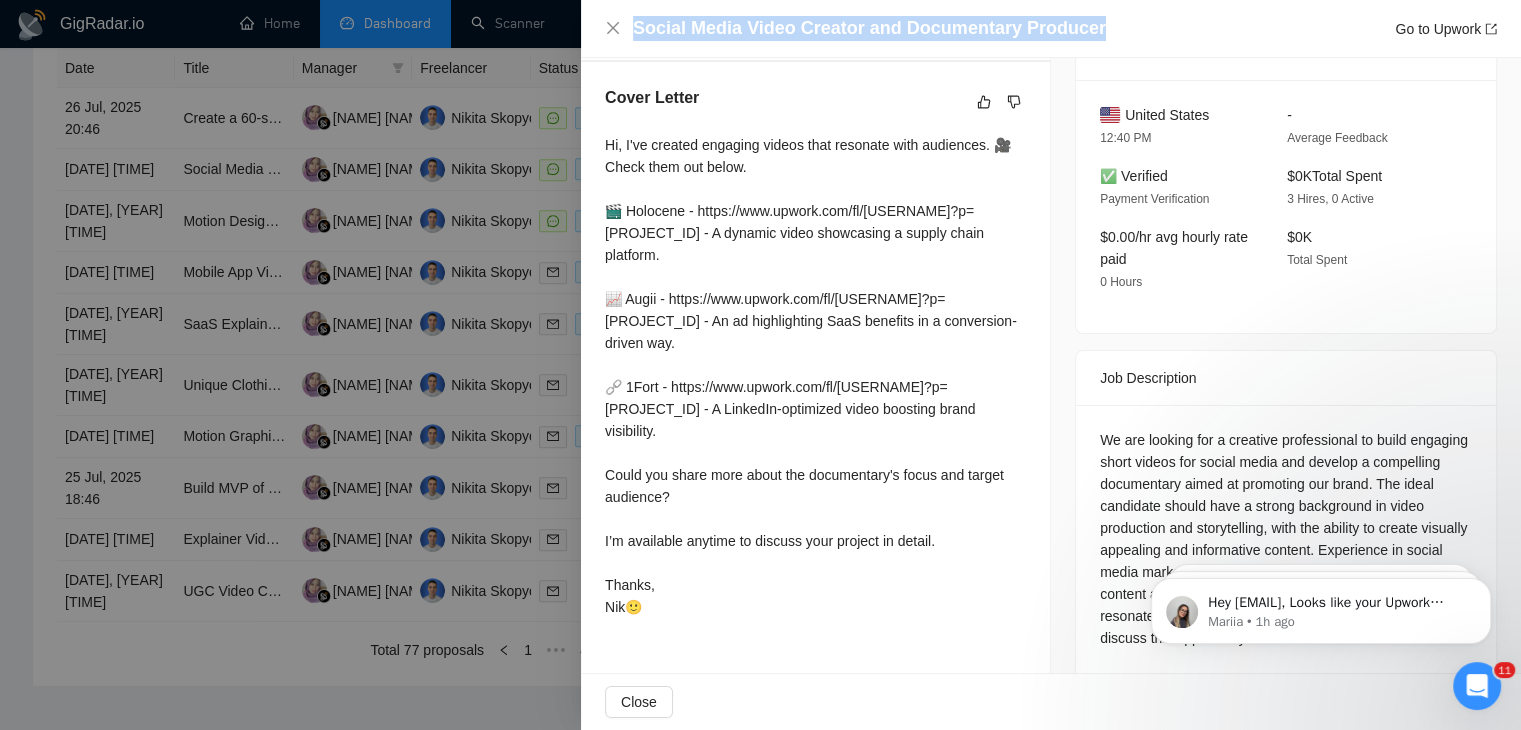 drag, startPoint x: 1100, startPoint y: 24, endPoint x: 661, endPoint y: 34, distance: 439.1139 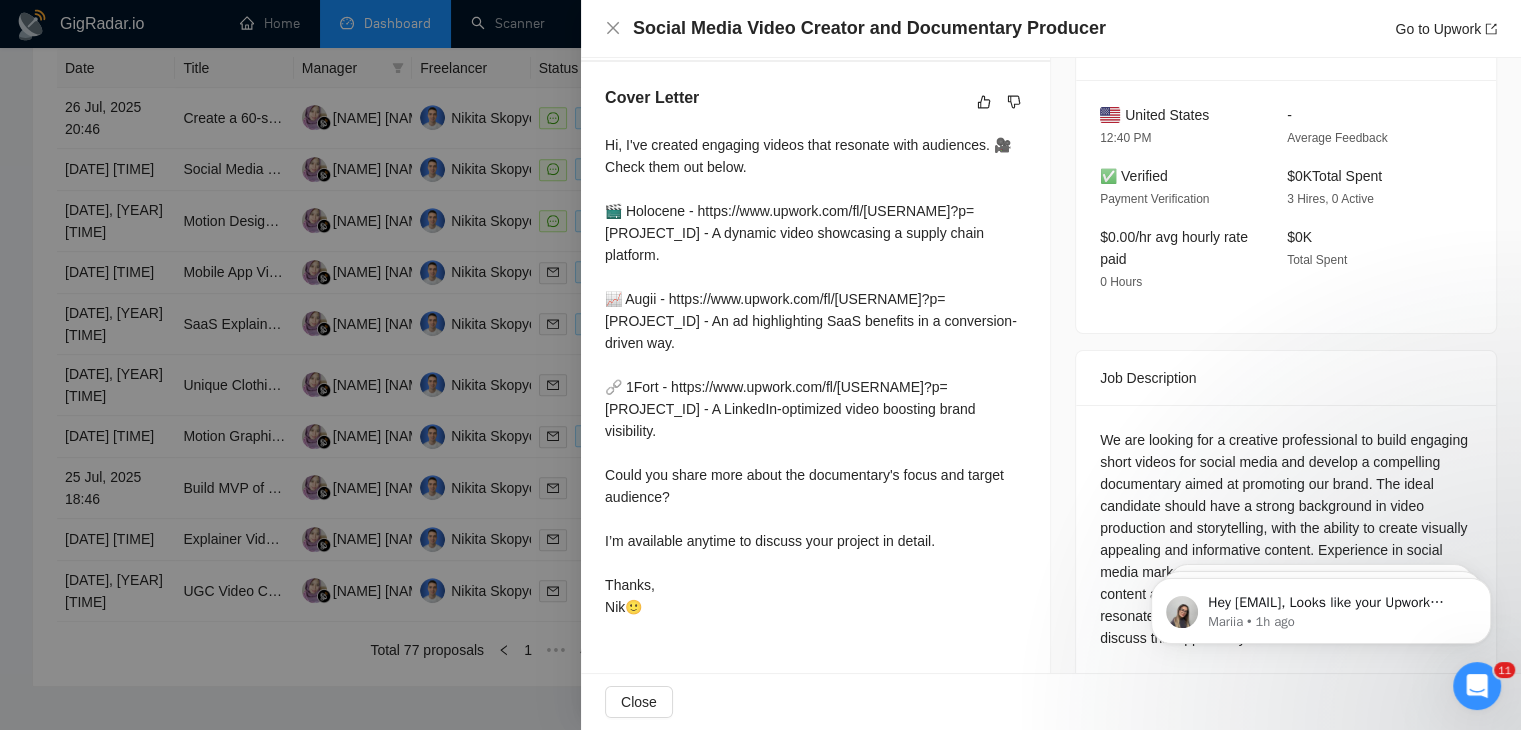 click at bounding box center [760, 365] 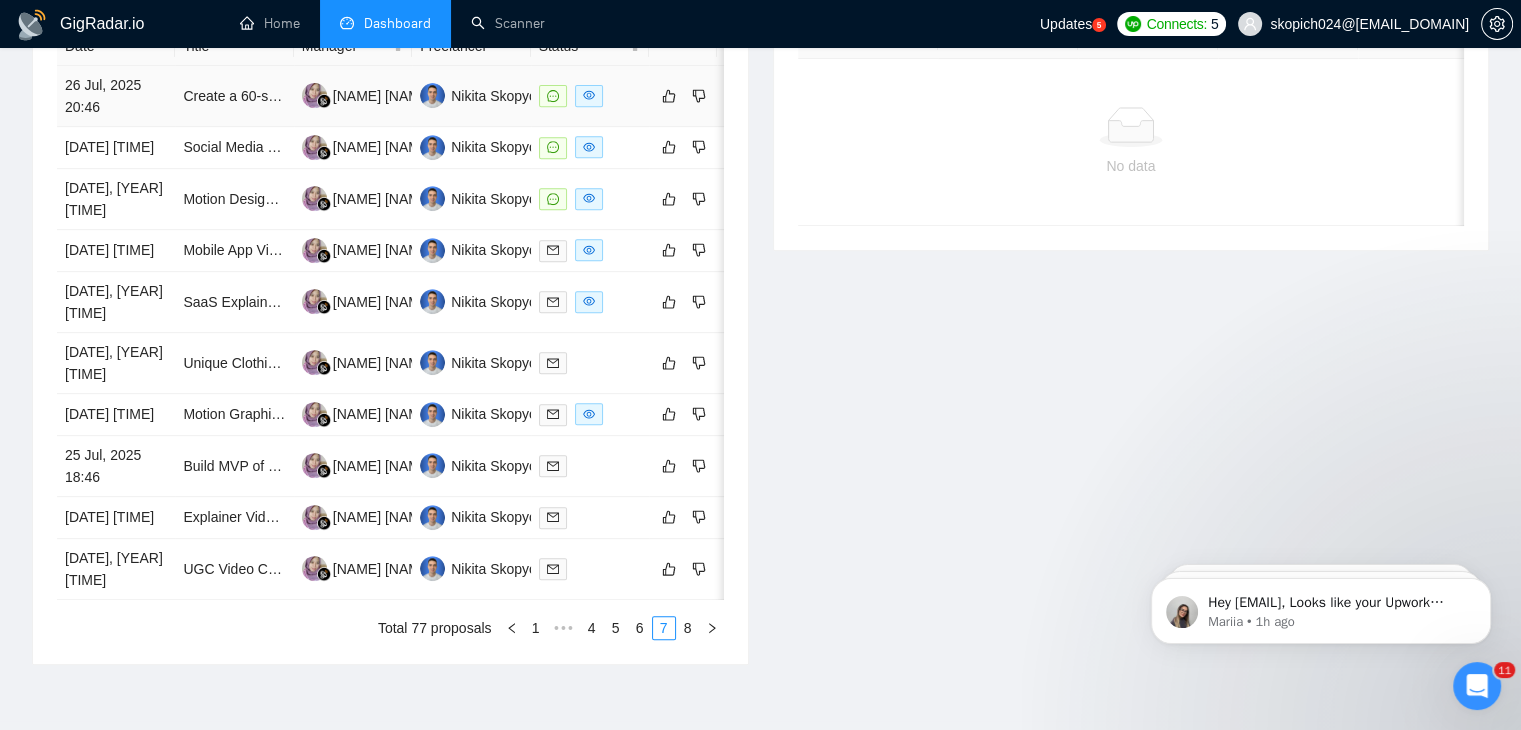 click on "Create a 60-second Explainer Video for Innovative Festival Platform (Event Rewind)" at bounding box center [234, 96] 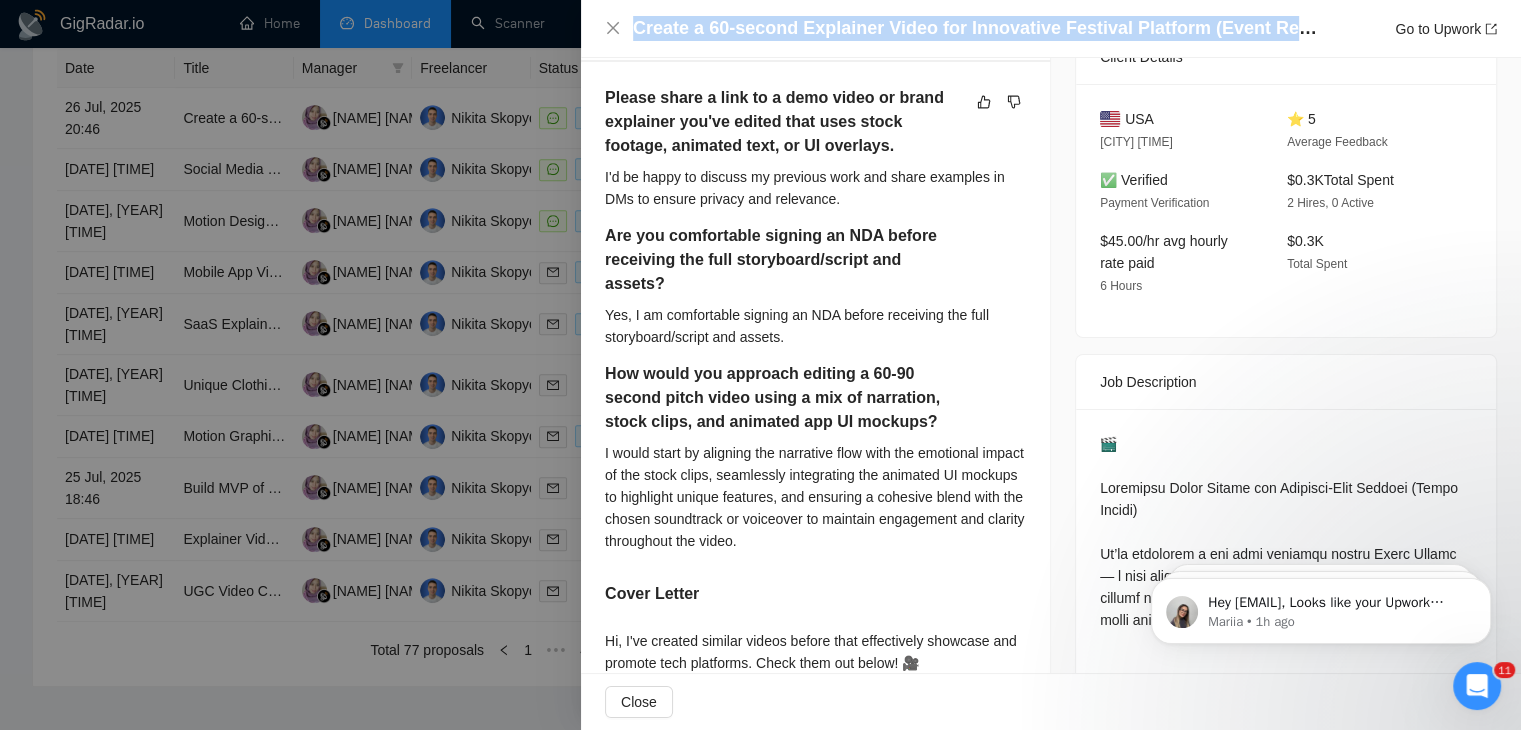 drag, startPoint x: 1308, startPoint y: 26, endPoint x: 628, endPoint y: 9, distance: 680.21246 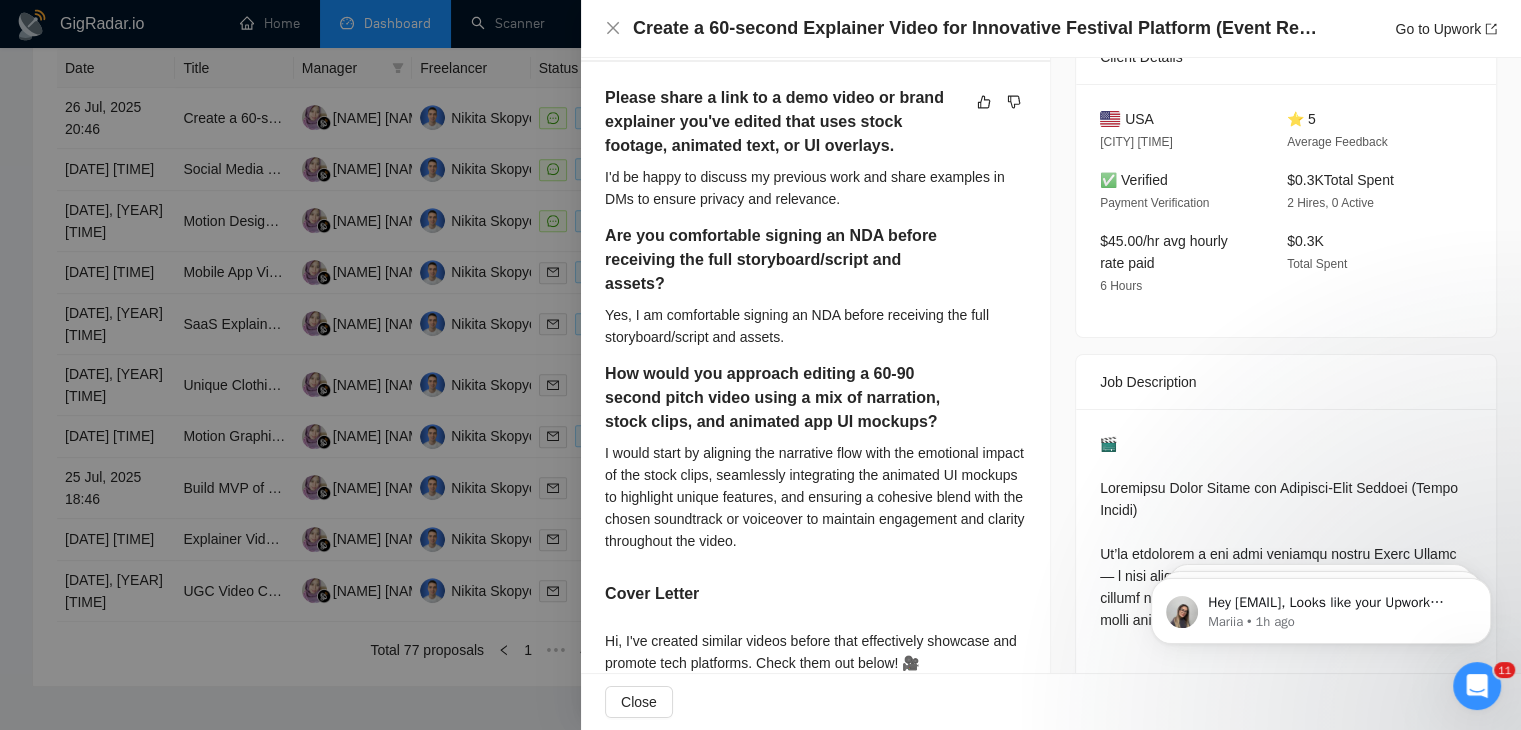 click on "✅ Verified Payment Verification $0.3K  Total Spent 2 Hires, 0 Active" at bounding box center [1271, 191] 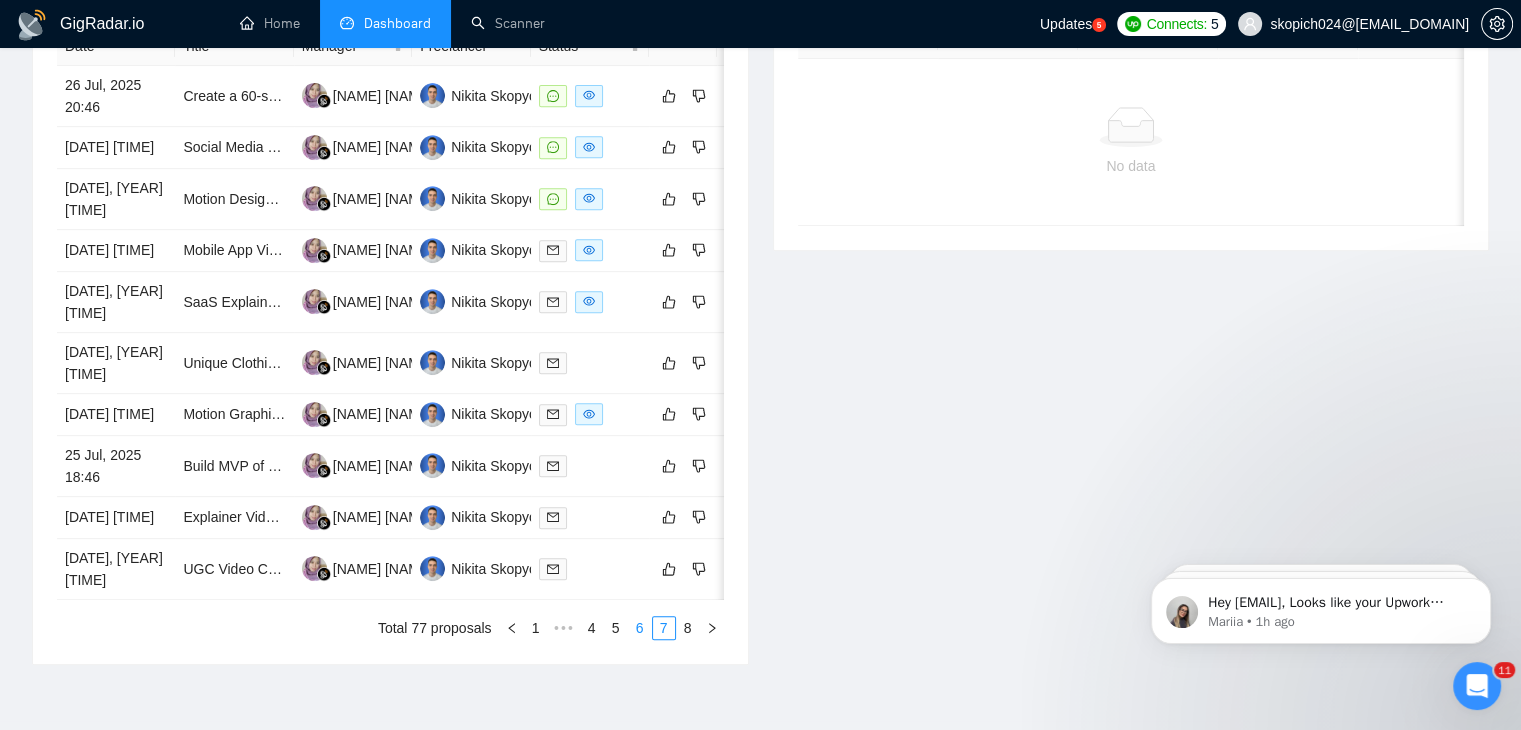 click on "6" at bounding box center (640, 628) 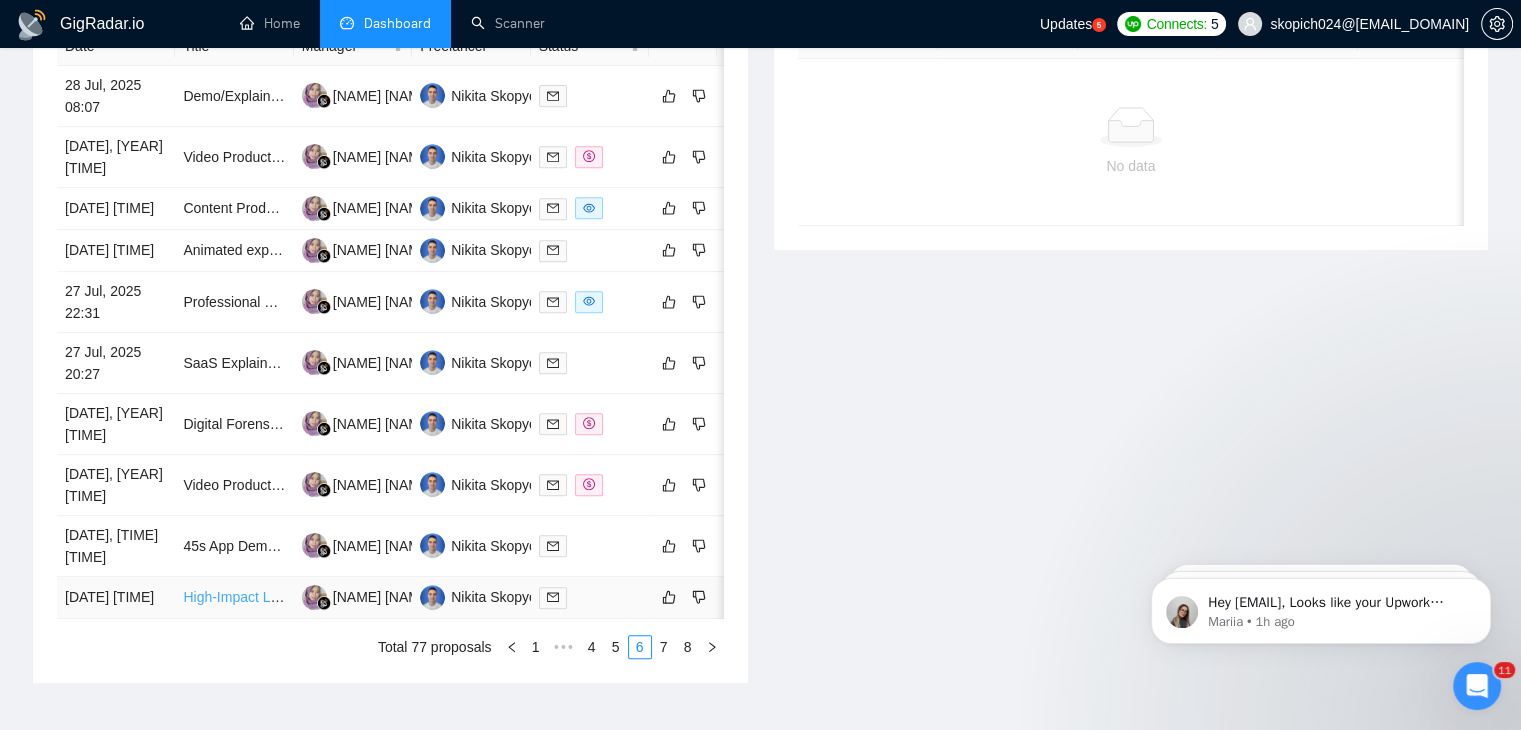 click on "High-Impact Live-Action Explainer Video for SAAS Platforms" at bounding box center [370, 597] 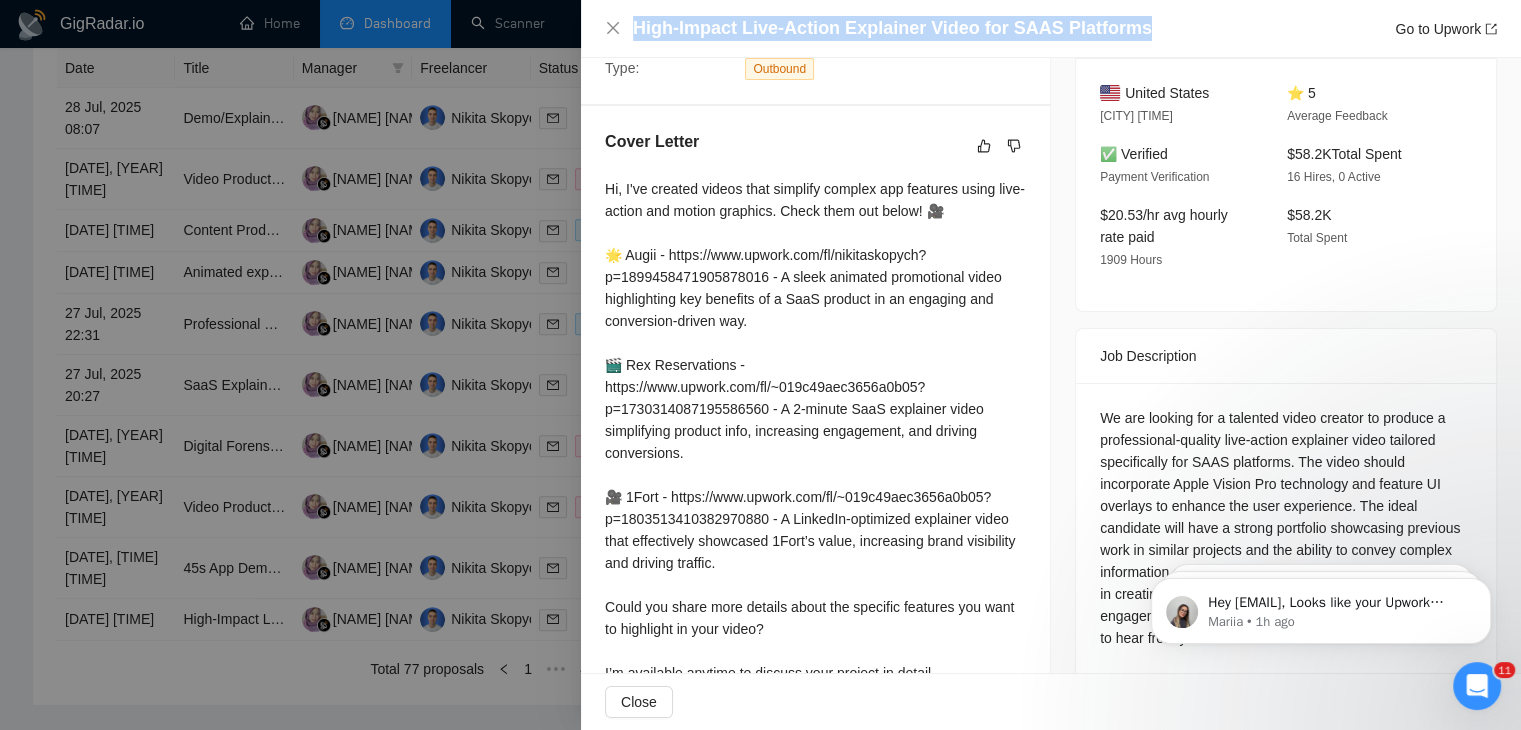 drag, startPoint x: 1134, startPoint y: 27, endPoint x: 616, endPoint y: 43, distance: 518.2471 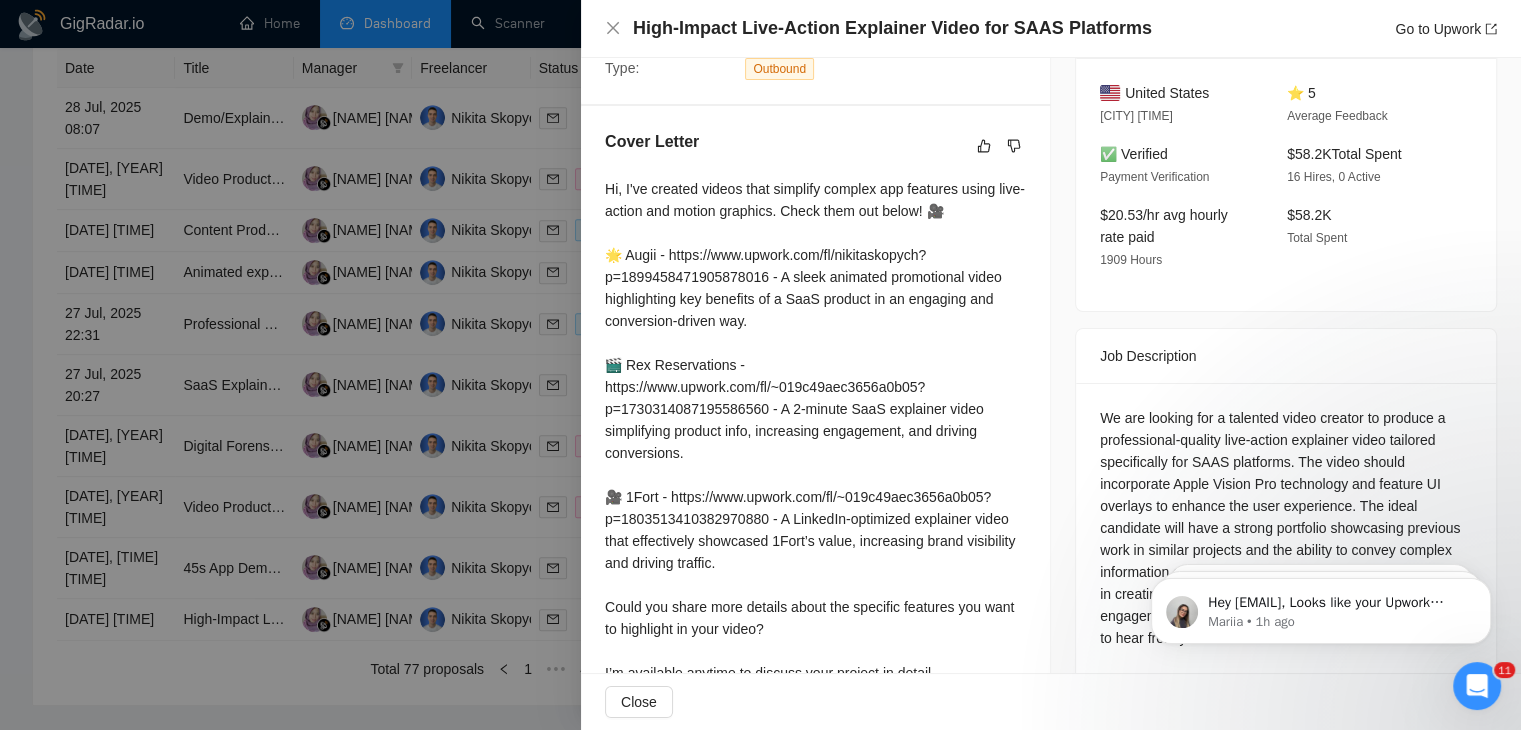 click on "$58.2K Total Spent" at bounding box center (1364, 237) 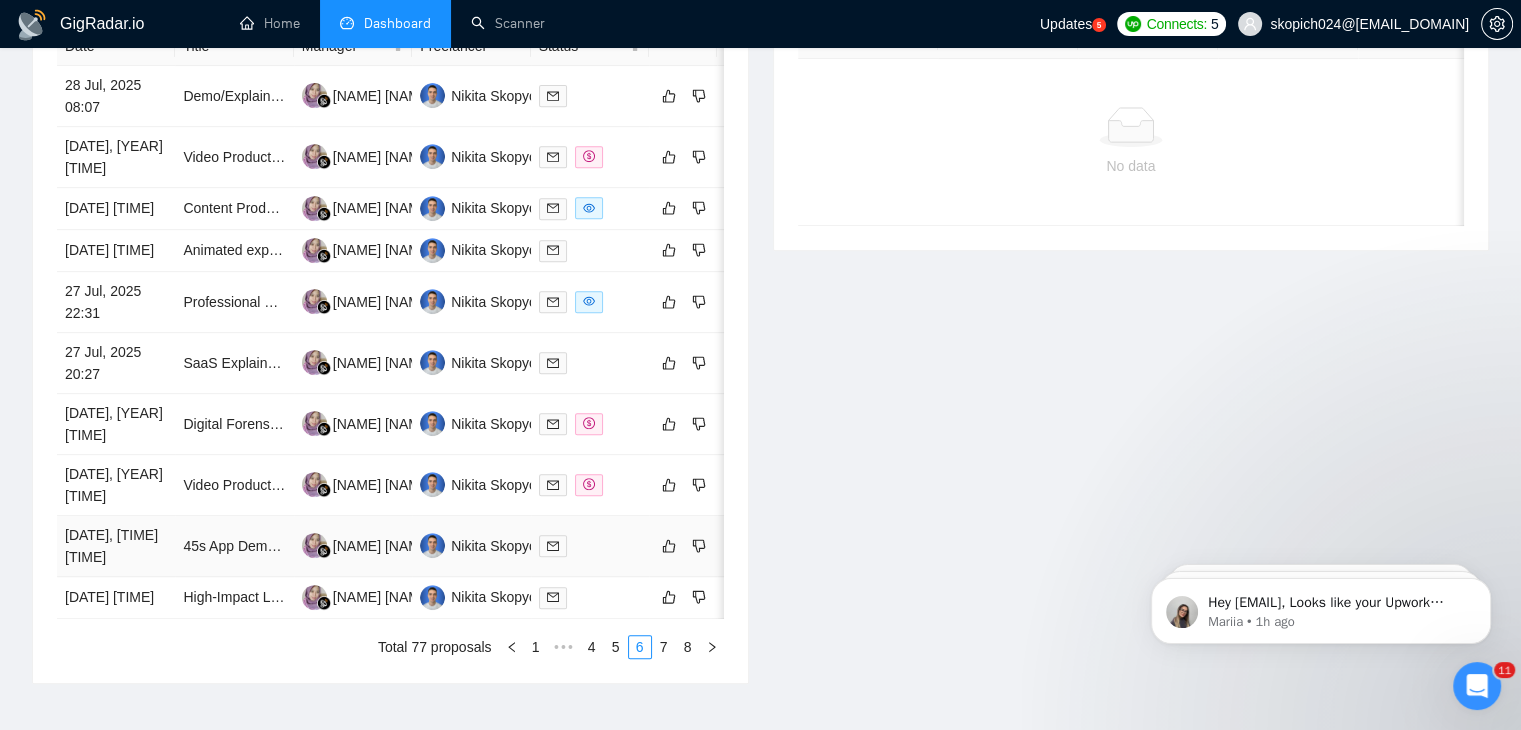 click on "[DATE], [TIME] [TIME]" at bounding box center (116, 546) 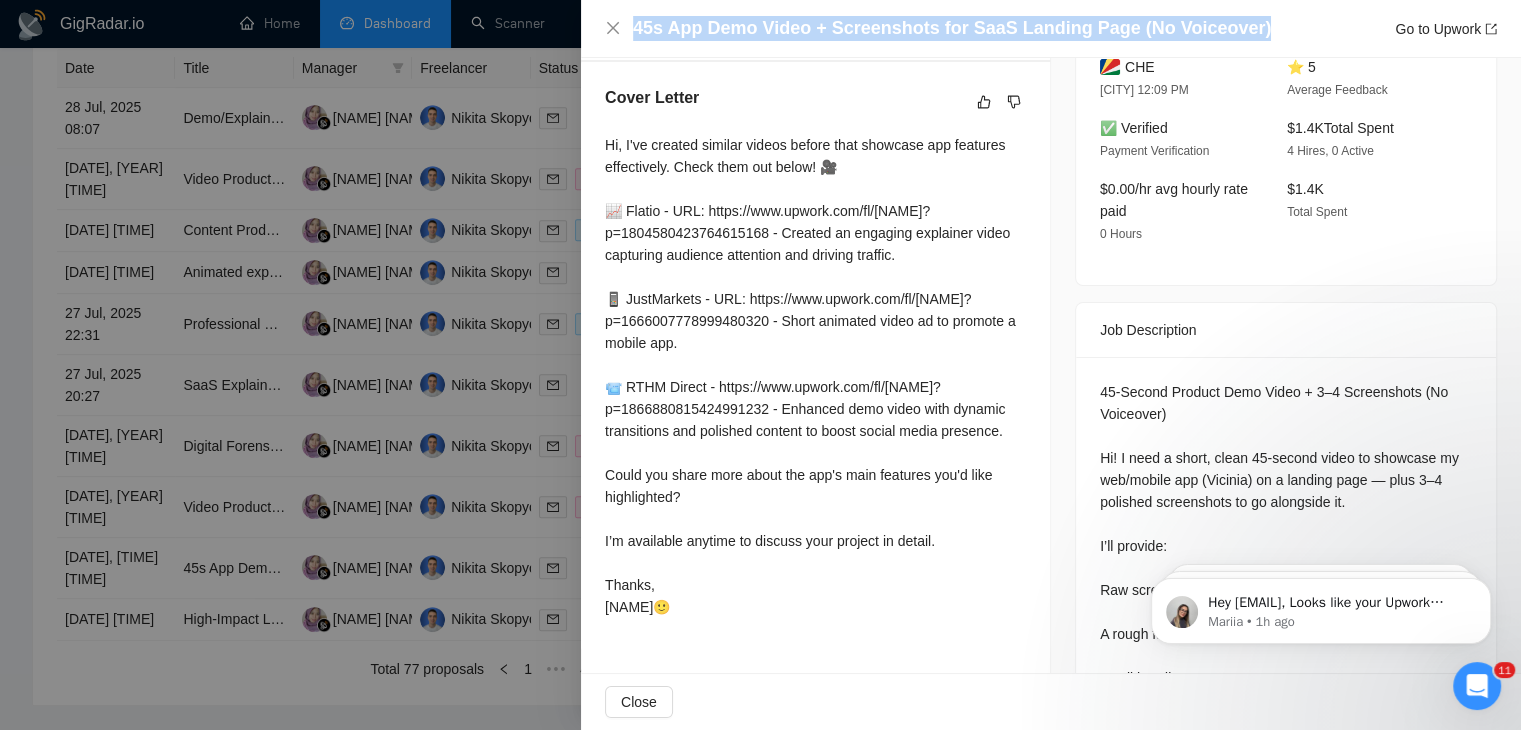 drag, startPoint x: 1240, startPoint y: 25, endPoint x: 636, endPoint y: 14, distance: 604.10016 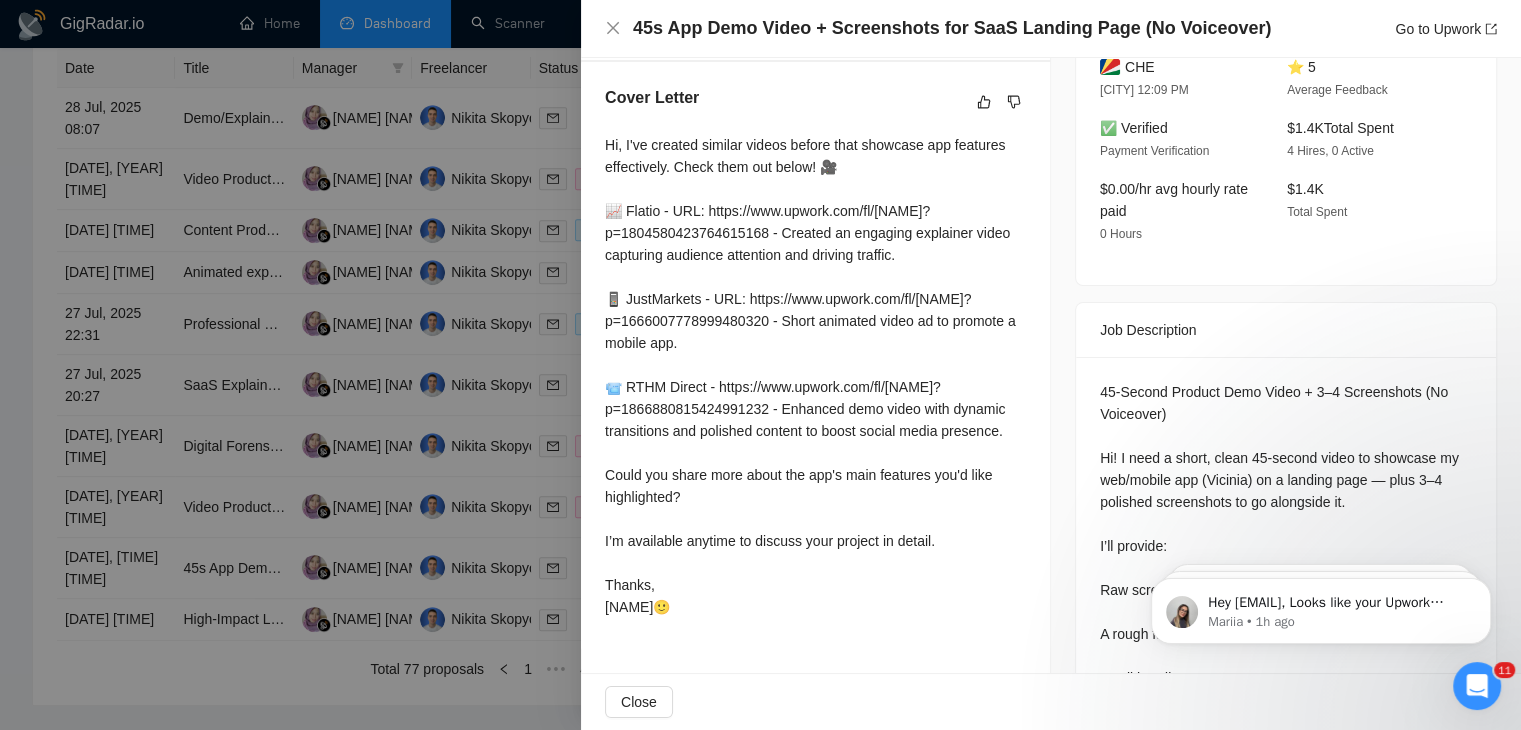 click at bounding box center (760, 365) 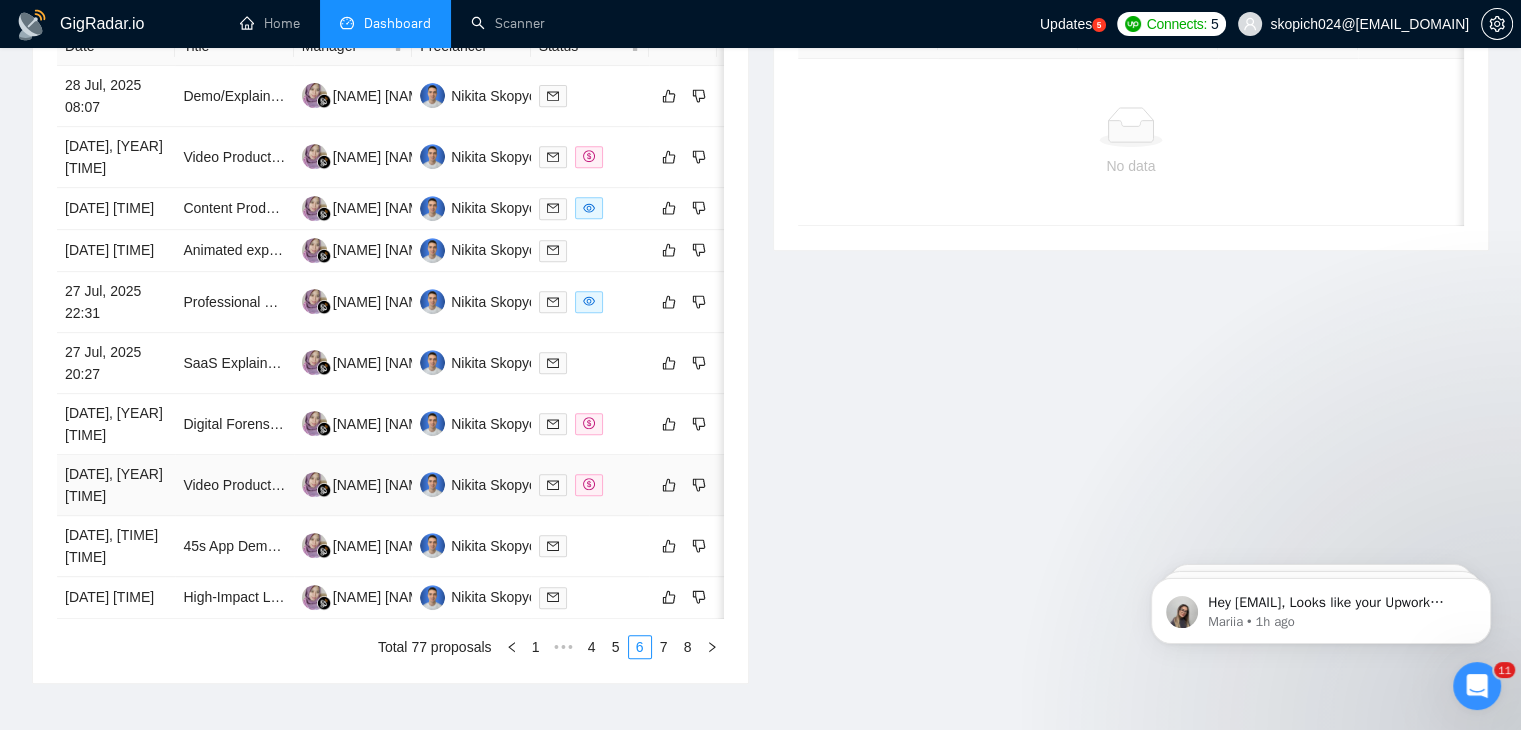 click on "[DATE], [YEAR] [TIME]" at bounding box center [116, 485] 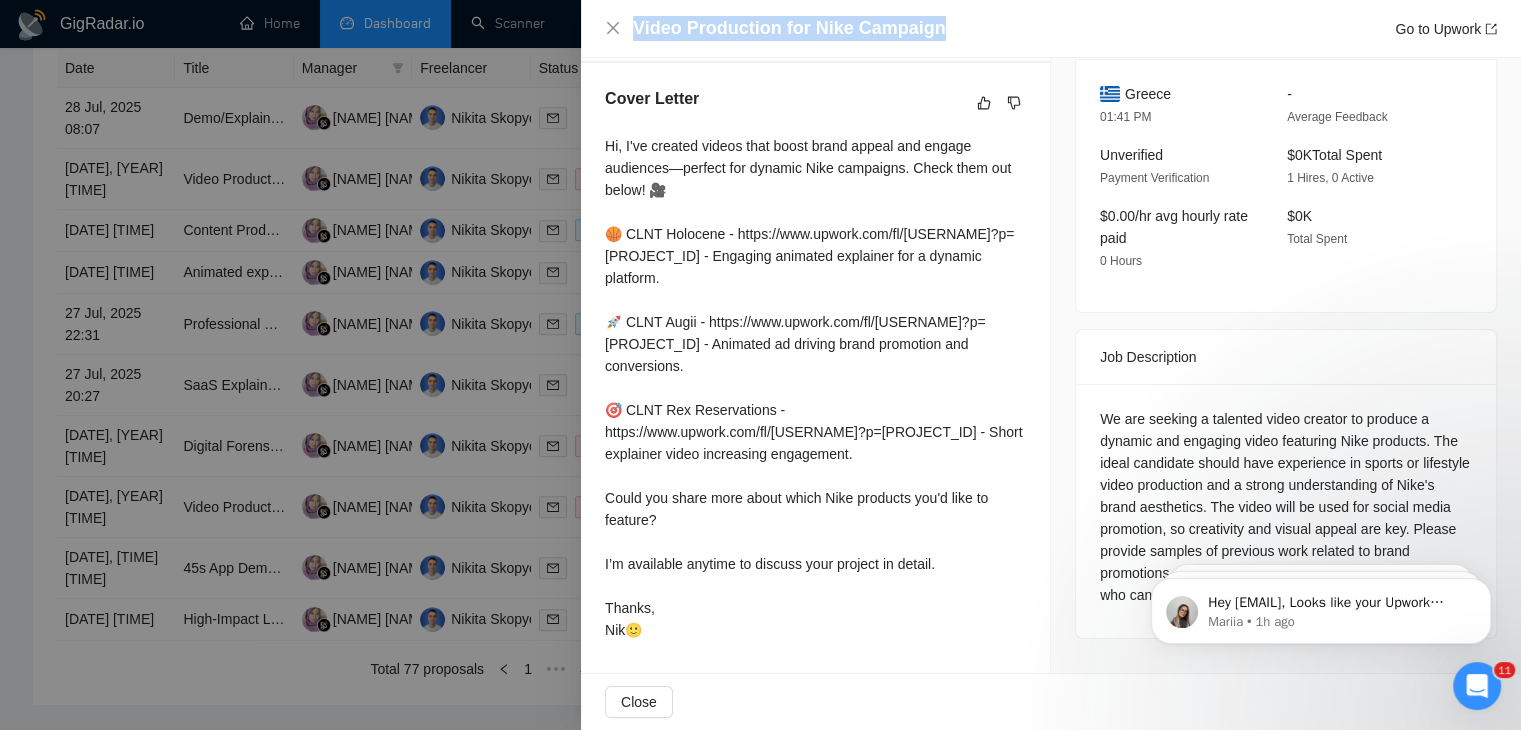 drag, startPoint x: 949, startPoint y: 35, endPoint x: 629, endPoint y: 27, distance: 320.09998 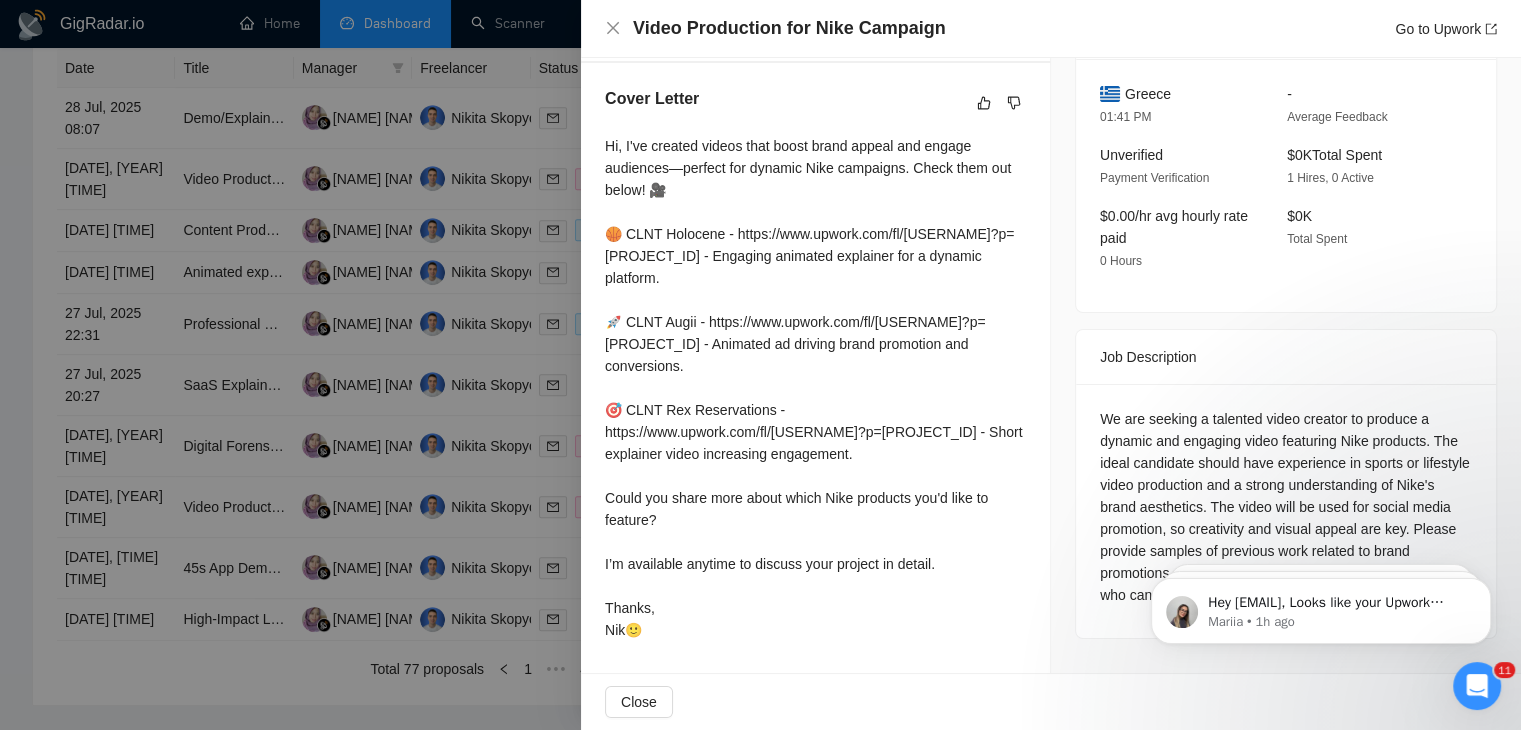 click at bounding box center (760, 365) 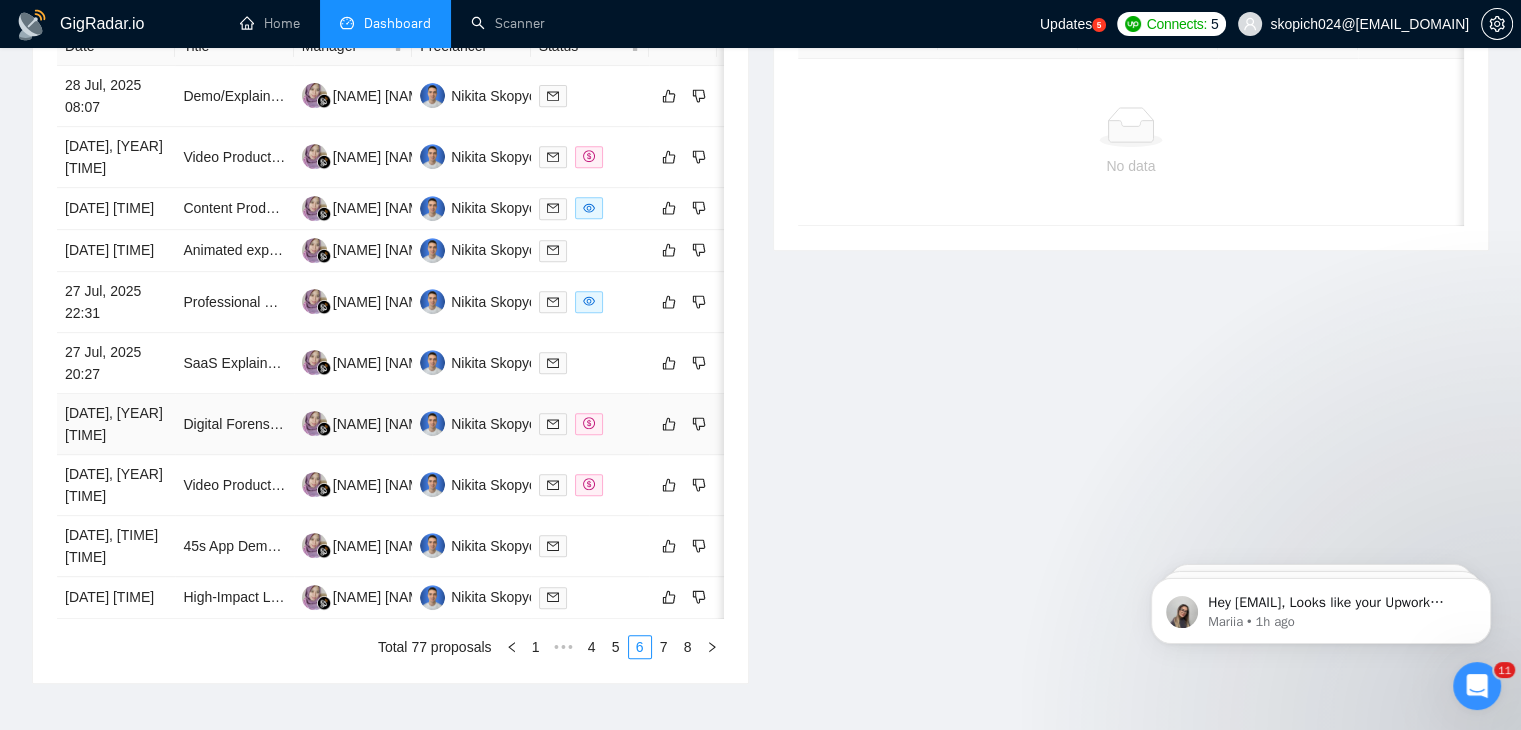 click on "Digital Forensics Expert Needed for YouTube Video Authentication" at bounding box center (234, 424) 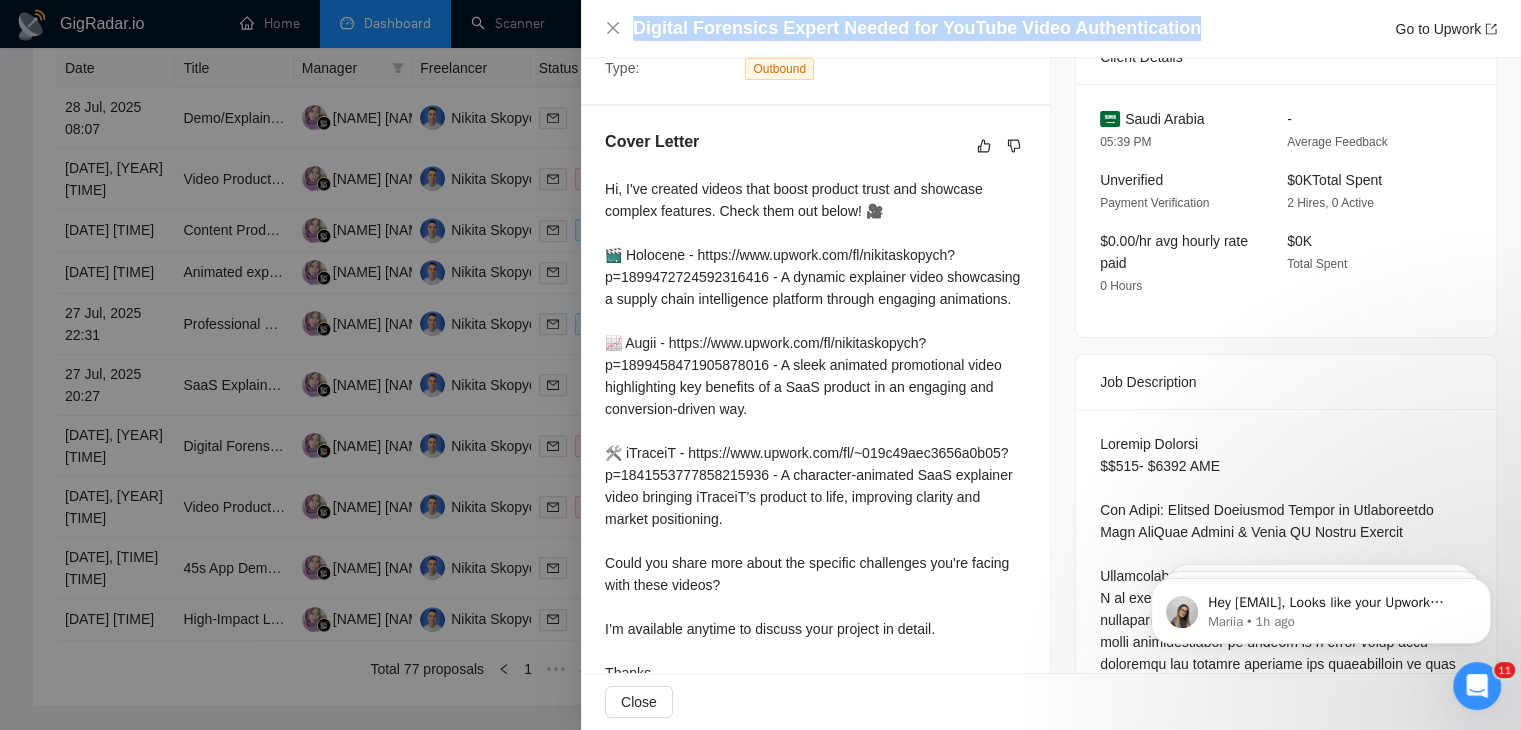 drag, startPoint x: 1175, startPoint y: 26, endPoint x: 632, endPoint y: 41, distance: 543.20715 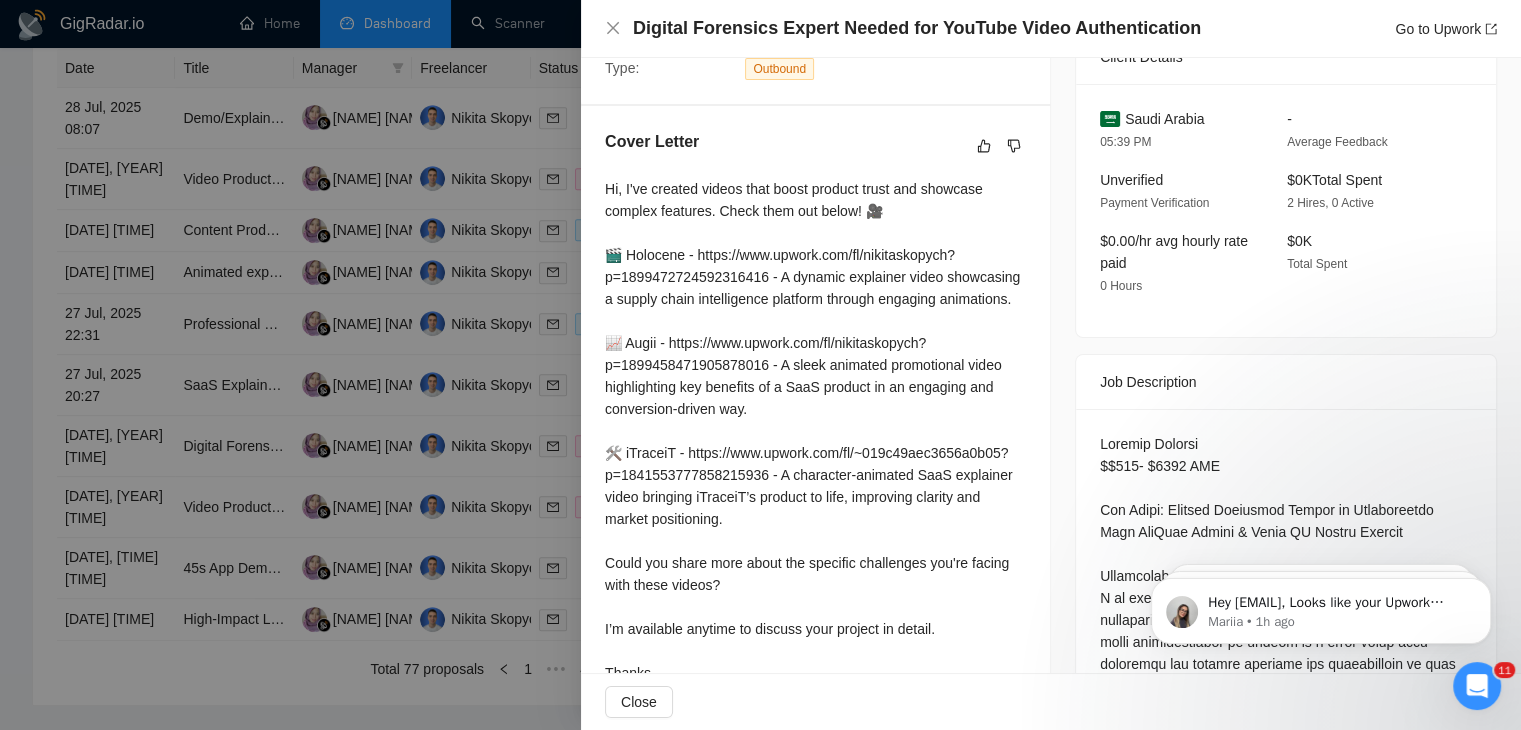 click at bounding box center (760, 365) 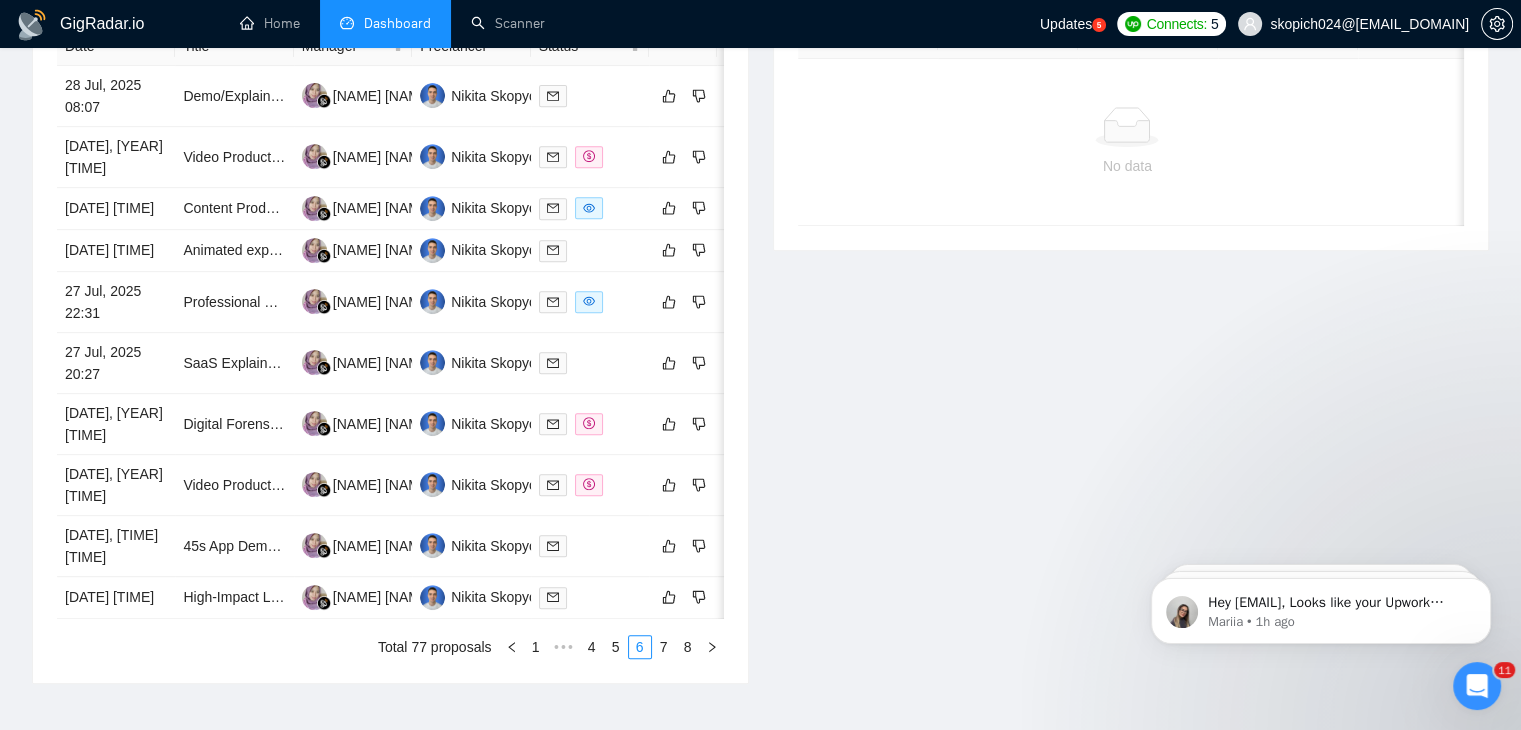click on "27 Jul, 2025 20:27" at bounding box center (116, 363) 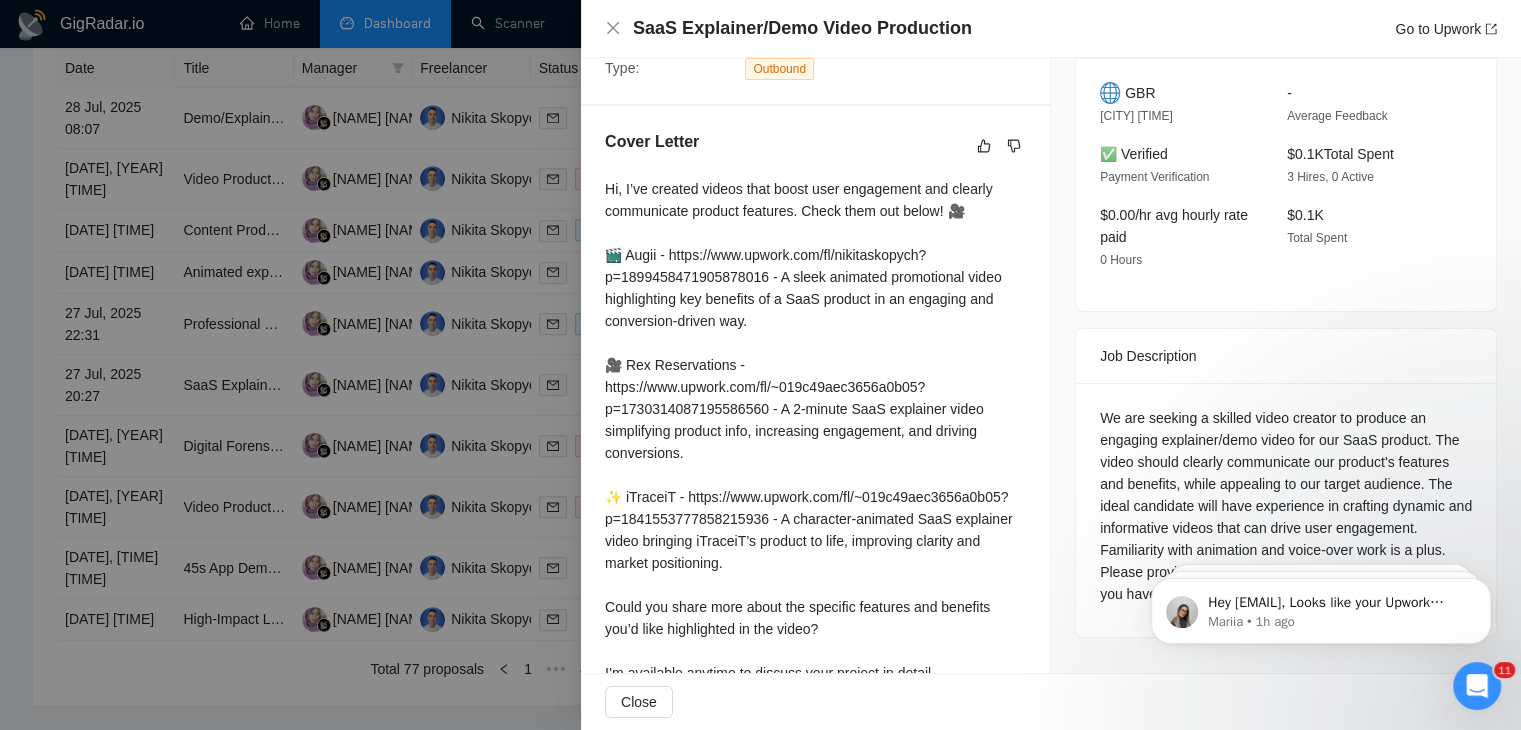 click at bounding box center [760, 365] 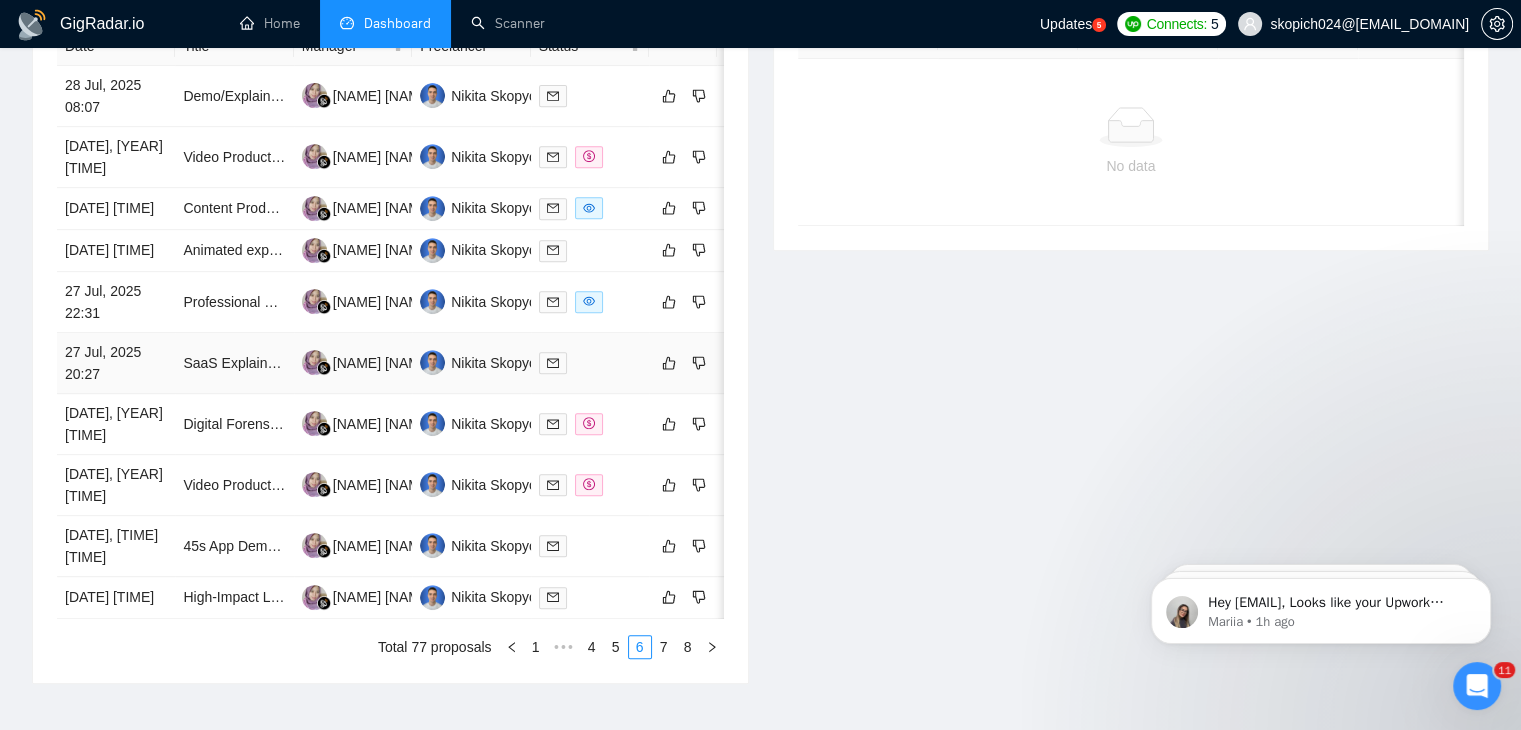 click on "27 Jul, 2025 20:27" at bounding box center [116, 363] 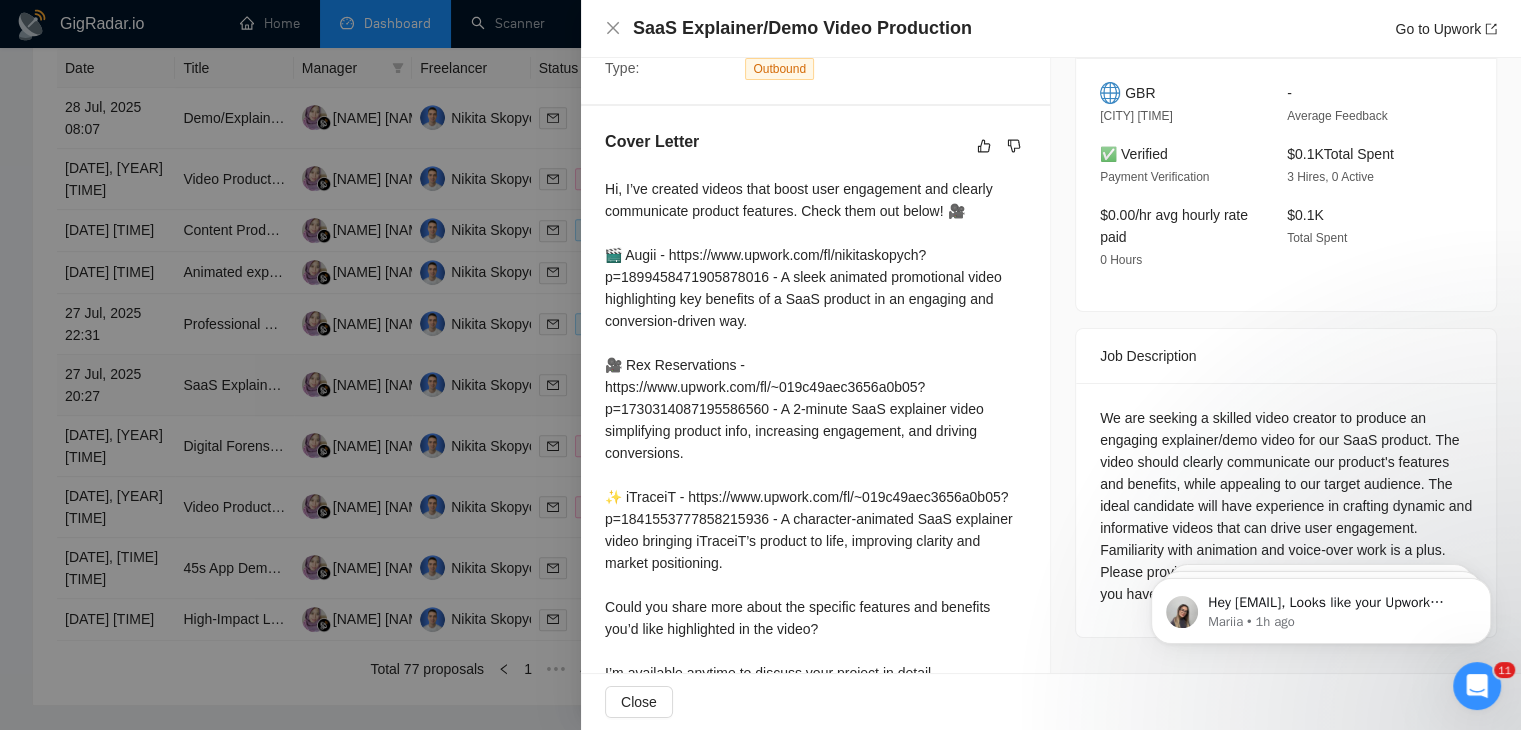 click at bounding box center [760, 365] 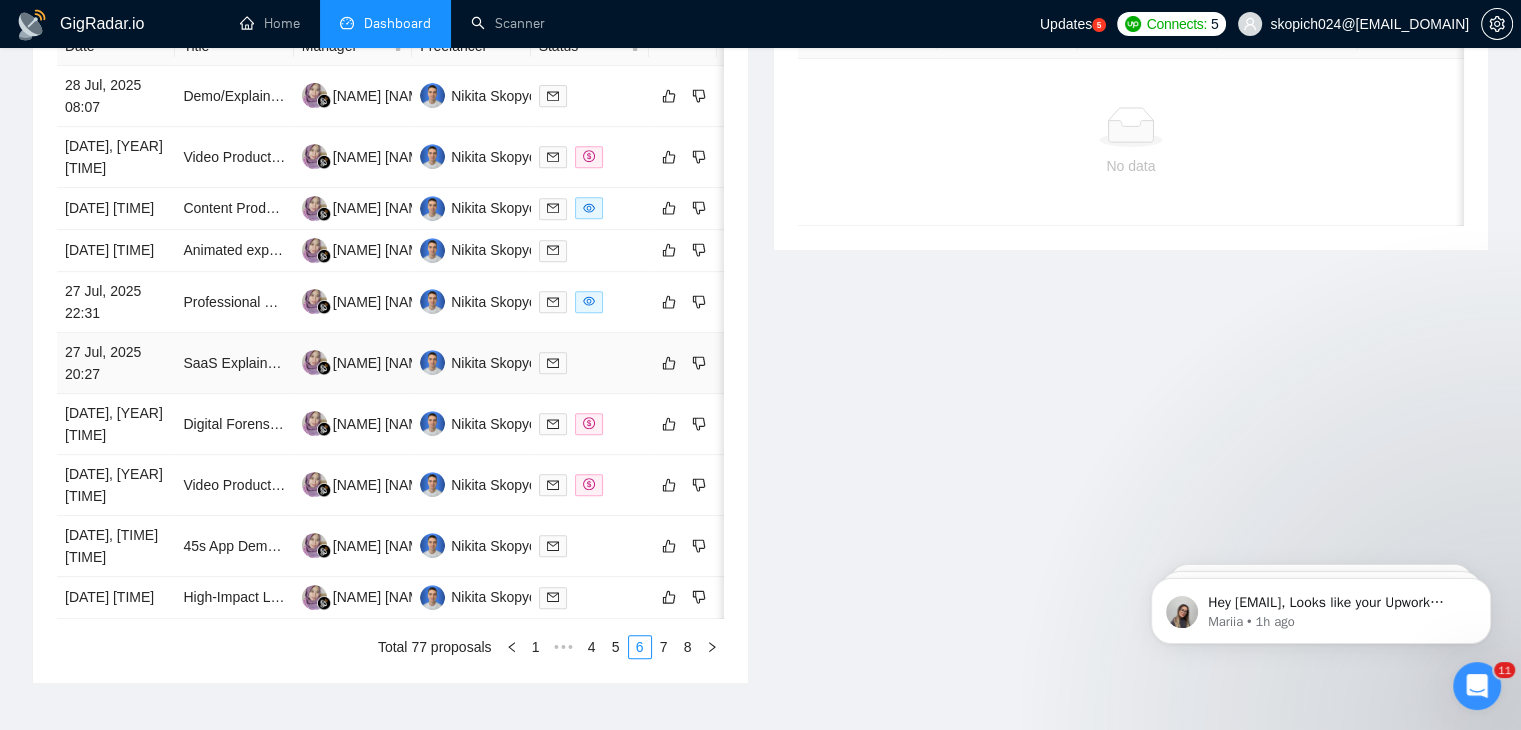 click on "27 Jul, 2025 20:27" at bounding box center (116, 363) 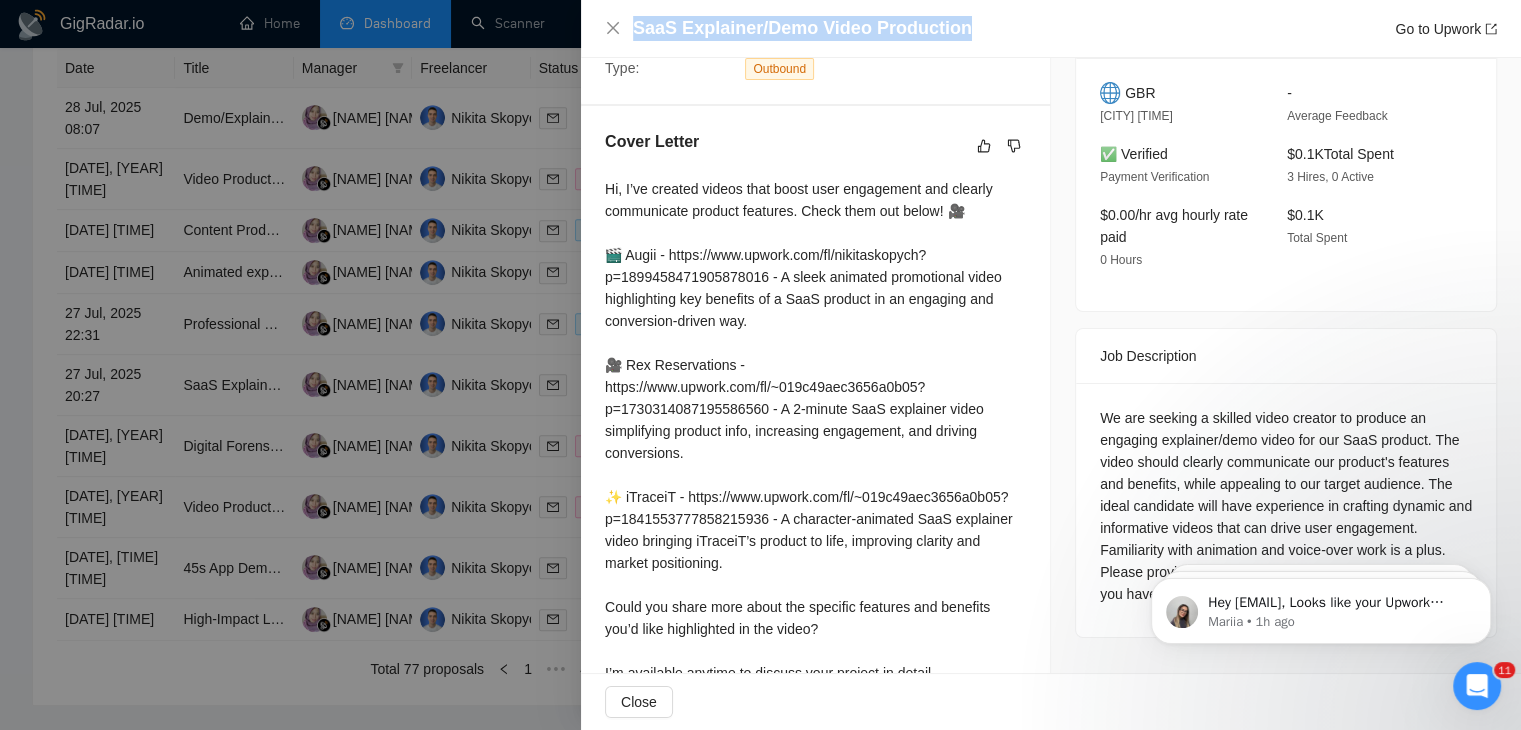drag, startPoint x: 960, startPoint y: 25, endPoint x: 634, endPoint y: 36, distance: 326.18552 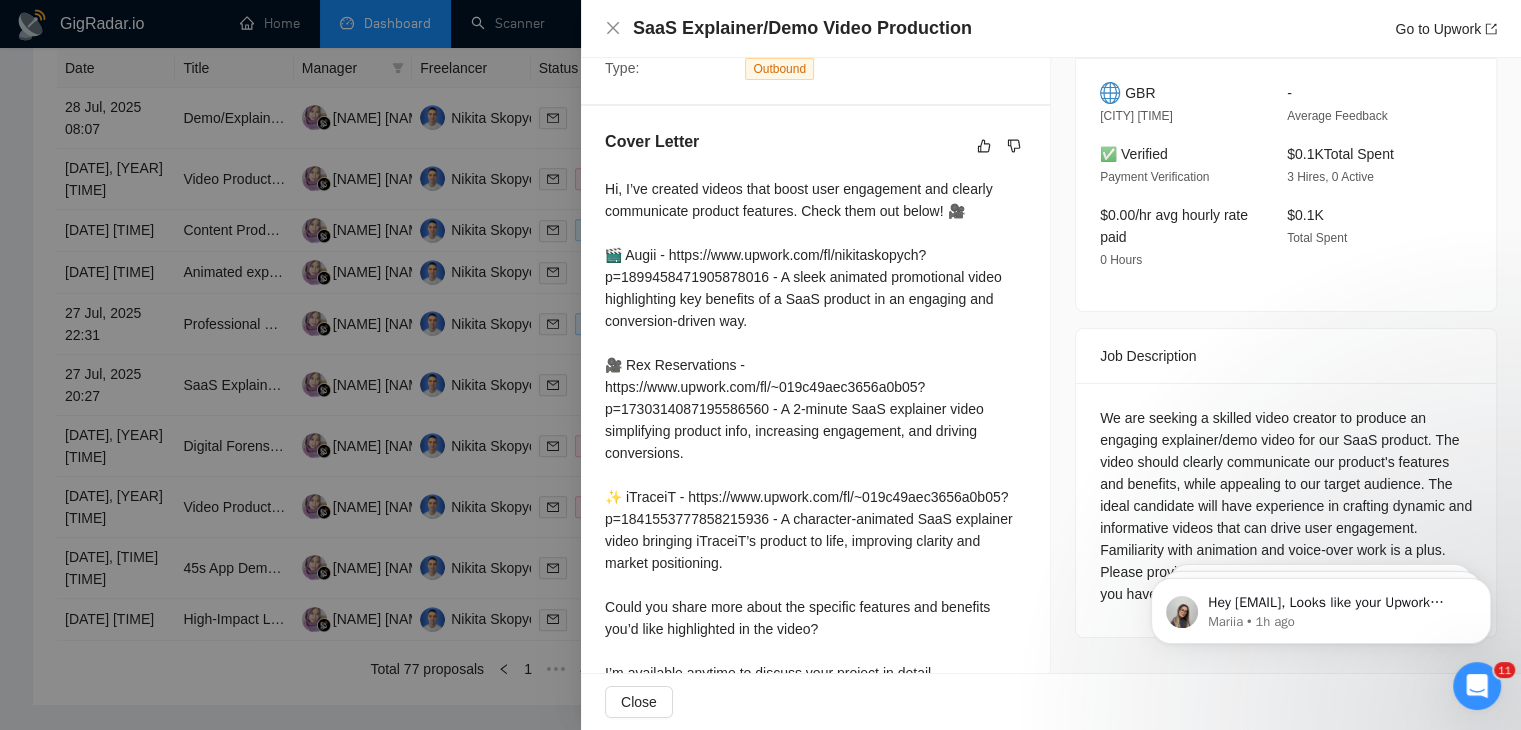 click at bounding box center [760, 365] 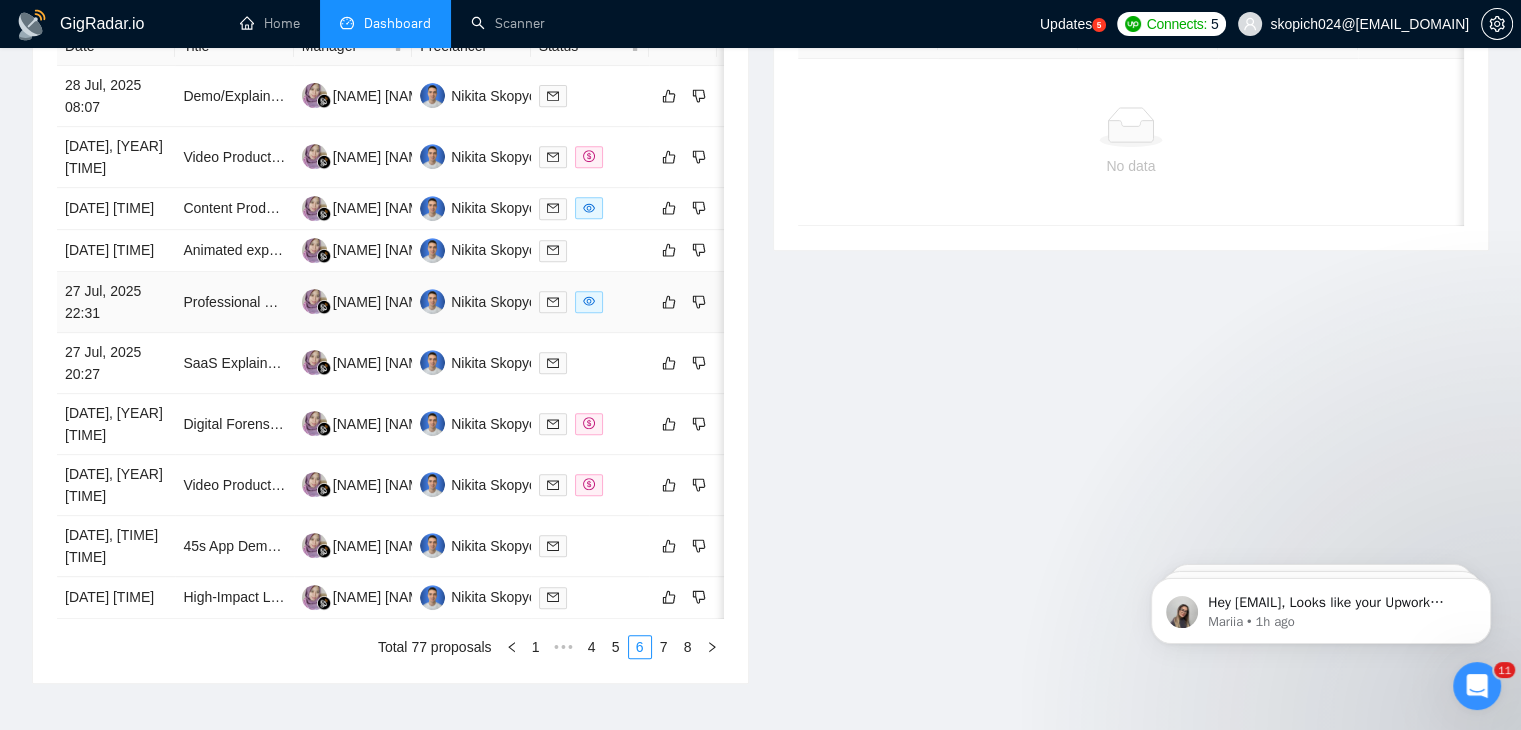 click on "Professional Demo Video Creation for VoIP Services" at bounding box center [234, 302] 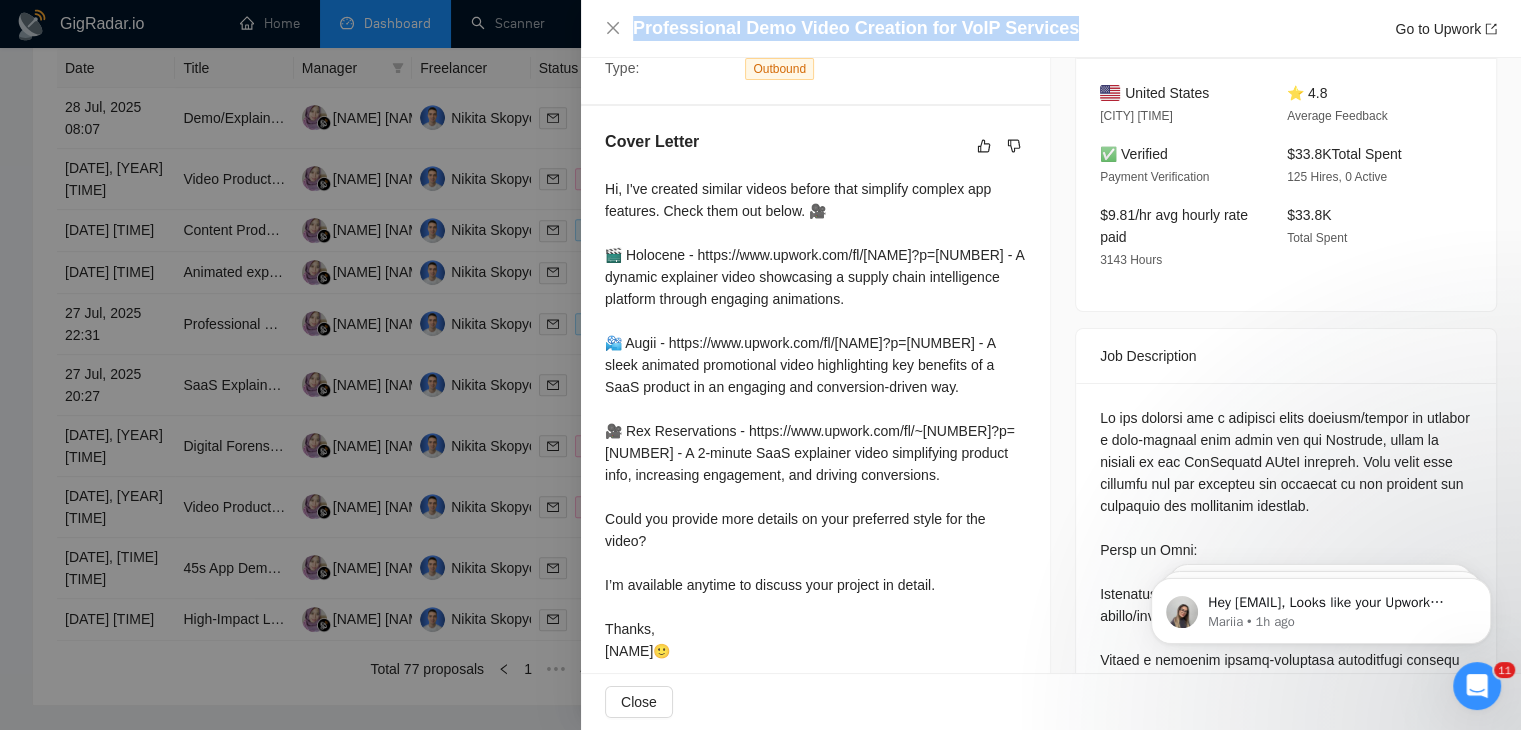 drag, startPoint x: 1061, startPoint y: 37, endPoint x: 630, endPoint y: 36, distance: 431.00116 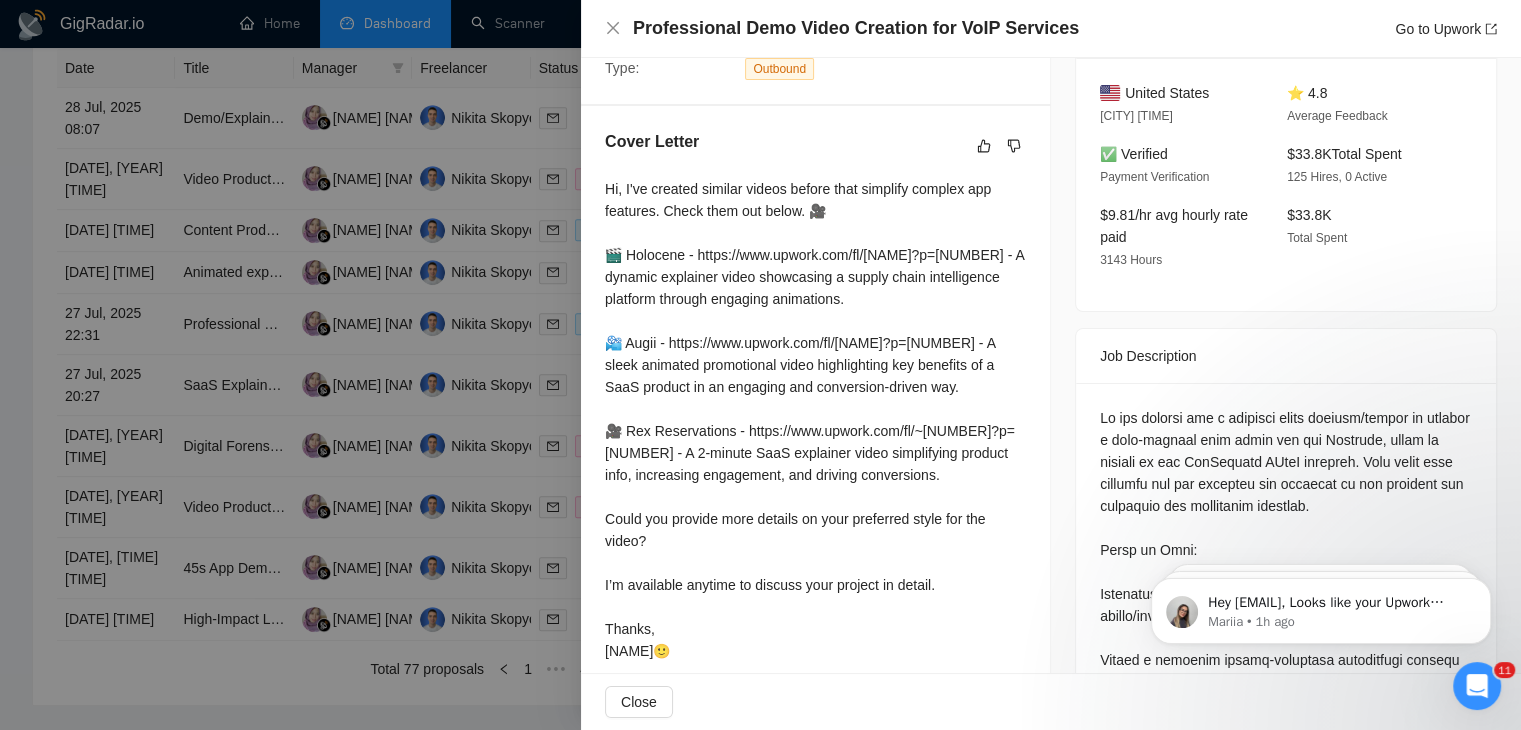 drag, startPoint x: 195, startPoint y: 319, endPoint x: 166, endPoint y: 288, distance: 42.44997 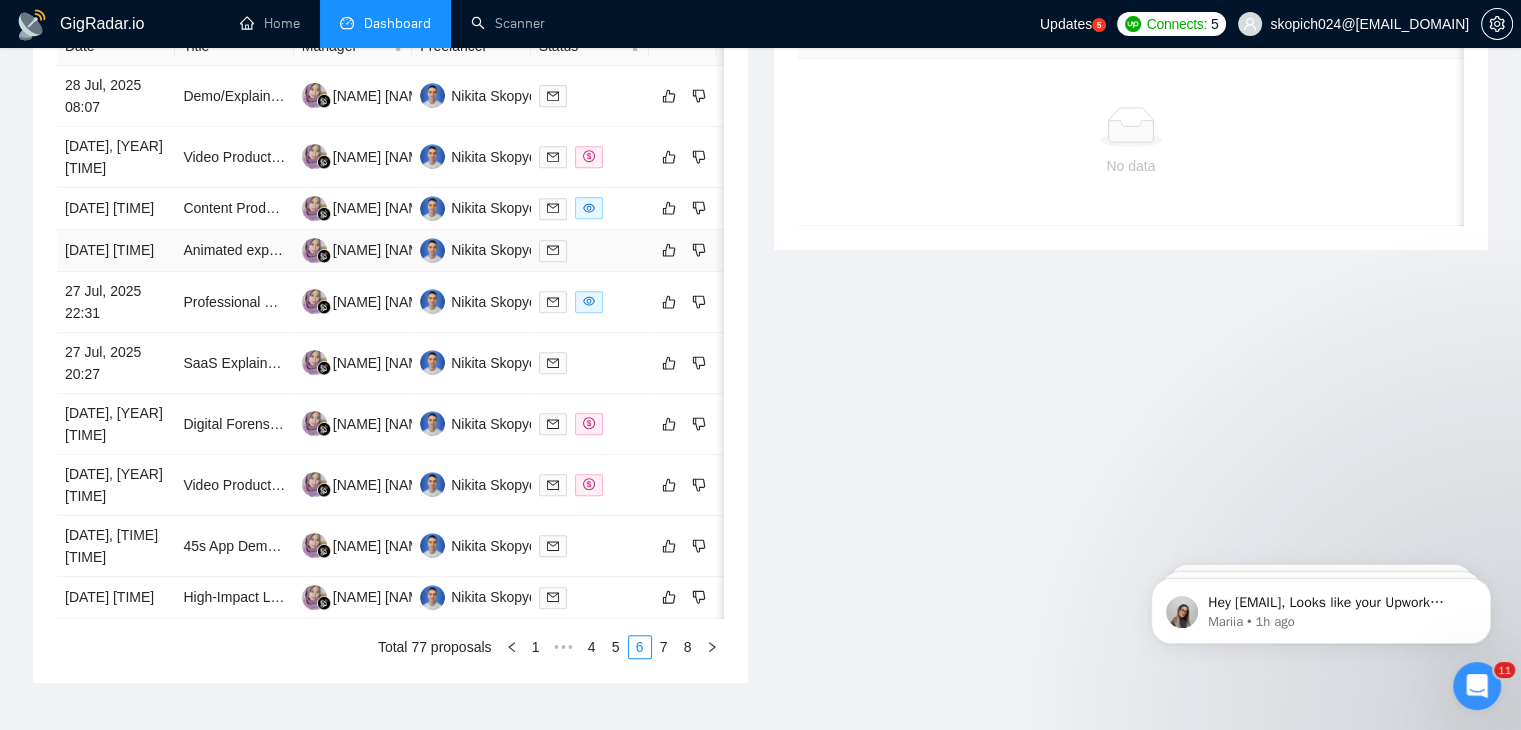 click on "[DATE] [TIME]" at bounding box center [116, 251] 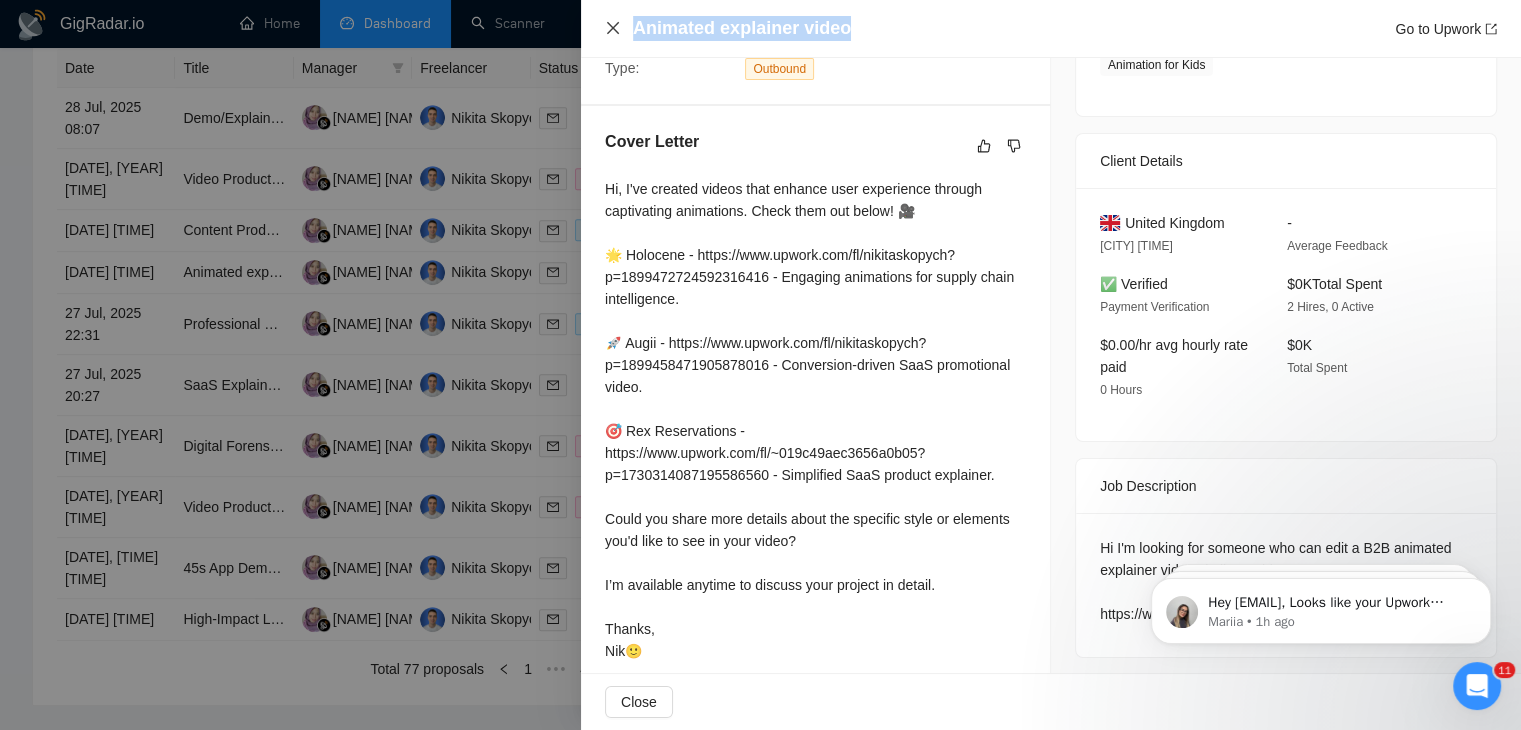 drag, startPoint x: 852, startPoint y: 26, endPoint x: 620, endPoint y: 33, distance: 232.10558 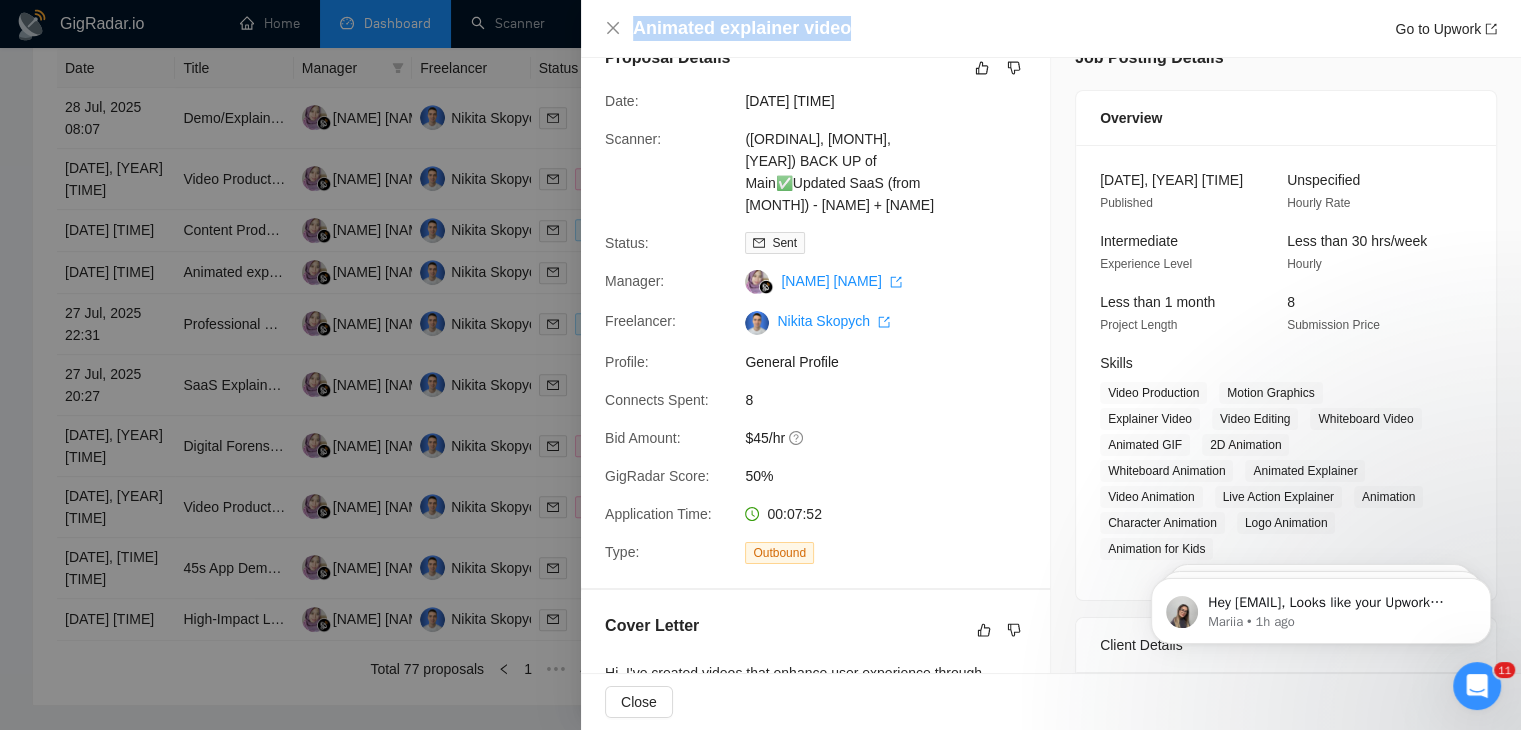 scroll, scrollTop: 31, scrollLeft: 0, axis: vertical 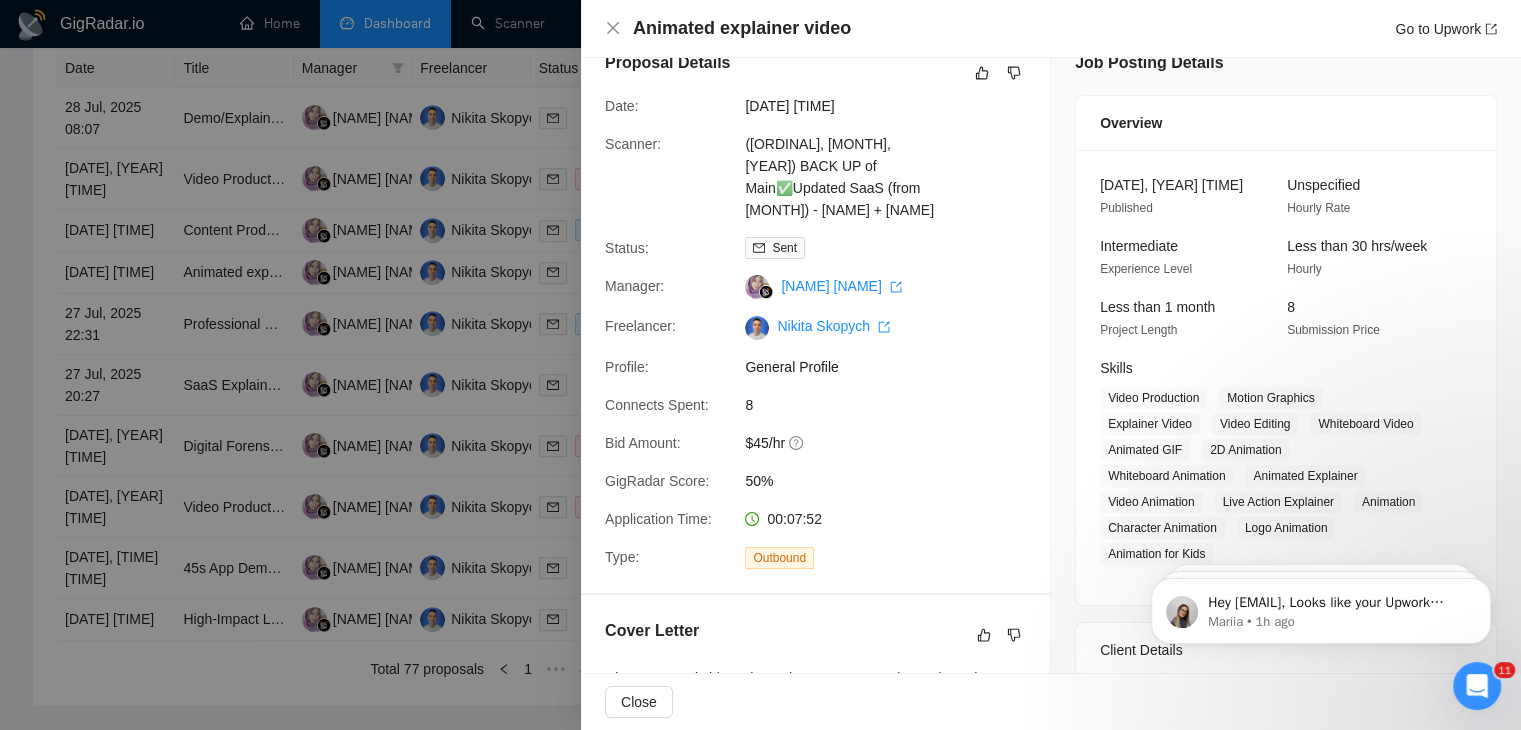 click at bounding box center (760, 365) 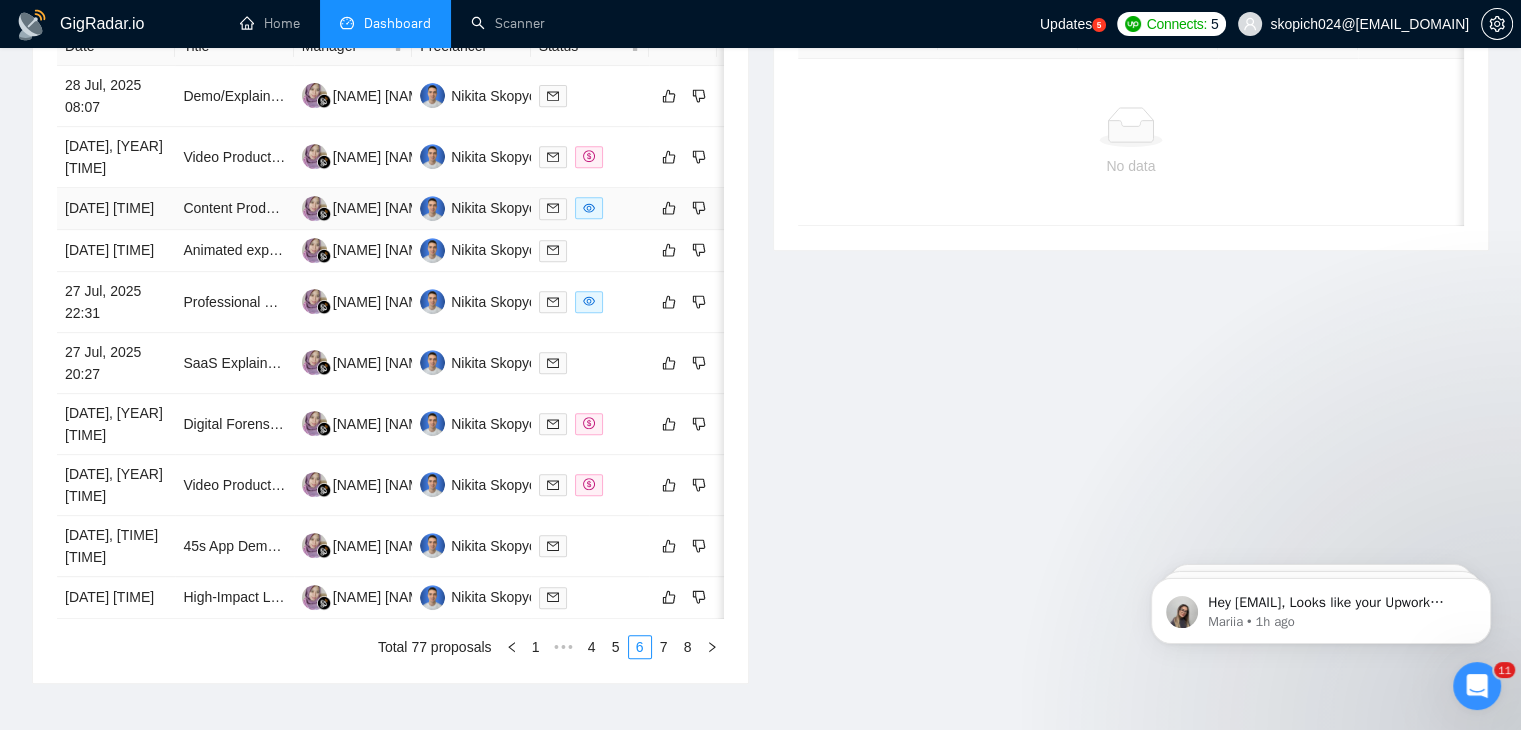click on "[DATE] [TIME]" at bounding box center (116, 209) 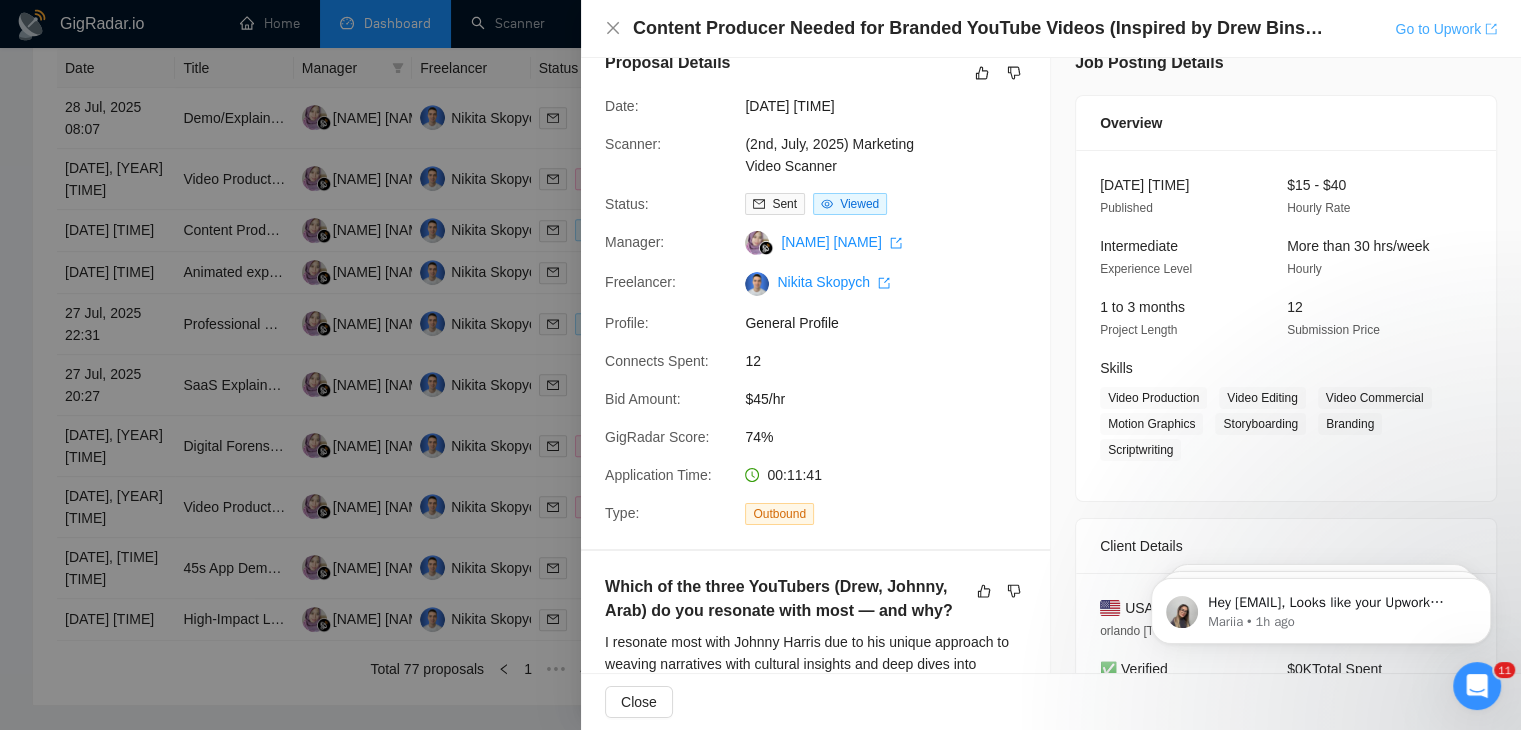 click on "Go to Upwork" at bounding box center (1446, 29) 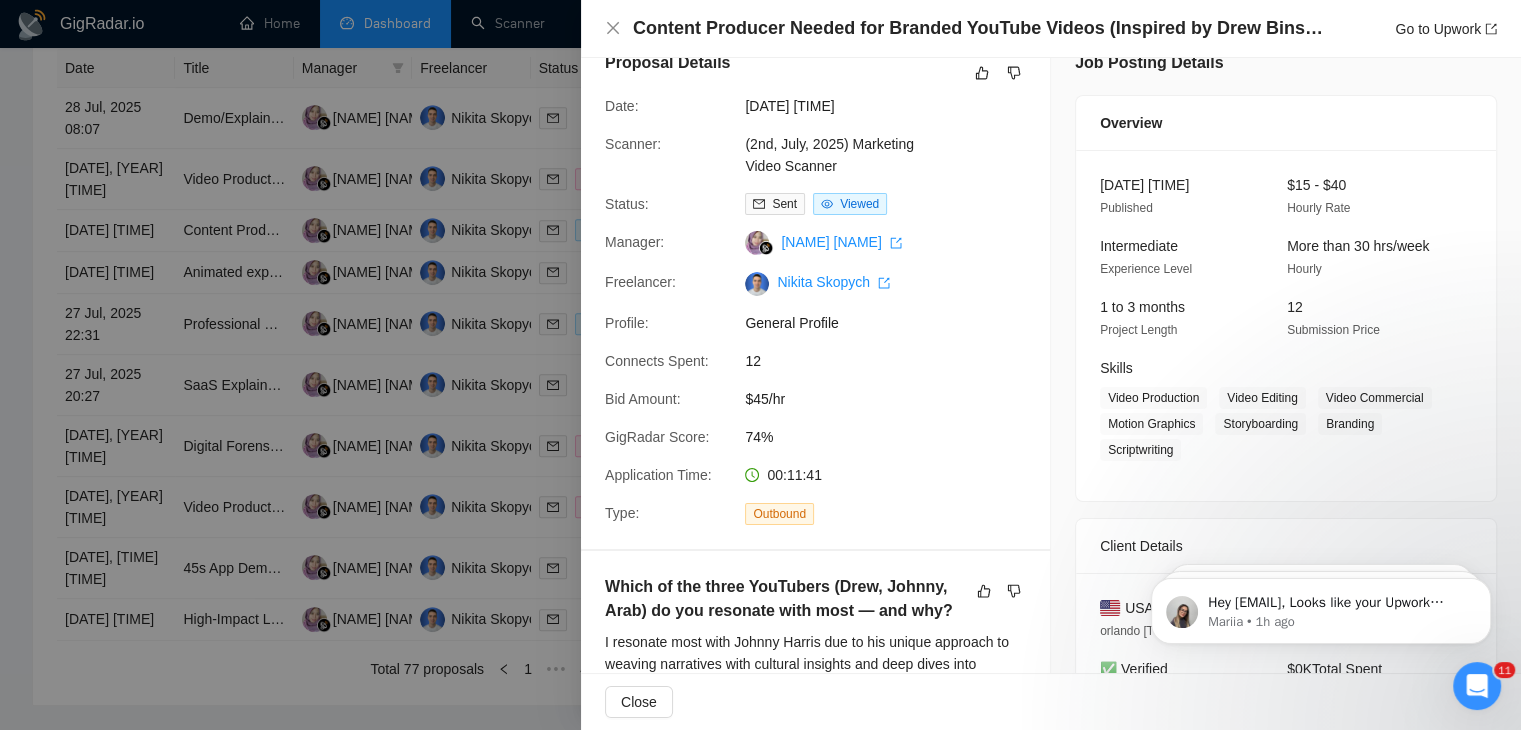 click on "$15 - $40 Hourly Rate" at bounding box center (1364, 196) 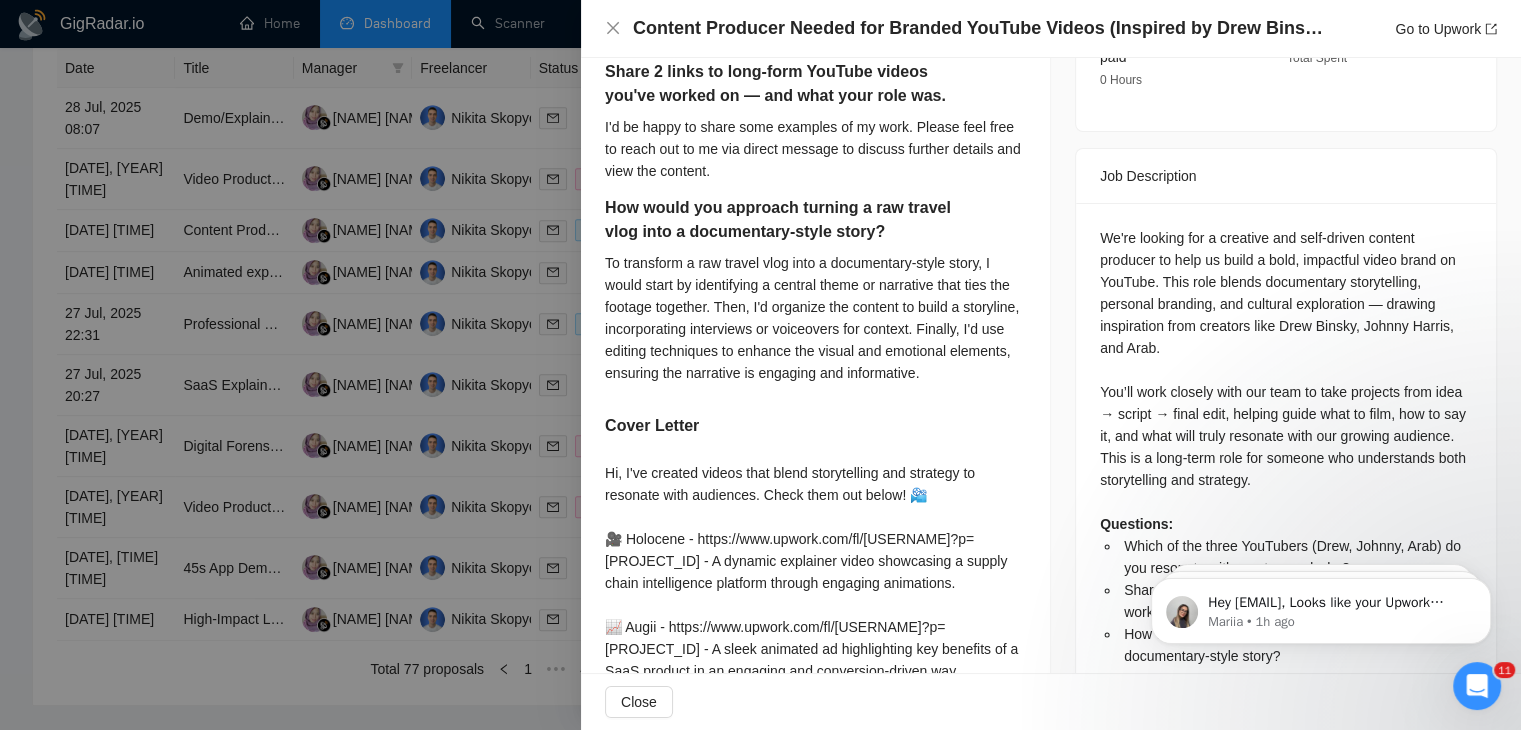 scroll, scrollTop: 724, scrollLeft: 0, axis: vertical 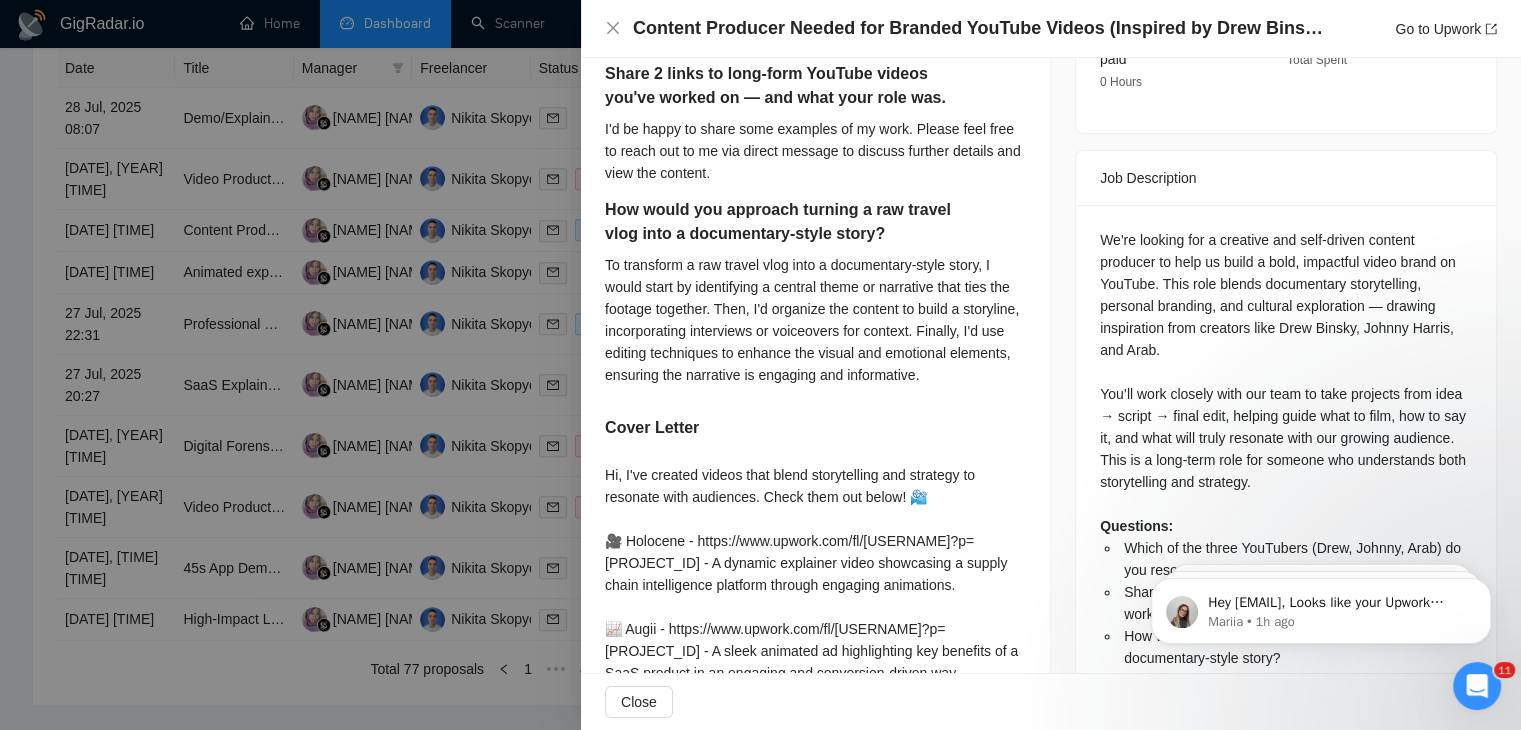 click at bounding box center (760, 365) 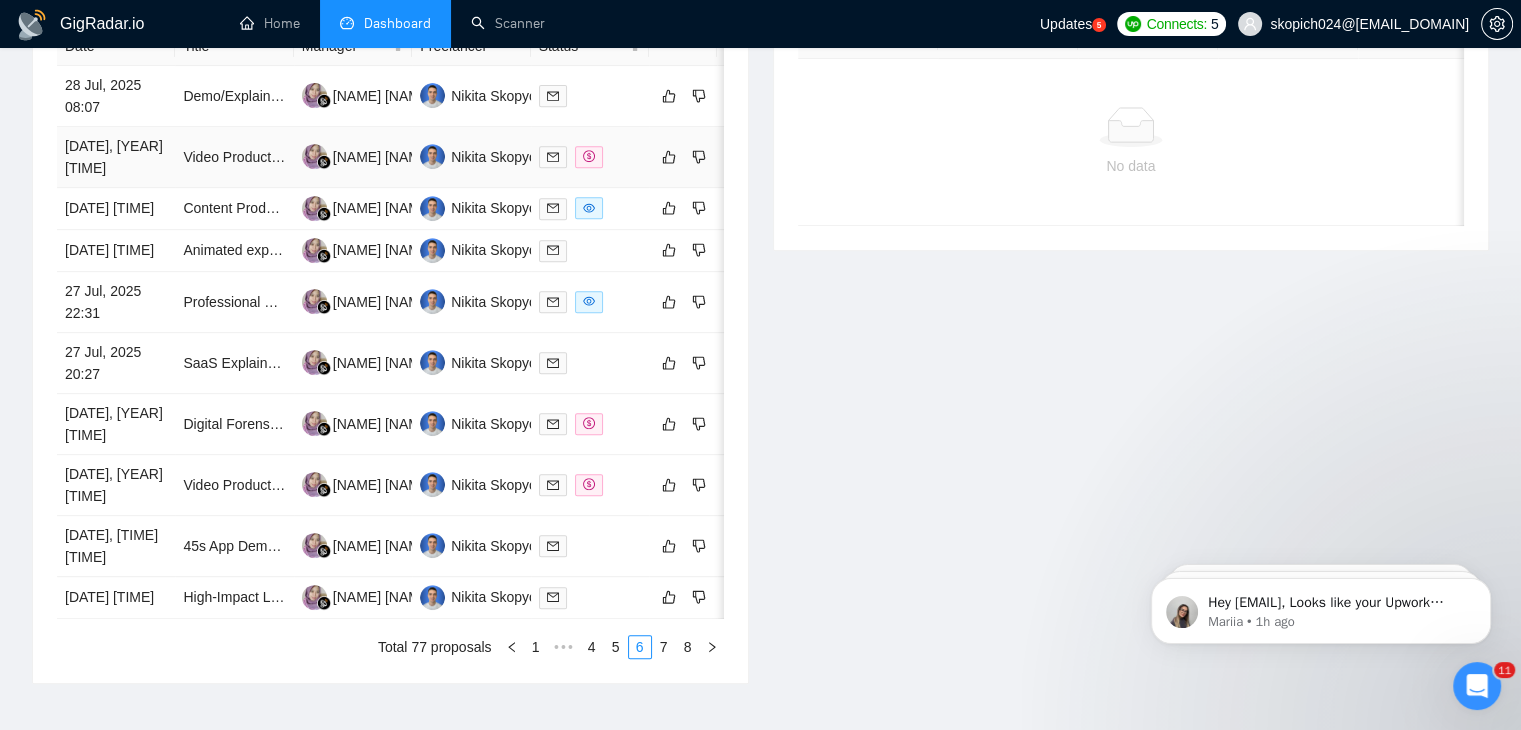 click on "[DATE], [YEAR] [TIME]" at bounding box center (116, 157) 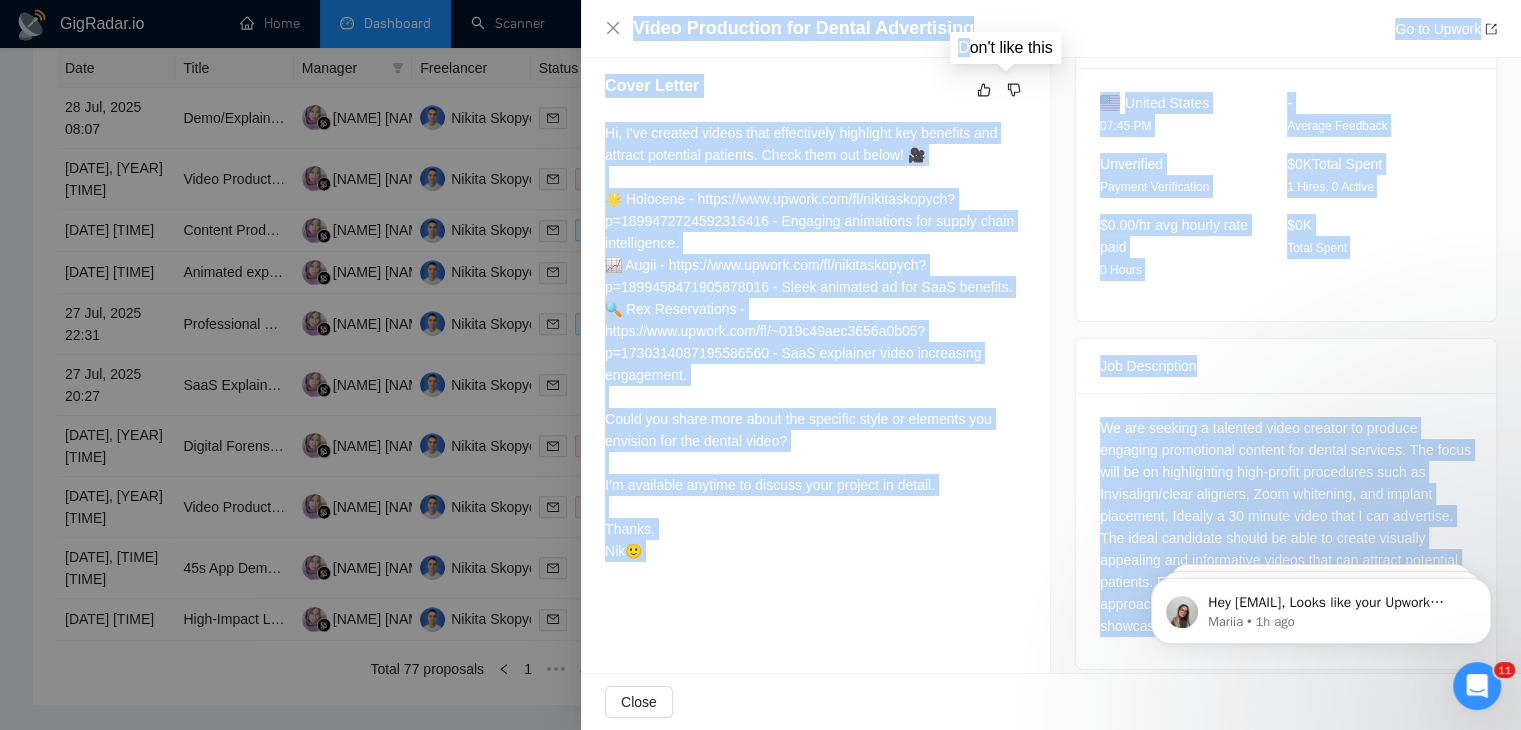scroll, scrollTop: 710, scrollLeft: 0, axis: vertical 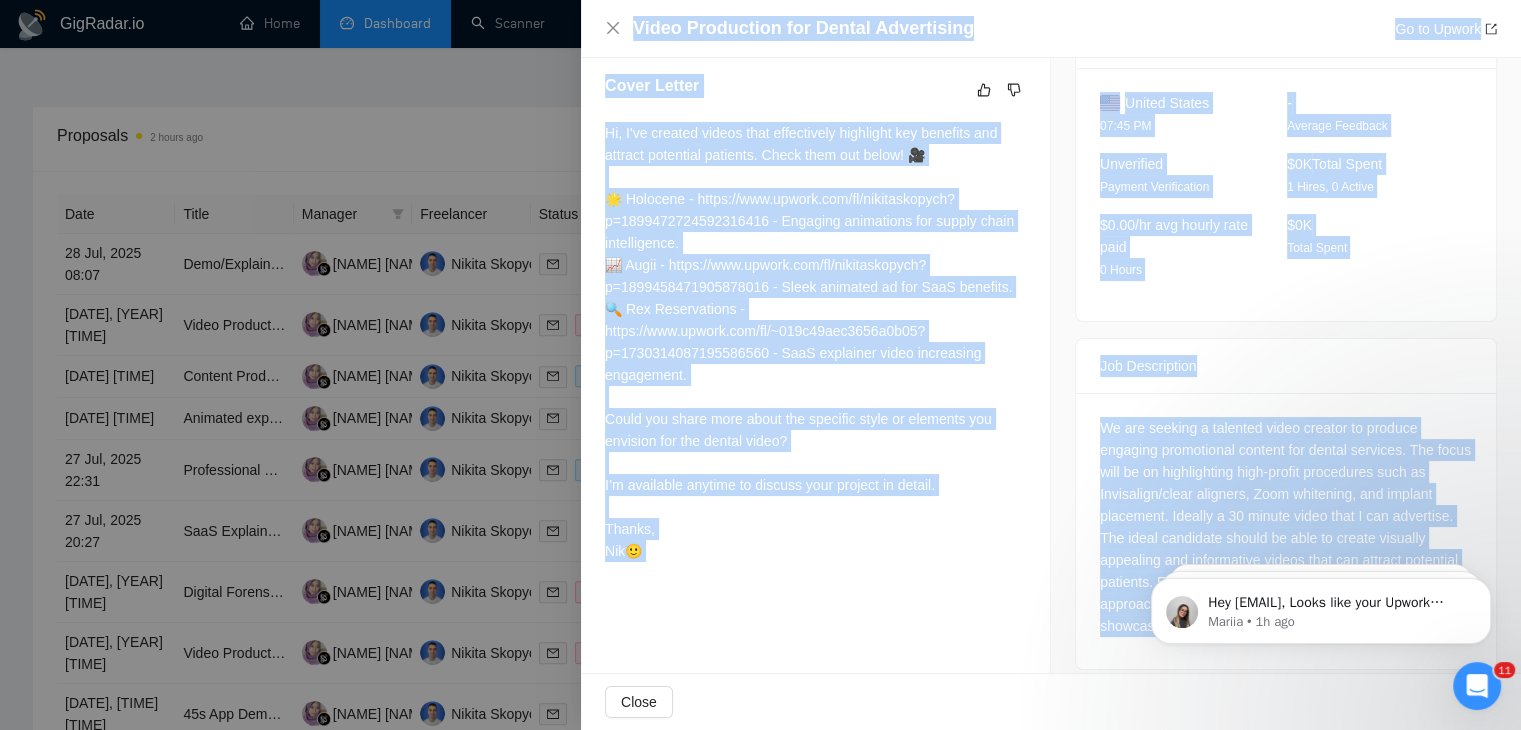 drag, startPoint x: 969, startPoint y: 27, endPoint x: 591, endPoint y: 40, distance: 378.22348 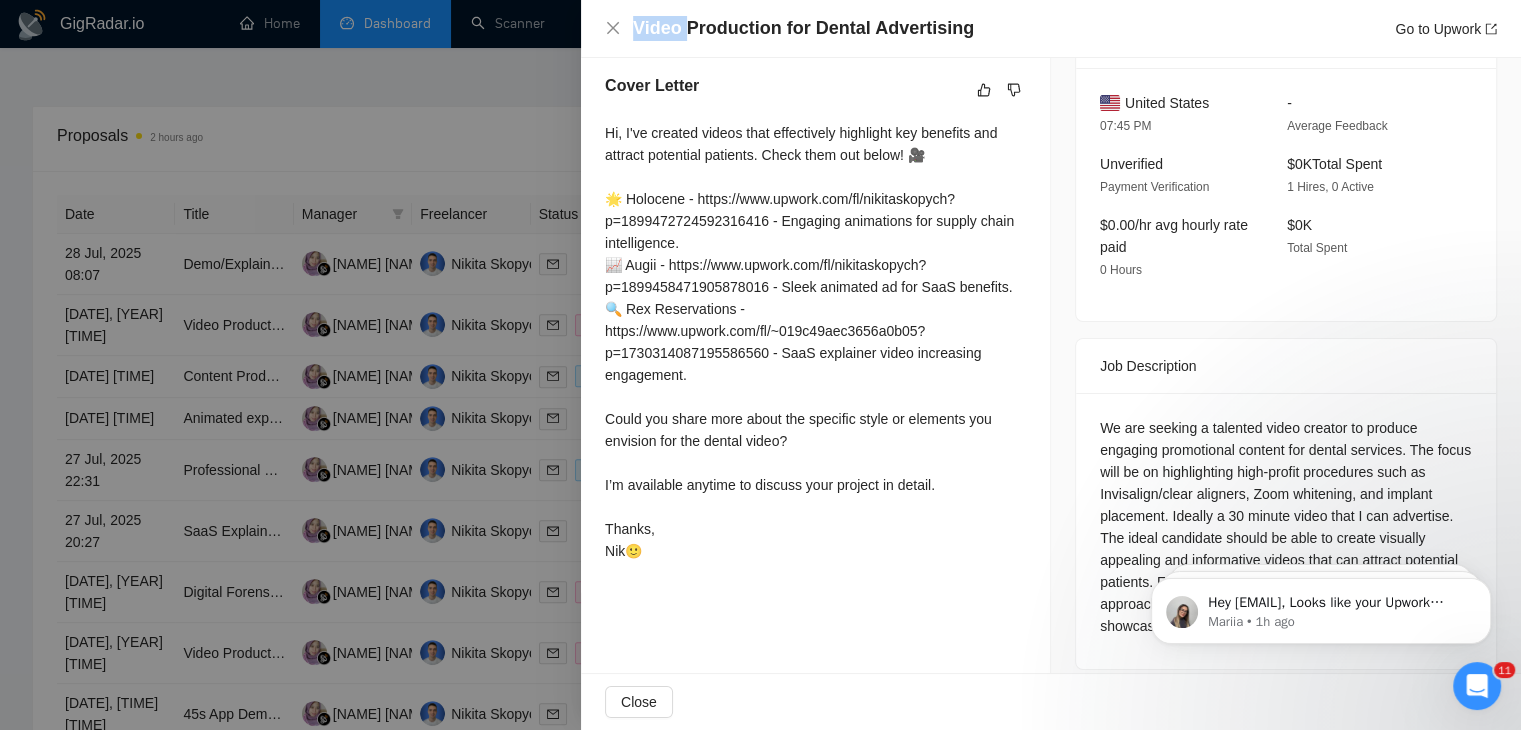 click on "Video Production for Dental Advertising" at bounding box center (803, 28) 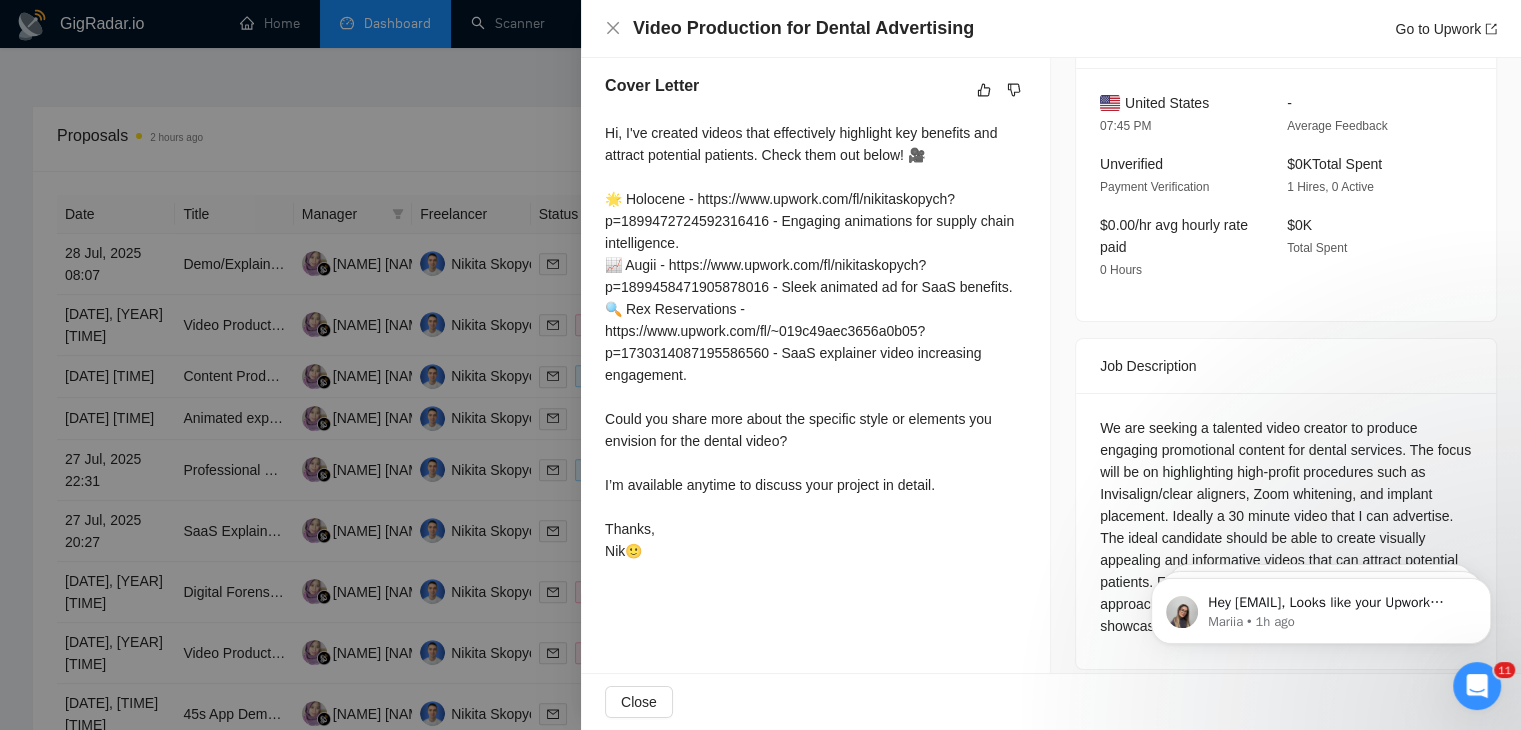 click on "Video Production for Dental Advertising Go to Upwork" at bounding box center (1065, 28) 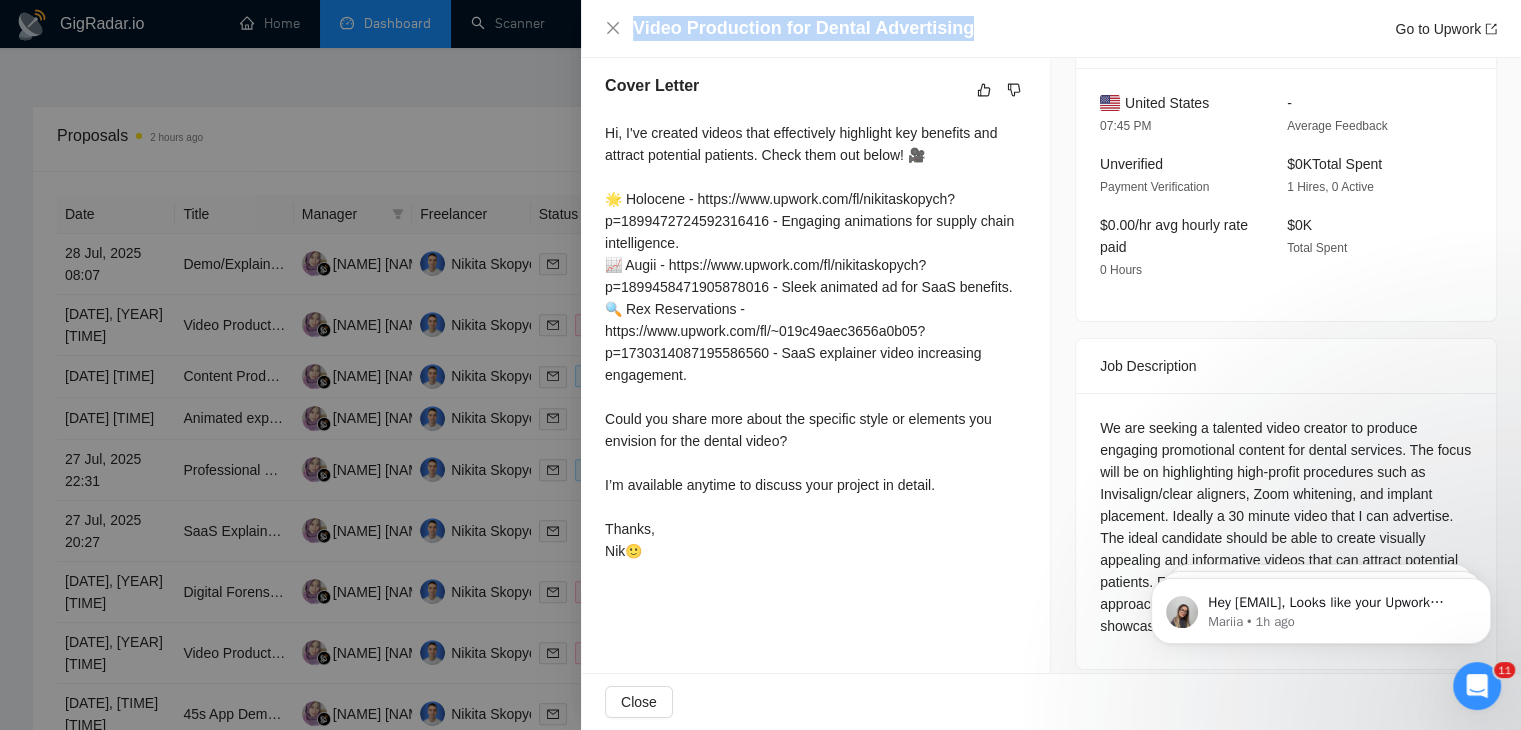 drag, startPoint x: 964, startPoint y: 26, endPoint x: 656, endPoint y: 33, distance: 308.07953 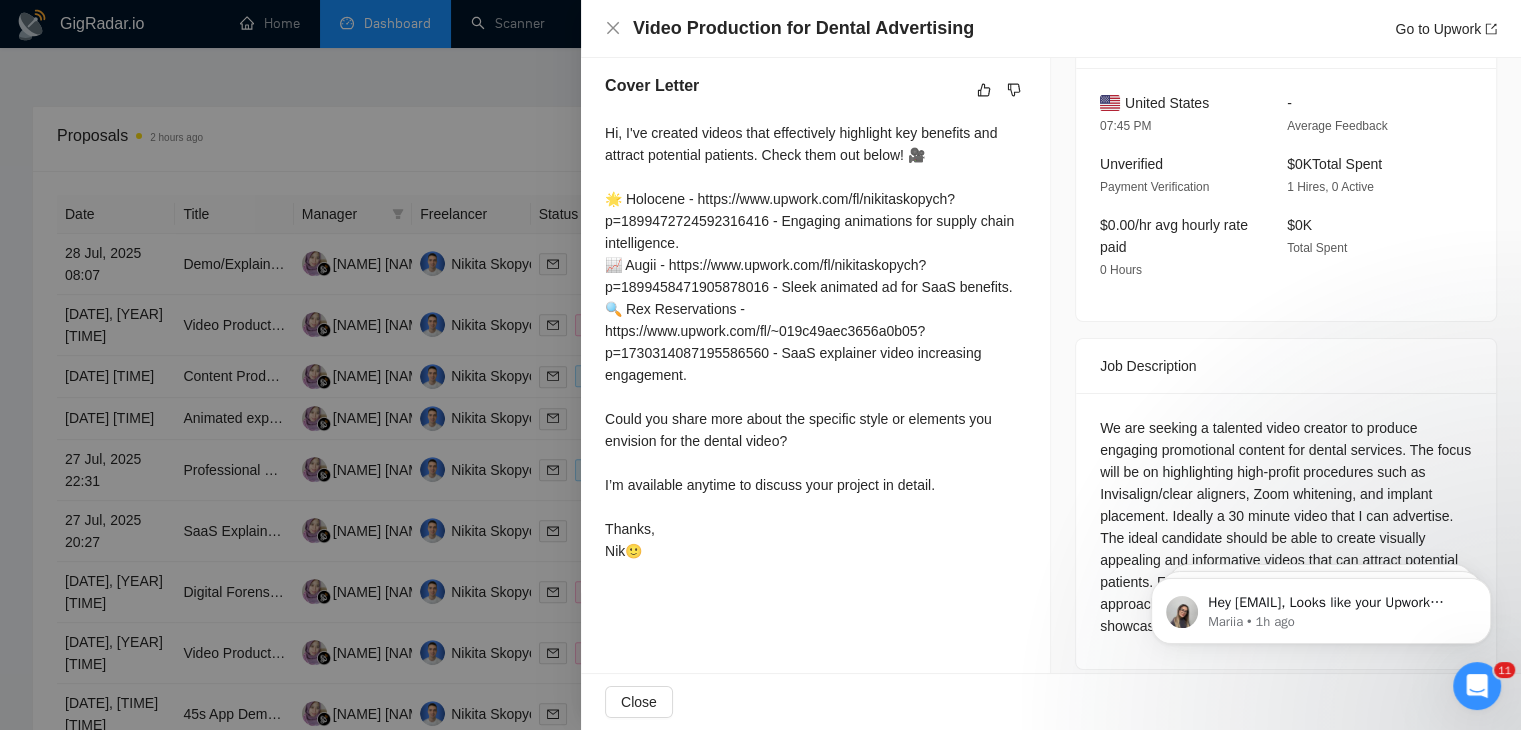 click at bounding box center (760, 365) 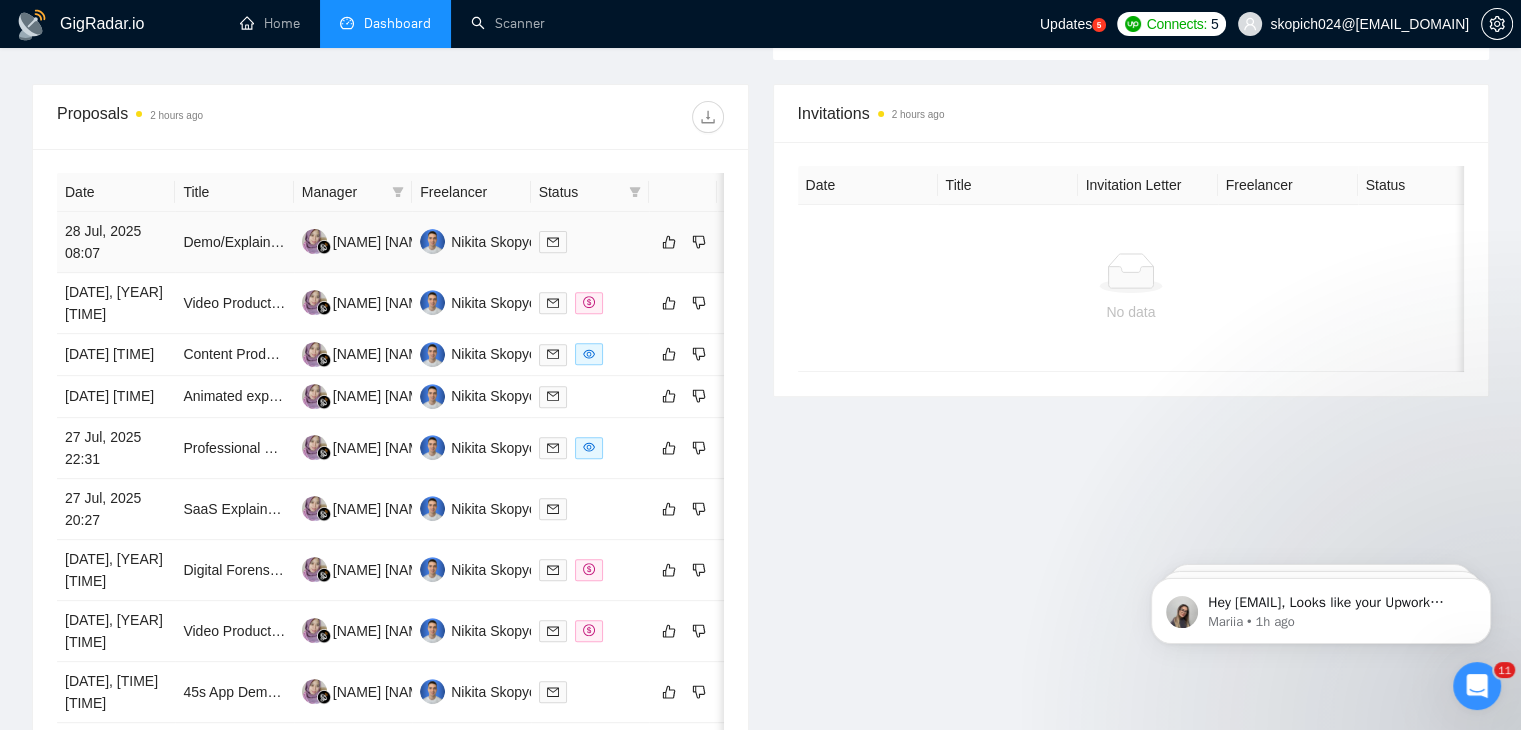 click on "28 Jul, 2025 08:07" at bounding box center (116, 242) 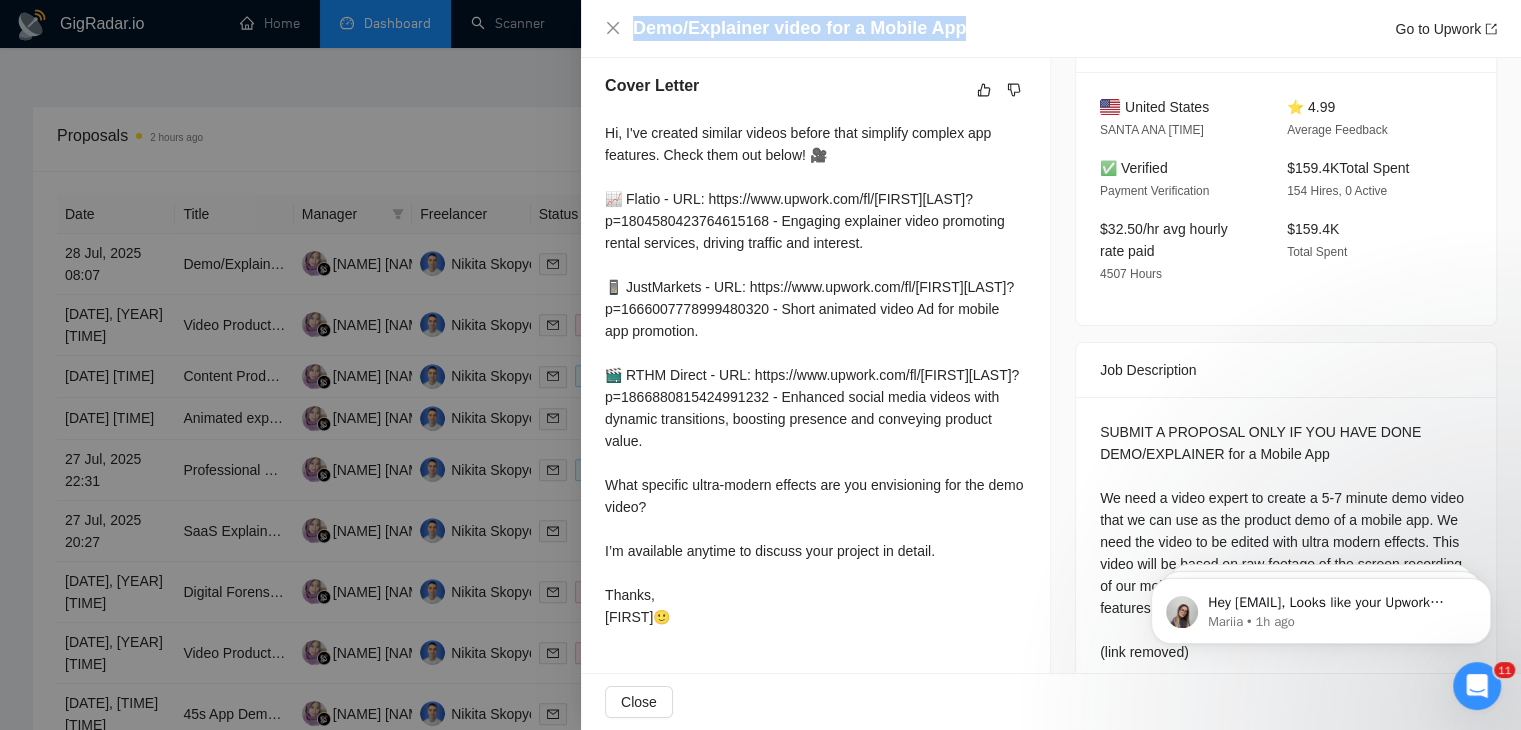 drag, startPoint x: 960, startPoint y: 25, endPoint x: 624, endPoint y: 21, distance: 336.0238 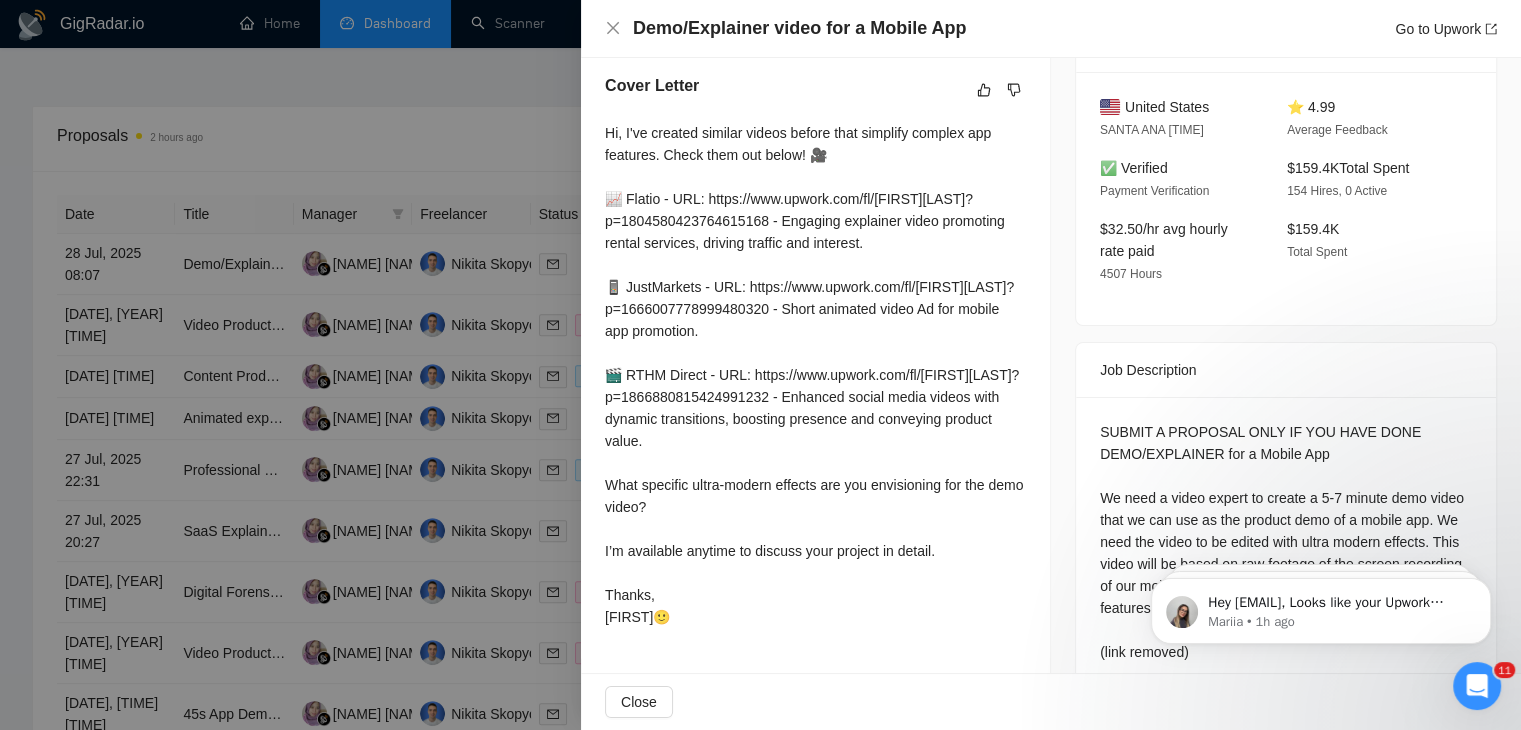 click at bounding box center (760, 365) 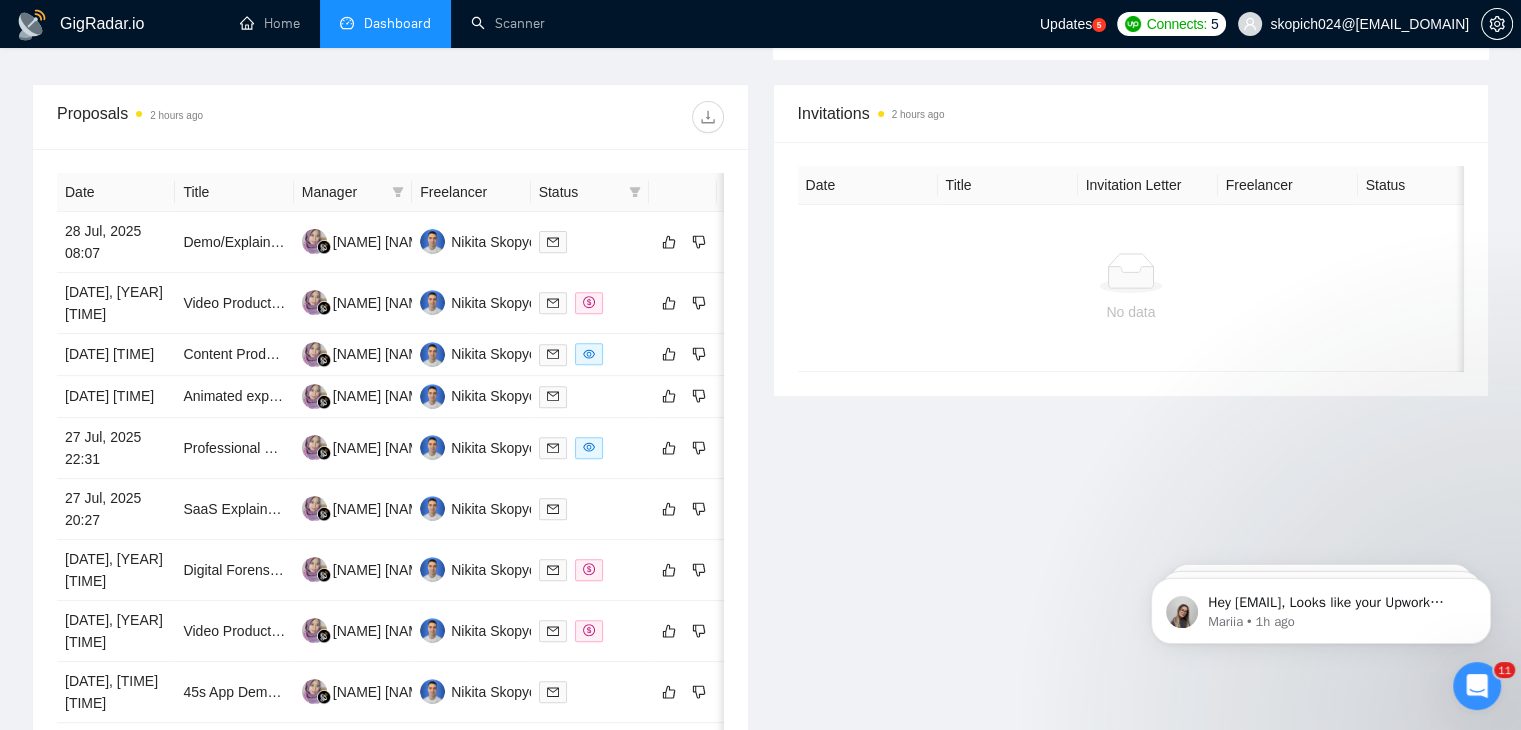 scroll, scrollTop: 887, scrollLeft: 0, axis: vertical 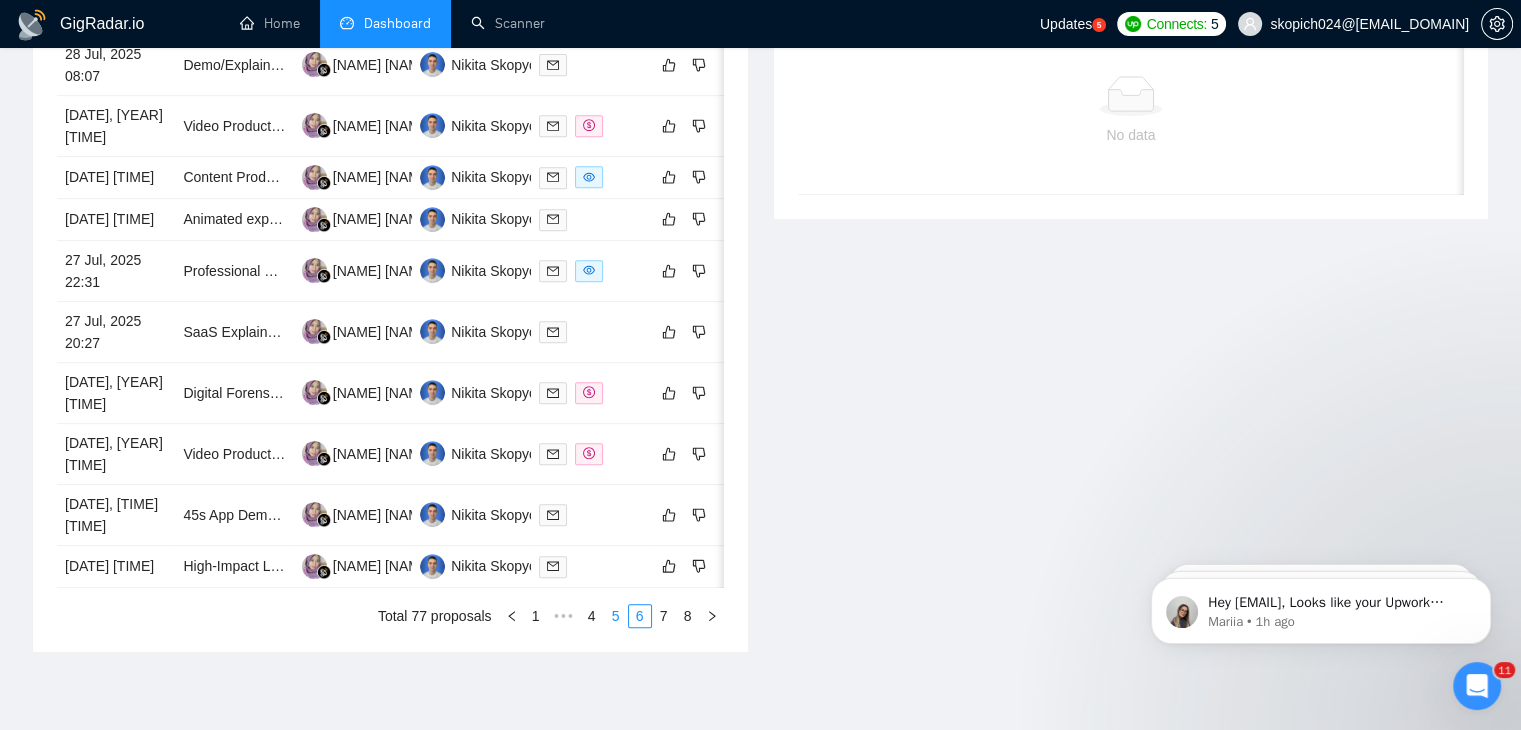 click on "5" at bounding box center [616, 616] 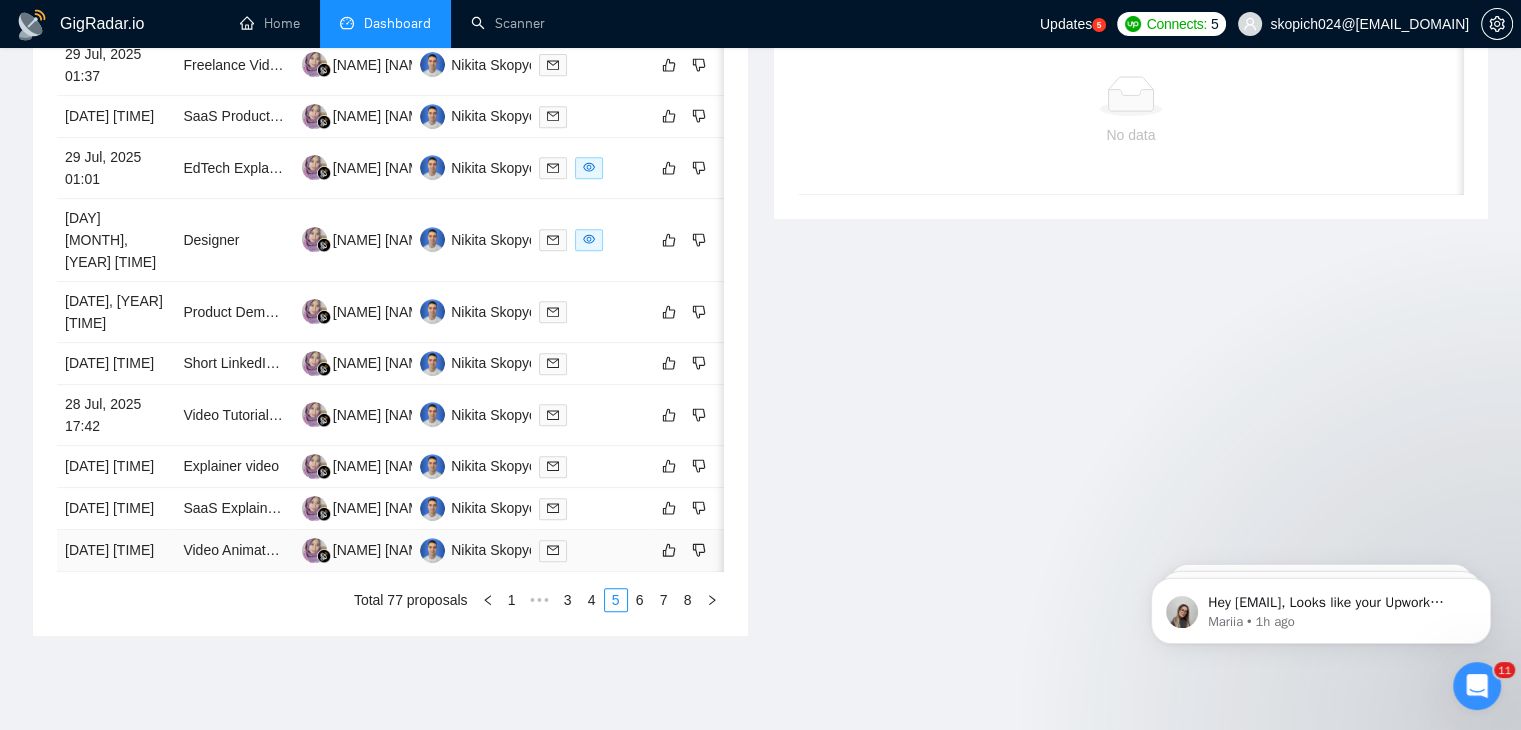 click on "[DATE] [TIME]" at bounding box center [116, 551] 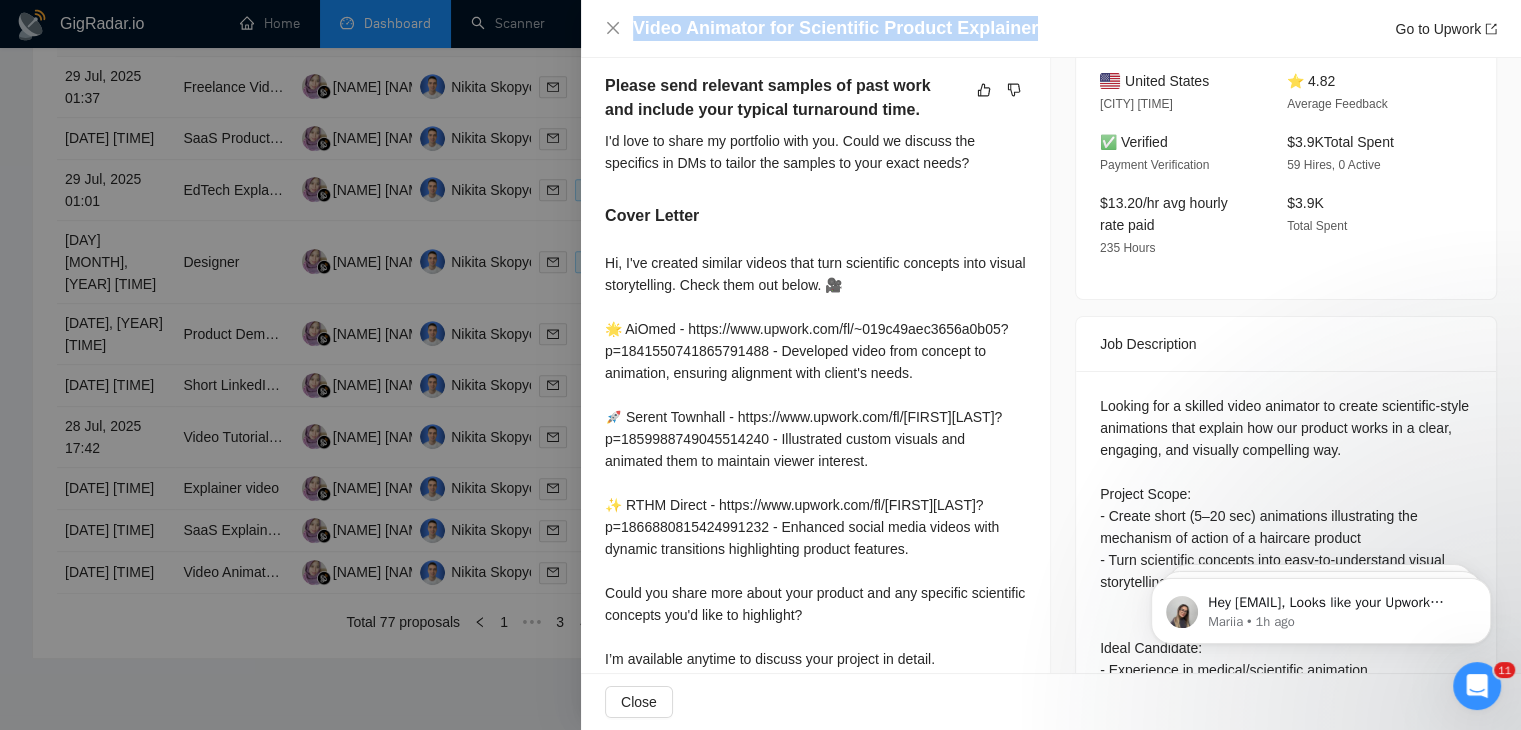 drag, startPoint x: 1024, startPoint y: 35, endPoint x: 599, endPoint y: 17, distance: 425.381 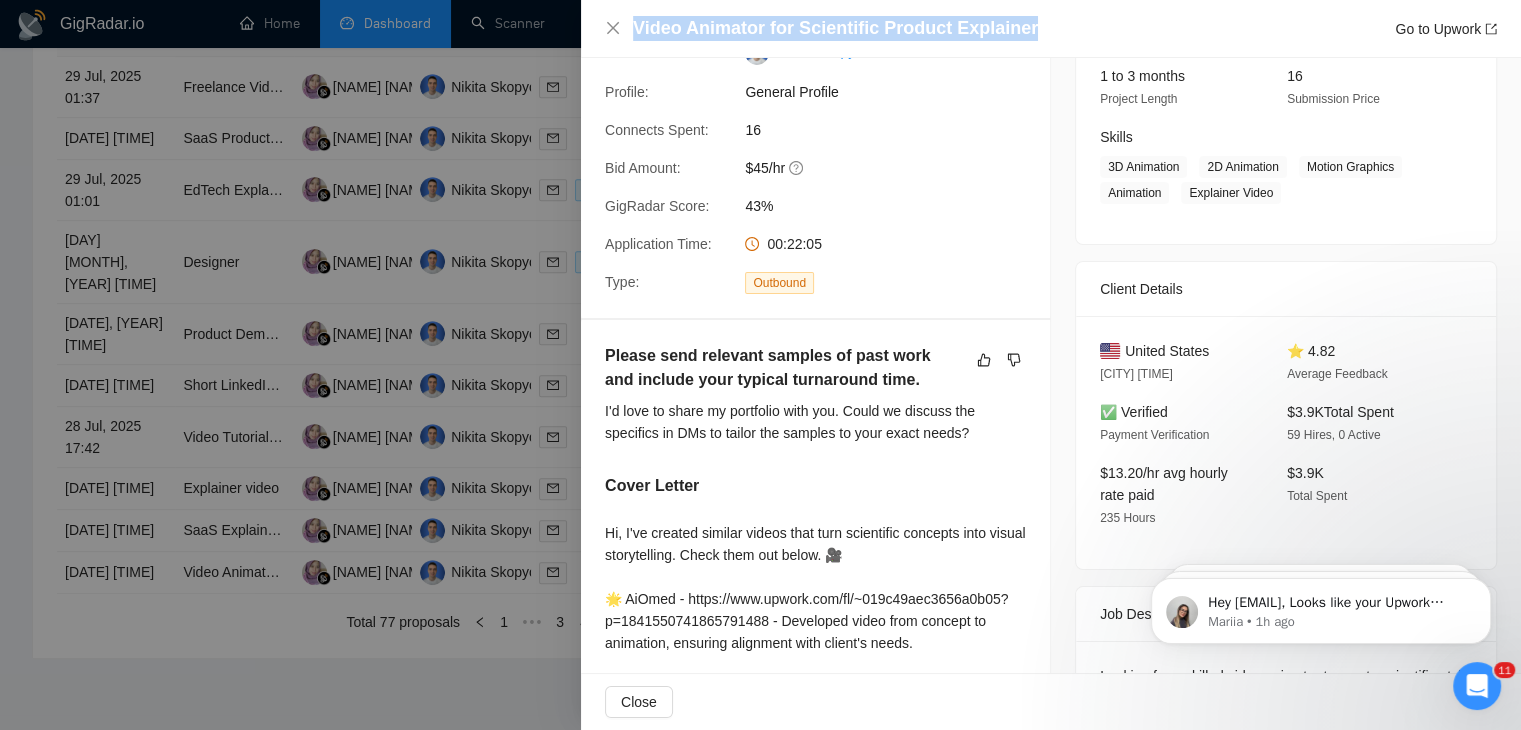 scroll, scrollTop: 260, scrollLeft: 0, axis: vertical 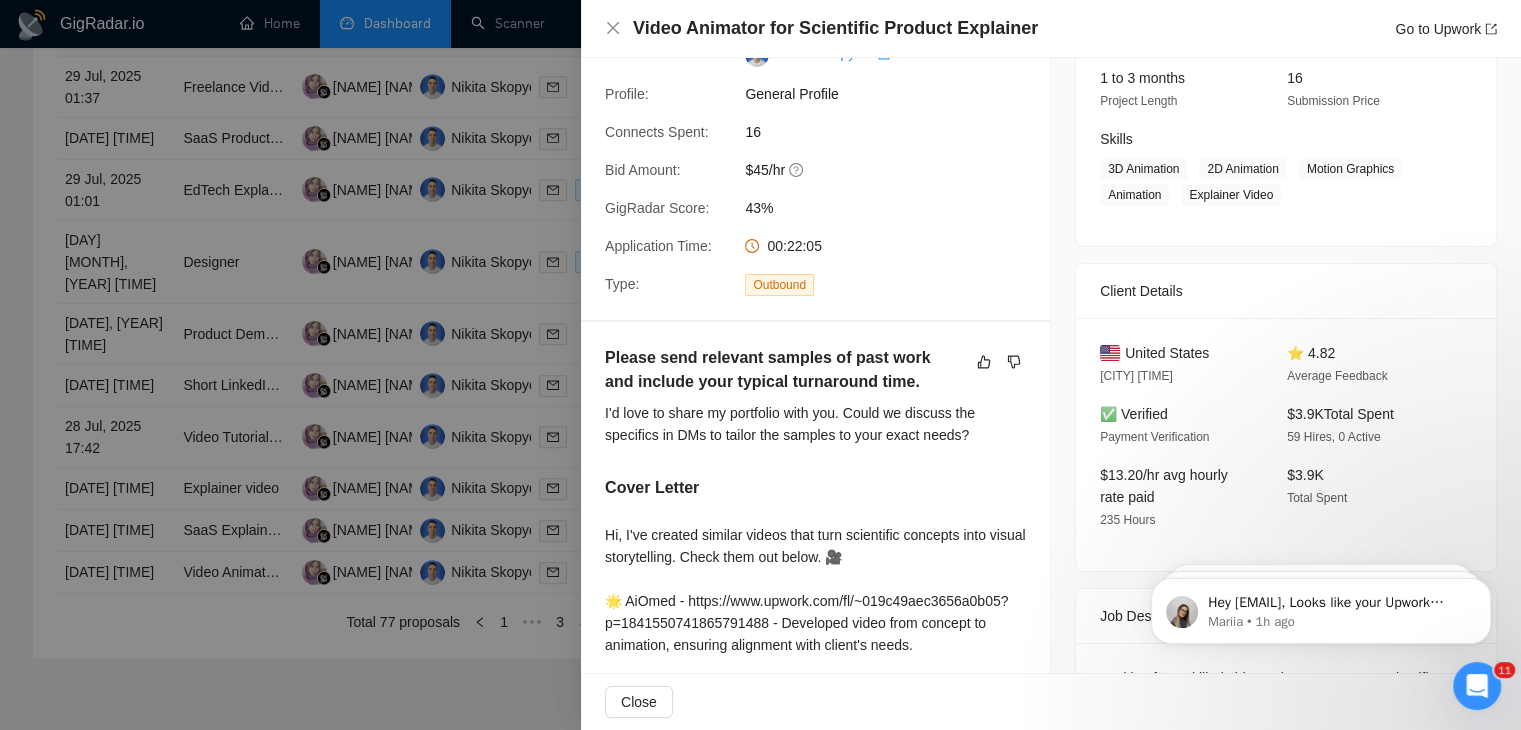 click at bounding box center (760, 365) 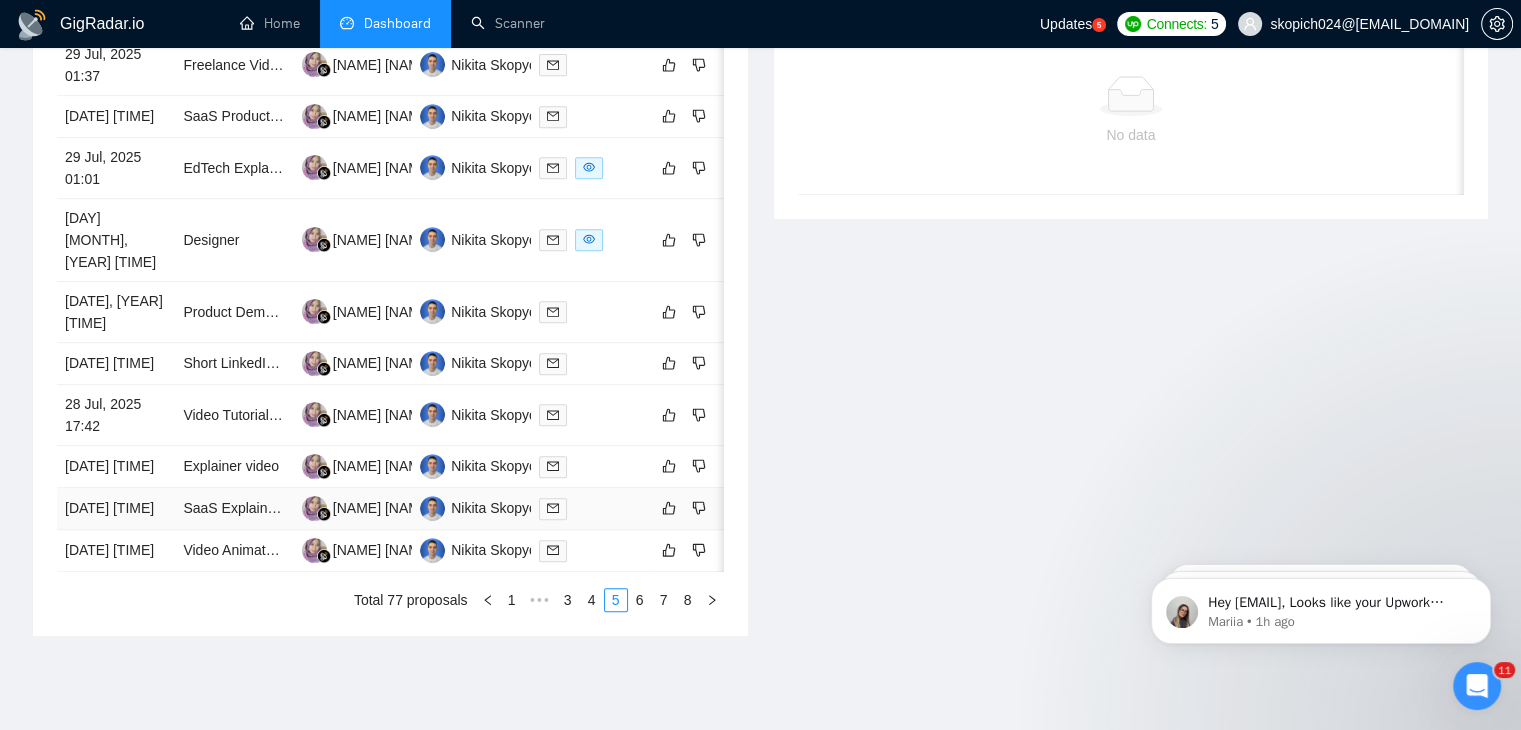 click on "[DATE] [TIME]" at bounding box center [116, 509] 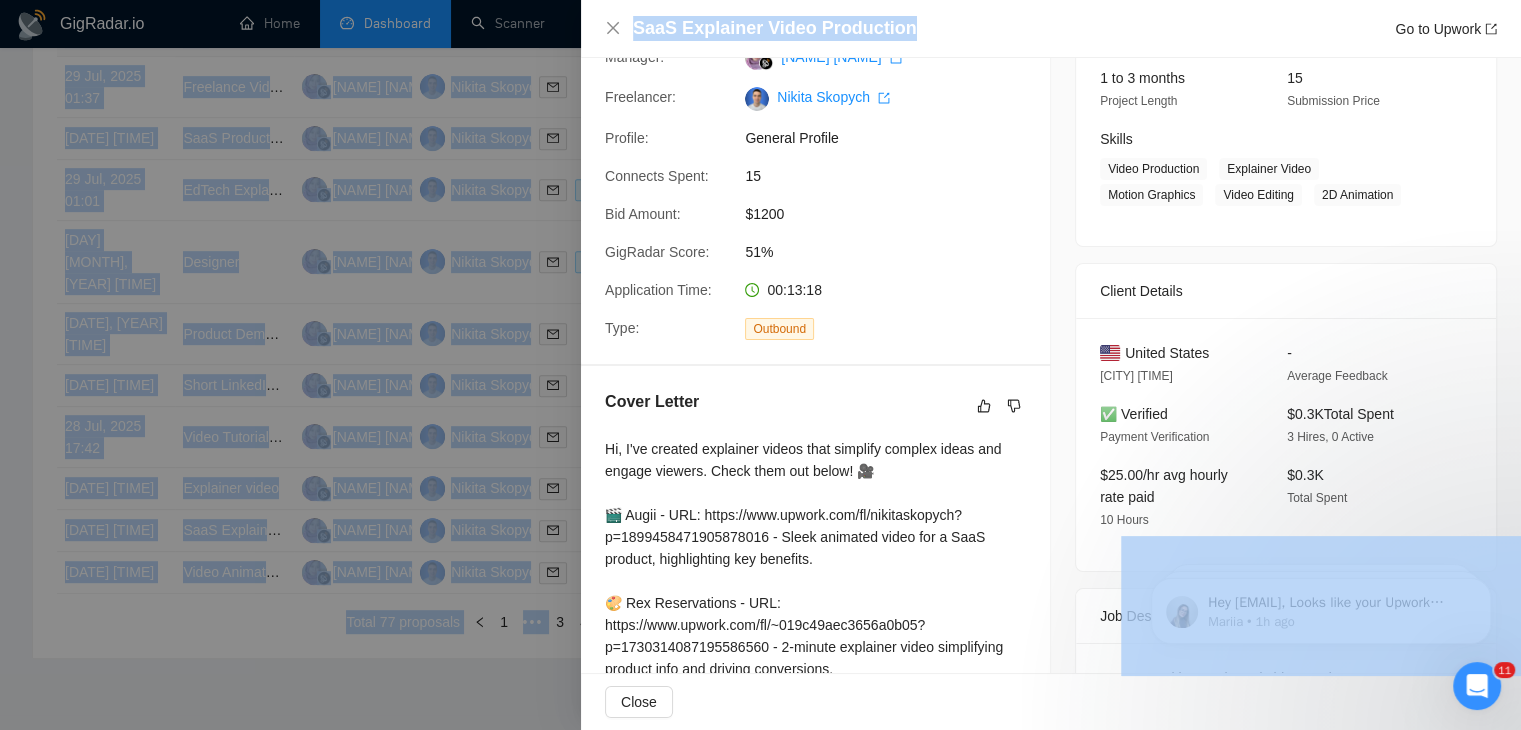 drag, startPoint x: 907, startPoint y: 33, endPoint x: 641, endPoint y: -42, distance: 276.37112 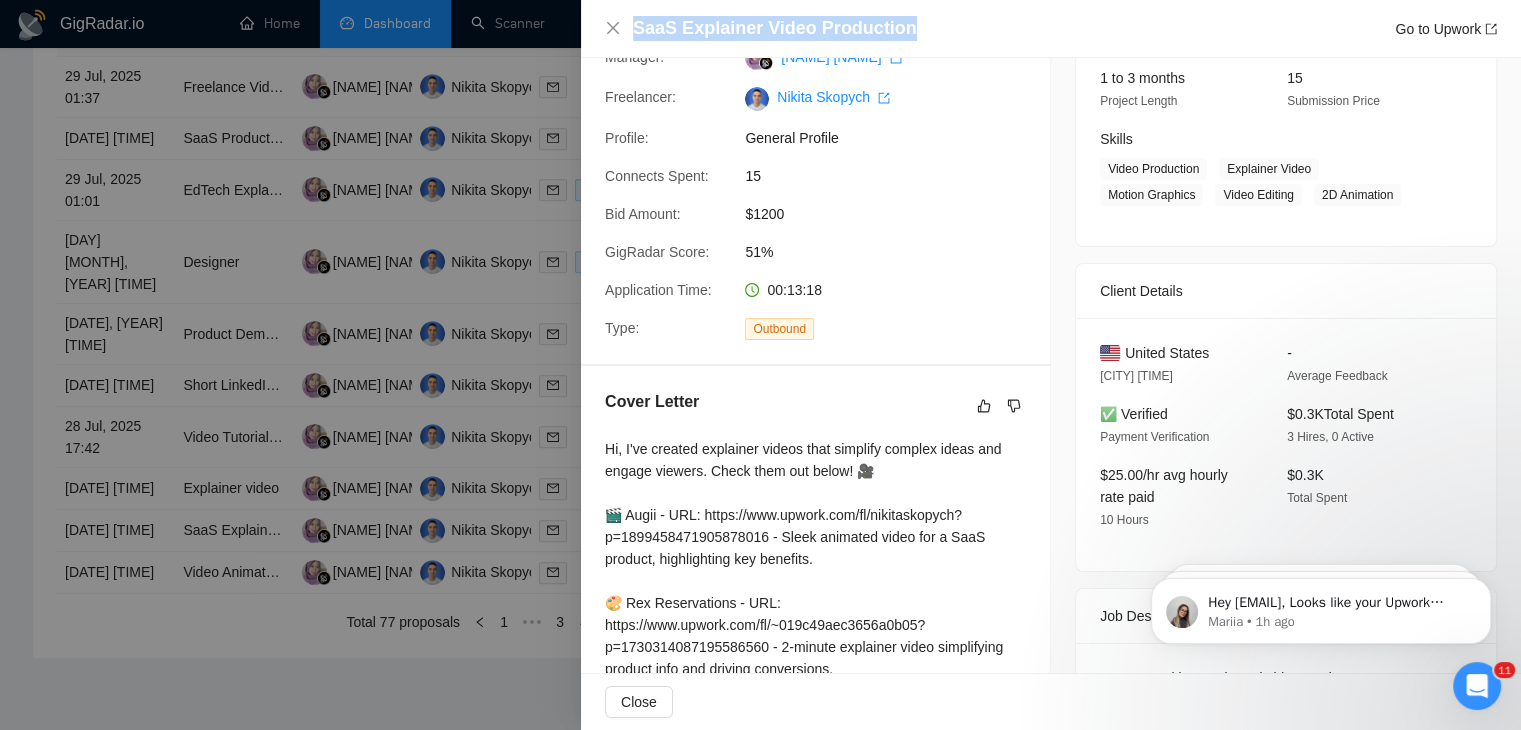 drag, startPoint x: 623, startPoint y: 25, endPoint x: 893, endPoint y: 31, distance: 270.06665 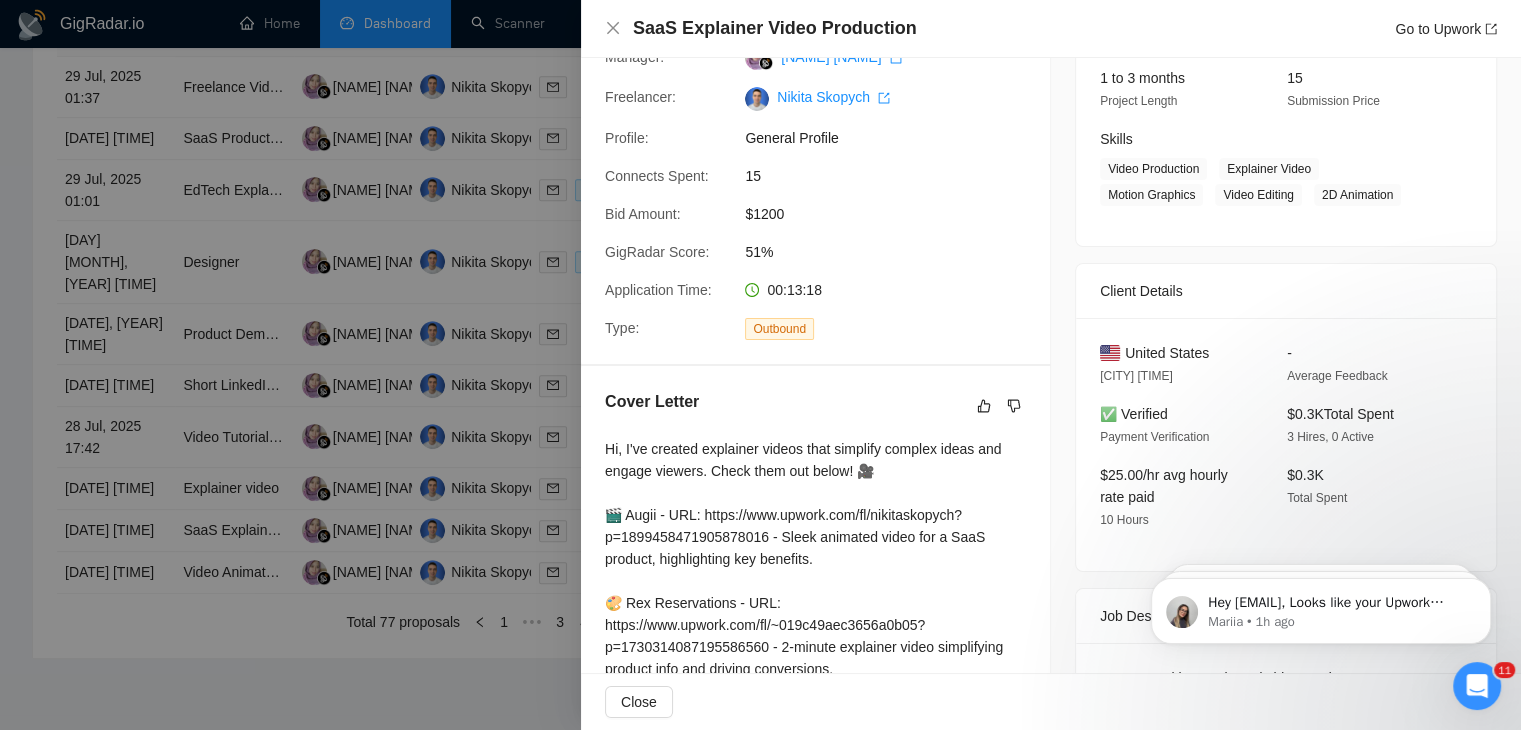click at bounding box center (760, 365) 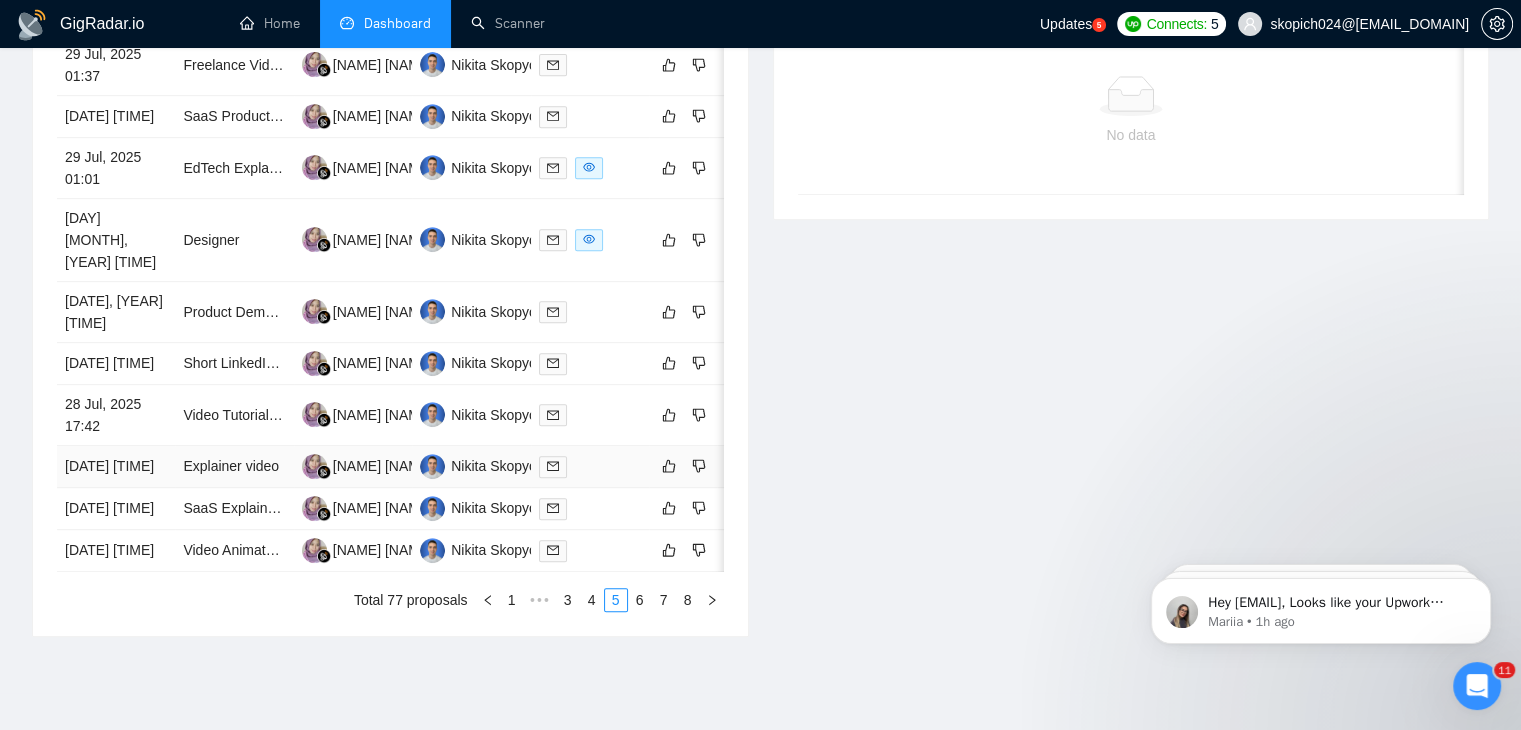 click on "[DATE] [TIME]" at bounding box center [116, 467] 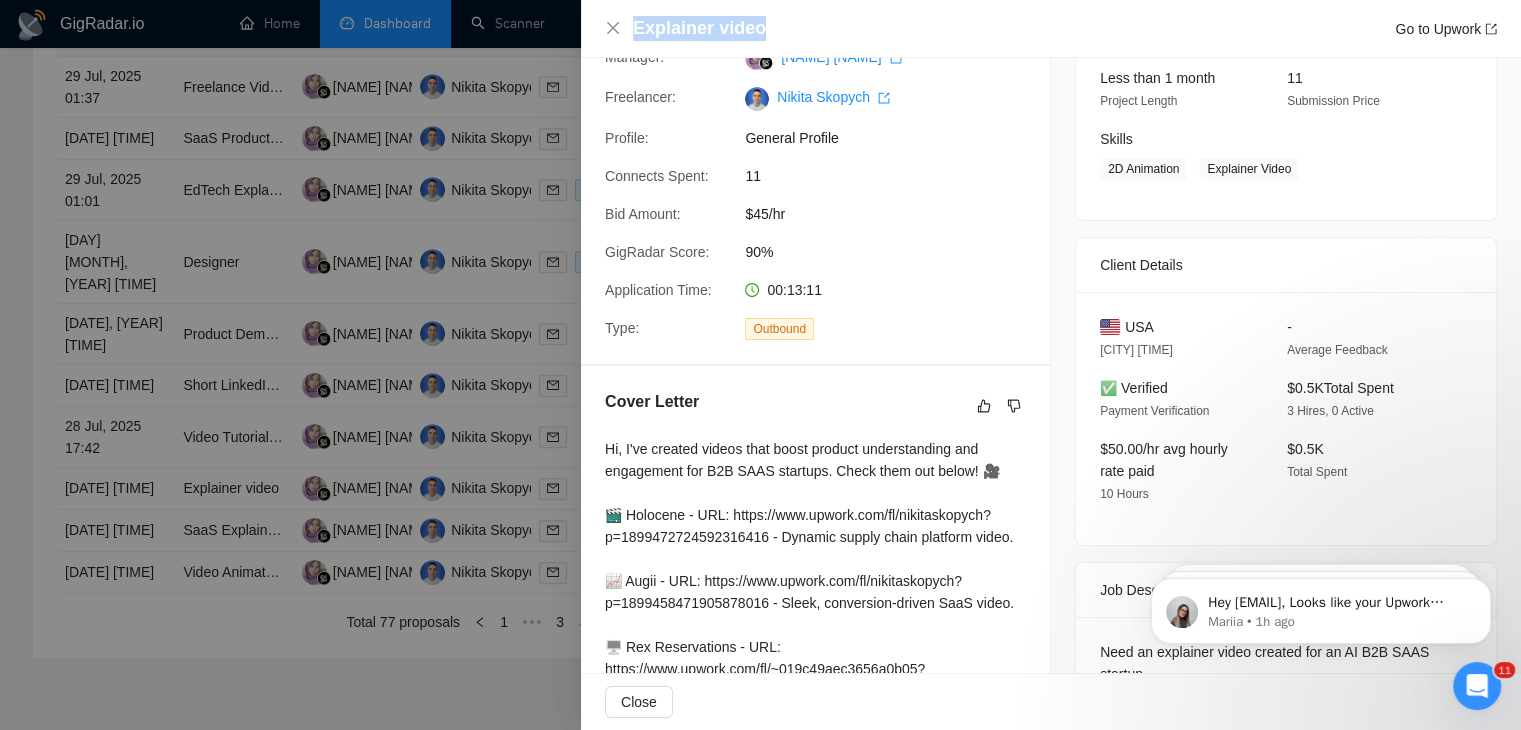 drag, startPoint x: 768, startPoint y: 23, endPoint x: 628, endPoint y: 31, distance: 140.22838 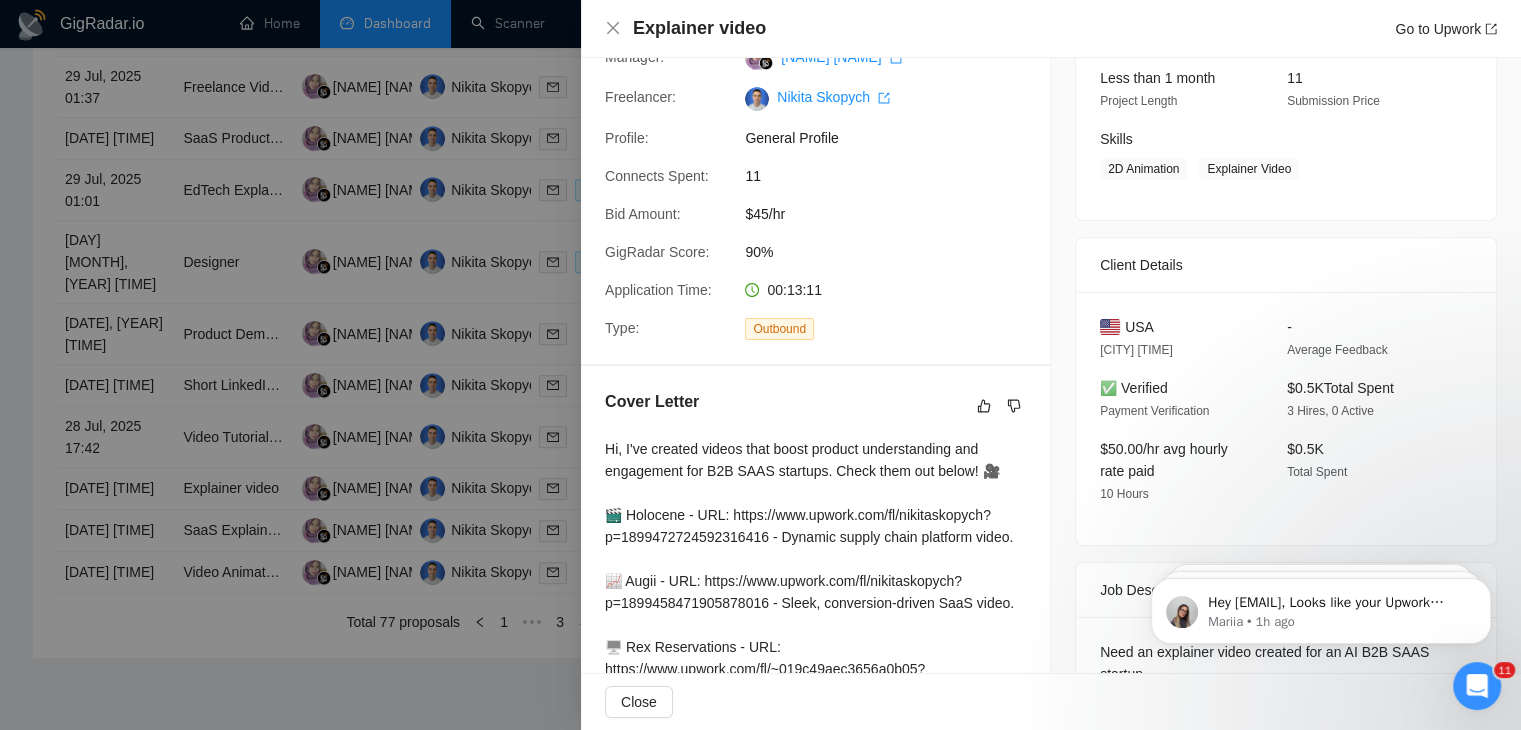 click on "Proposal Details Date: [DATE], [YEAR] [TIME] Scanner: ([DATE], [YEAR]) BACK UP of Main✅Updated SaaS (from march) - Reggie + Nik Status: Sent     Manager: Efrina  Efrina   Freelancer: Nikita Skopych   Profile: General Profile Connects Spent: 11 Bid Amount: $45/hr GigRadar Score: 90% Application Time: 00:13:11 Type: Outbound Cover Letter Hi, I've created videos that boost product understanding and engagement for B2B SAAS startups. Check them out below! 🎥
🎬 Holocene - URL: https://www.upwork.com/fl/nikitaskopych?p=1899472724592316416 - Dynamic supply chain platform video.
📈 Augii - URL: https://www.upwork.com/fl/nikitaskopych?p=1899458471905878016 - Sleek, conversion-driven SaaS video.
🖥️ Rex Reservations - URL: https://www.upwork.com/fl/~019c49aec3656a0b05?p=1730314087195586560 - Engaging 2-minute SaaS explainer.
Could you share more details about the specific features you want highlighted in the explainer video?
I’m available anytime to discuss your project in detail.
Thanks,
Nik🙂 11" at bounding box center (1051, 365) 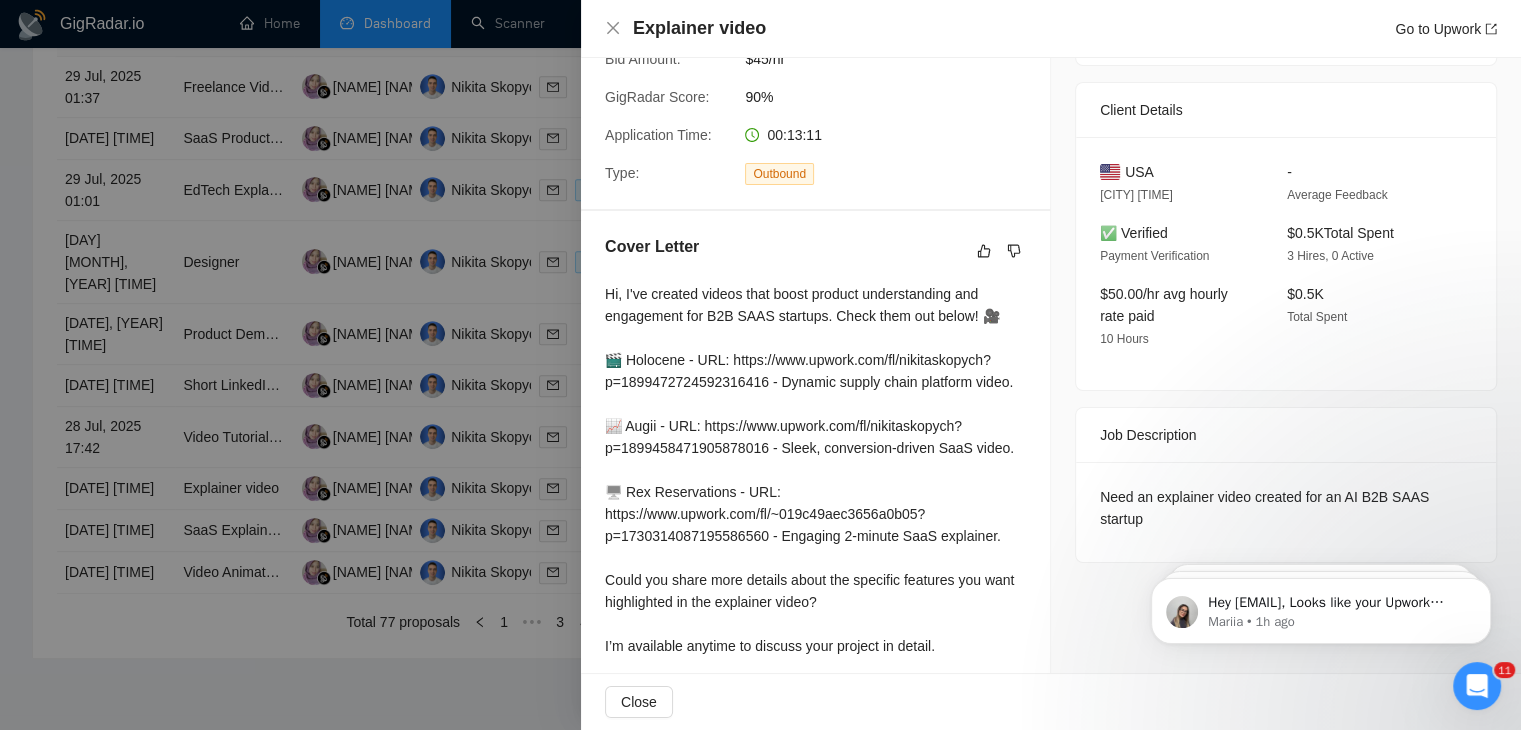 scroll, scrollTop: 463, scrollLeft: 0, axis: vertical 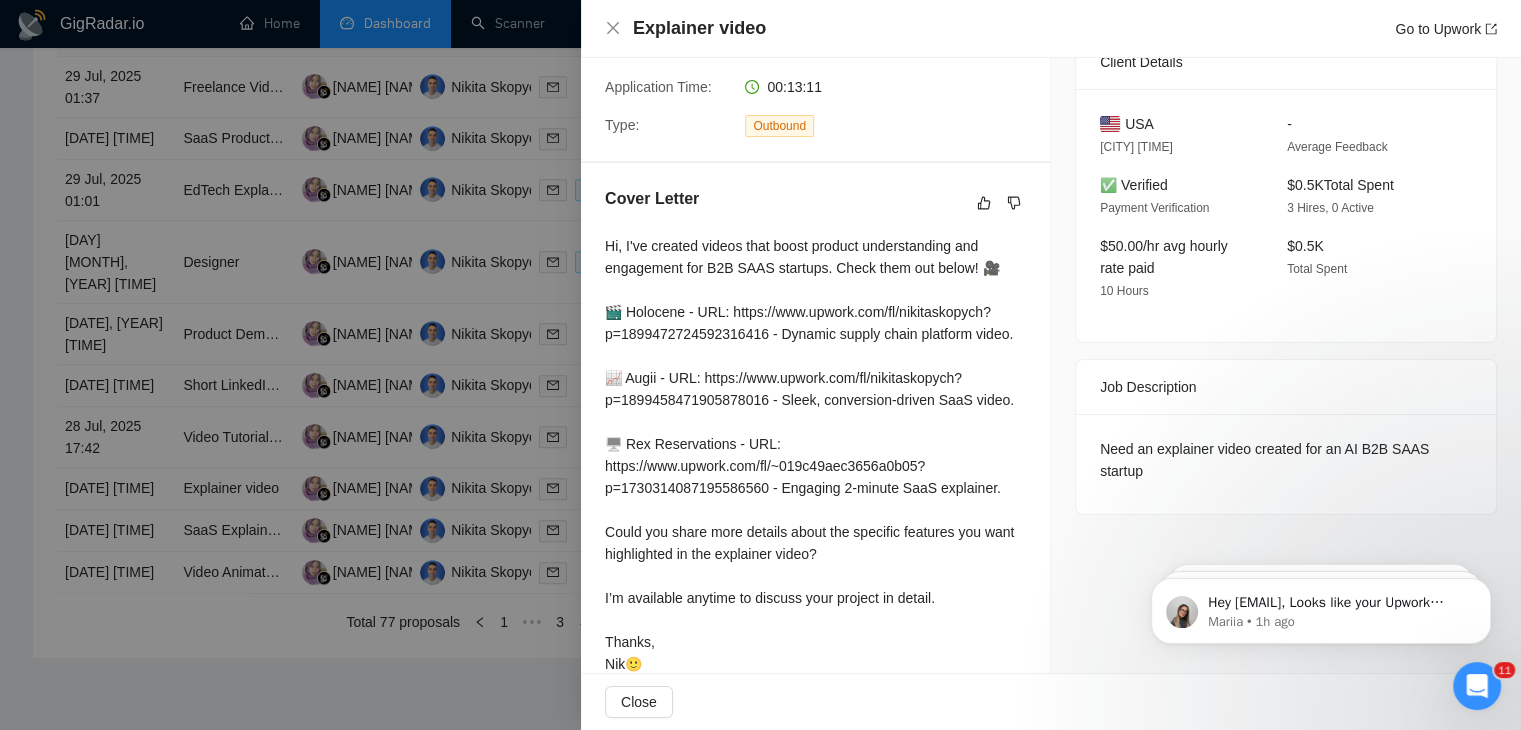 click at bounding box center [760, 365] 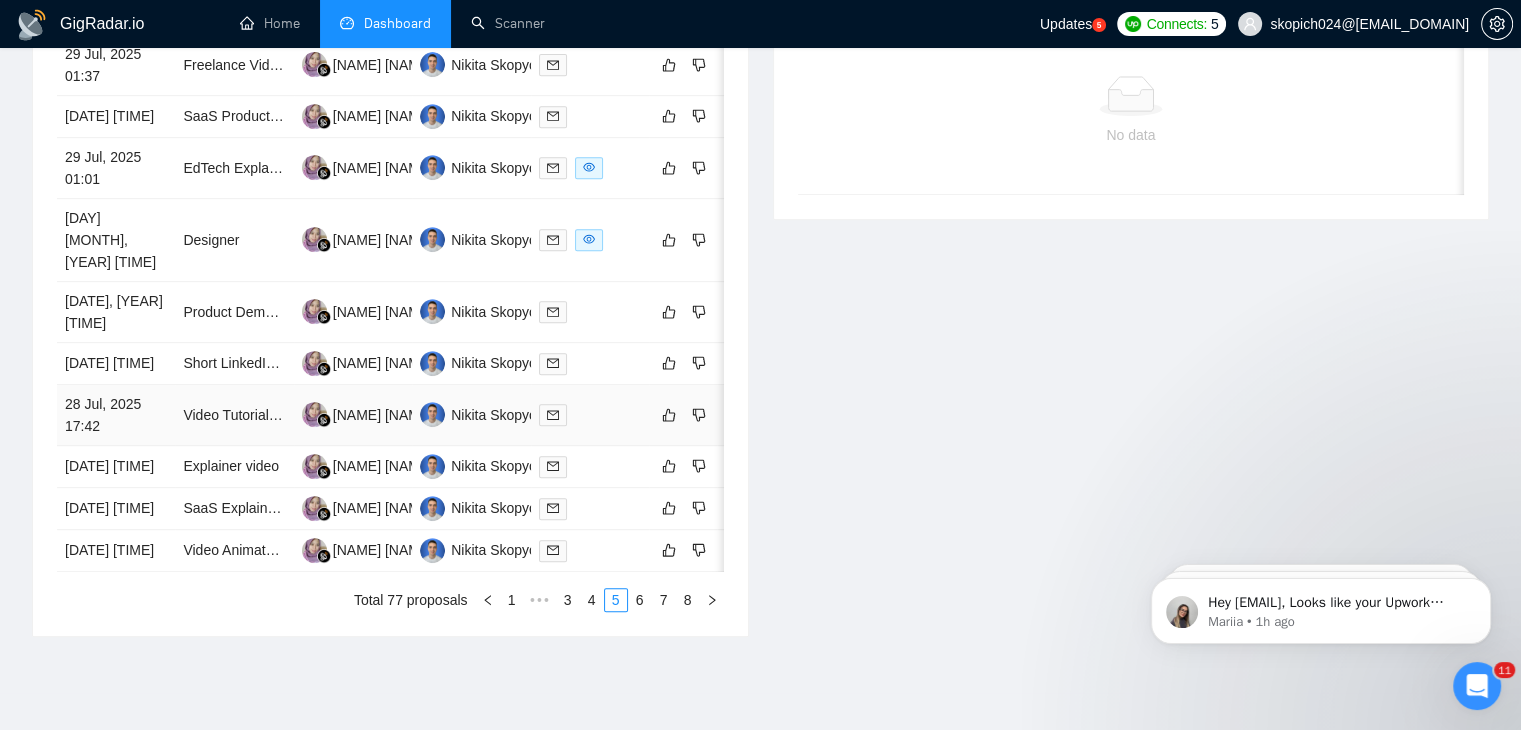 click on "28 Jul, 2025 17:42" at bounding box center [116, 415] 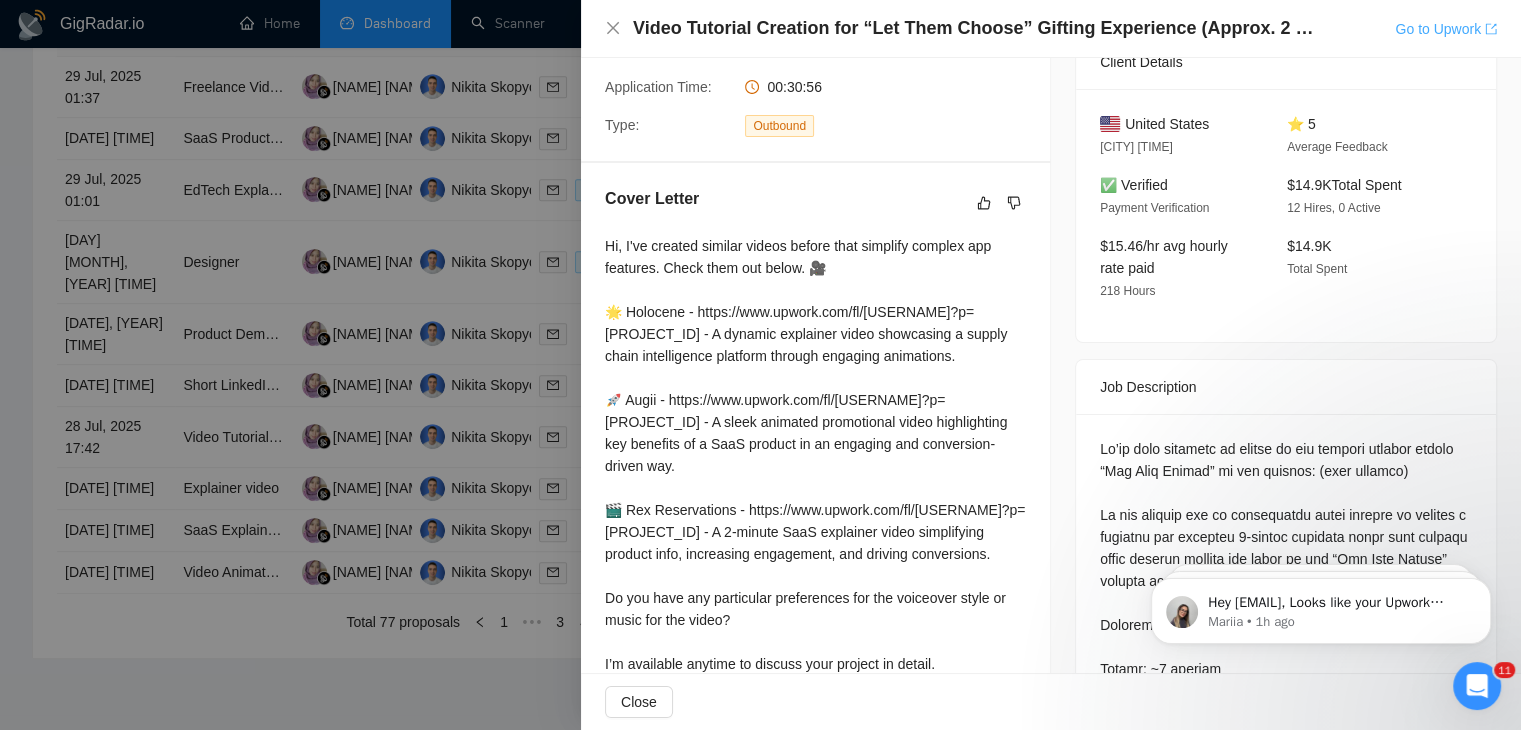 click on "Go to Upwork" at bounding box center [1446, 29] 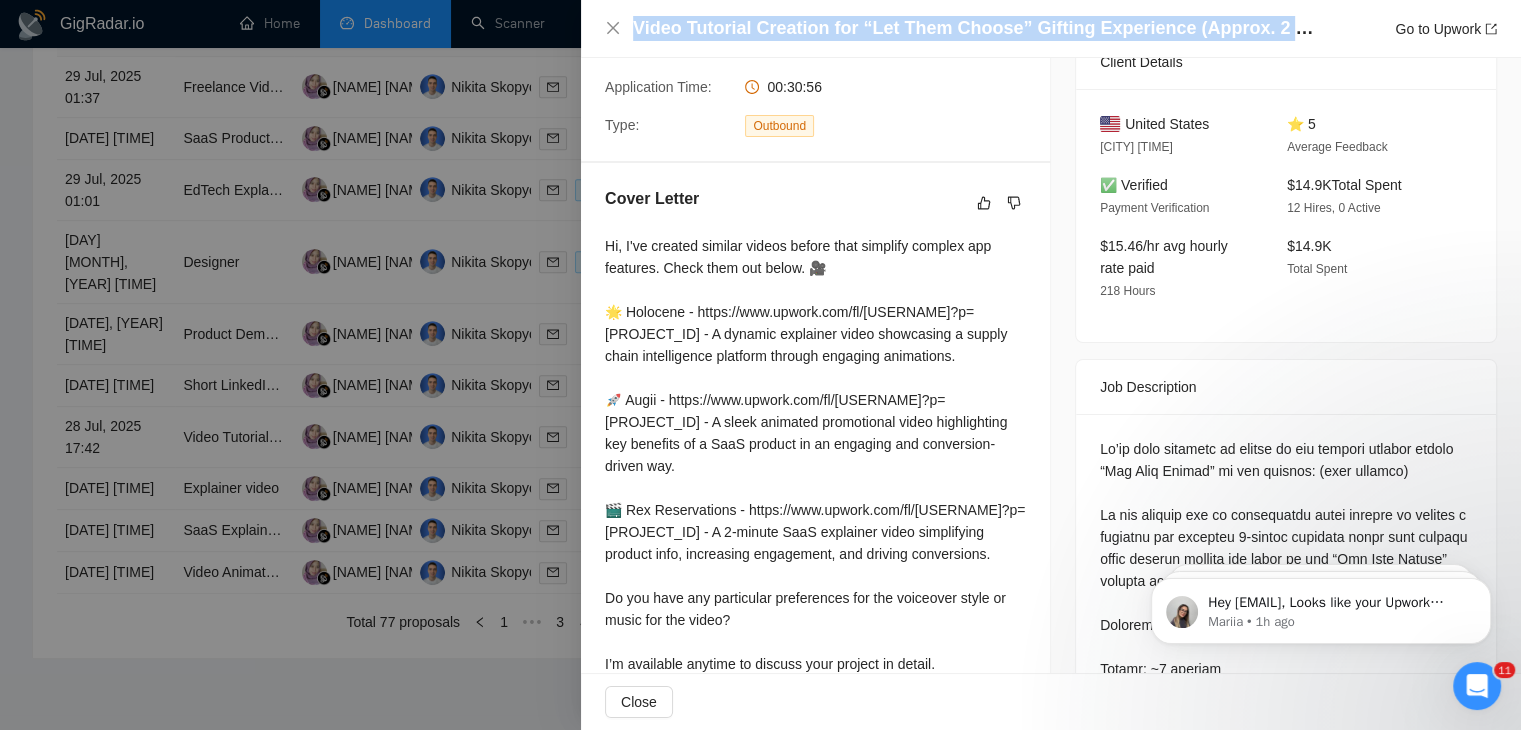 drag, startPoint x: 636, startPoint y: 21, endPoint x: 1380, endPoint y: 39, distance: 744.2177 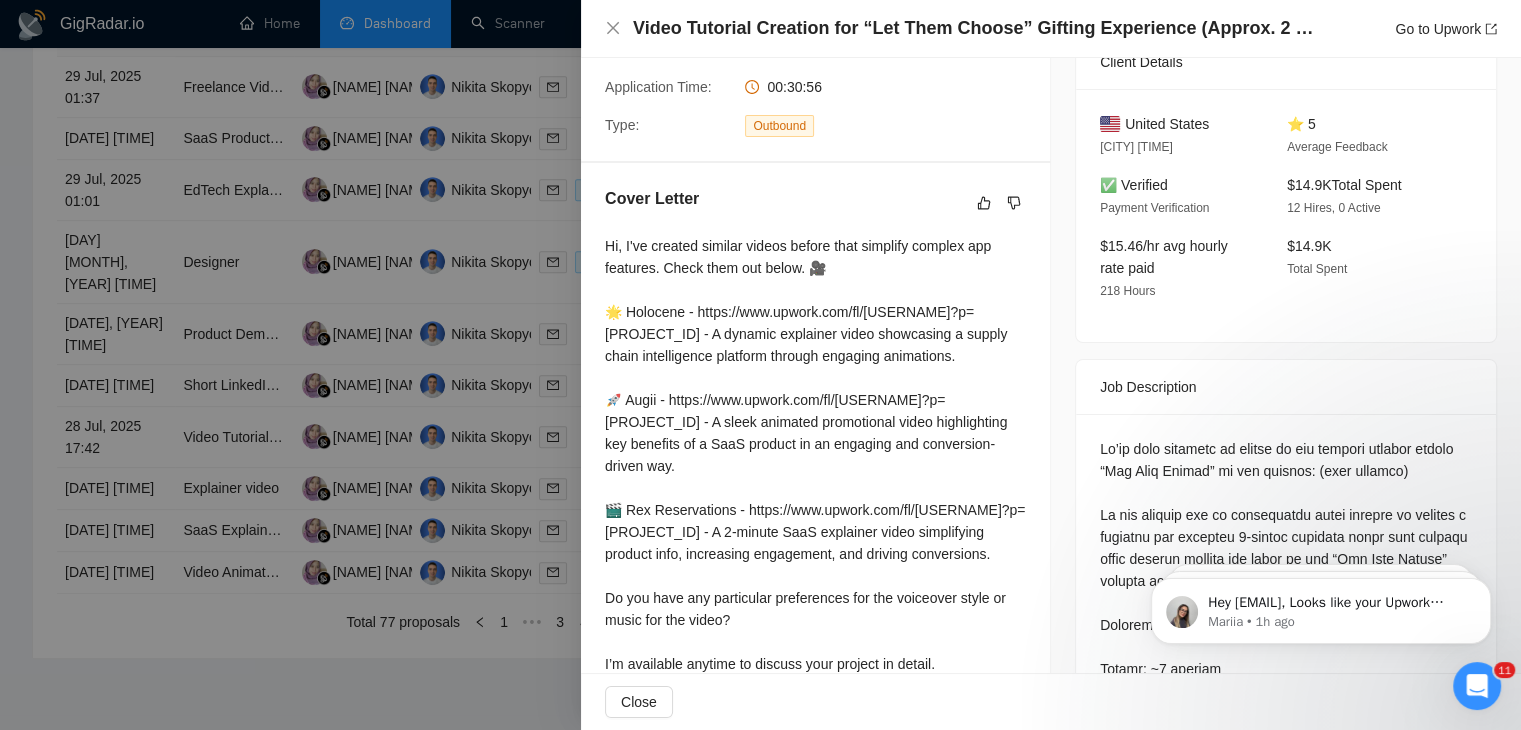 drag, startPoint x: 222, startPoint y: 396, endPoint x: 182, endPoint y: 389, distance: 40.60788 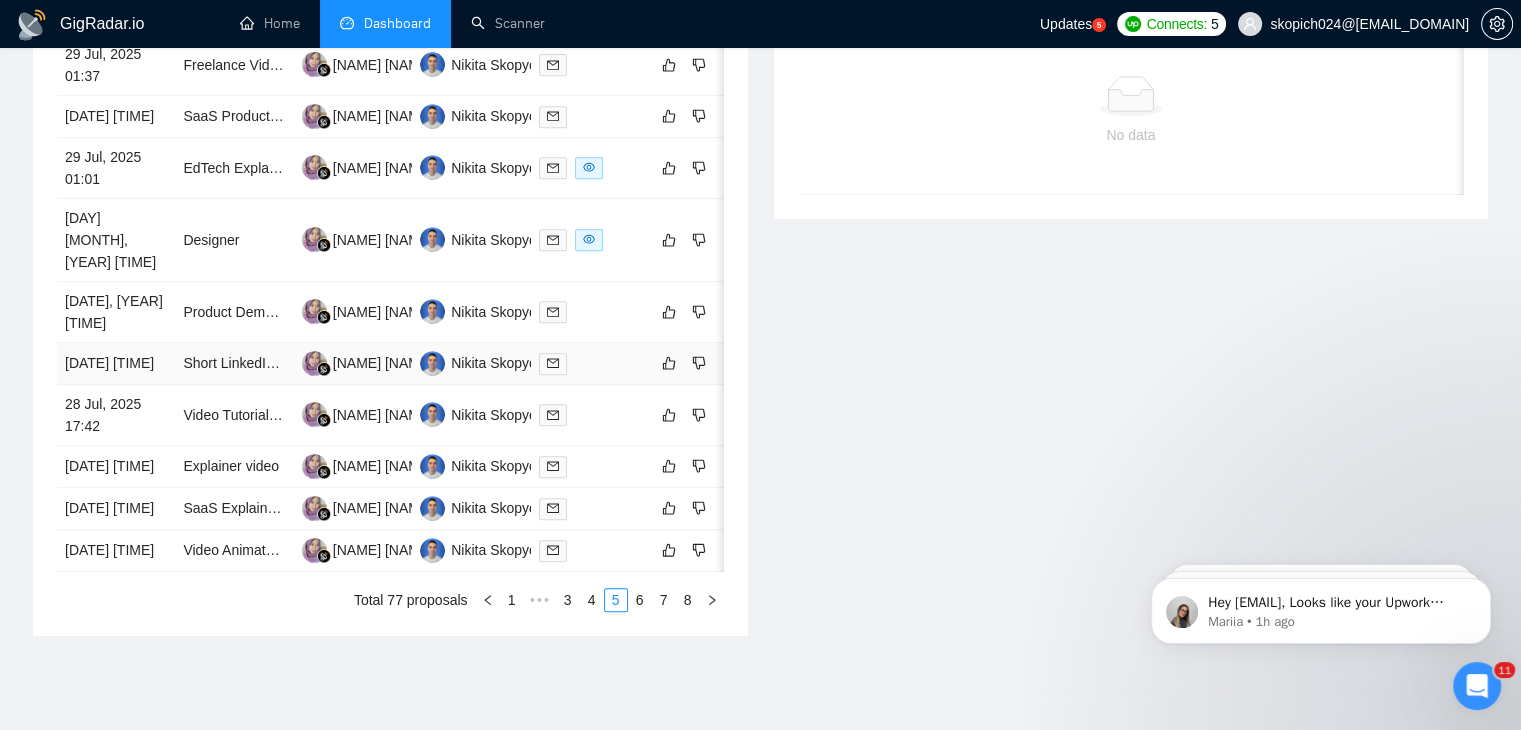 click on "Short LinkedIn Video Editor" at bounding box center [234, 364] 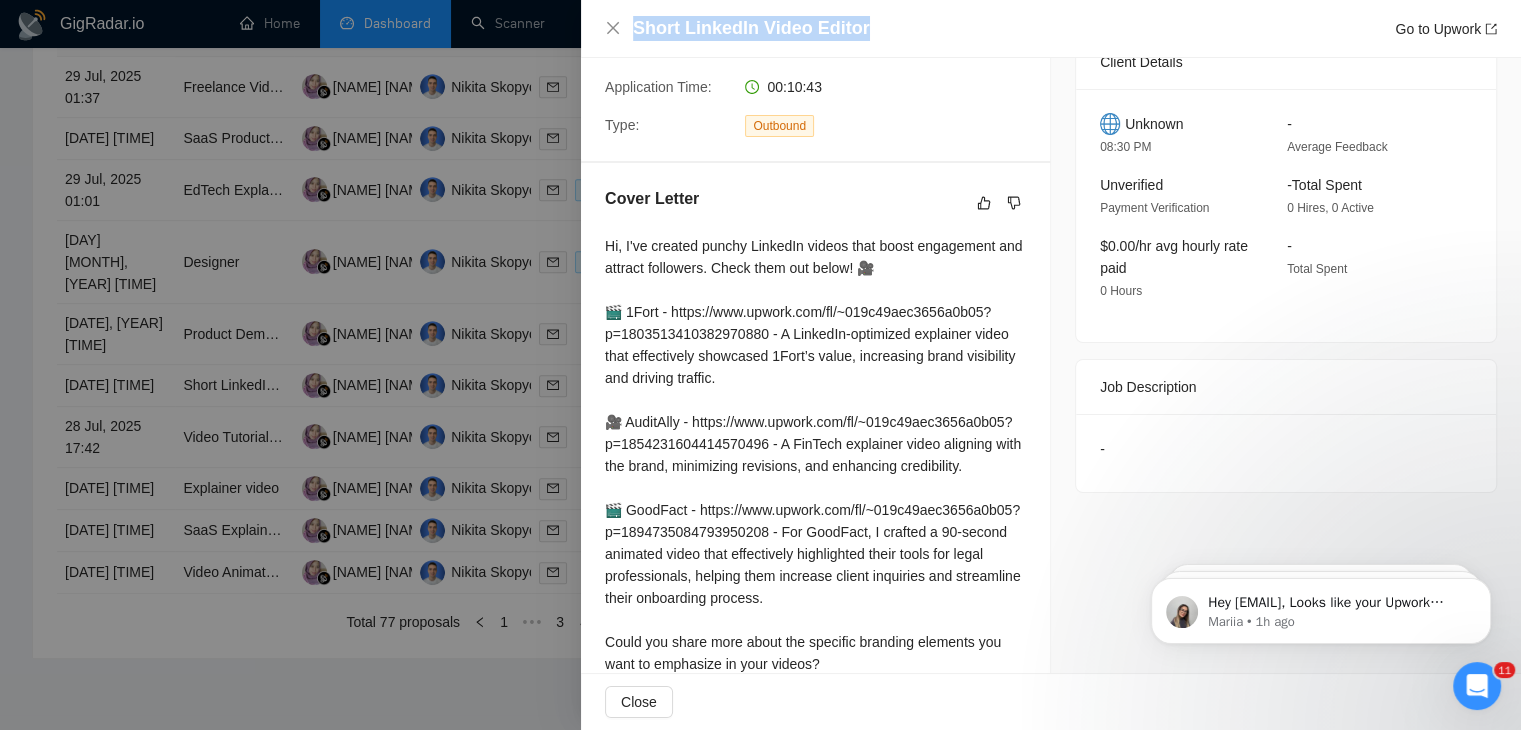 drag, startPoint x: 868, startPoint y: 25, endPoint x: 627, endPoint y: 19, distance: 241.07468 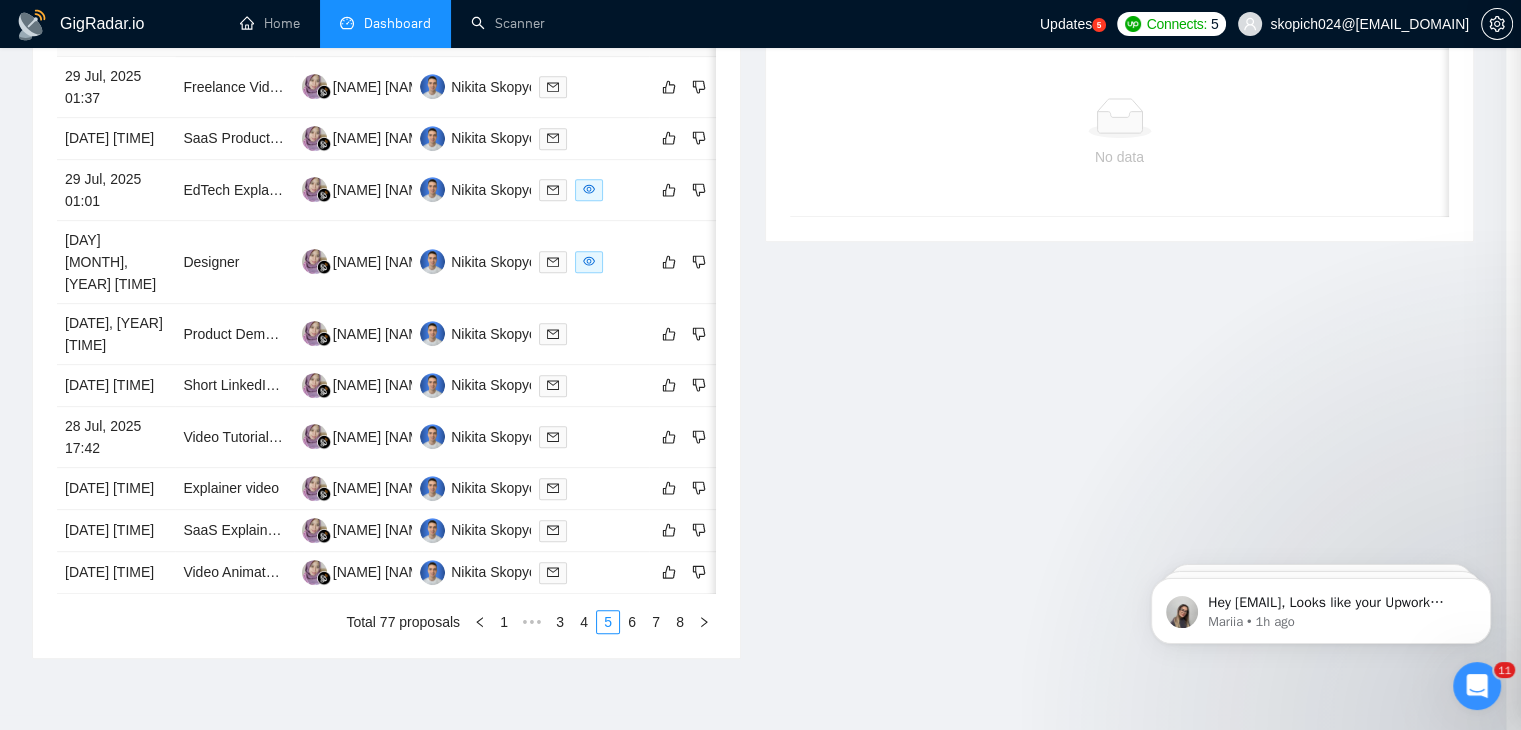 click at bounding box center (760, 365) 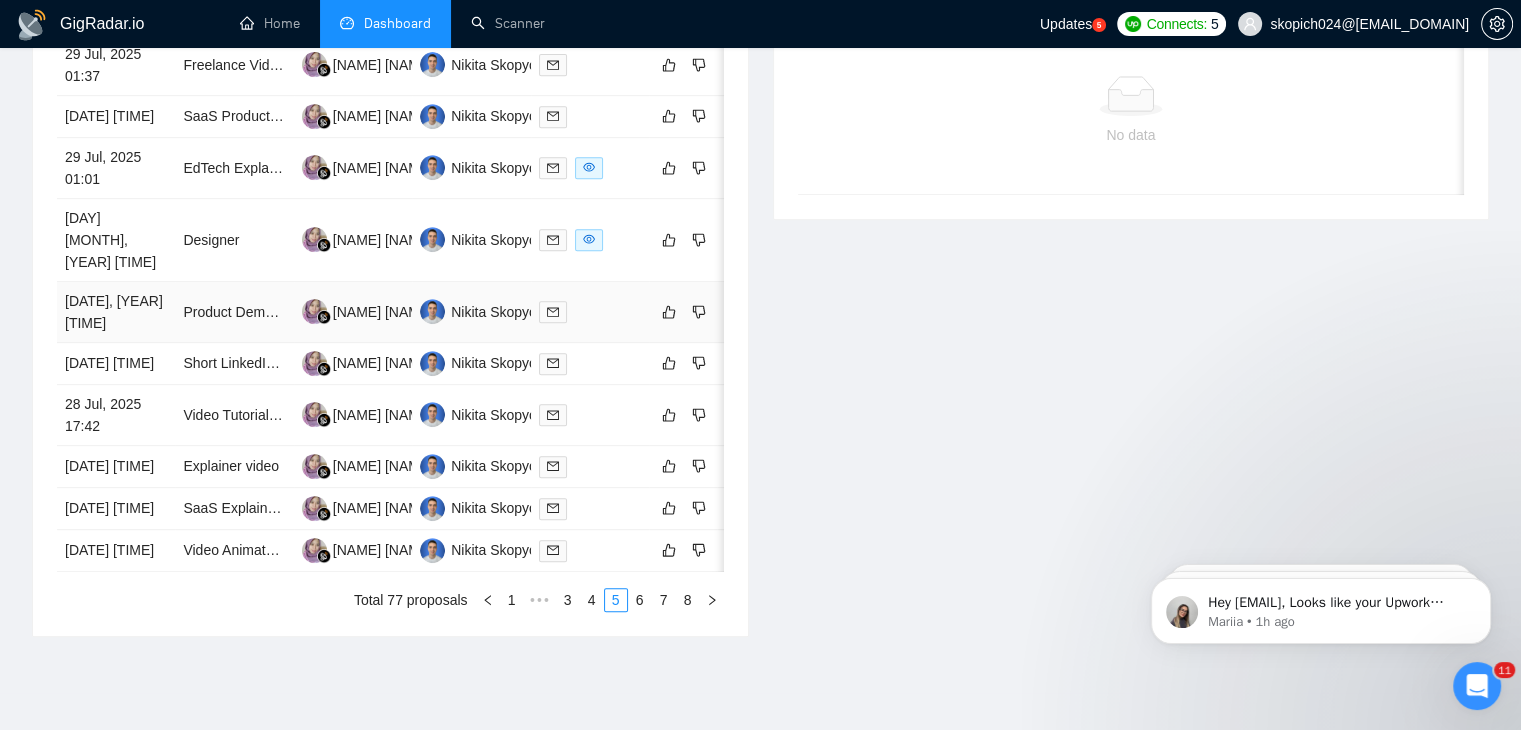 click on "[DATE], [YEAR] [TIME]" at bounding box center [116, 312] 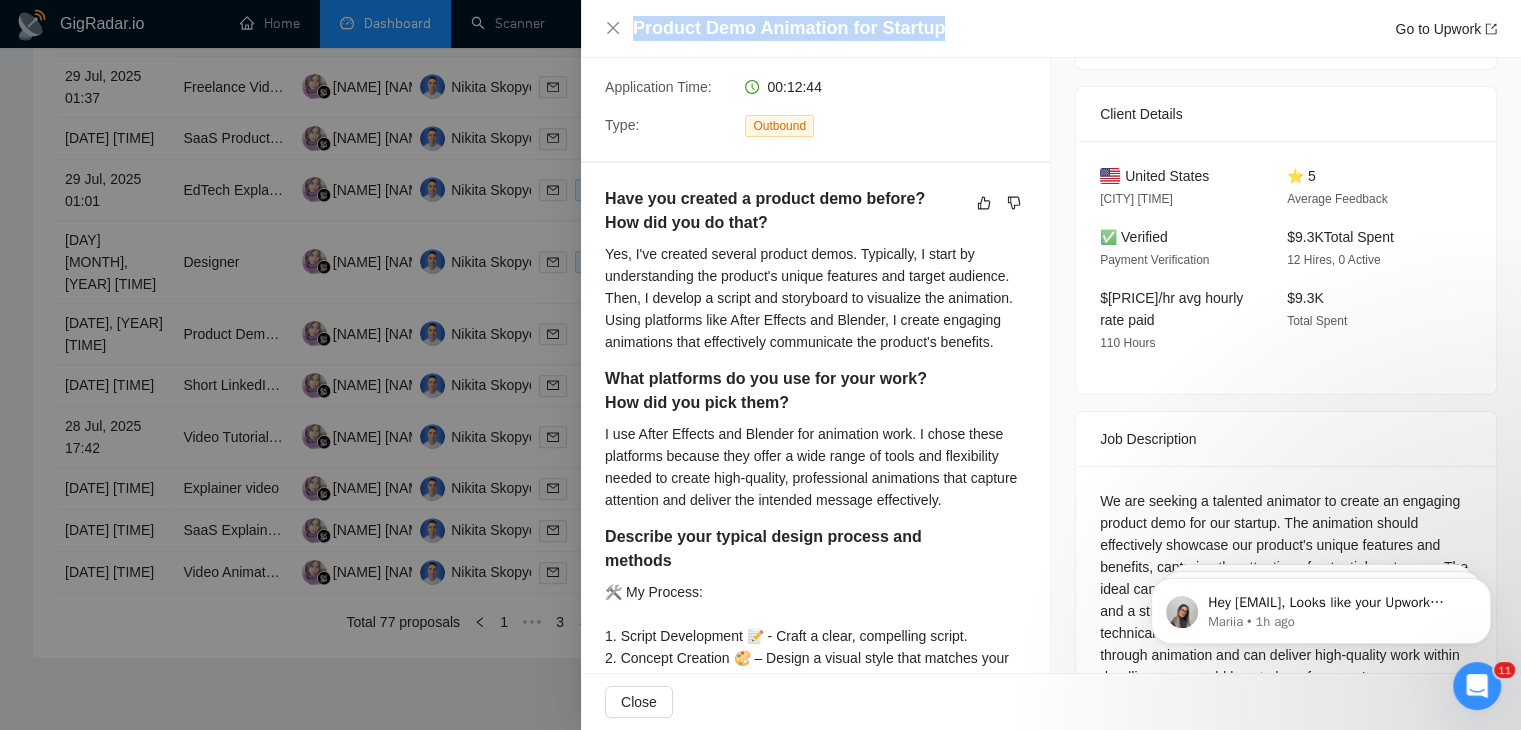 drag, startPoint x: 968, startPoint y: 18, endPoint x: 606, endPoint y: 49, distance: 363.32492 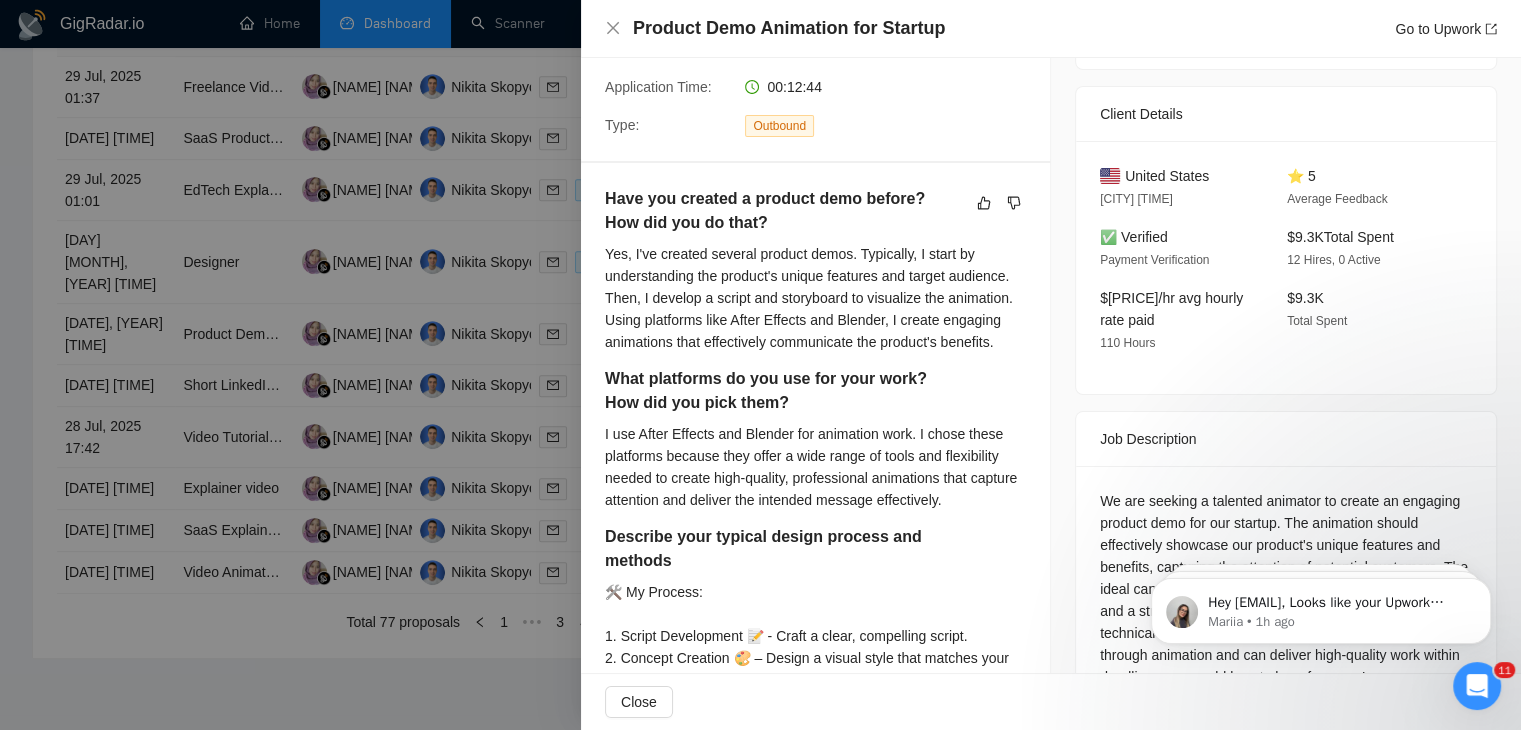 click at bounding box center [760, 365] 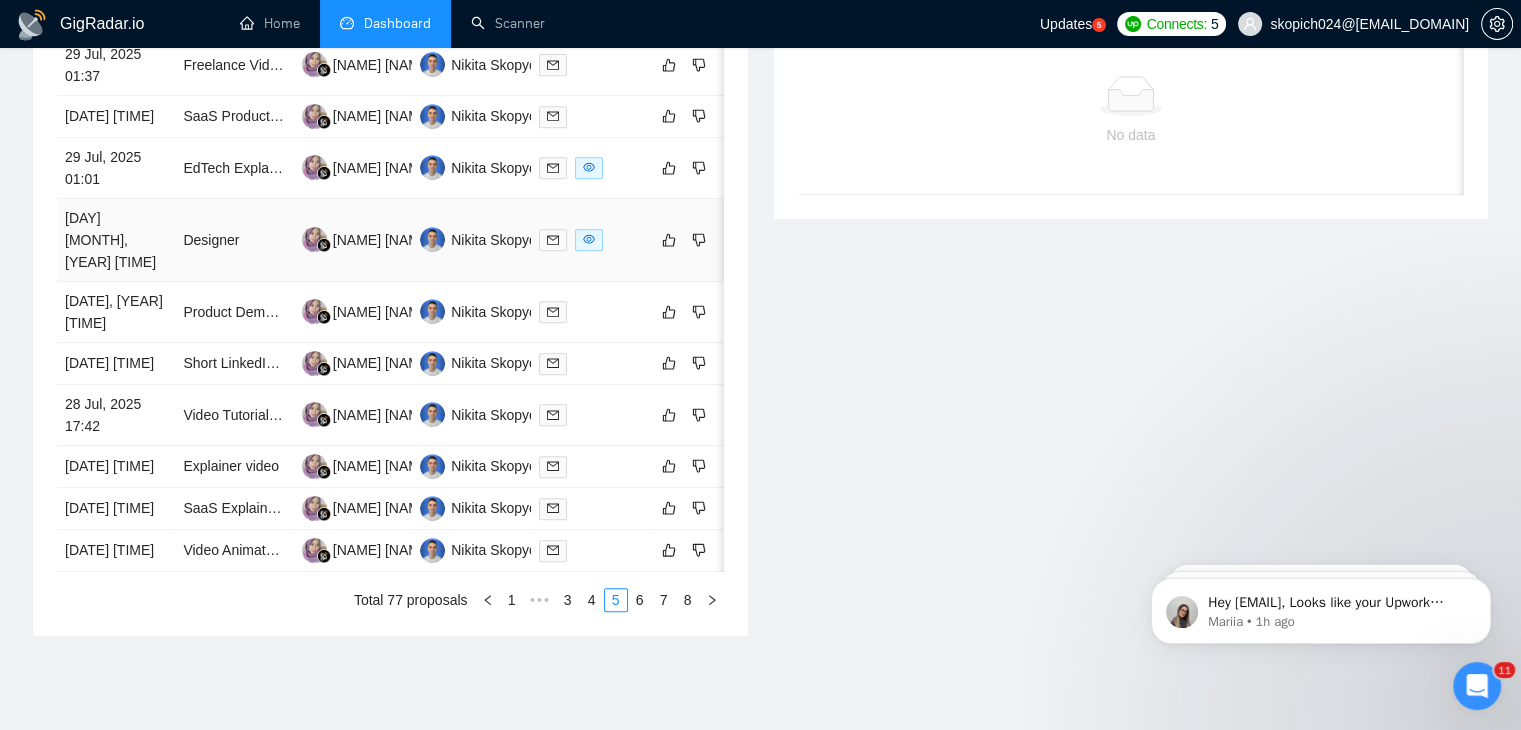 click on "[DAY] [MONTH], [YEAR] [TIME]" at bounding box center [116, 240] 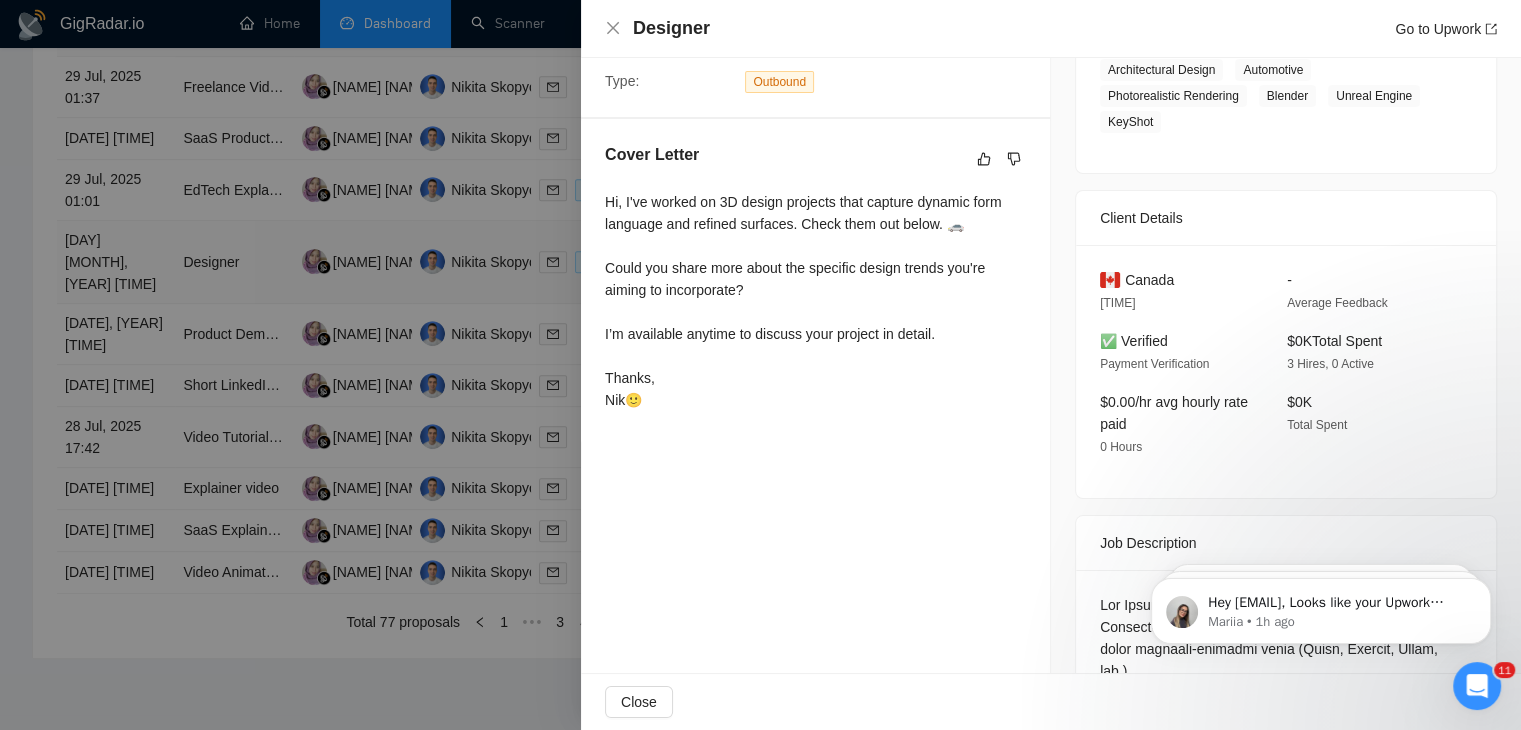 click at bounding box center (760, 365) 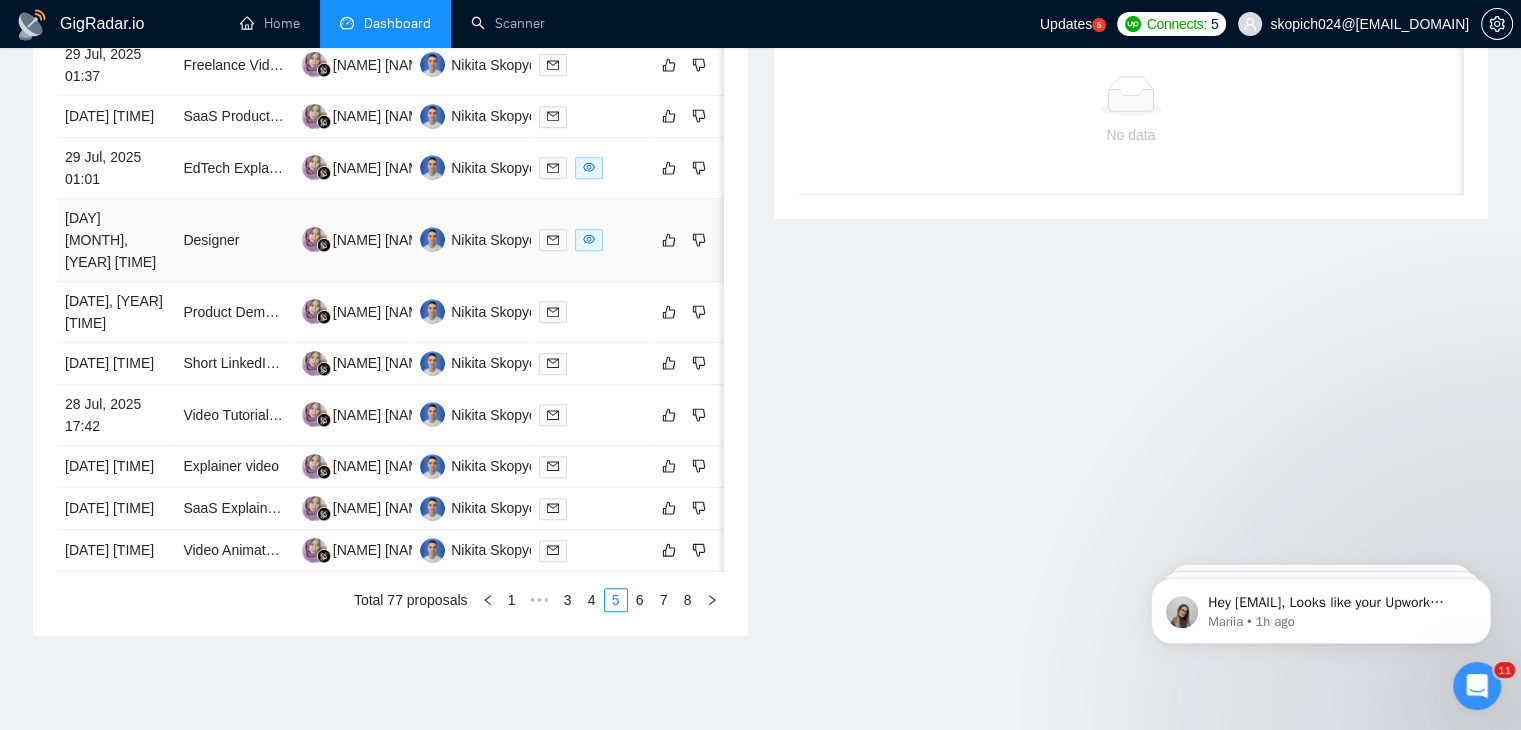 click on "[DAY] [MONTH], [YEAR] [TIME]" at bounding box center (116, 240) 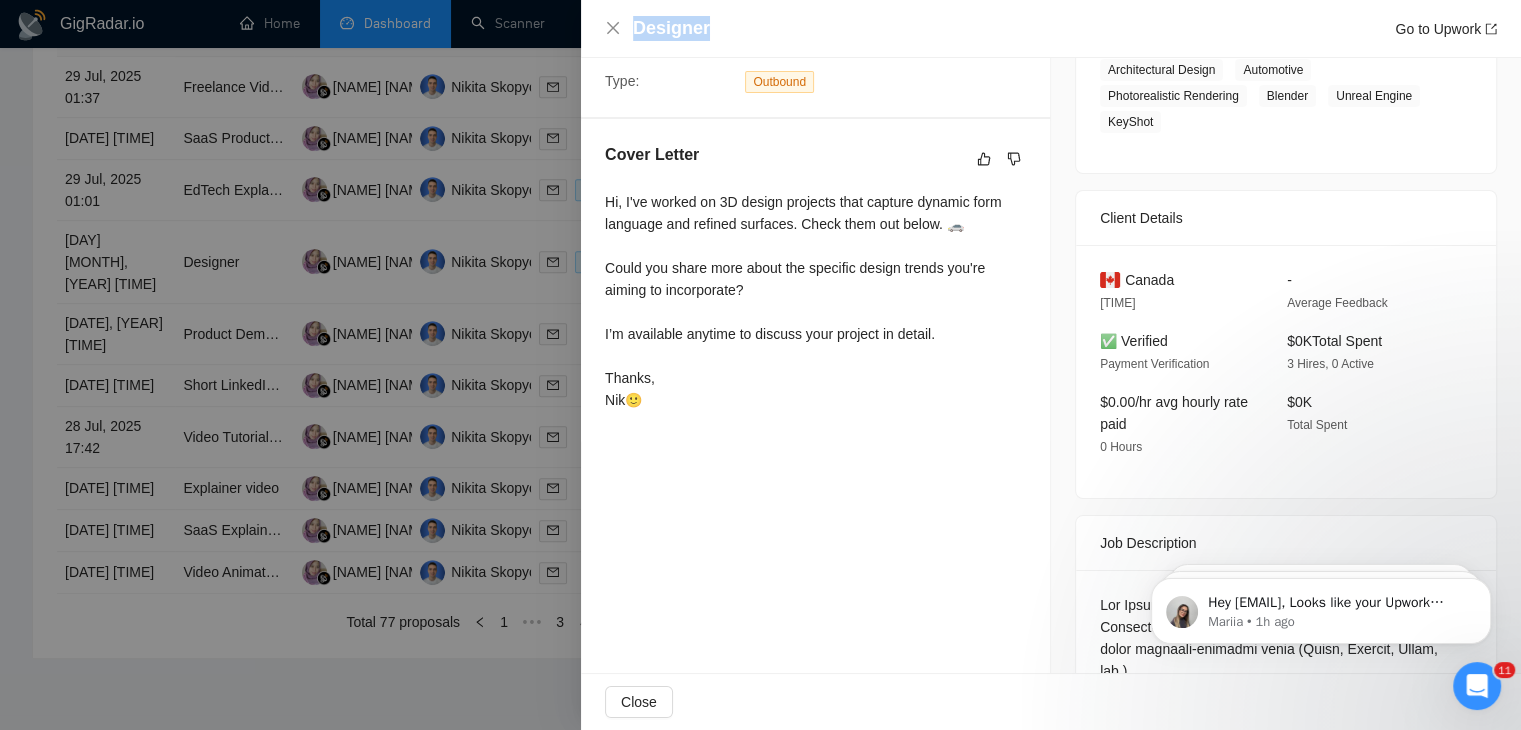 drag, startPoint x: 713, startPoint y: 28, endPoint x: 634, endPoint y: 32, distance: 79.101204 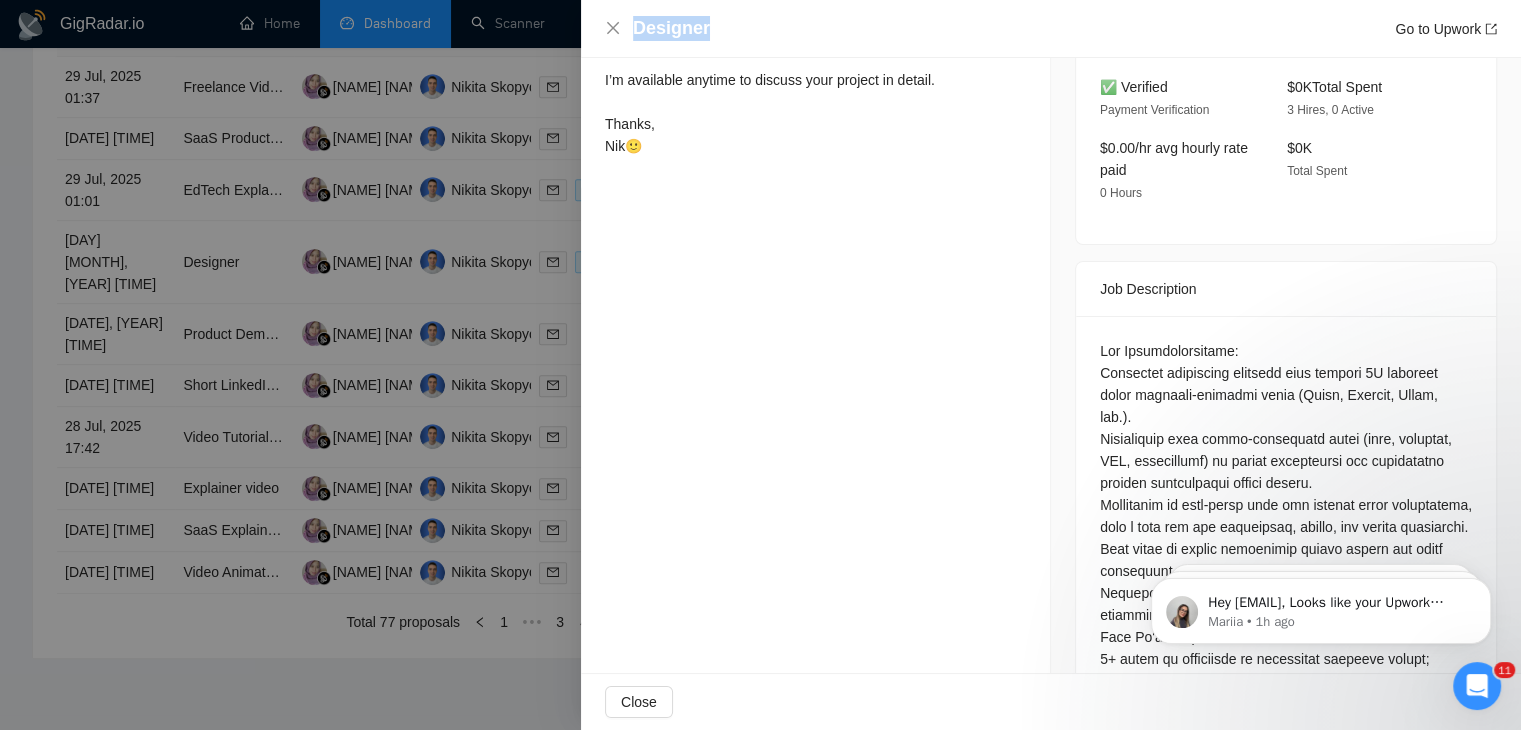 scroll, scrollTop: 712, scrollLeft: 0, axis: vertical 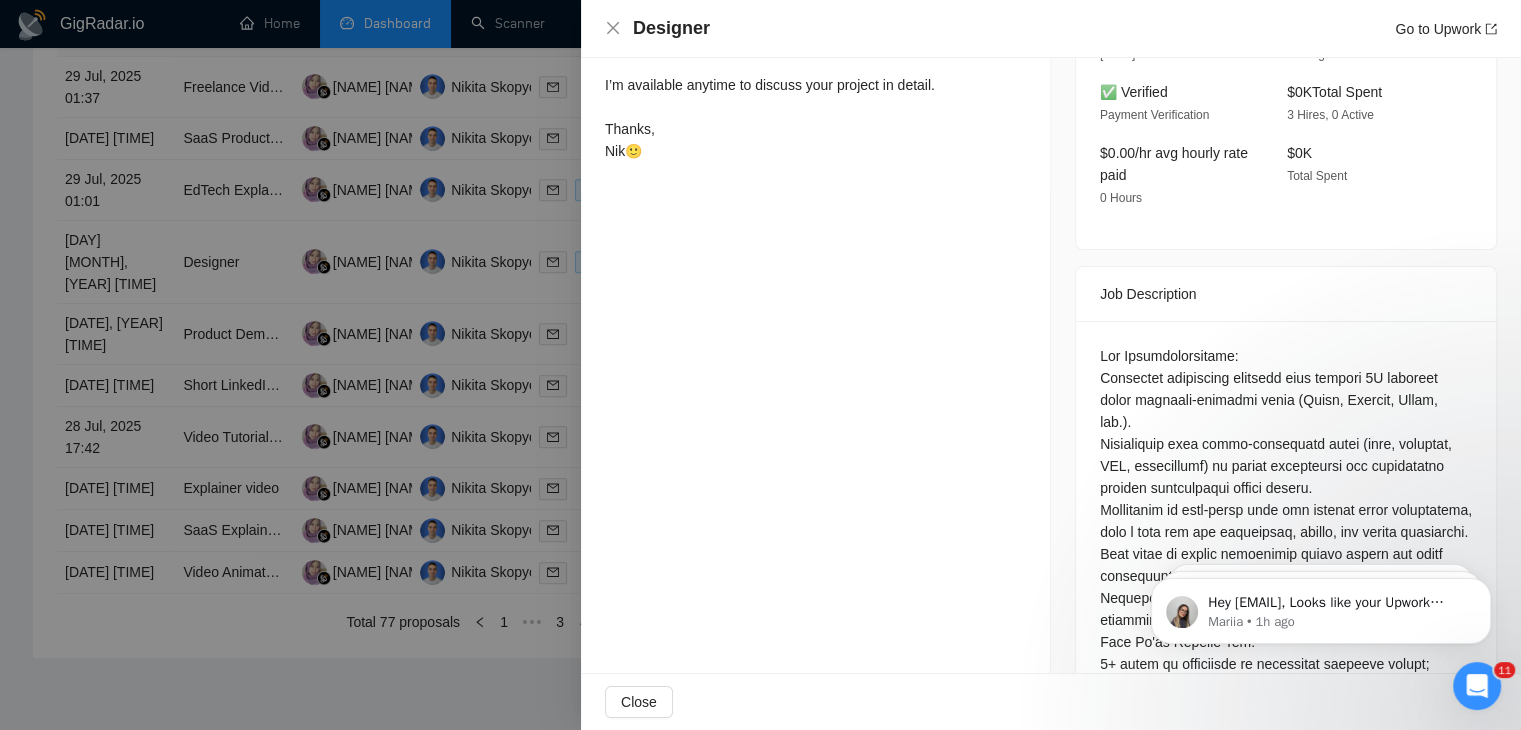 click at bounding box center (760, 365) 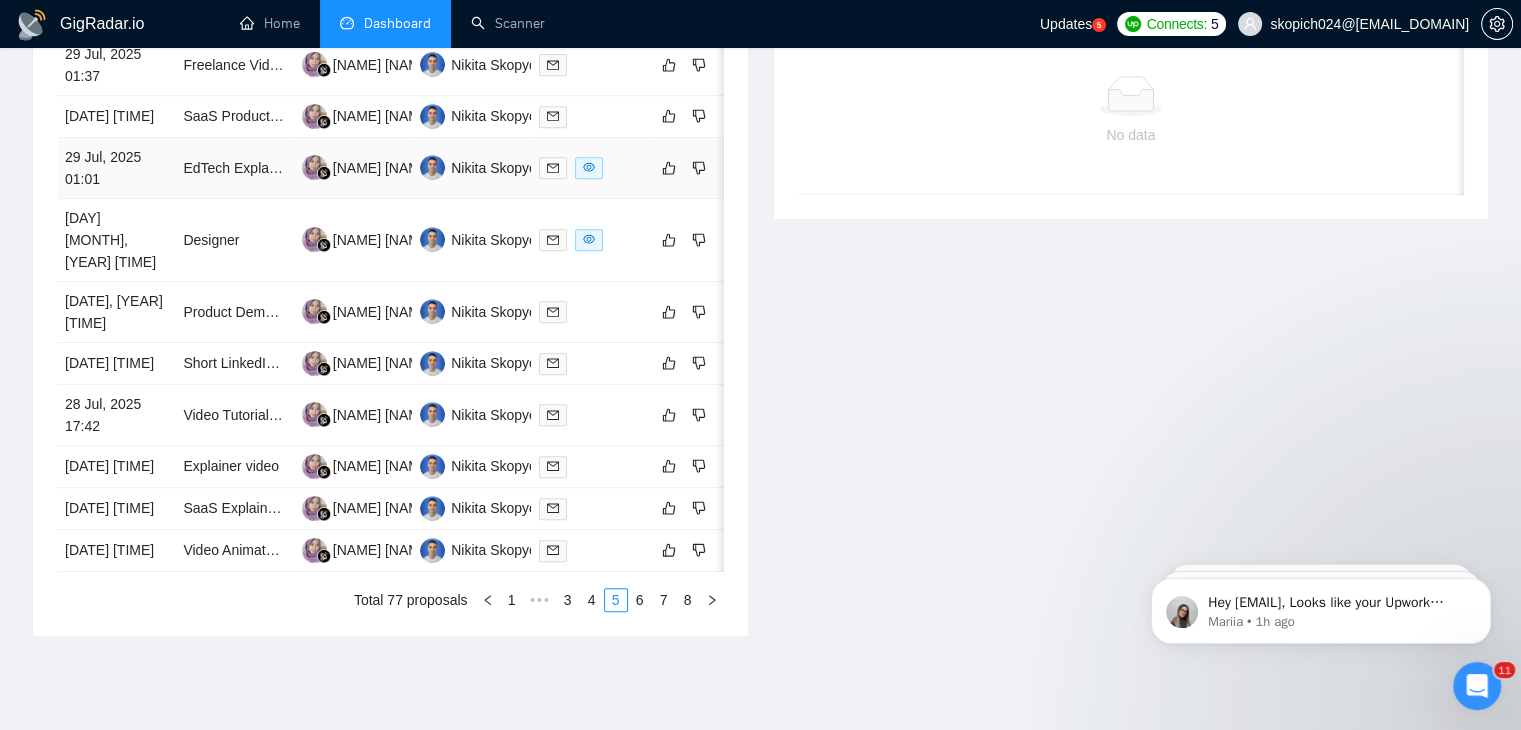 click on "29 Jul, 2025 01:01" at bounding box center (116, 168) 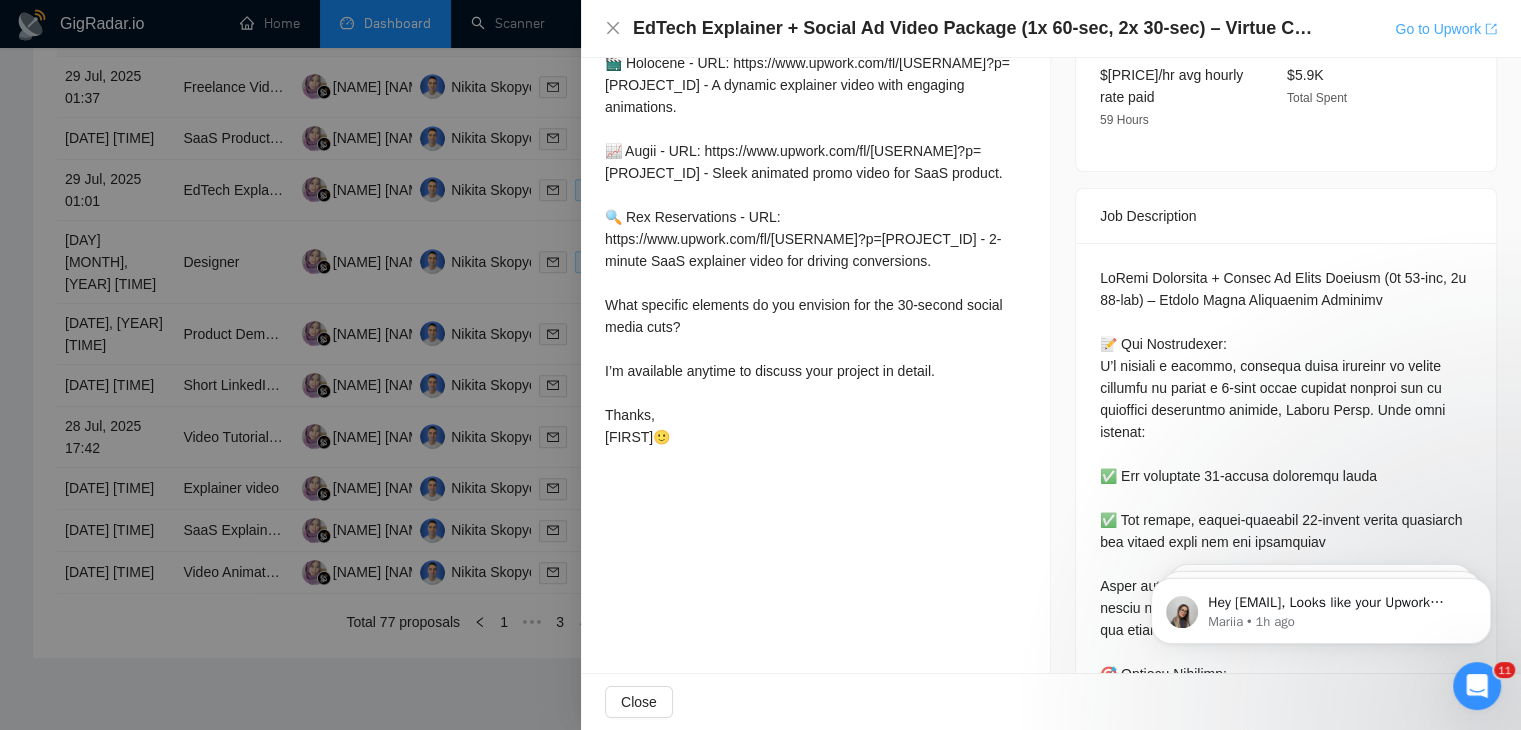 click on "Go to Upwork" at bounding box center (1446, 29) 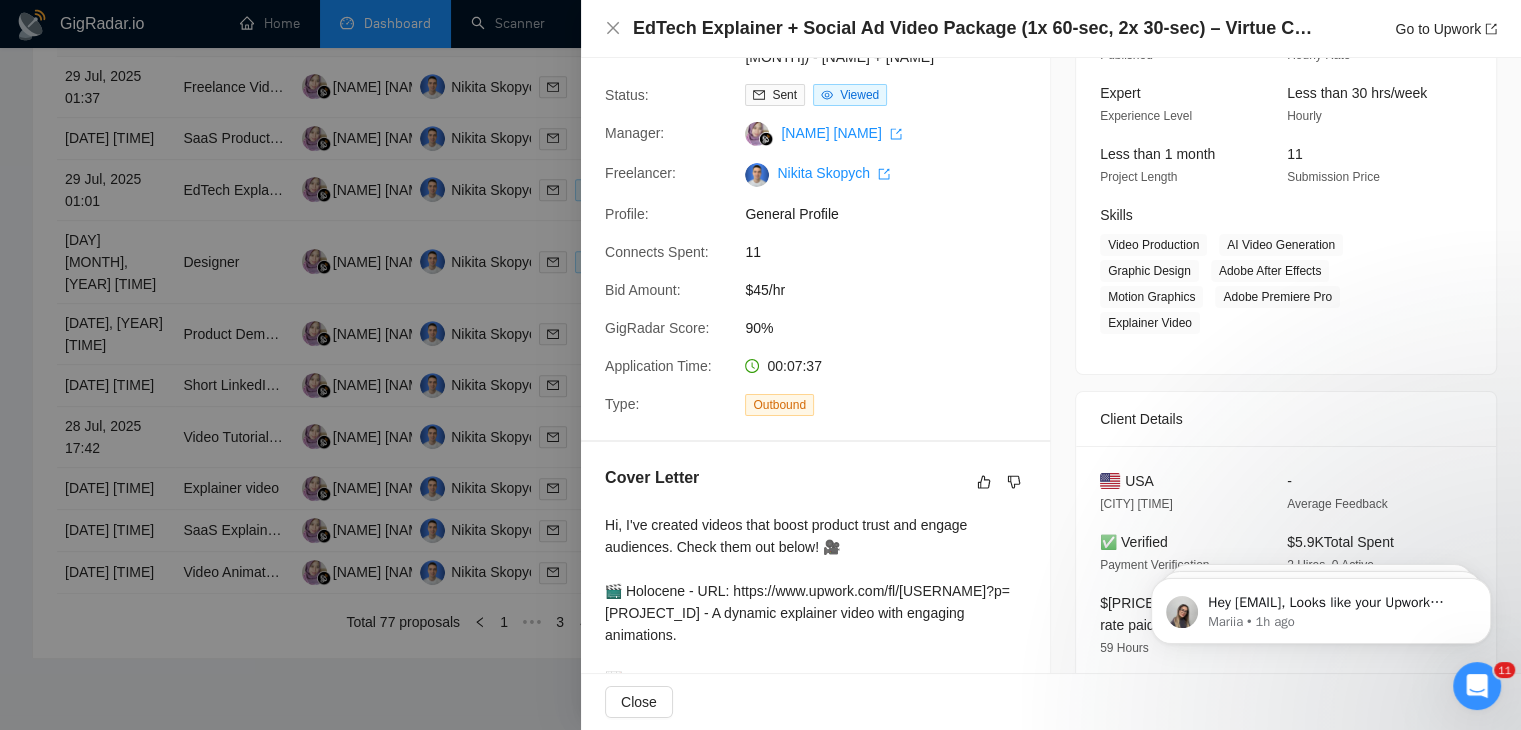 scroll, scrollTop: 179, scrollLeft: 0, axis: vertical 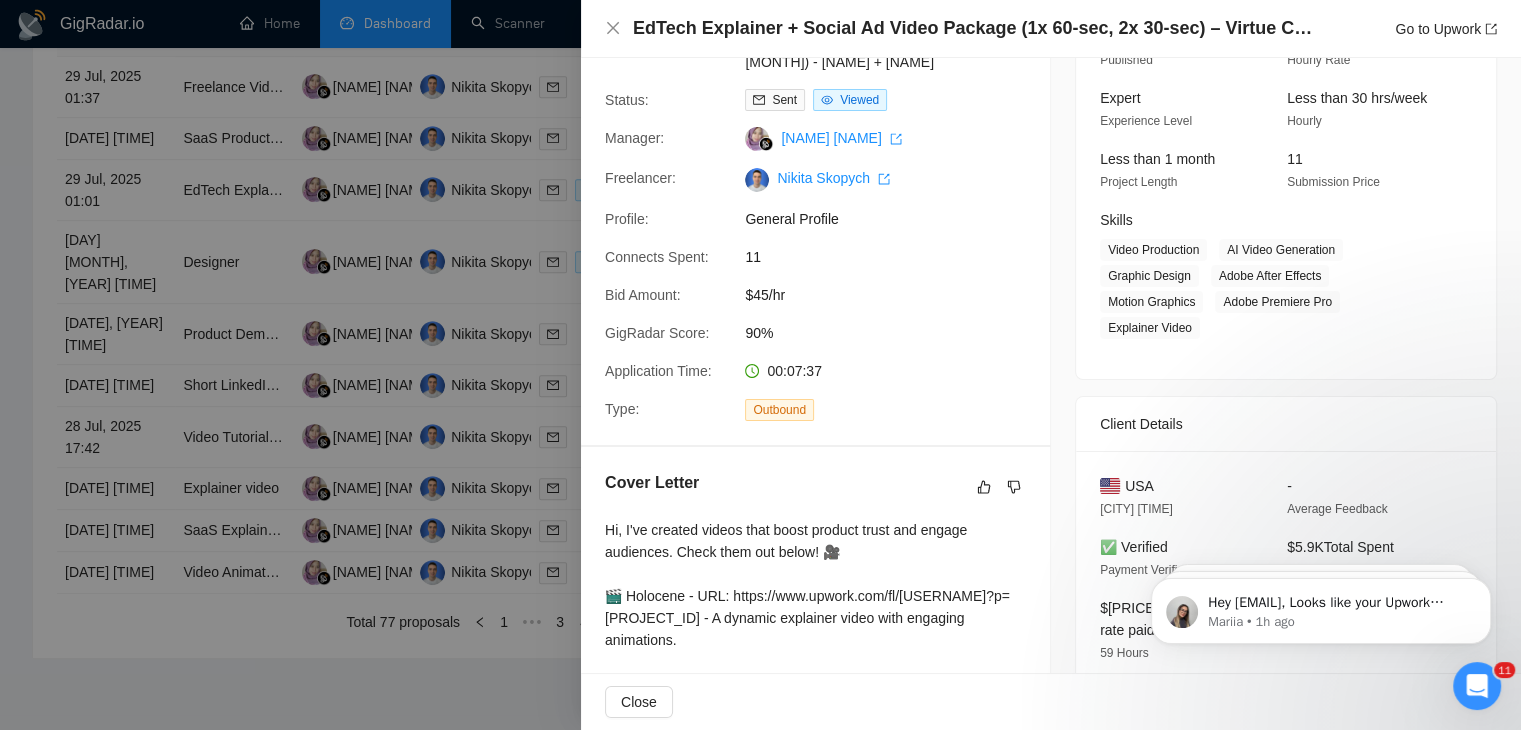 click at bounding box center (760, 365) 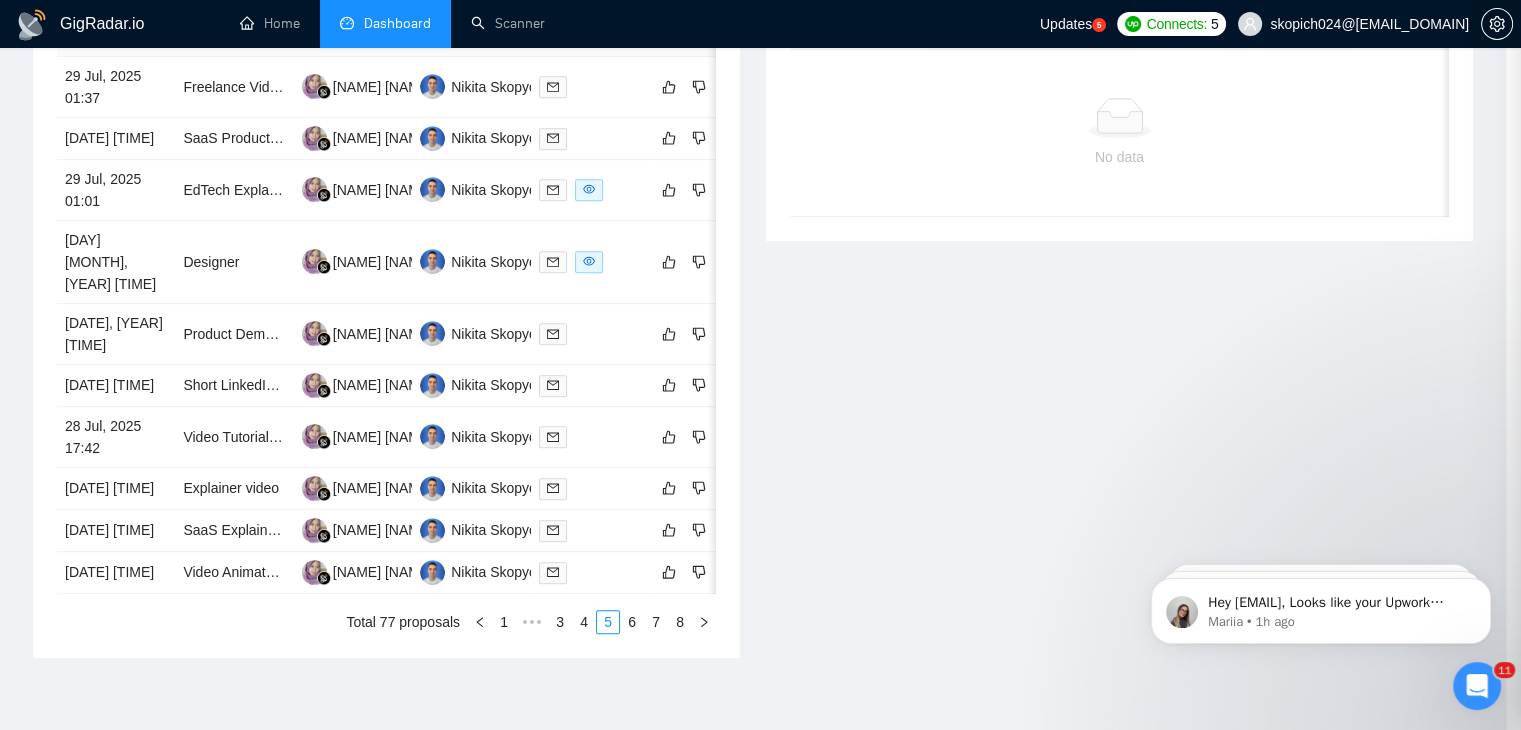 click at bounding box center (760, 365) 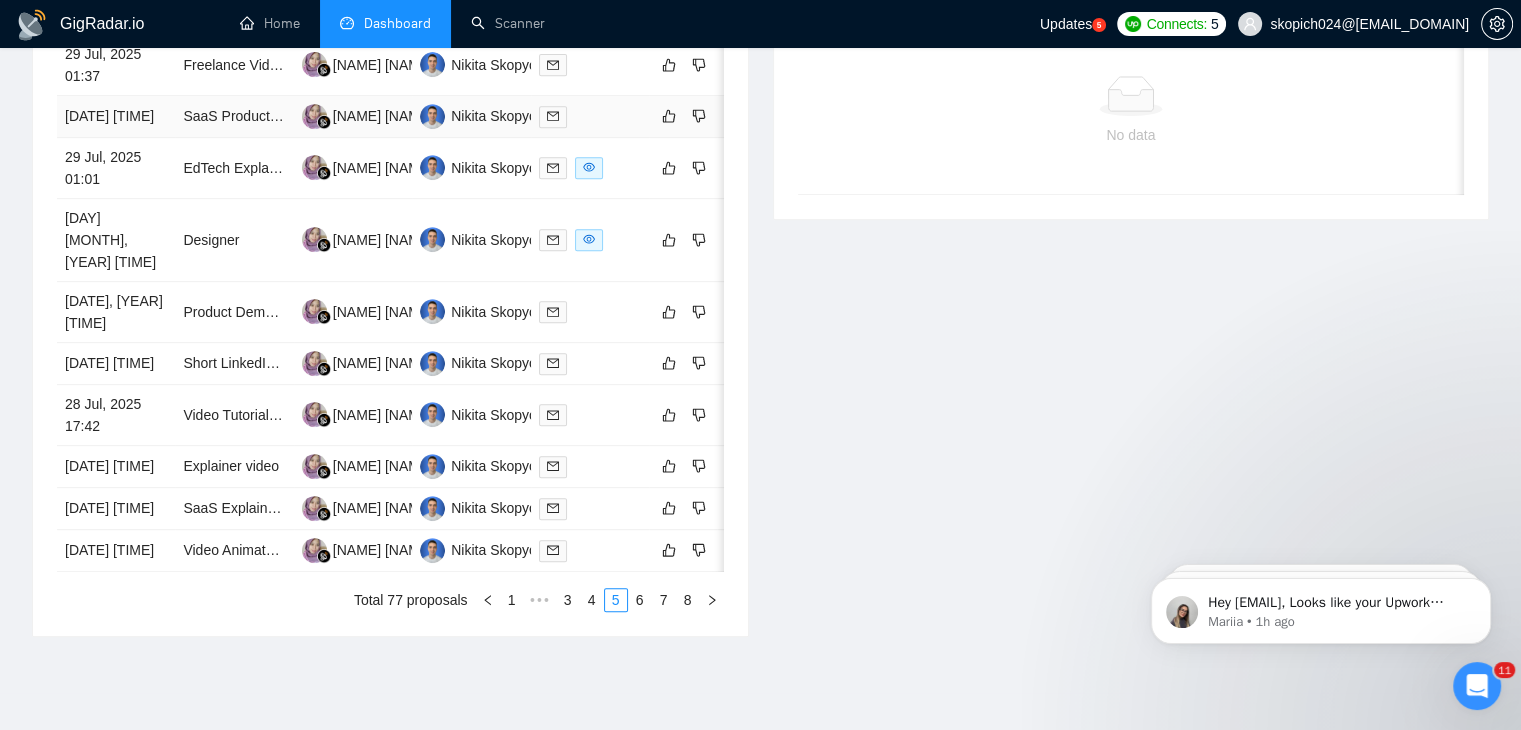 click on "[DATE] [TIME]" at bounding box center (116, 117) 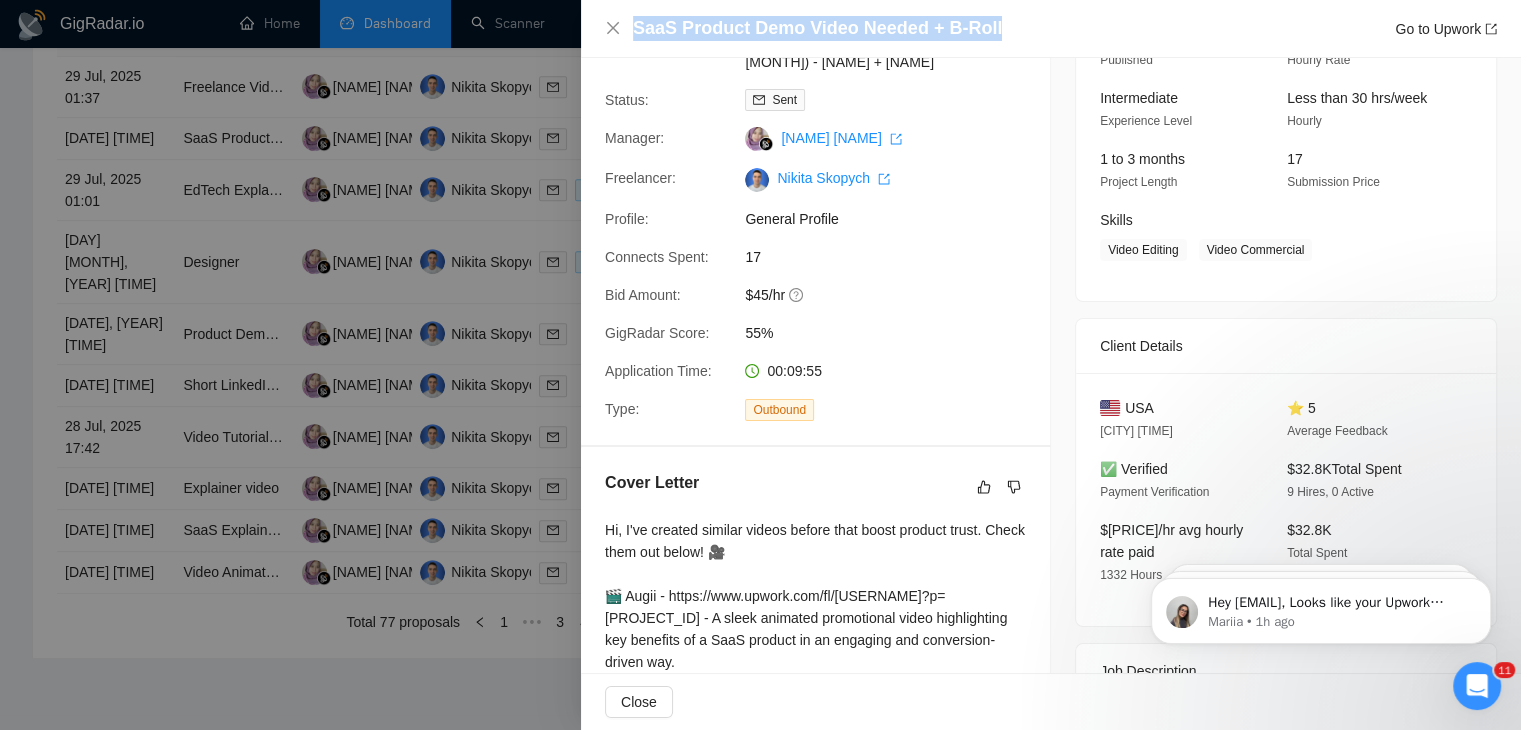drag, startPoint x: 995, startPoint y: 29, endPoint x: 635, endPoint y: 41, distance: 360.19995 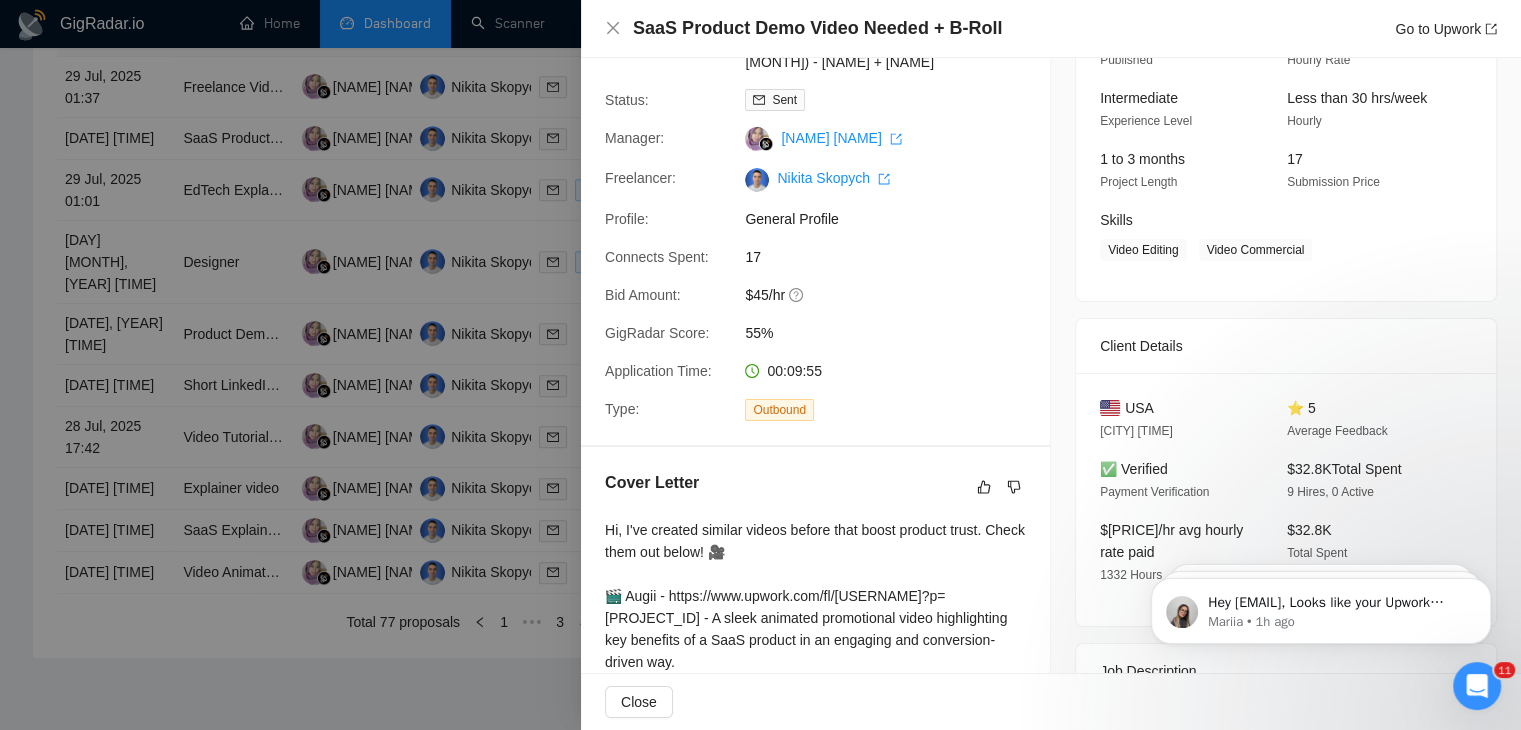 click on "29 Jul, 2025 00:12 Published Unspecified Hourly Rate Intermediate Experience Level Less than 30 hrs/week Hourly 1 to 3 months Project Length 17 Submission Price Skills Video Editing Video Commercial" at bounding box center [1286, 151] 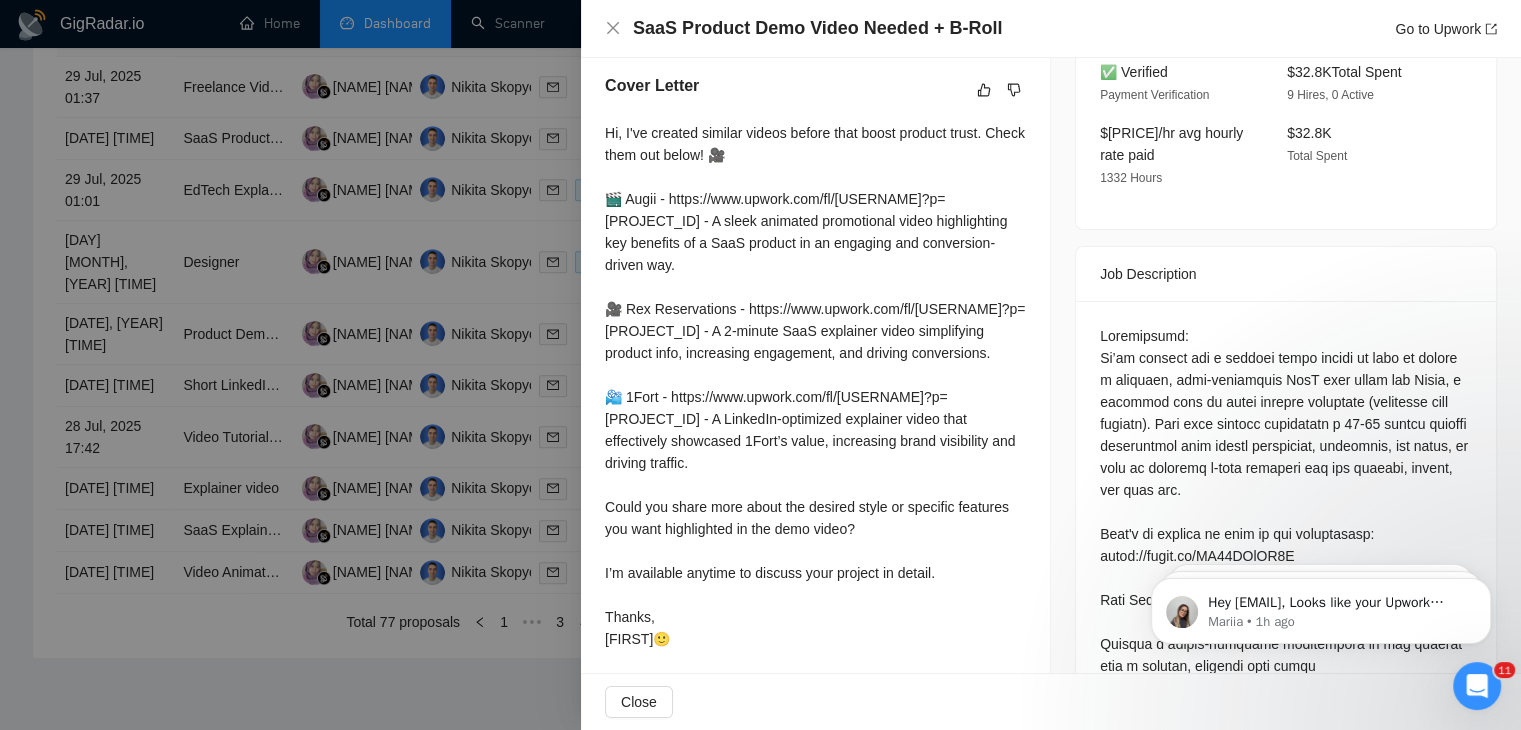 scroll, scrollTop: 568, scrollLeft: 0, axis: vertical 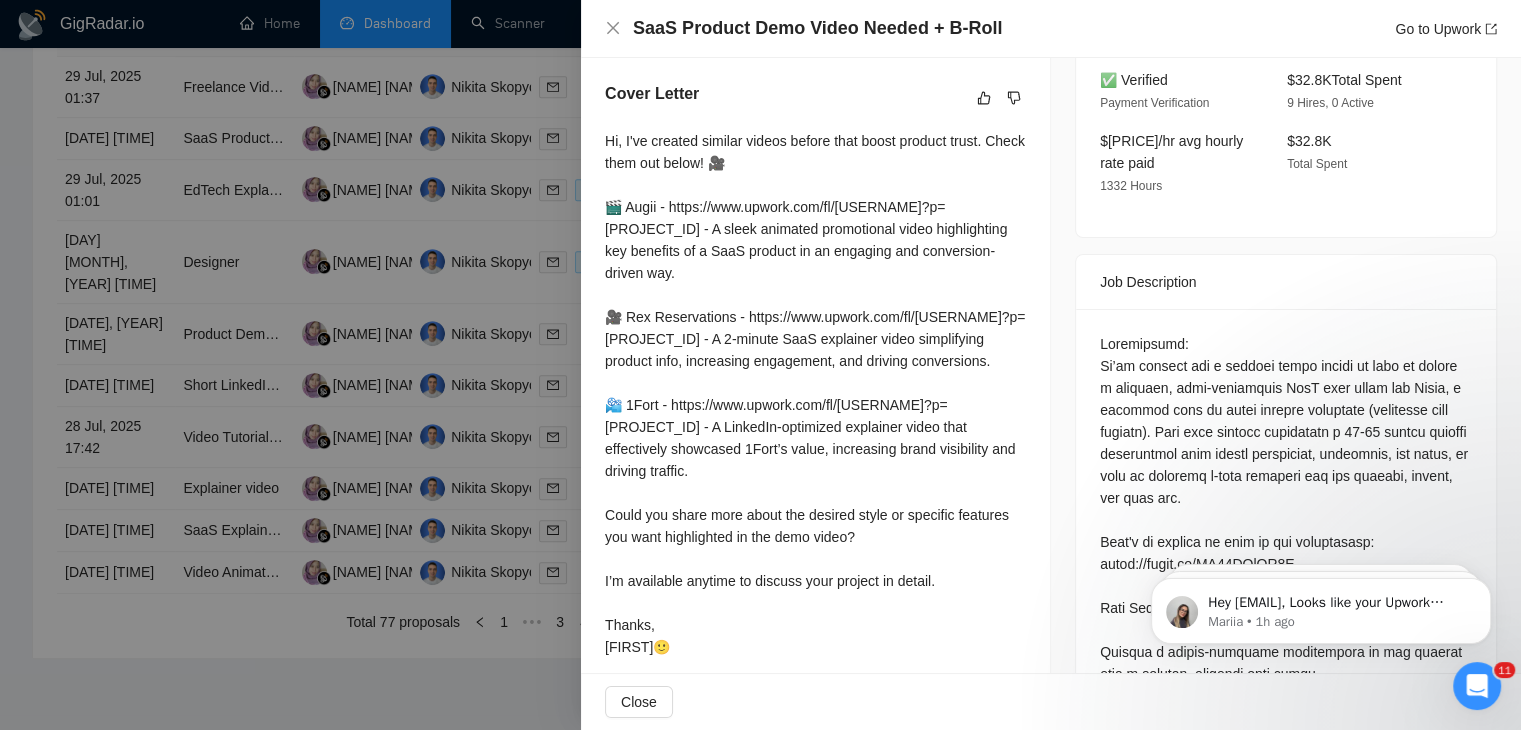 click at bounding box center [760, 365] 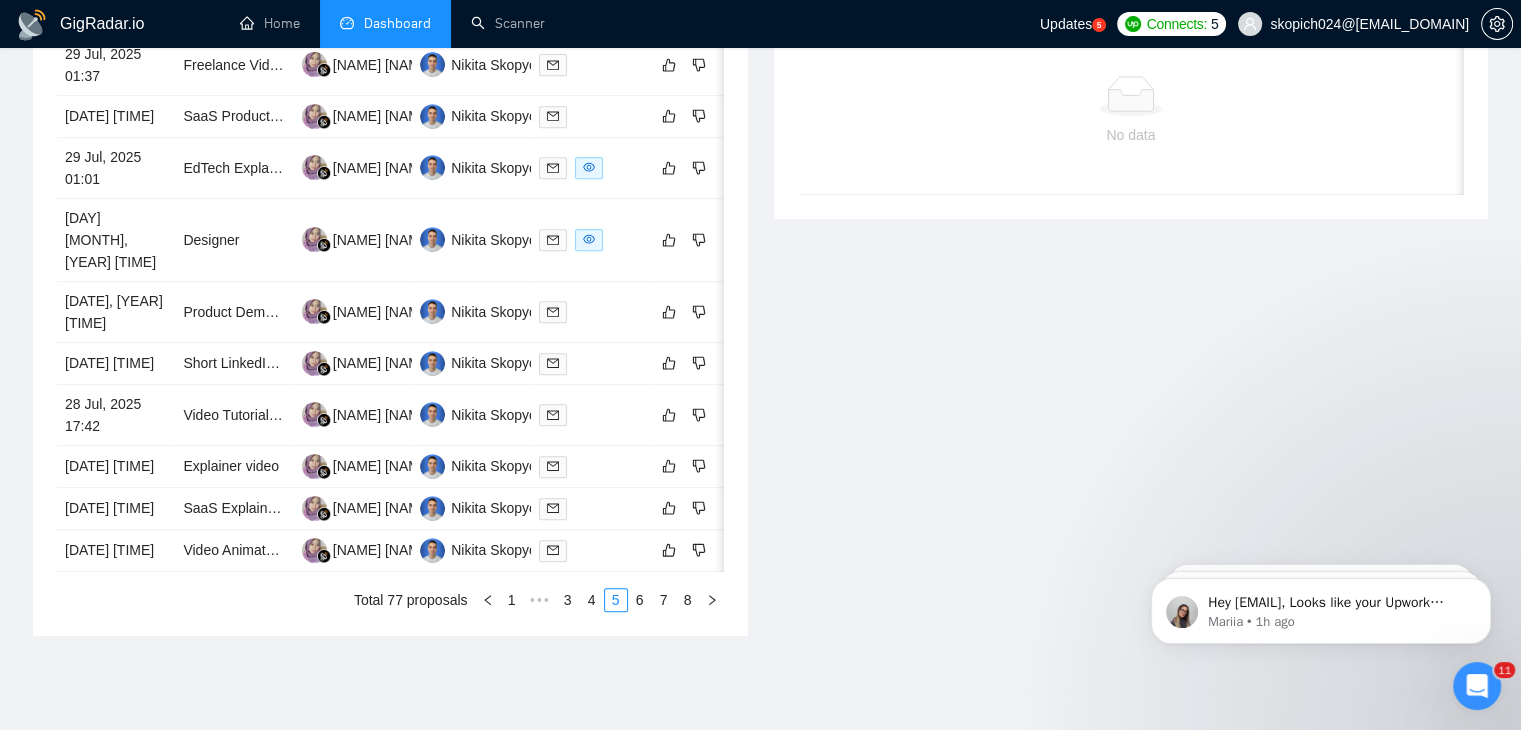 scroll, scrollTop: 248, scrollLeft: 0, axis: vertical 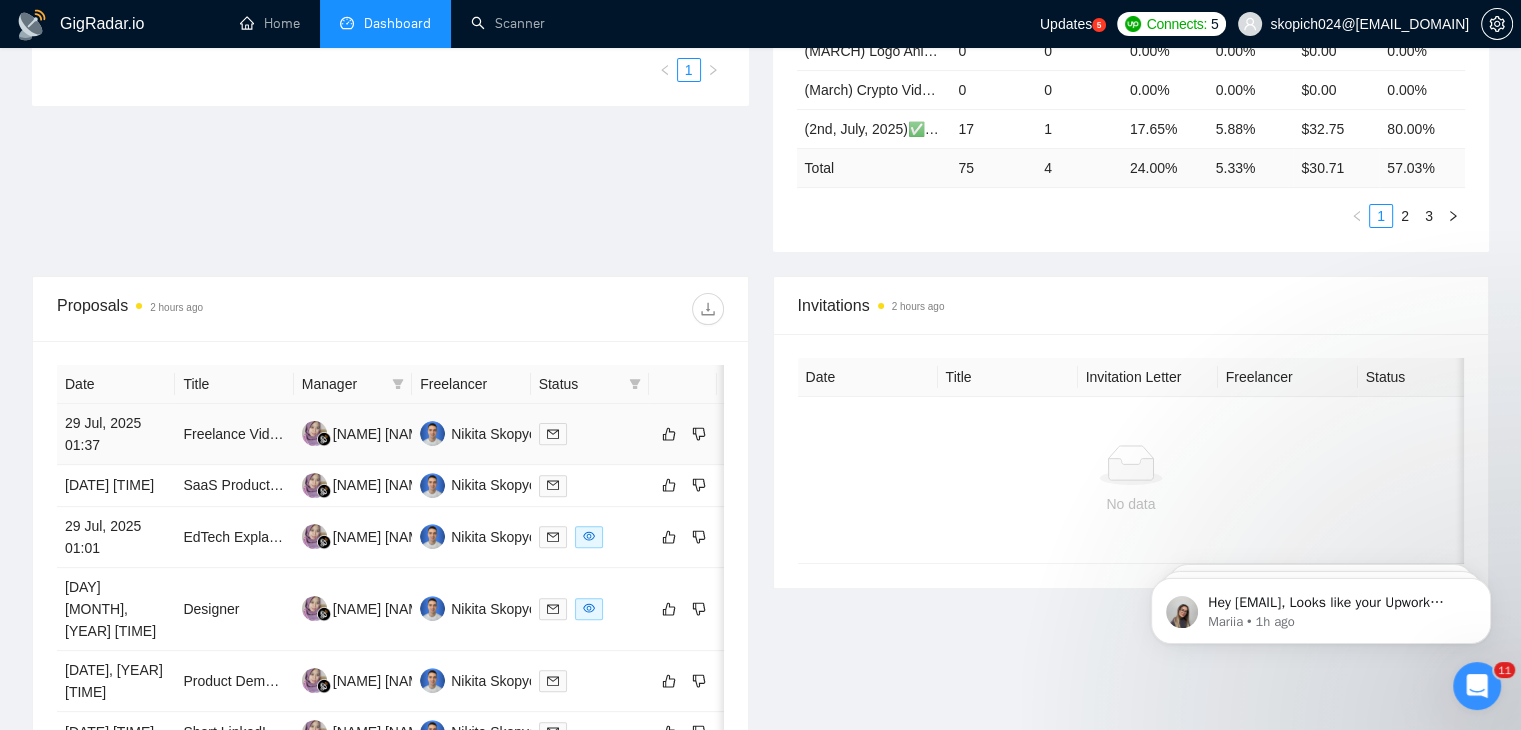 click on "29 Jul, 2025 01:37" at bounding box center [116, 434] 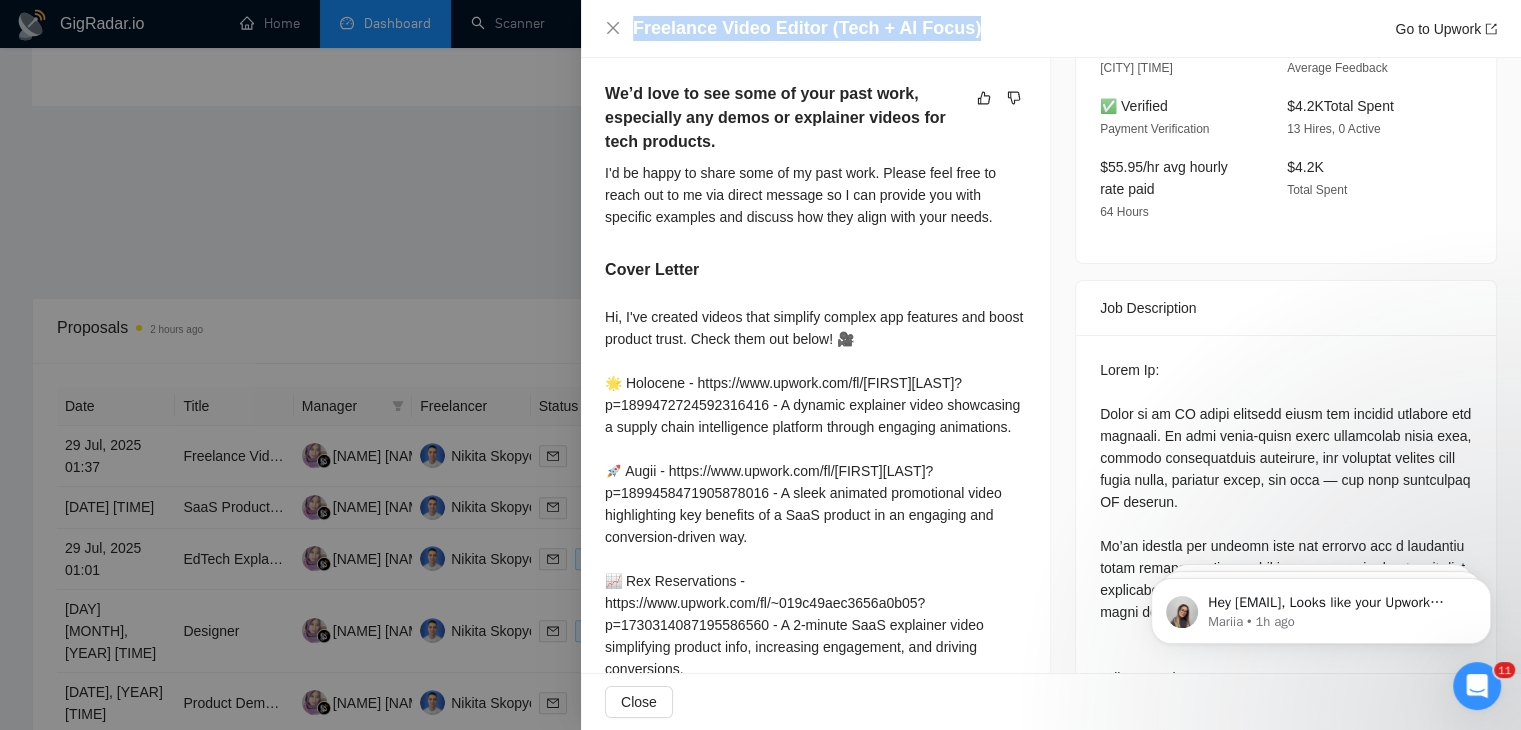 drag, startPoint x: 971, startPoint y: 33, endPoint x: 629, endPoint y: 33, distance: 342 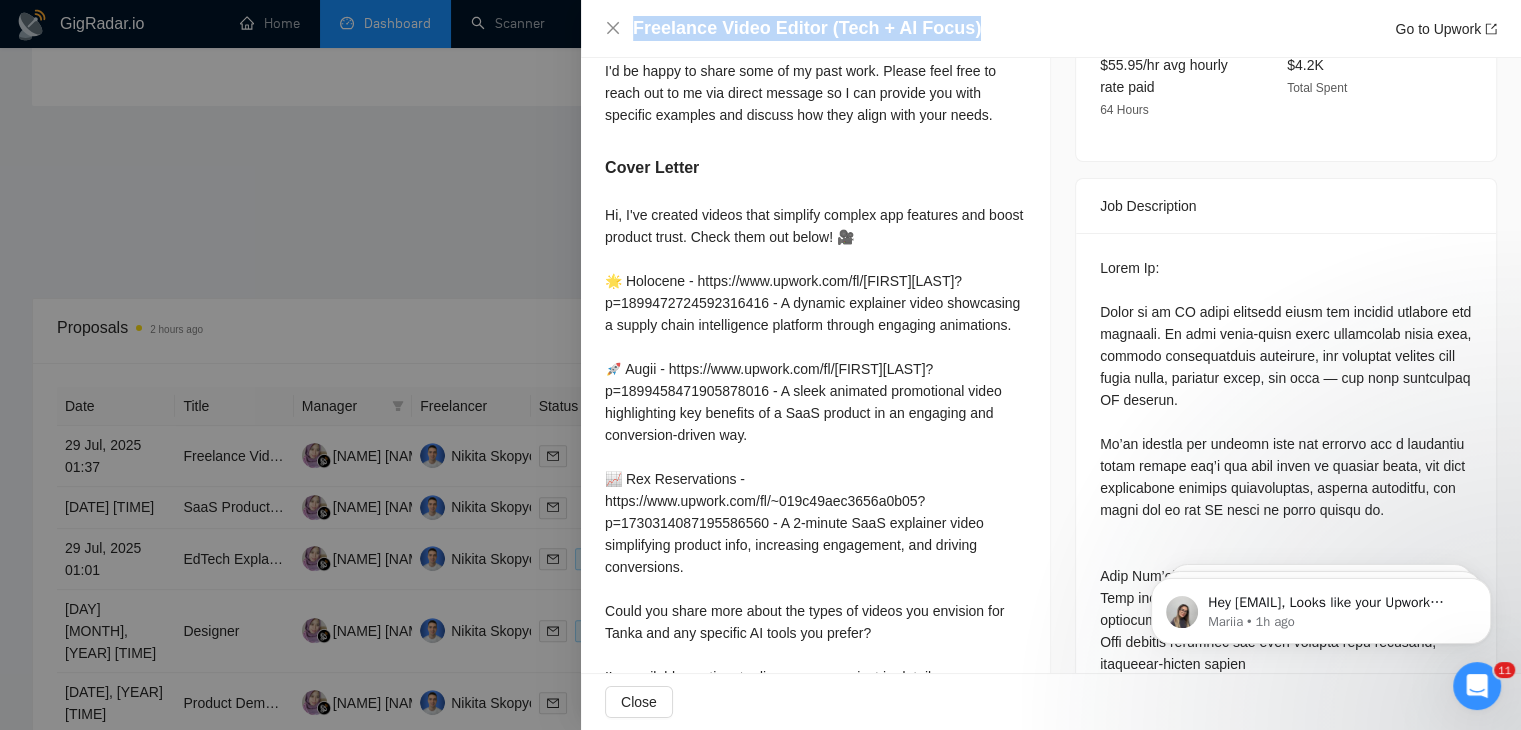scroll, scrollTop: 664, scrollLeft: 0, axis: vertical 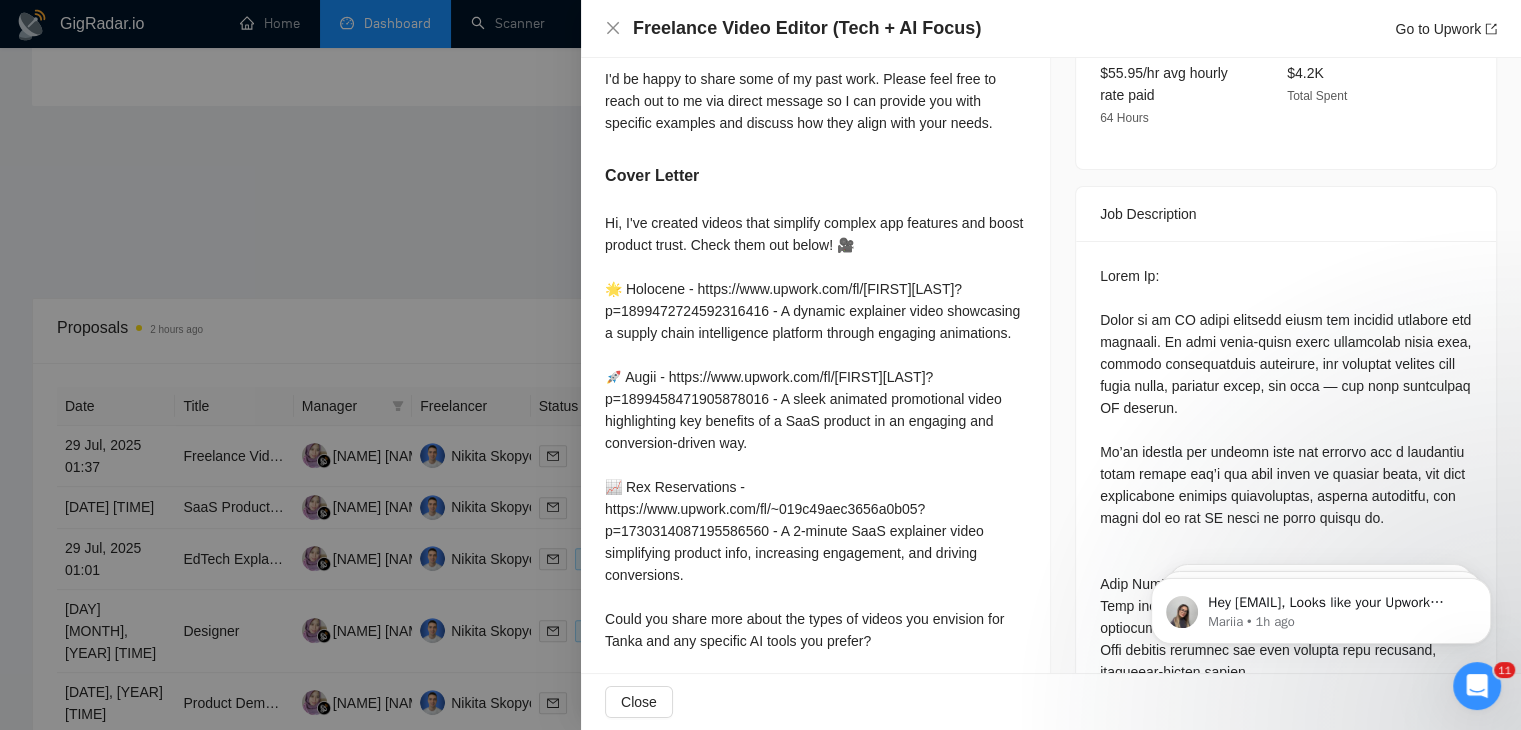 click at bounding box center [760, 365] 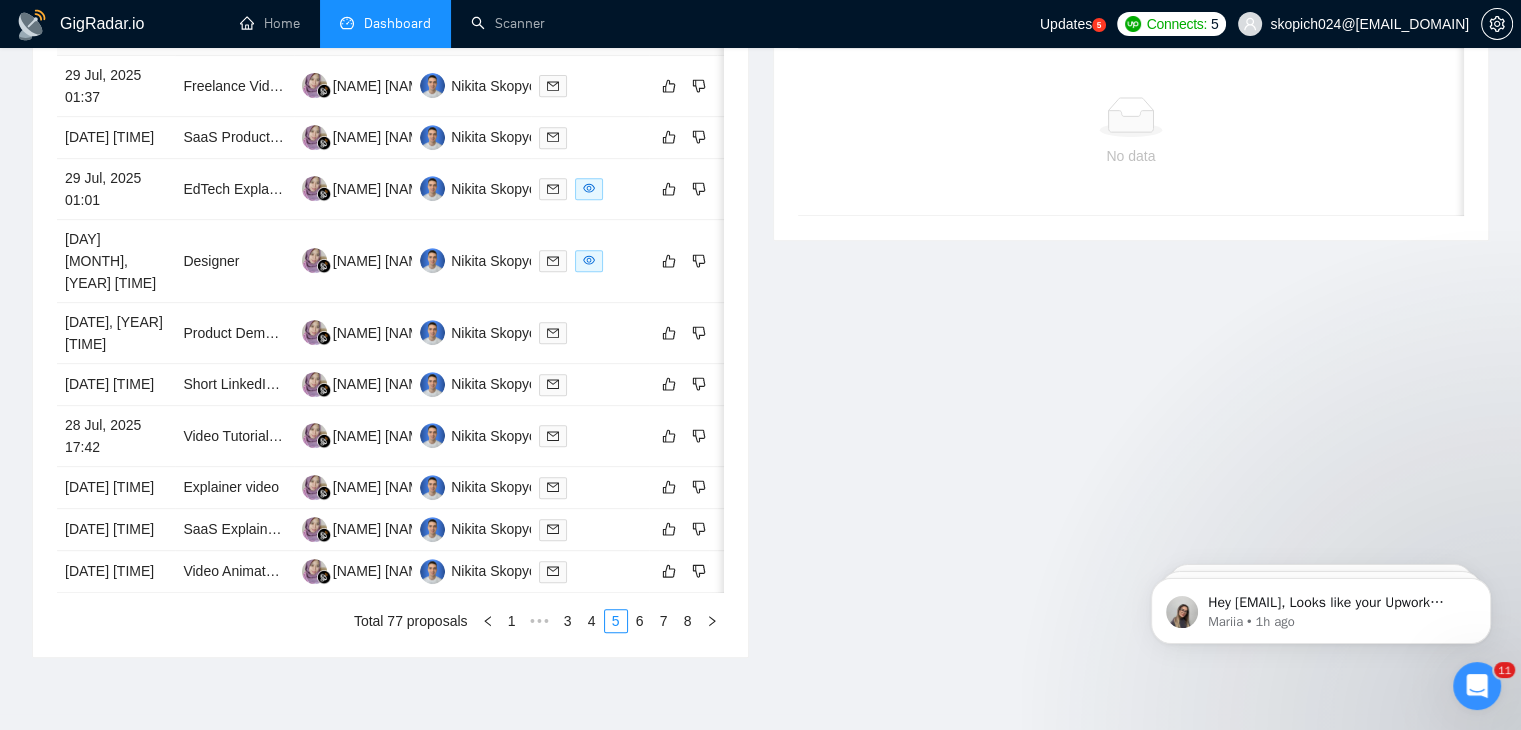 scroll, scrollTop: 968, scrollLeft: 0, axis: vertical 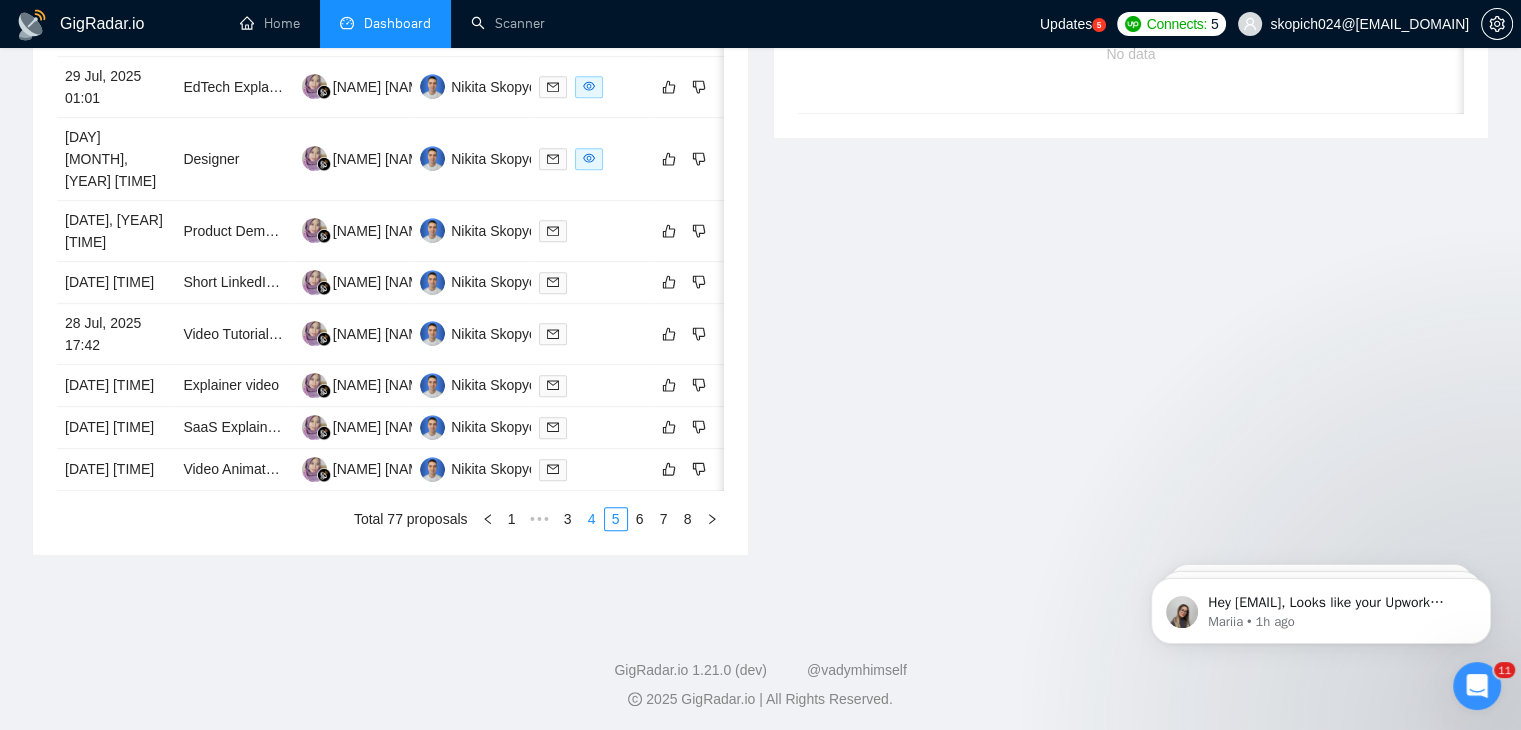 click on "4" at bounding box center [592, 519] 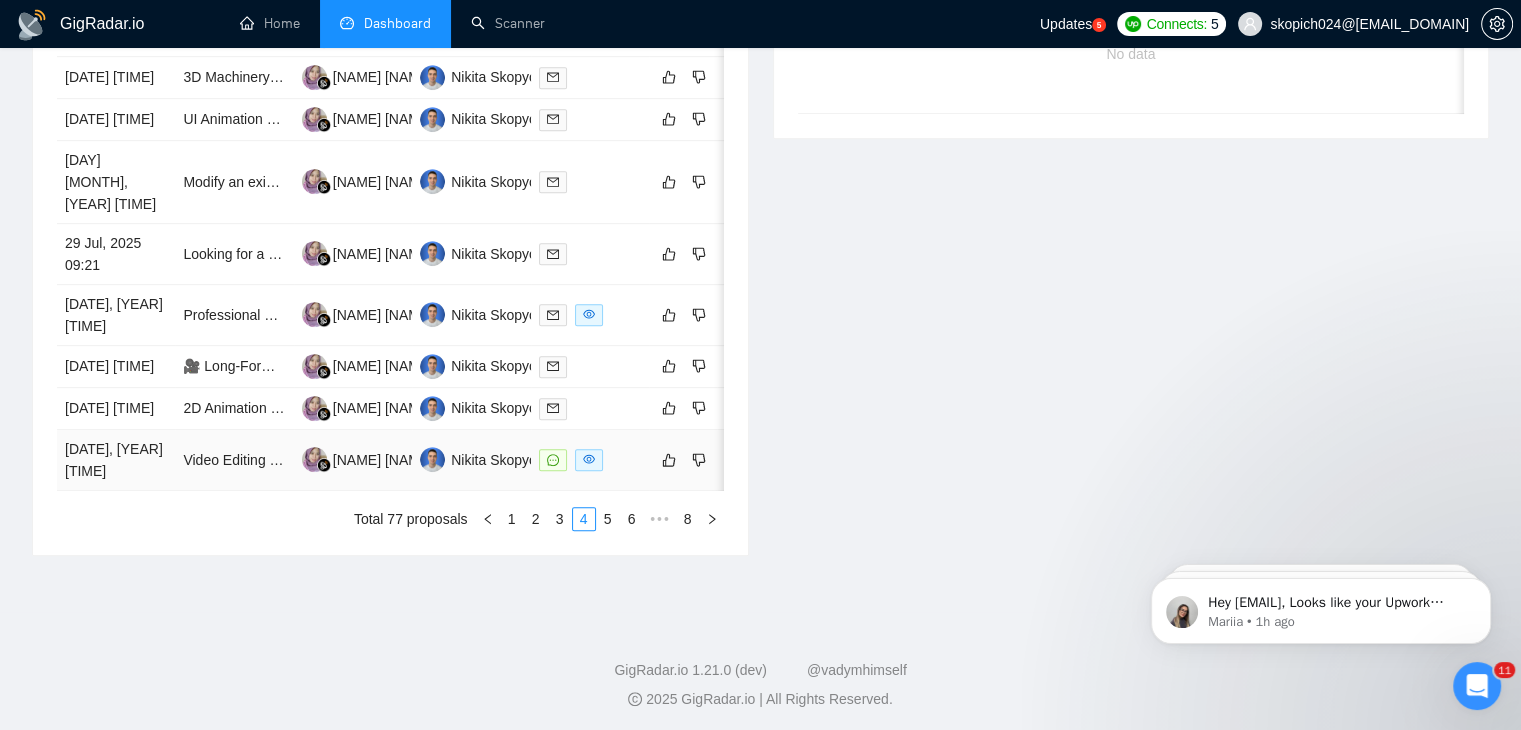 click on "[DATE], [YEAR] [TIME]" at bounding box center [116, 460] 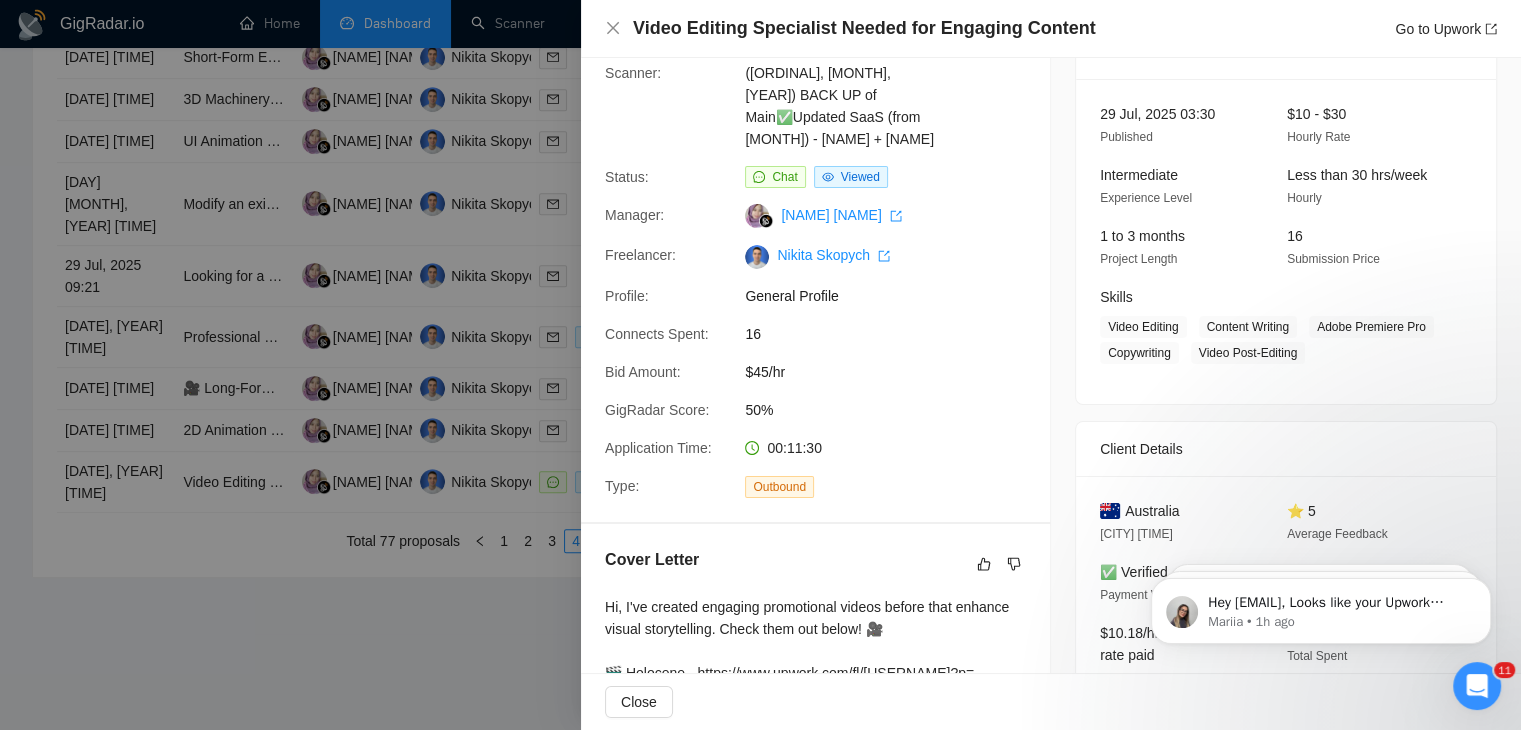 scroll, scrollTop: 0, scrollLeft: 0, axis: both 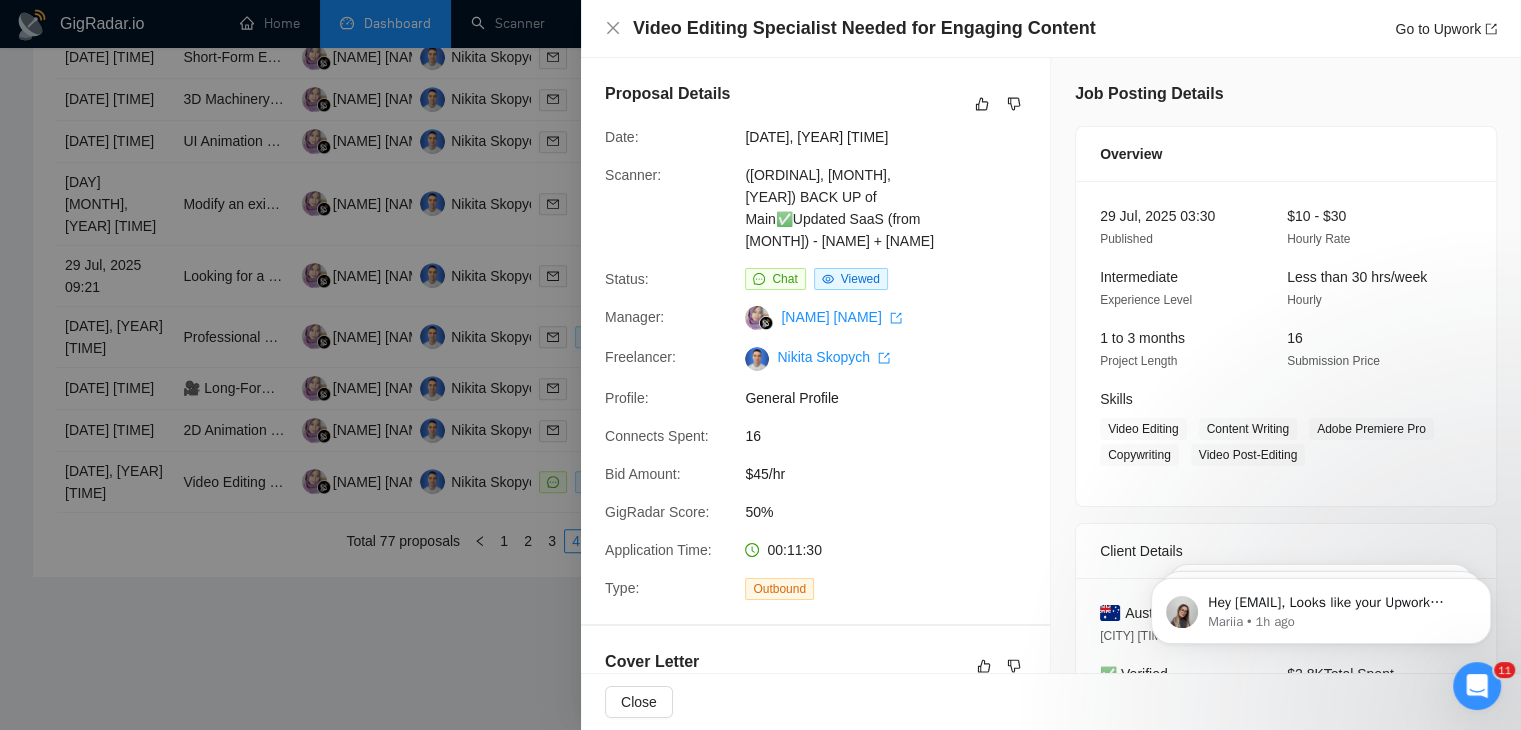 drag, startPoint x: 1077, startPoint y: 42, endPoint x: 569, endPoint y: 37, distance: 508.0246 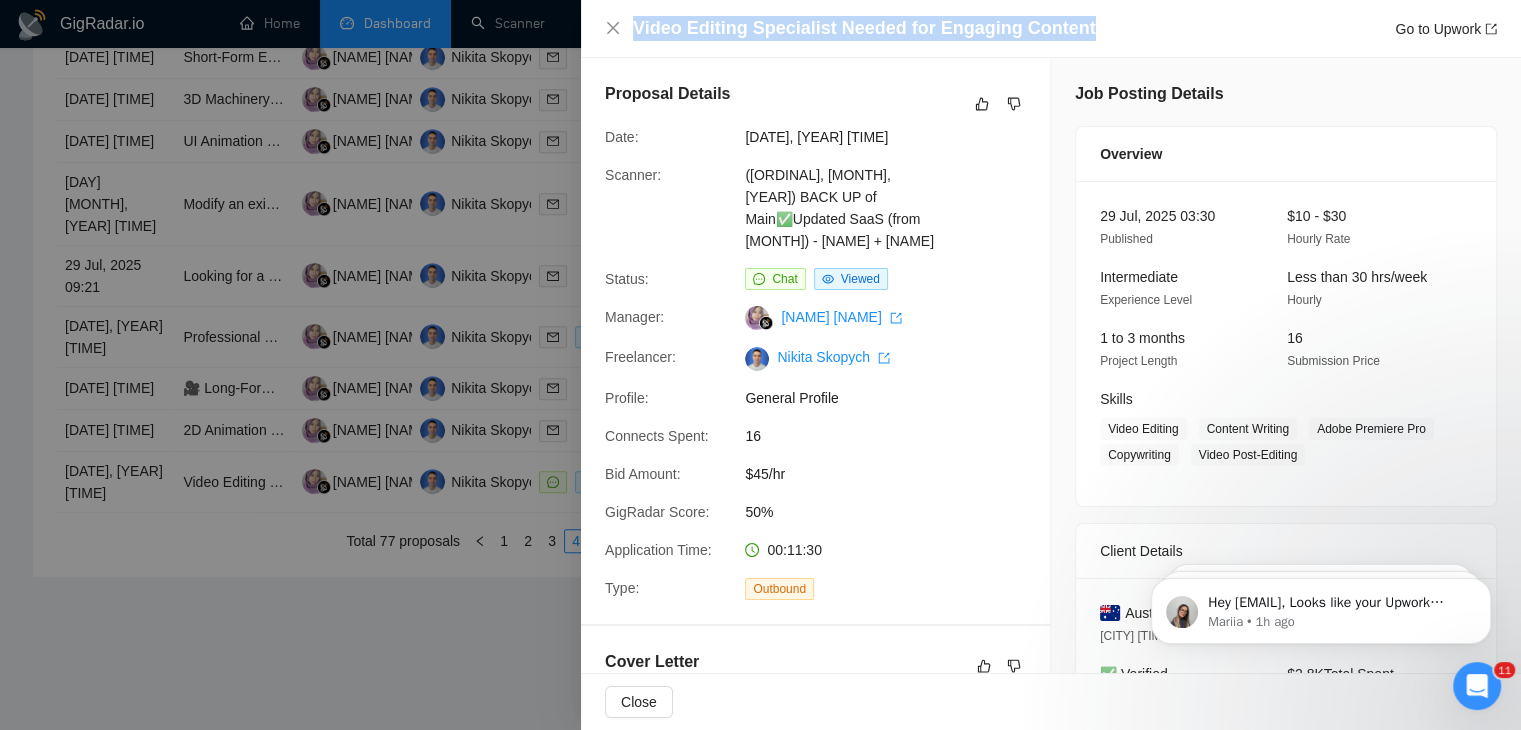 drag, startPoint x: 1080, startPoint y: 33, endPoint x: 636, endPoint y: 30, distance: 444.01013 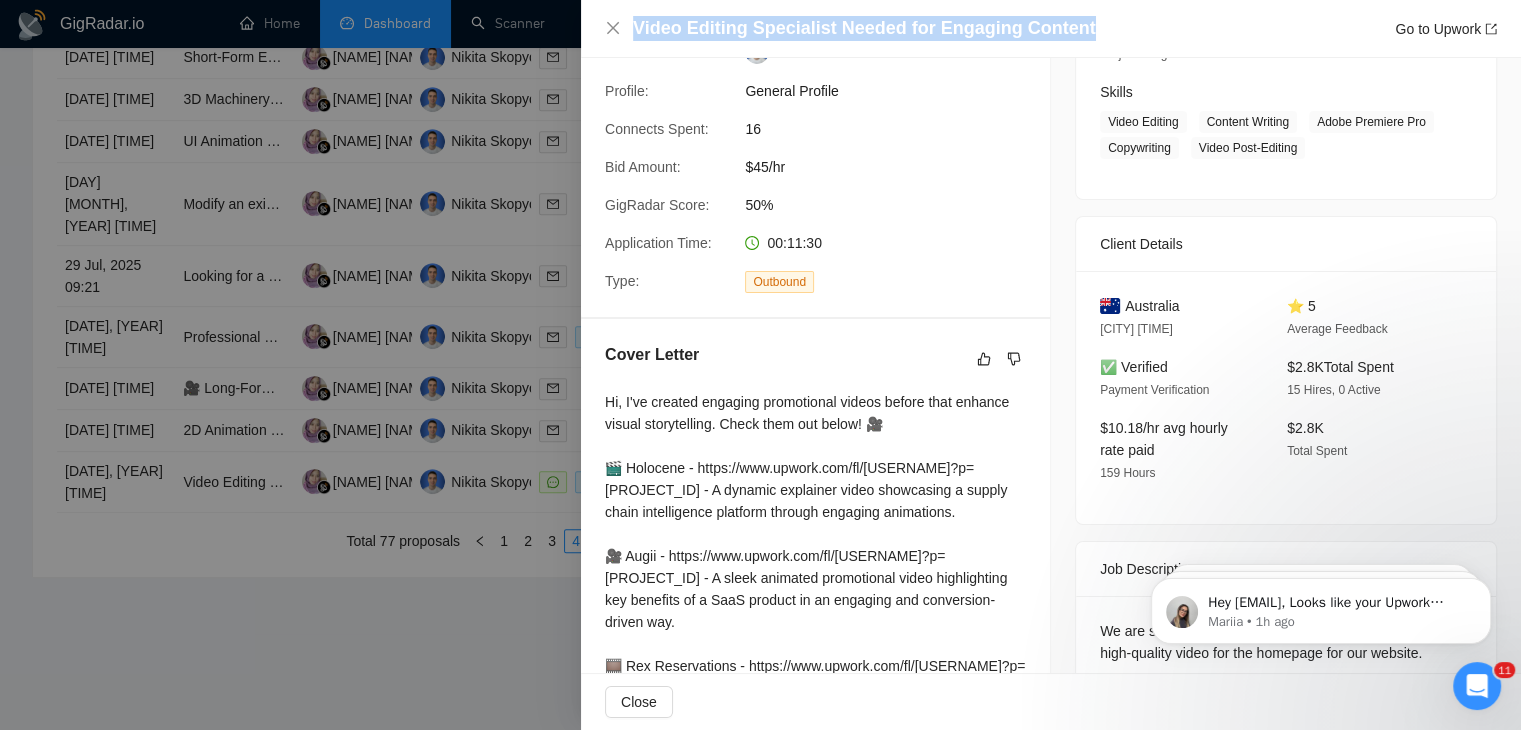 scroll, scrollTop: 499, scrollLeft: 0, axis: vertical 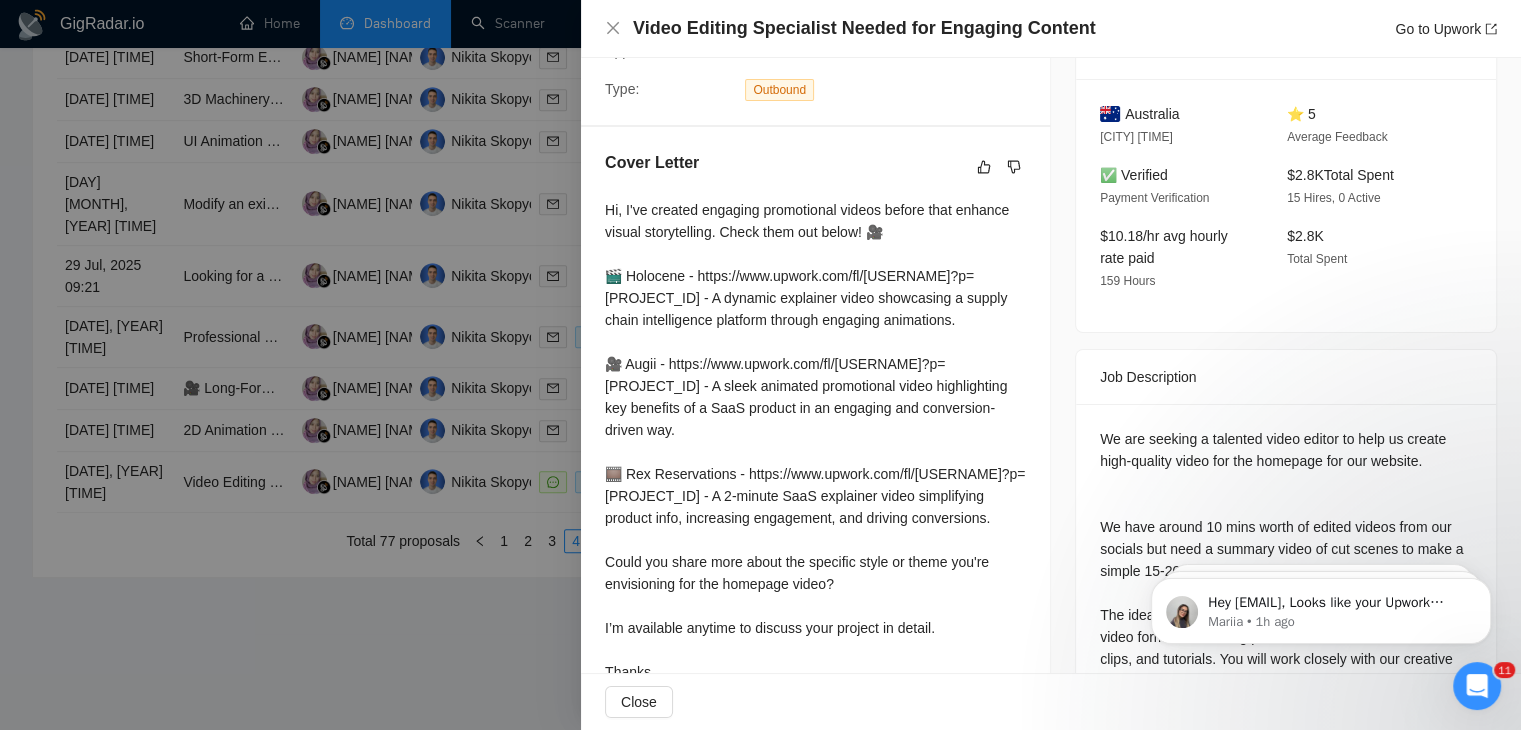 click at bounding box center [760, 365] 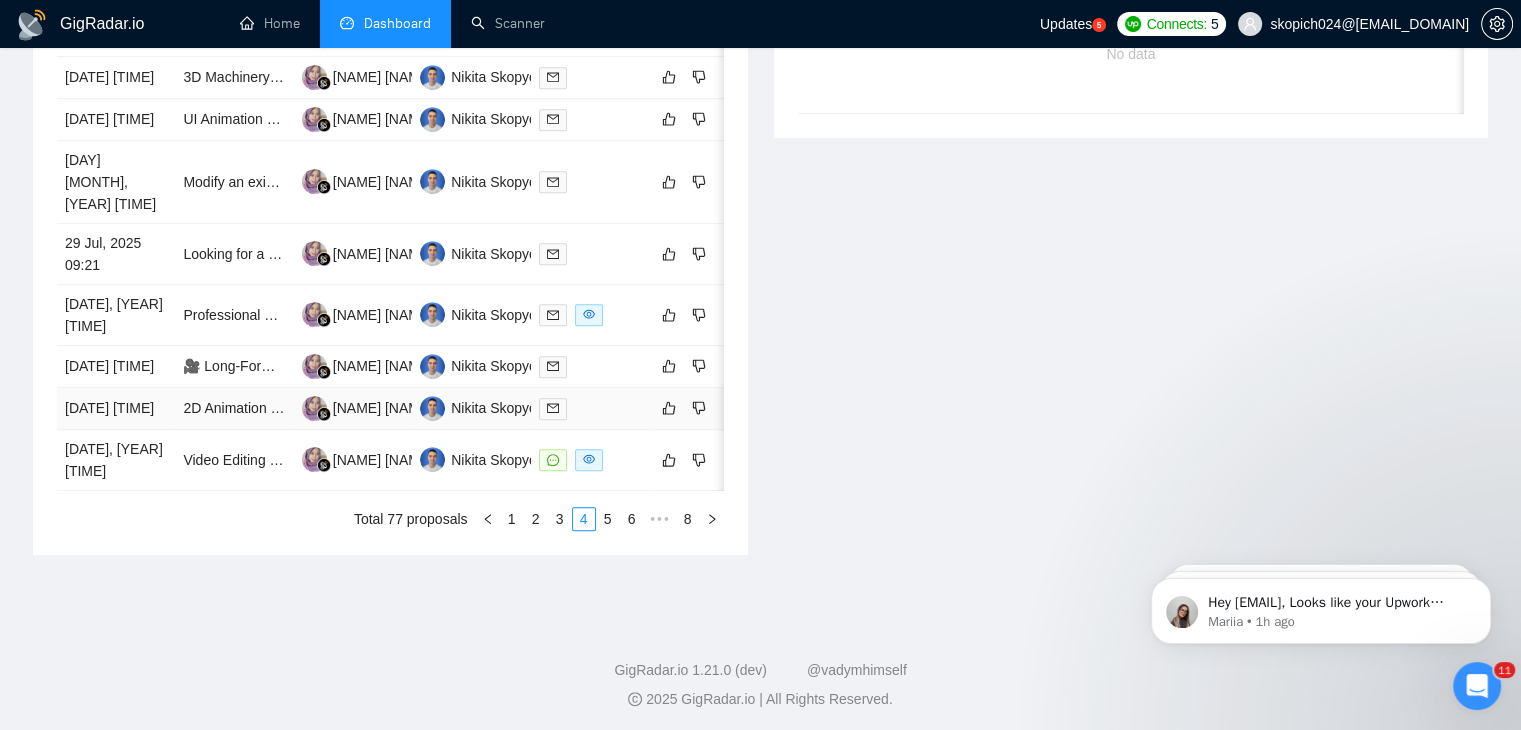 click on "[DATE] [TIME]" at bounding box center [116, 409] 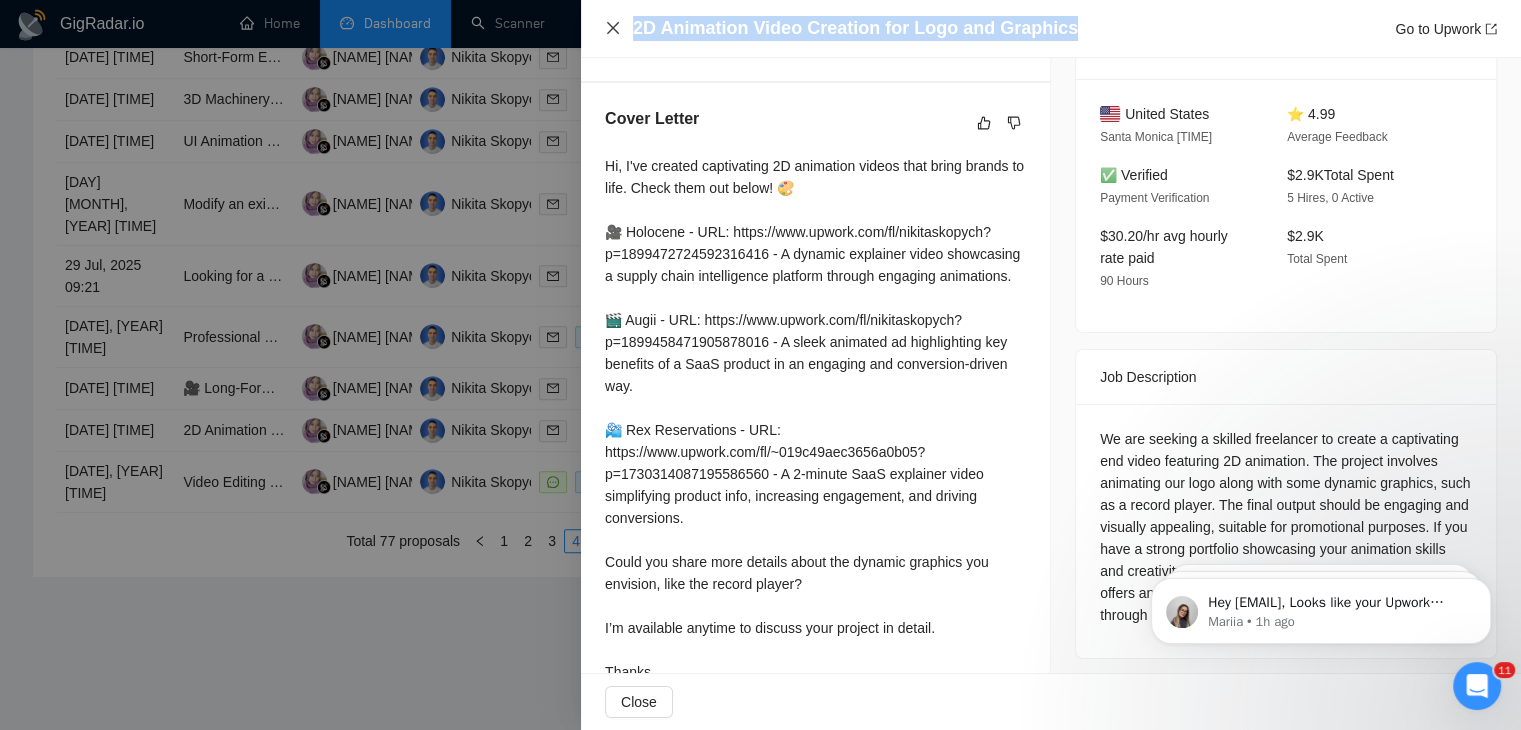 drag, startPoint x: 1087, startPoint y: 29, endPoint x: 604, endPoint y: 29, distance: 483 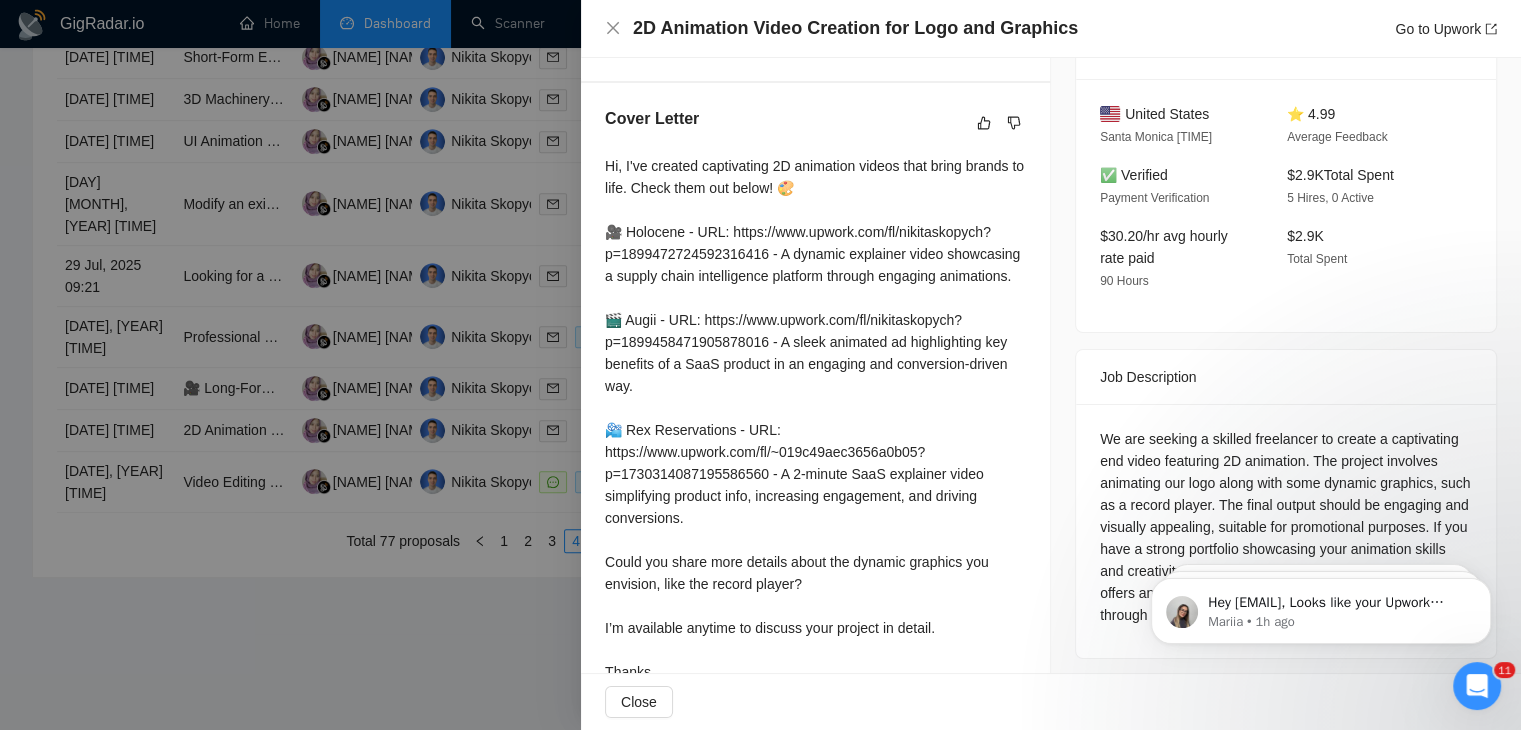 click on "United States Sherwood [TIME]  ⭐ 5 Average Feedback ✅ Verified Payment Verification $2.9K  Total Spent 5 Hires, 0 Active $30.20/hr avg hourly rate paid 90 Hours $2.9K Total Spent" at bounding box center [1286, 205] 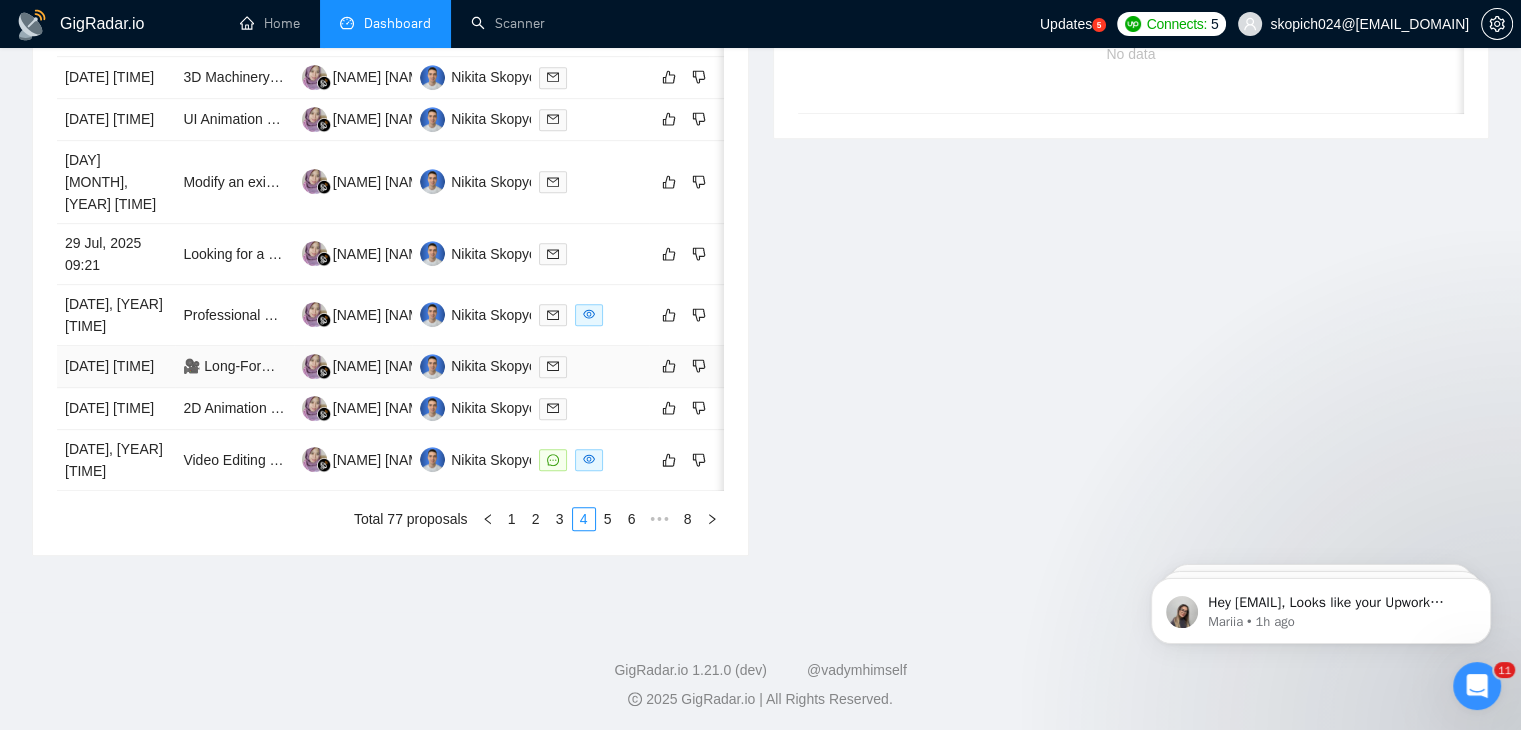 click on "[DATE] [TIME]" at bounding box center [116, 367] 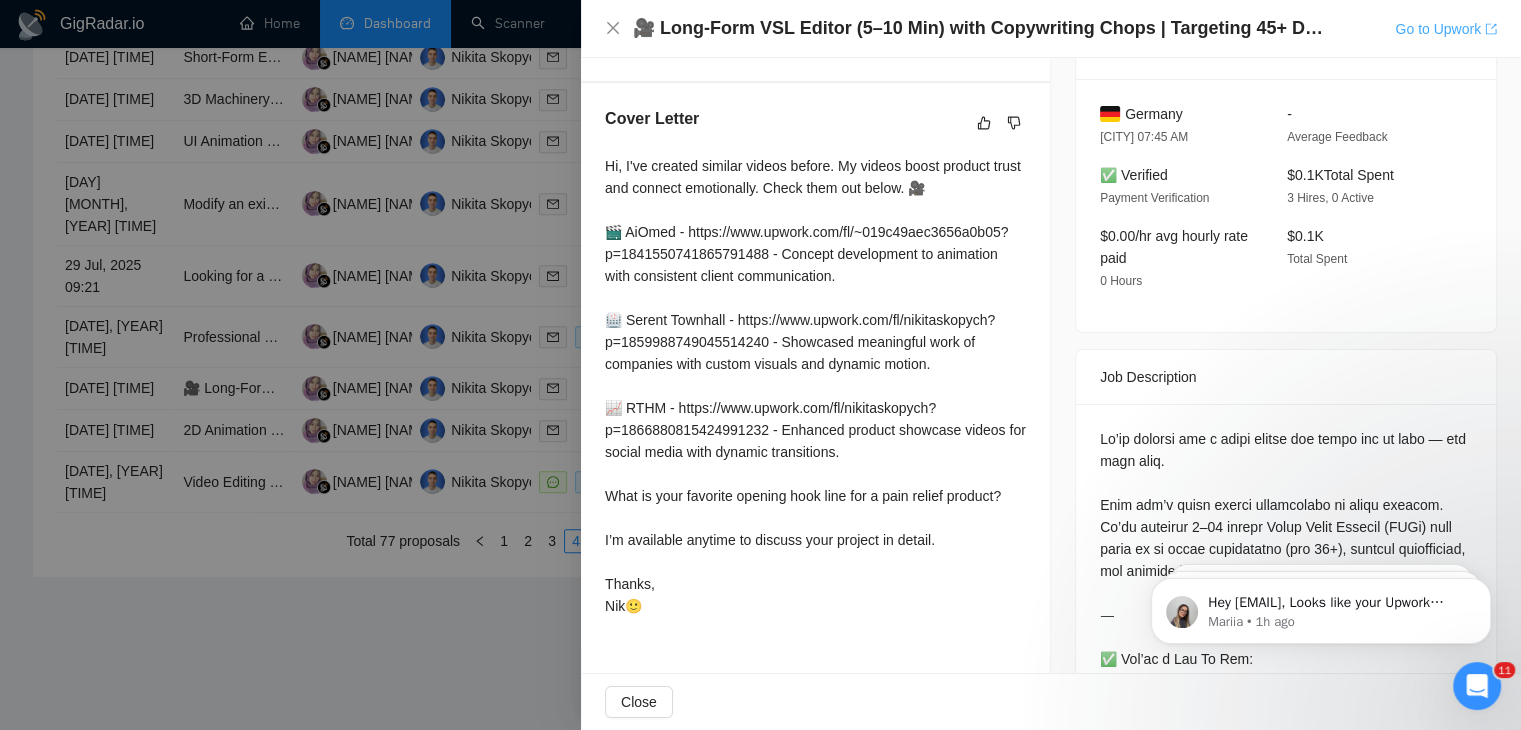 click on "Go to Upwork" at bounding box center (1446, 29) 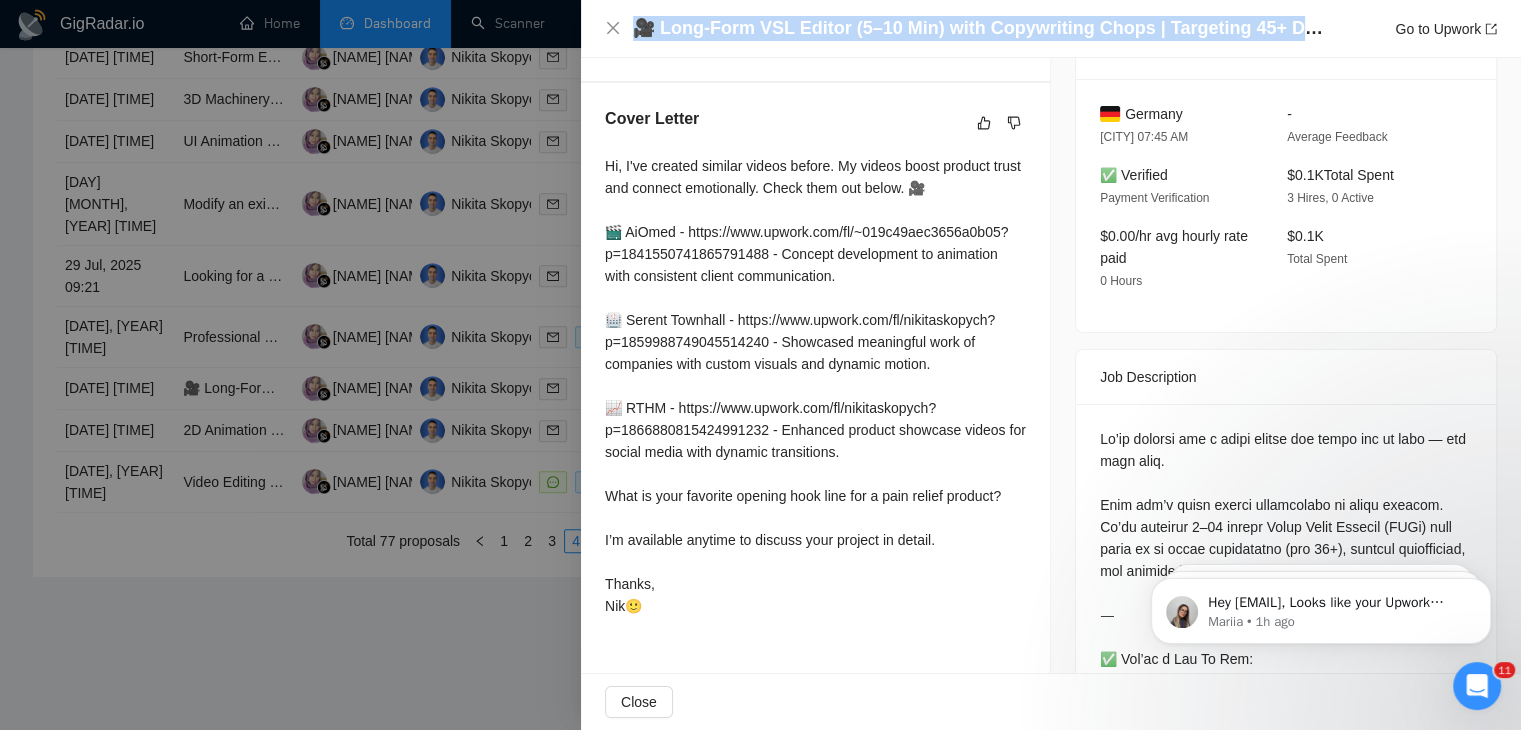drag, startPoint x: 631, startPoint y: 26, endPoint x: 1324, endPoint y: 33, distance: 693.03534 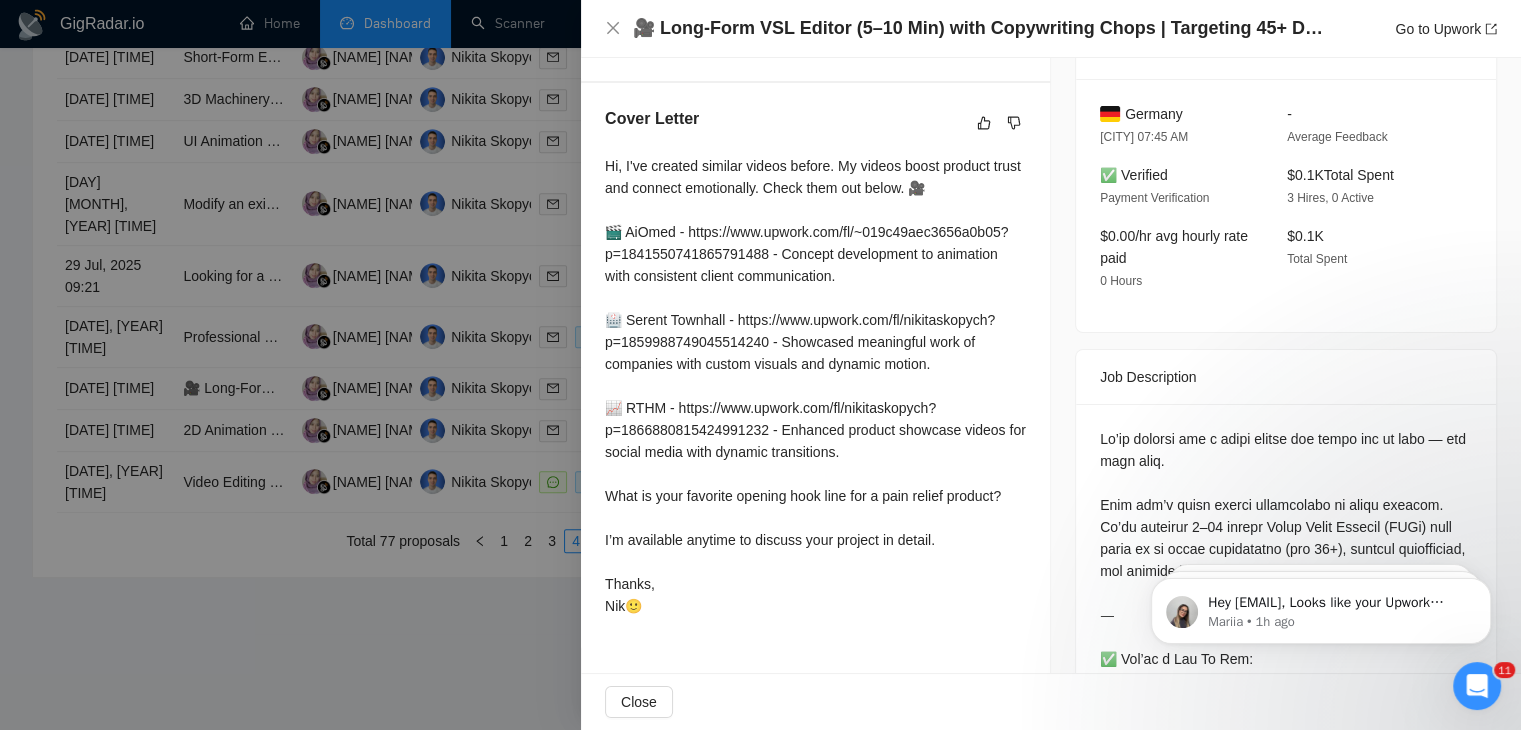 click at bounding box center [760, 365] 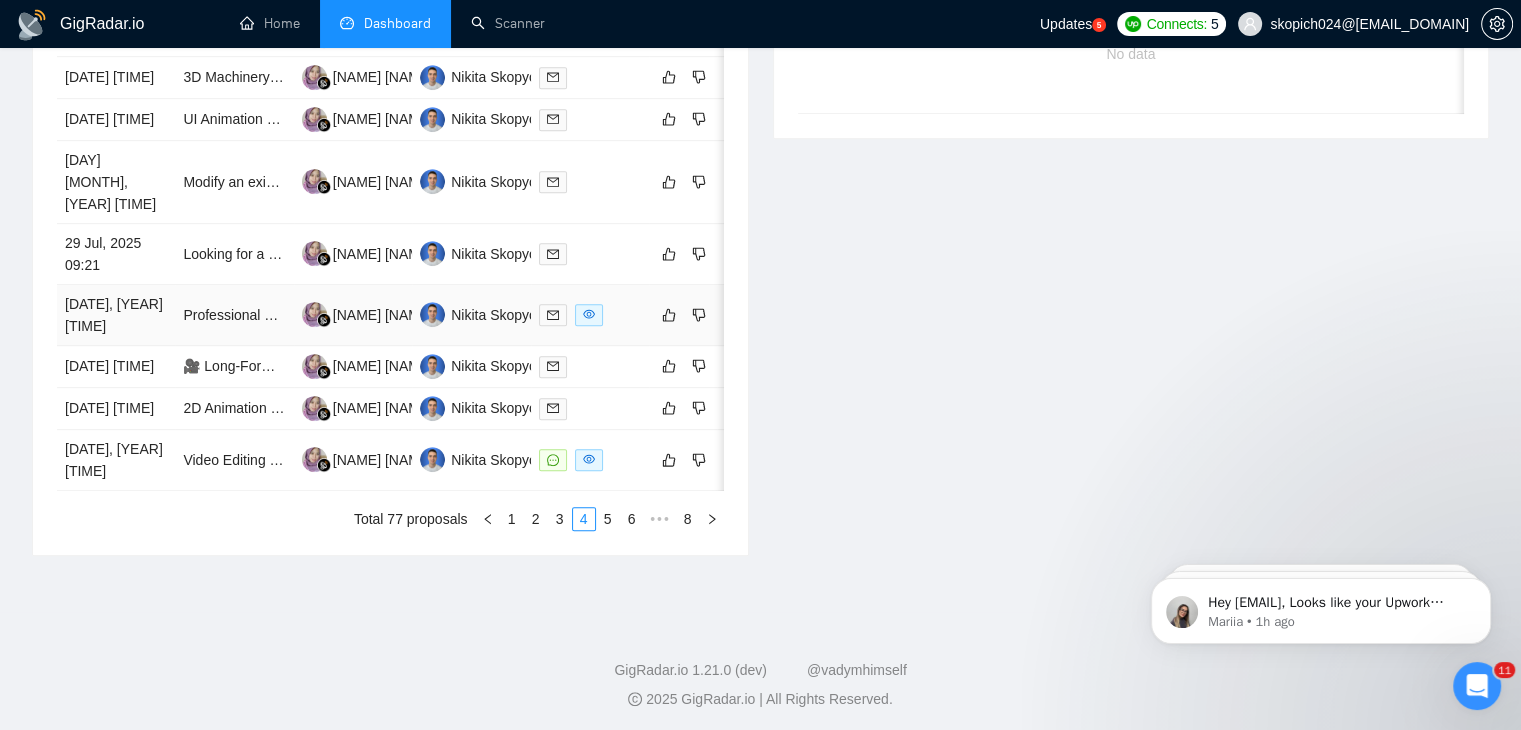 click on "[DATE], [YEAR] [TIME]" at bounding box center (116, 315) 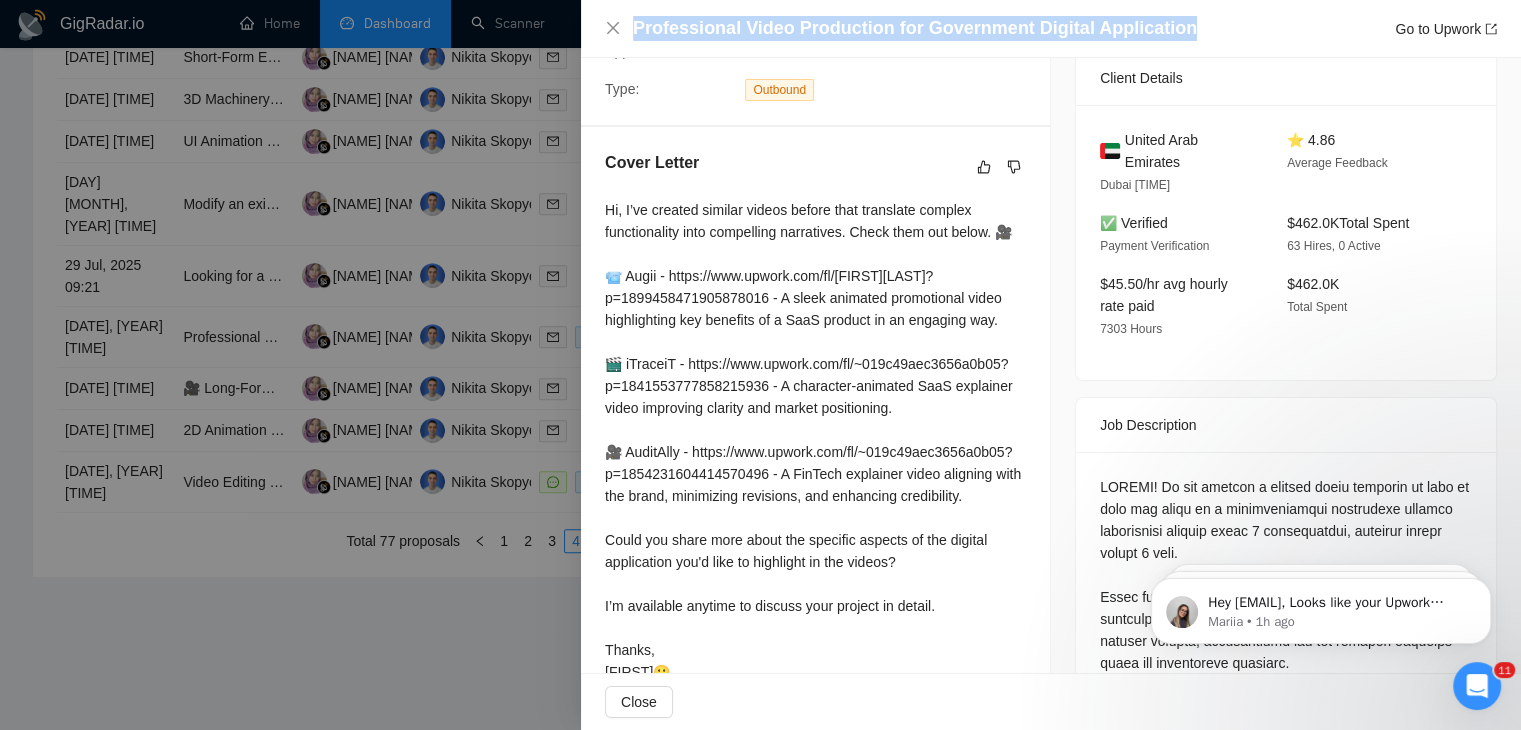 drag, startPoint x: 1172, startPoint y: 30, endPoint x: 625, endPoint y: 11, distance: 547.3299 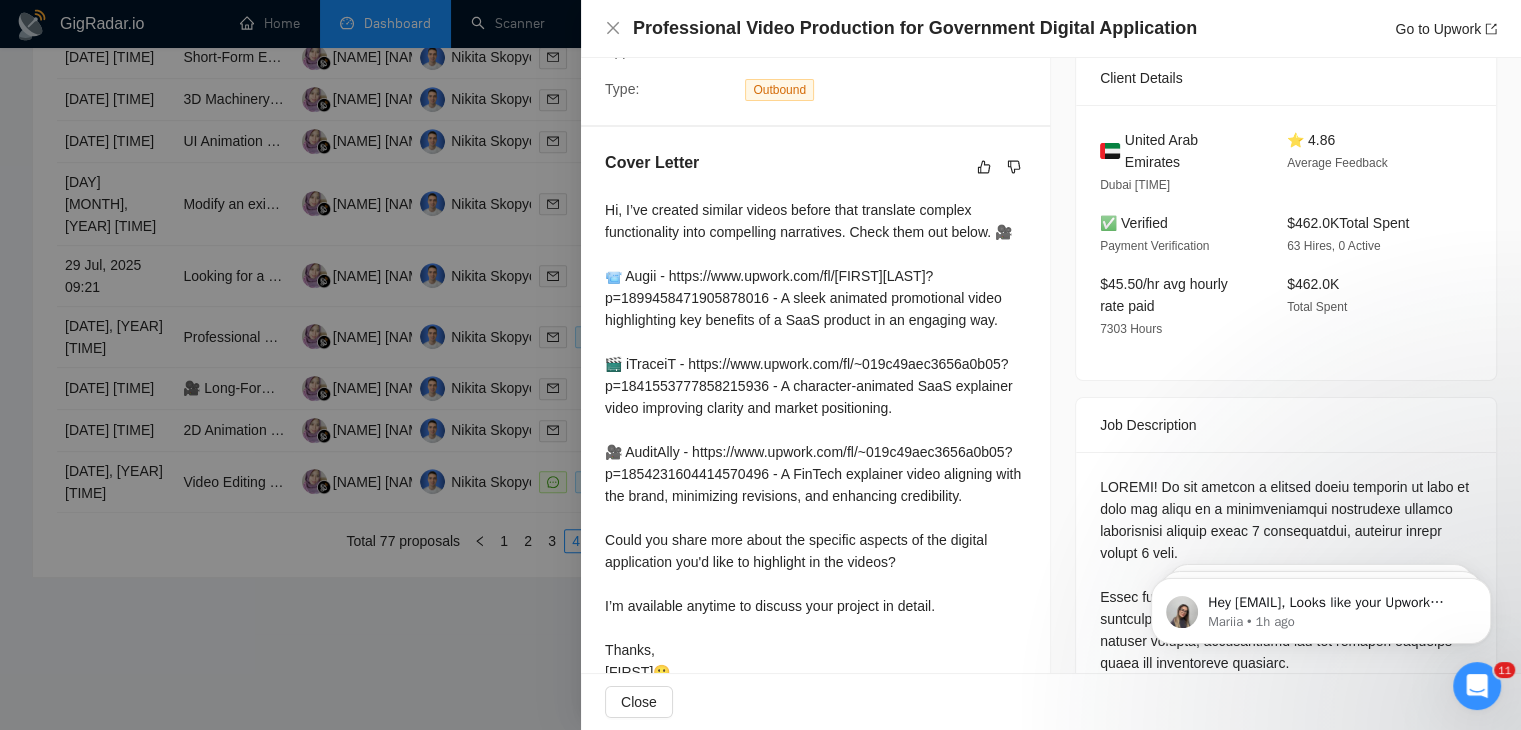 click at bounding box center [760, 365] 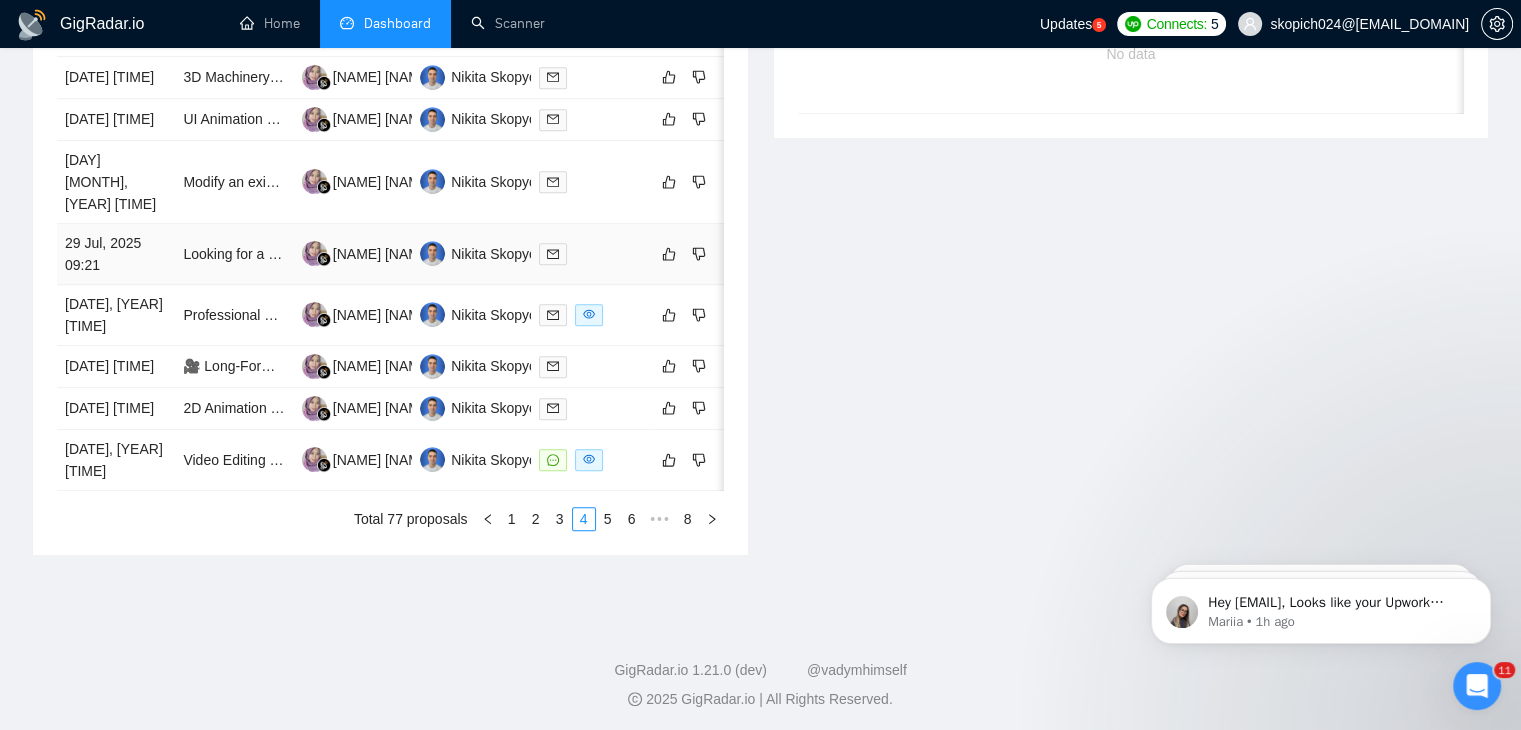 click on "29 Jul, 2025 09:21" at bounding box center (116, 254) 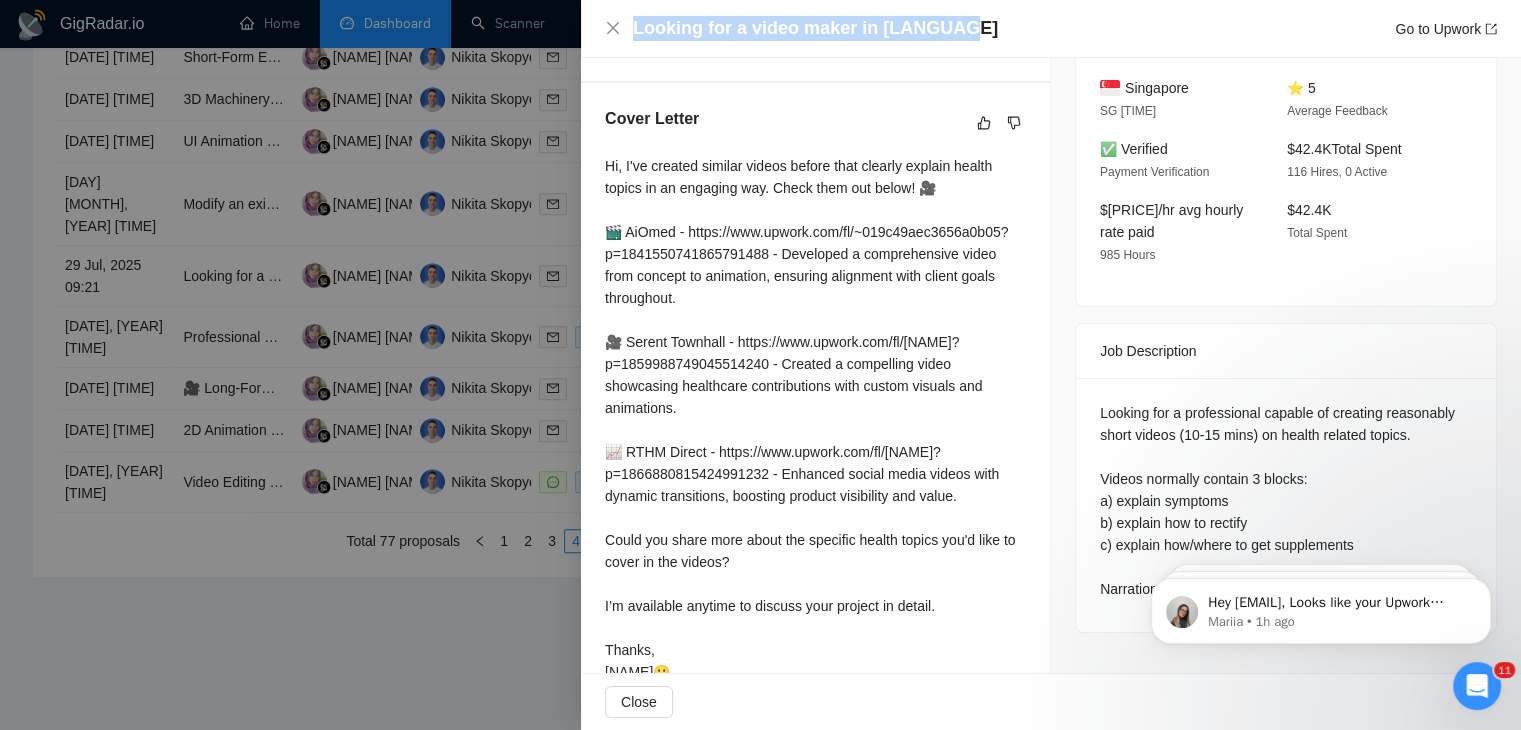 drag, startPoint x: 949, startPoint y: 21, endPoint x: 554, endPoint y: 29, distance: 395.081 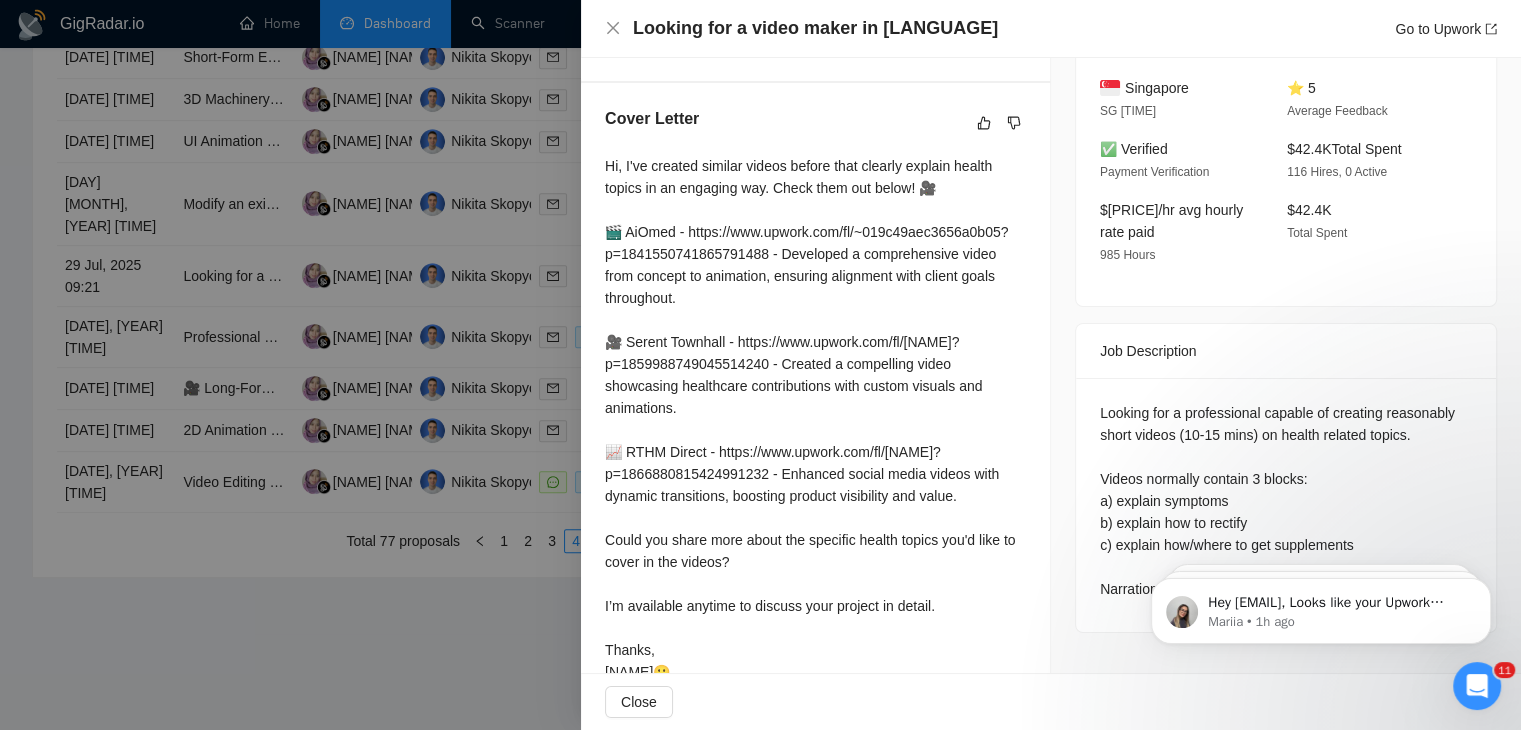 click on "$42.4K Total Spent" at bounding box center [1364, 232] 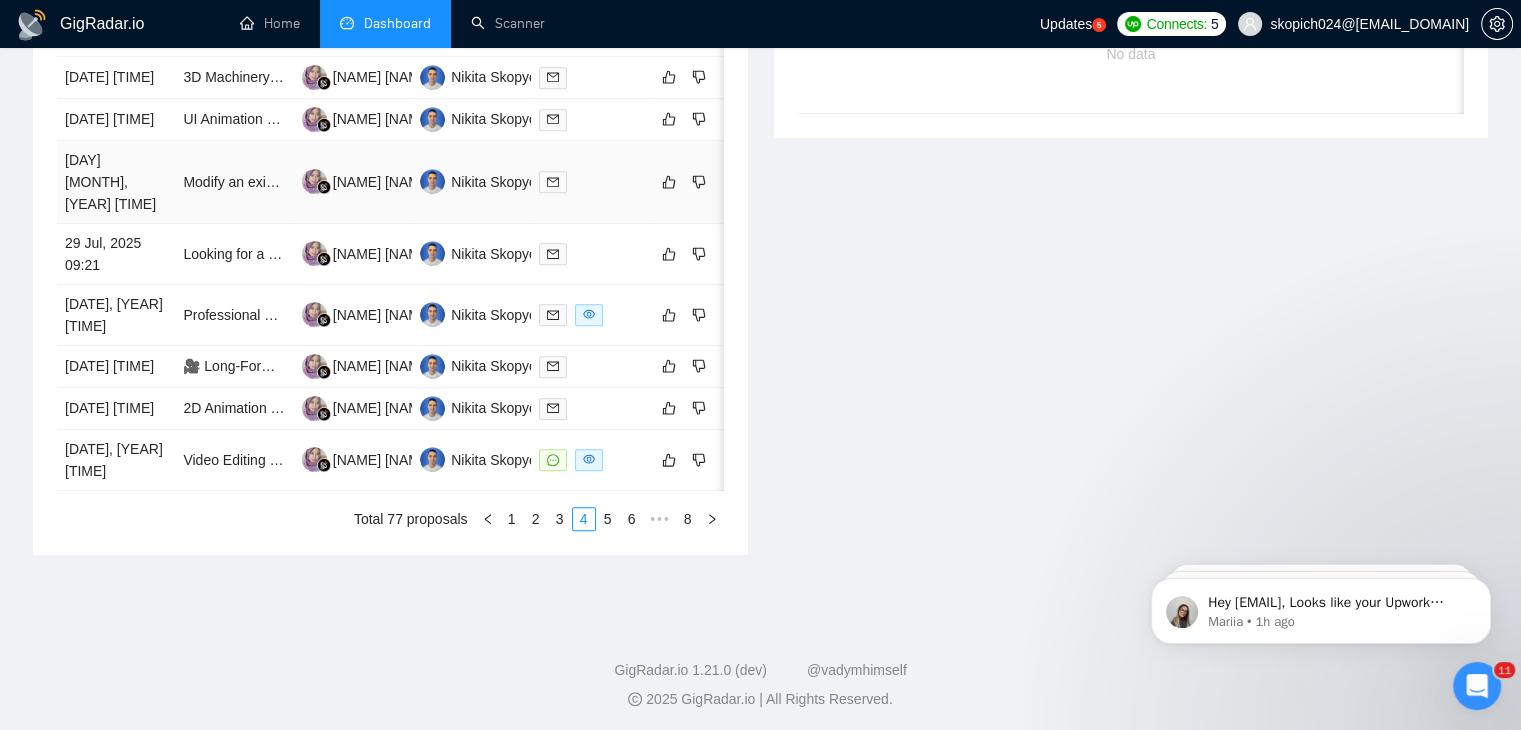 click on "Modify an existing short video" at bounding box center (234, 182) 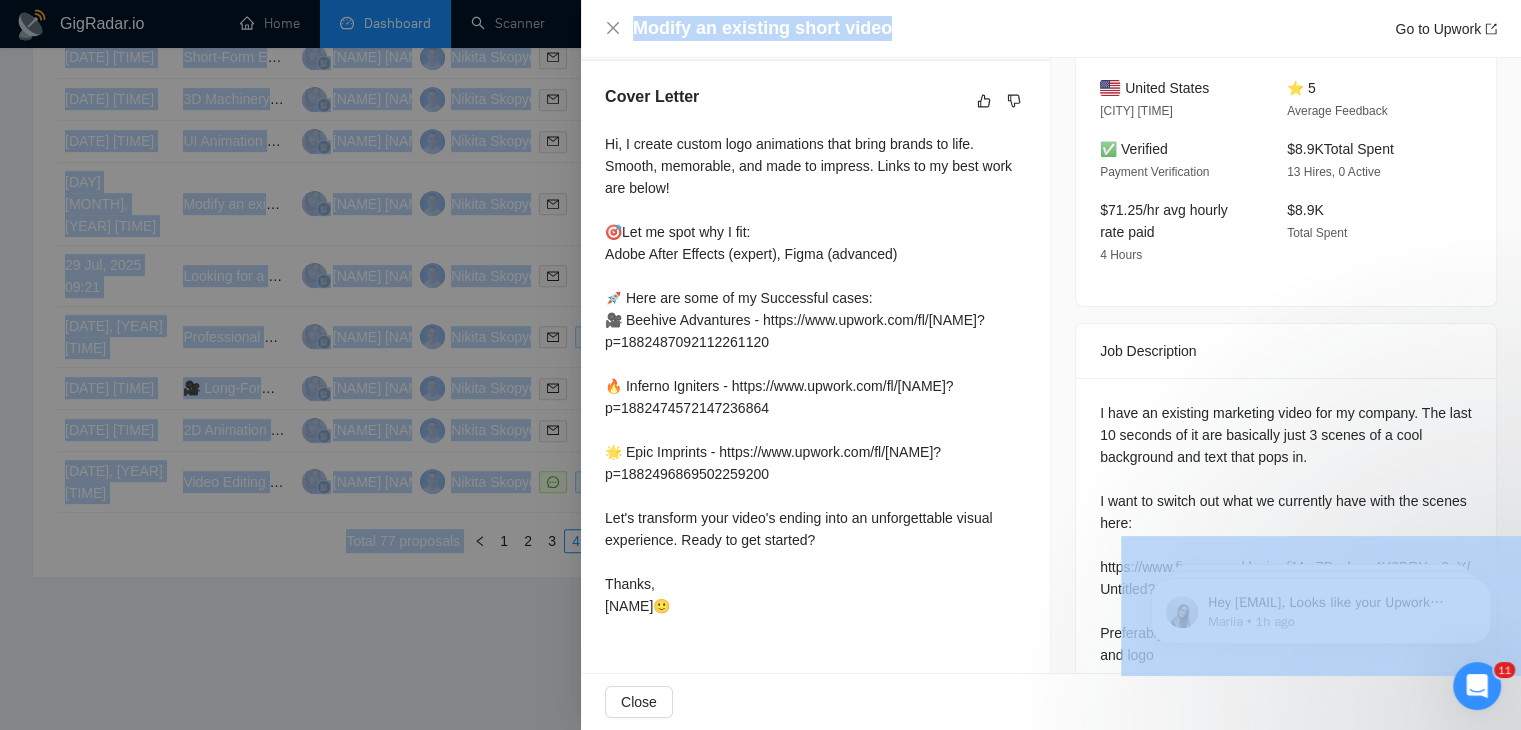 drag, startPoint x: 896, startPoint y: 31, endPoint x: 638, endPoint y: -47, distance: 269.53293 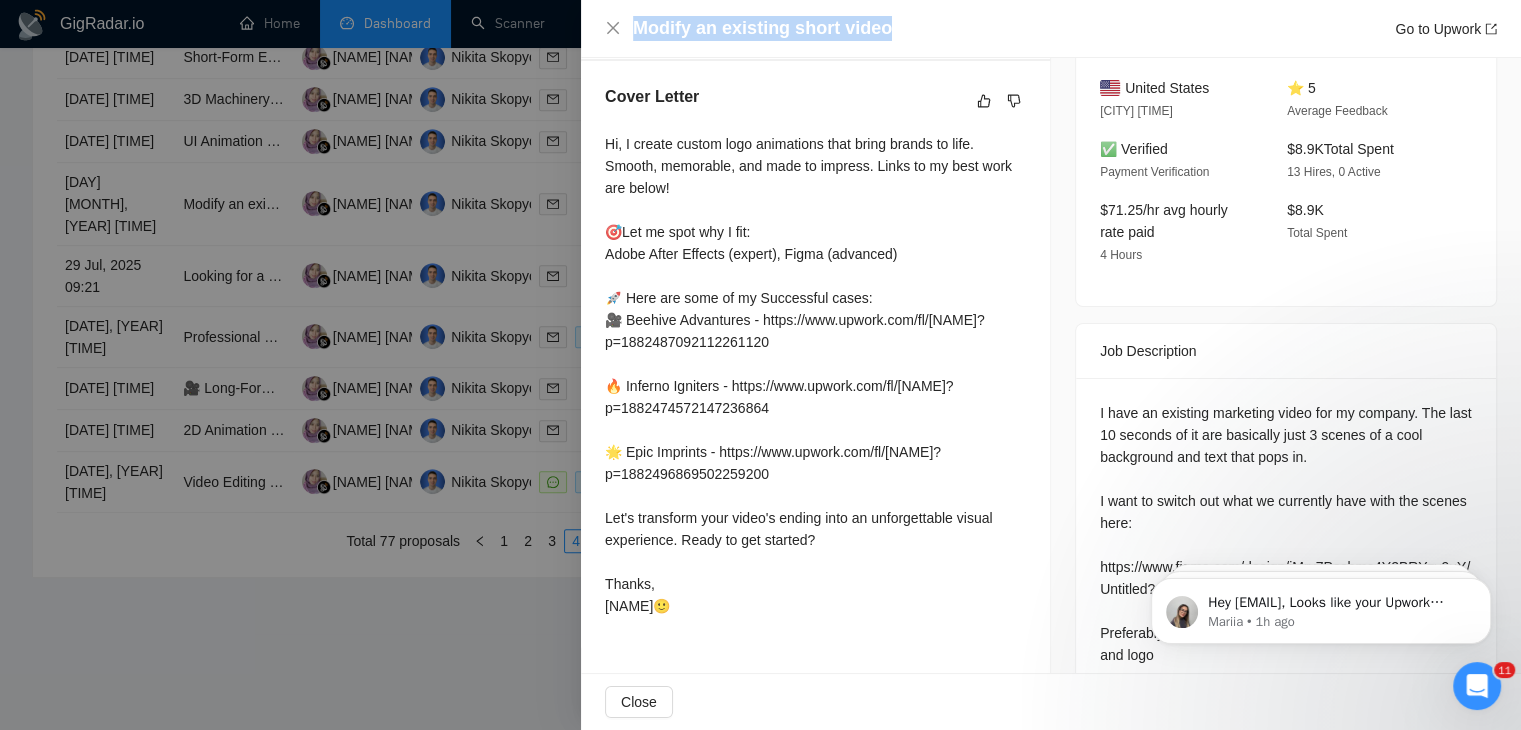 drag, startPoint x: 636, startPoint y: 13, endPoint x: 891, endPoint y: 18, distance: 255.04901 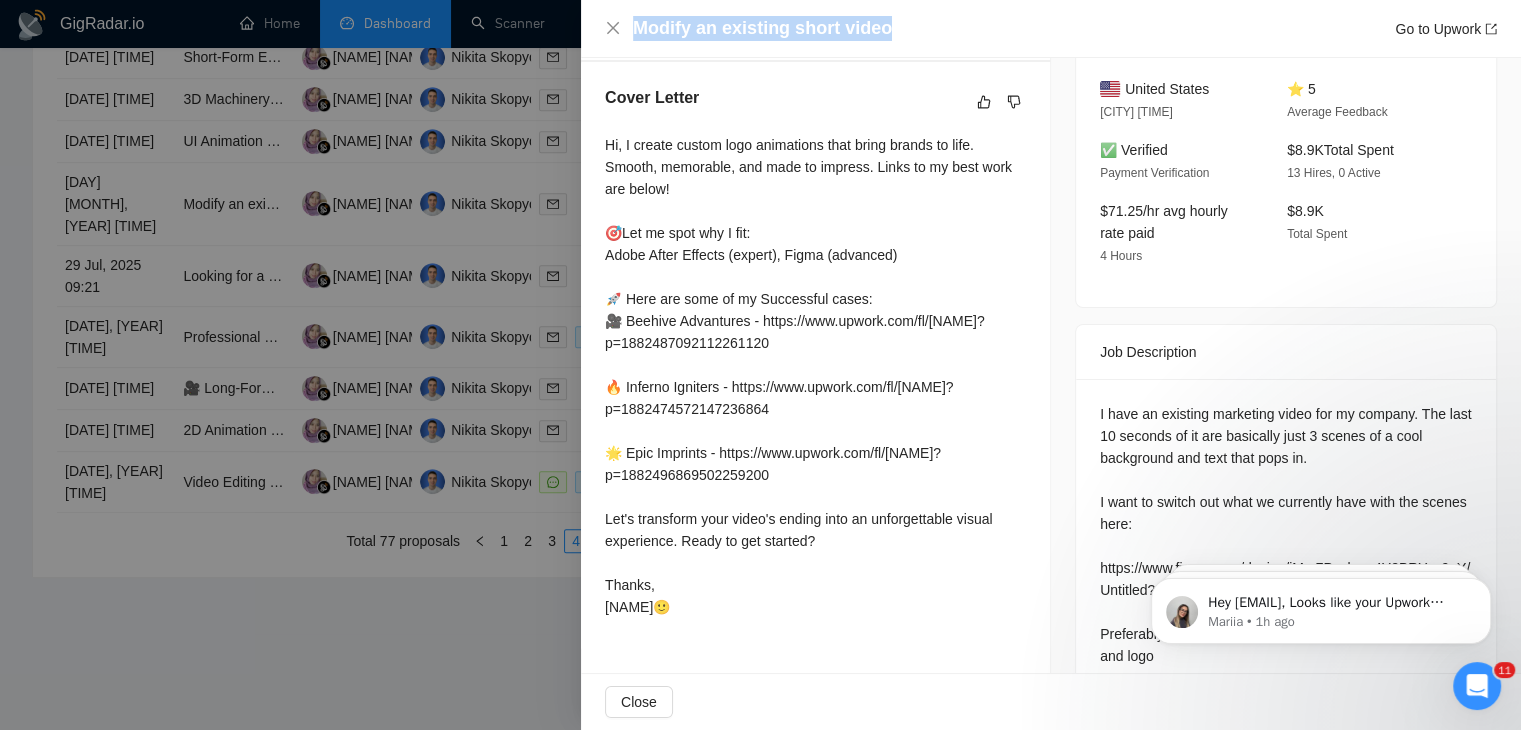 scroll, scrollTop: 594, scrollLeft: 0, axis: vertical 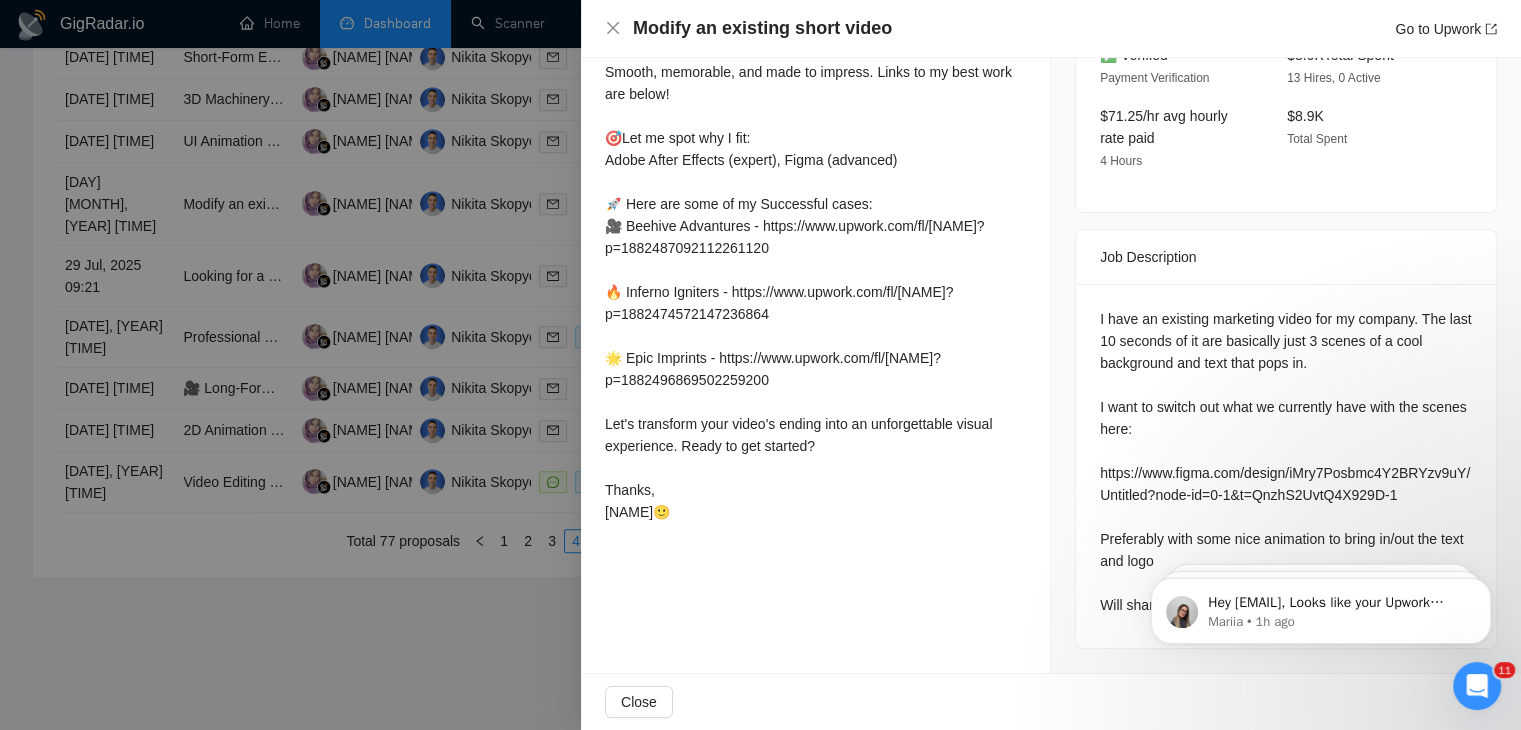 click at bounding box center (760, 365) 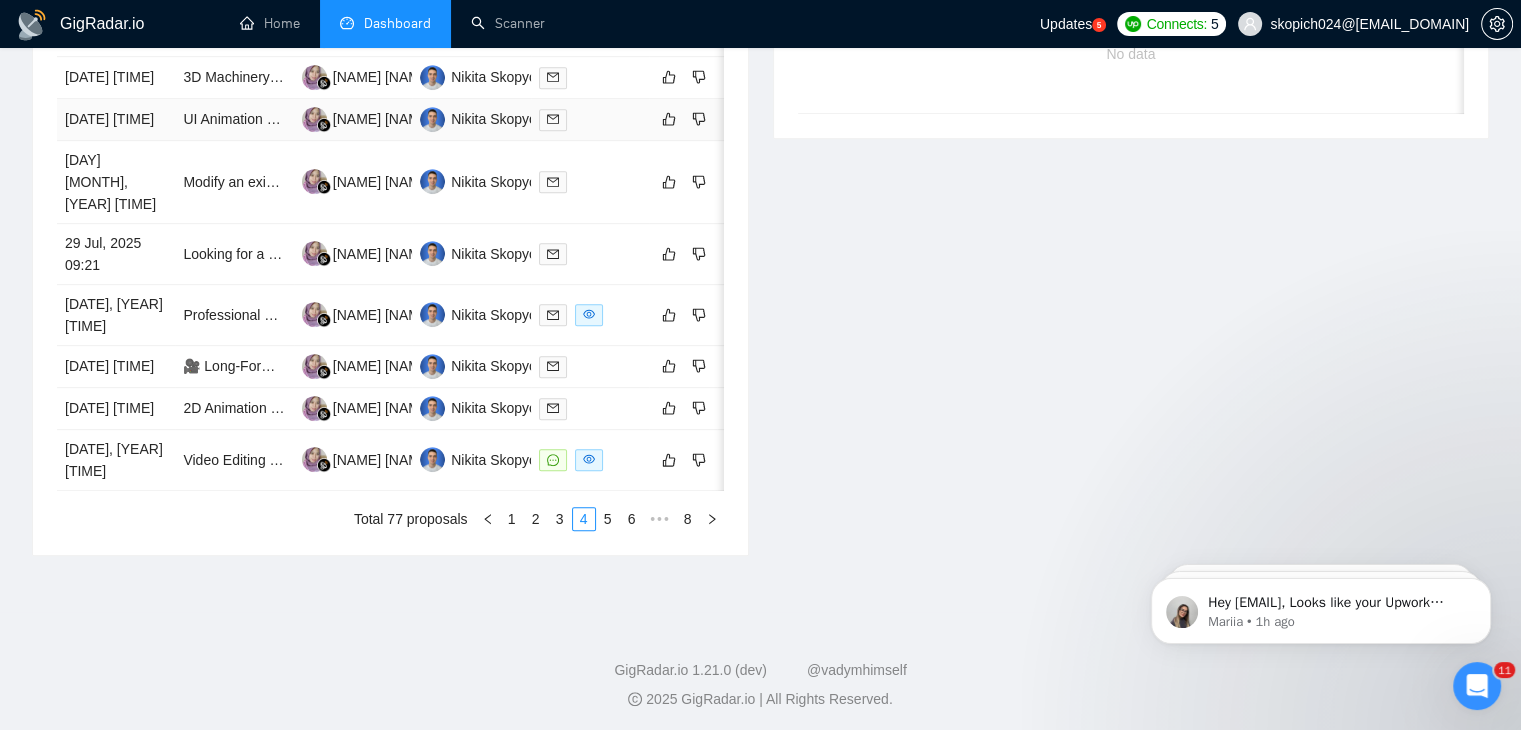 click on "[DATE] [TIME]" at bounding box center [116, 120] 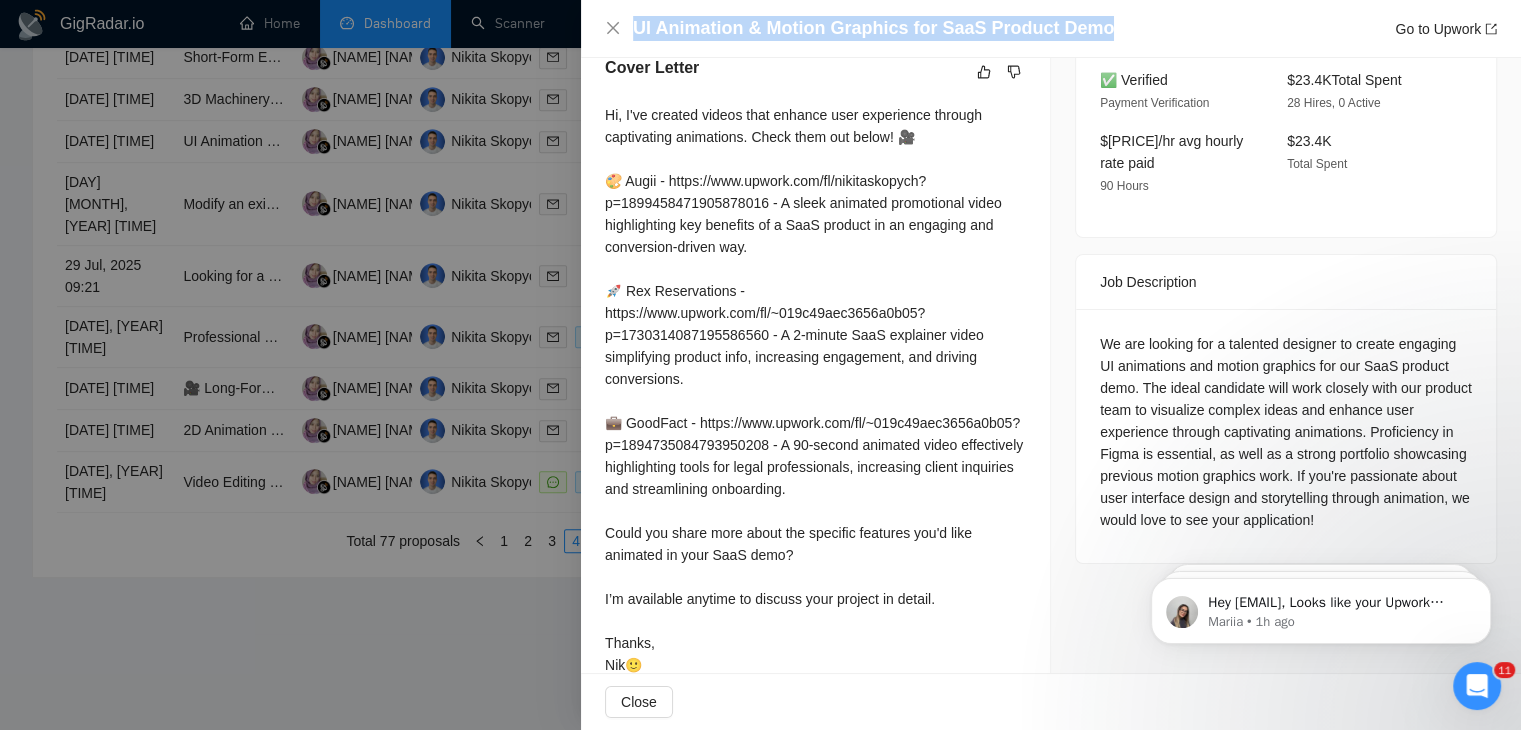 drag, startPoint x: 1097, startPoint y: 24, endPoint x: 623, endPoint y: 29, distance: 474.02637 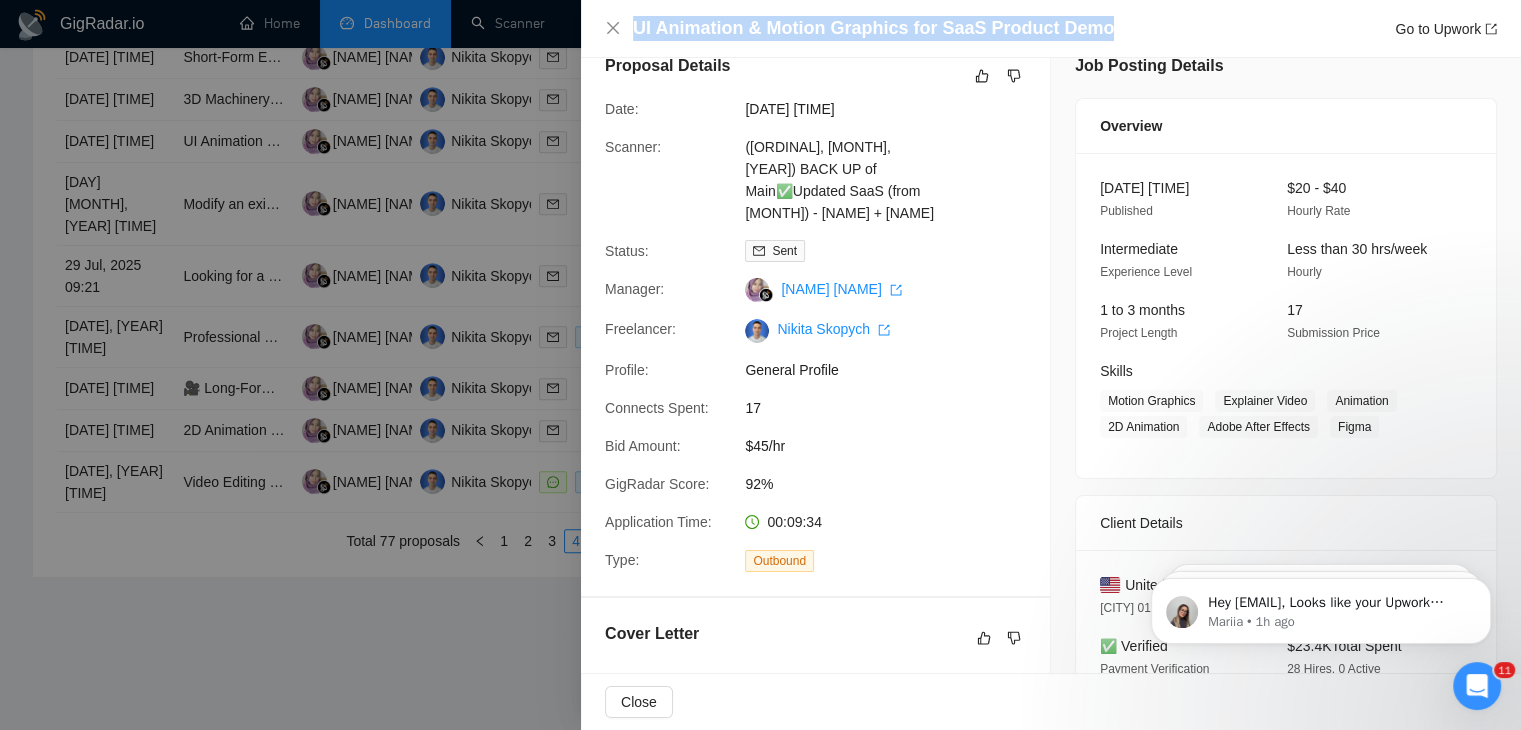 scroll, scrollTop: 0, scrollLeft: 0, axis: both 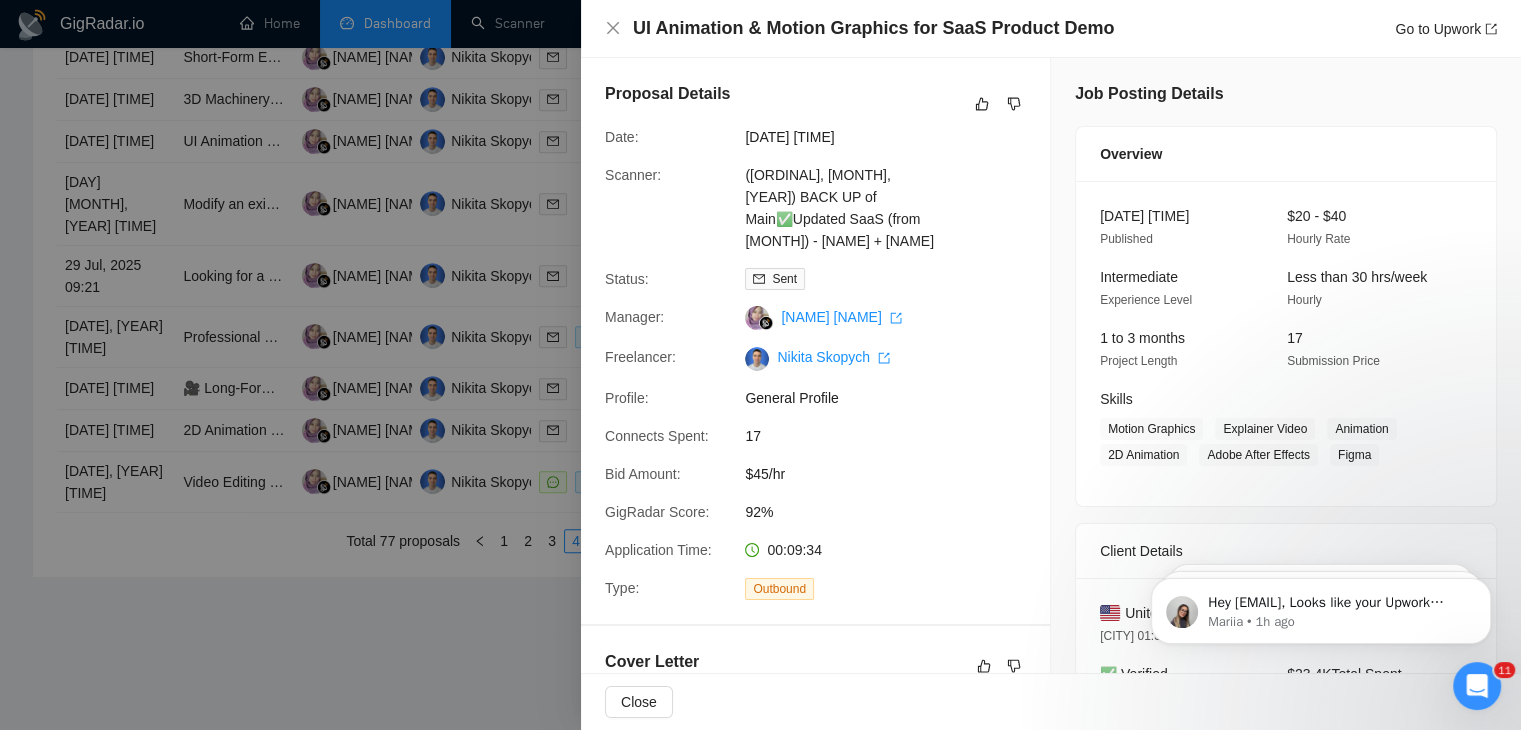 click at bounding box center [760, 365] 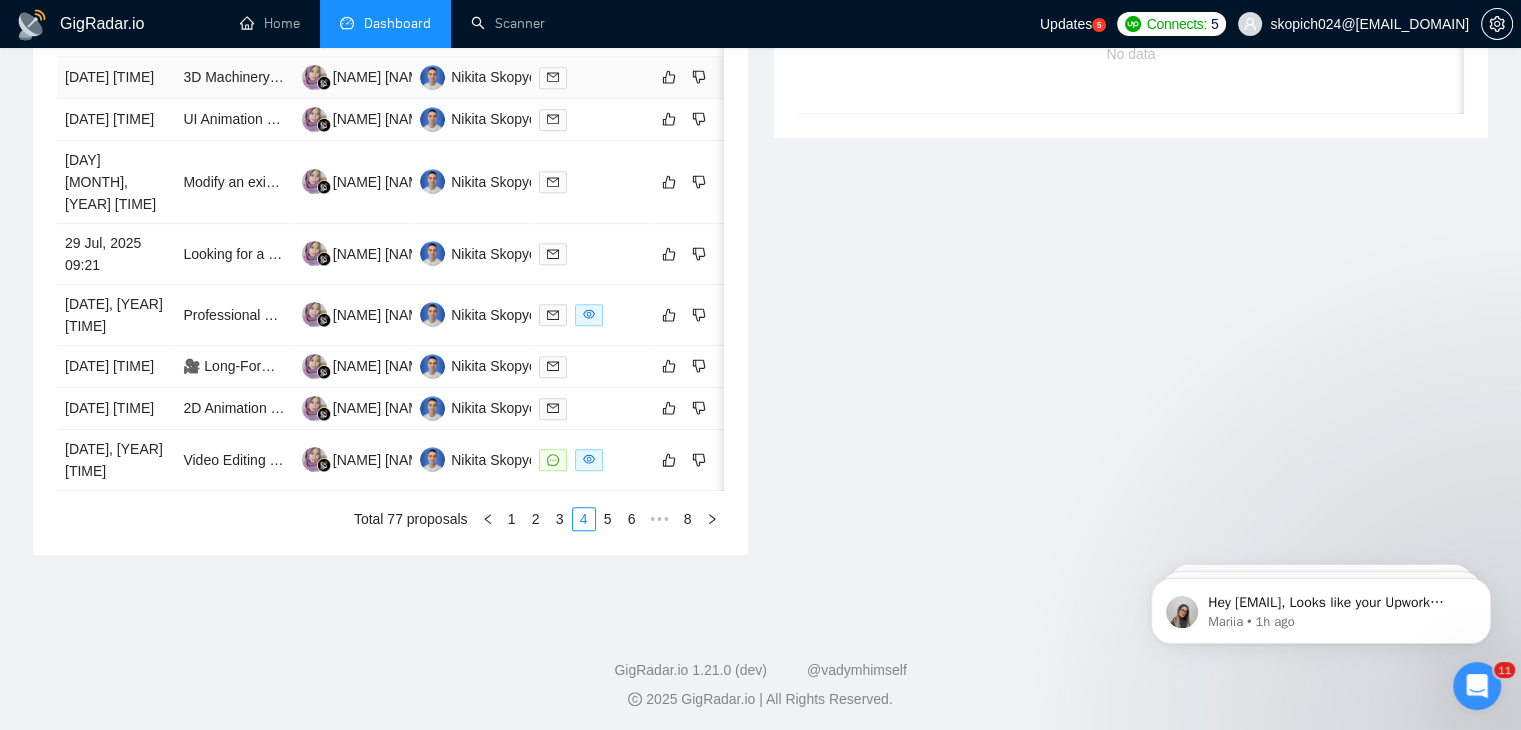 click on "[DATE] [TIME]" at bounding box center [116, 78] 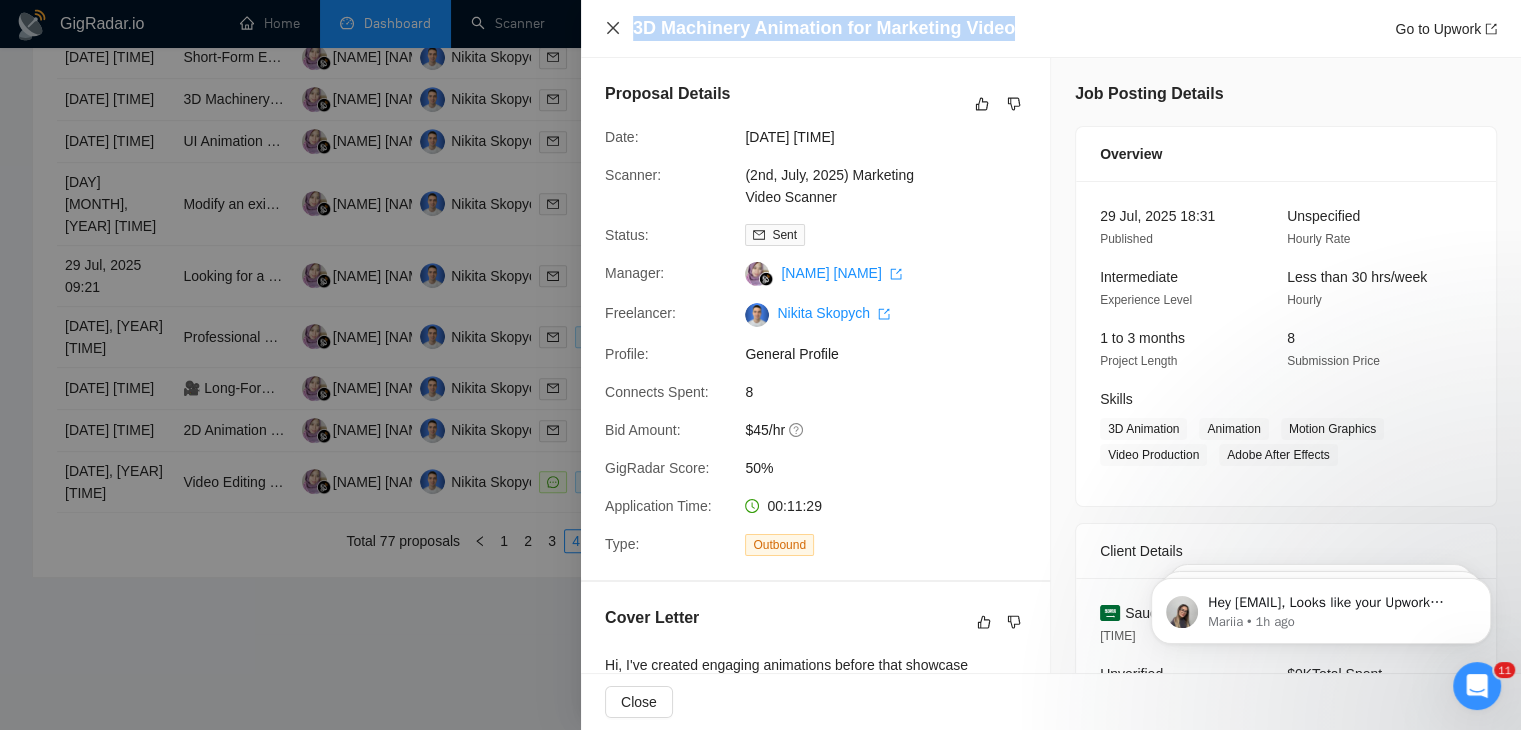 drag, startPoint x: 1012, startPoint y: 30, endPoint x: 607, endPoint y: 25, distance: 405.03085 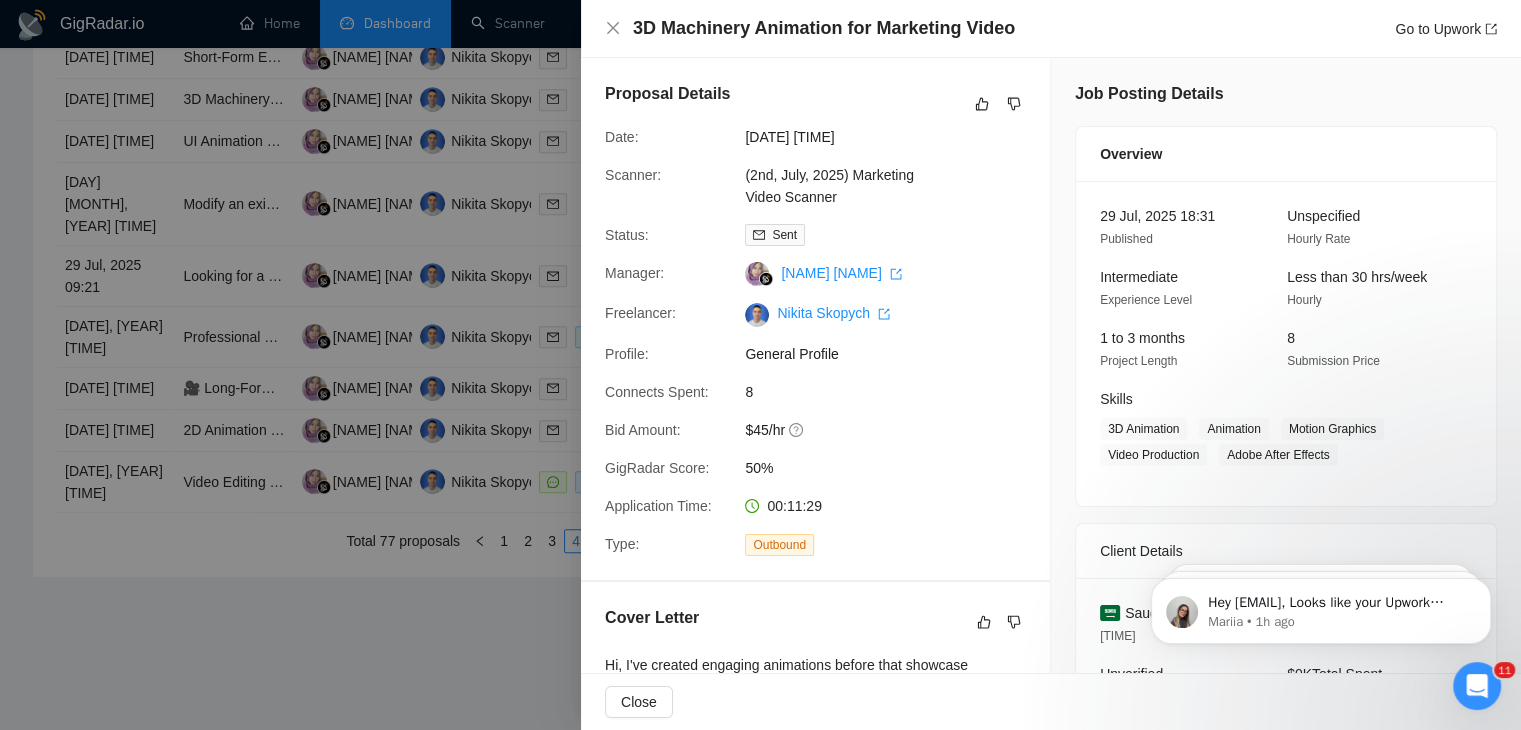 drag, startPoint x: 1440, startPoint y: 27, endPoint x: 1296, endPoint y: 201, distance: 225.85837 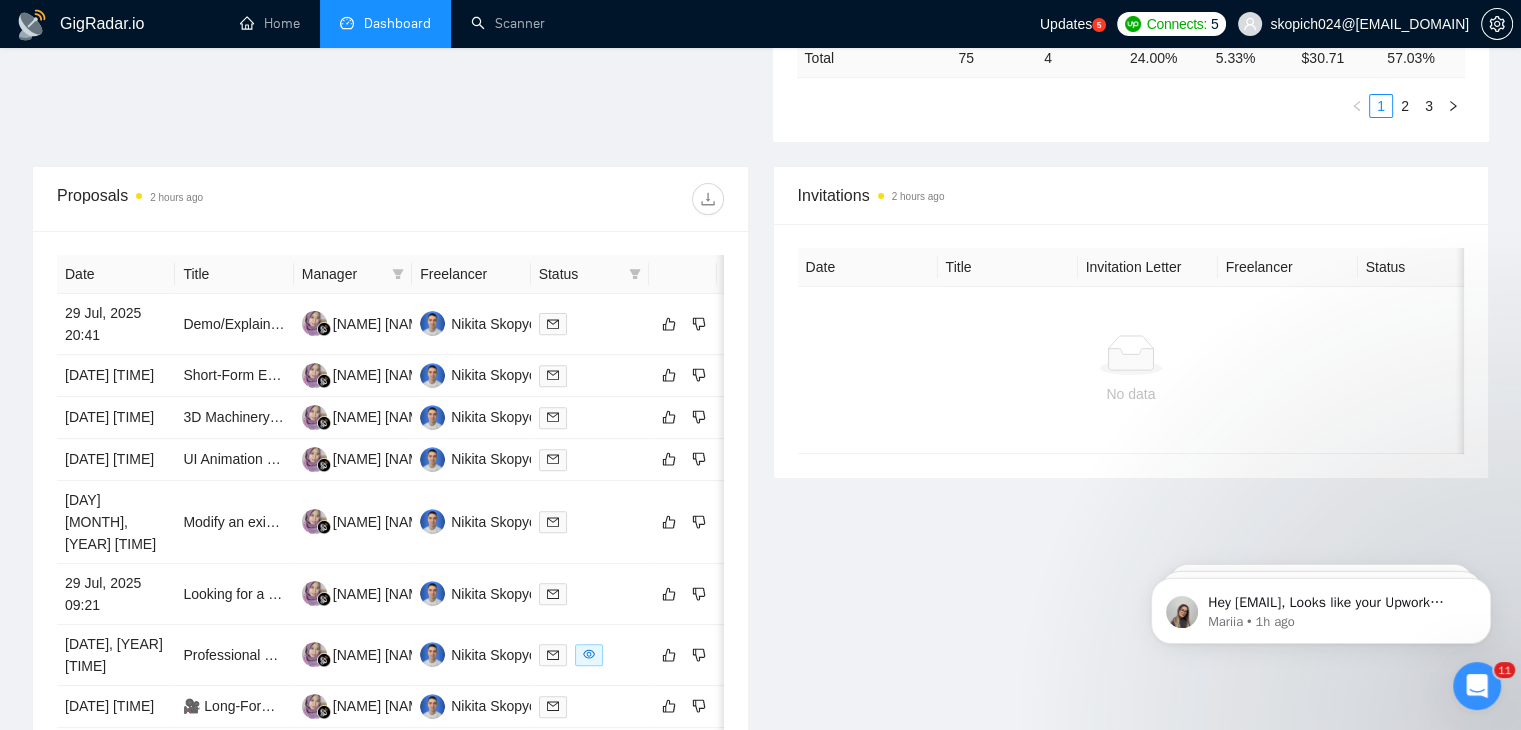 scroll, scrollTop: 616, scrollLeft: 0, axis: vertical 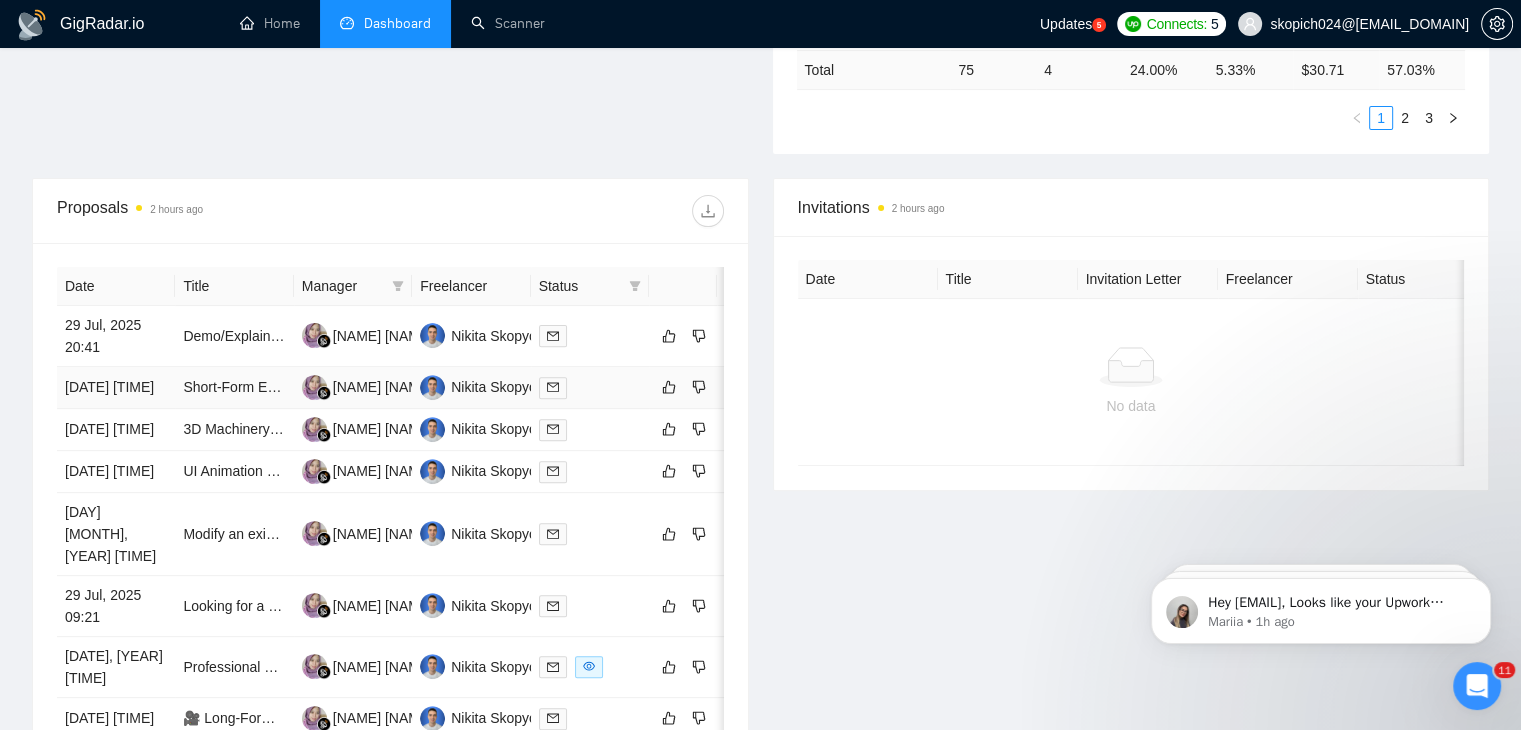 click on "[DATE] [TIME]" at bounding box center (116, 388) 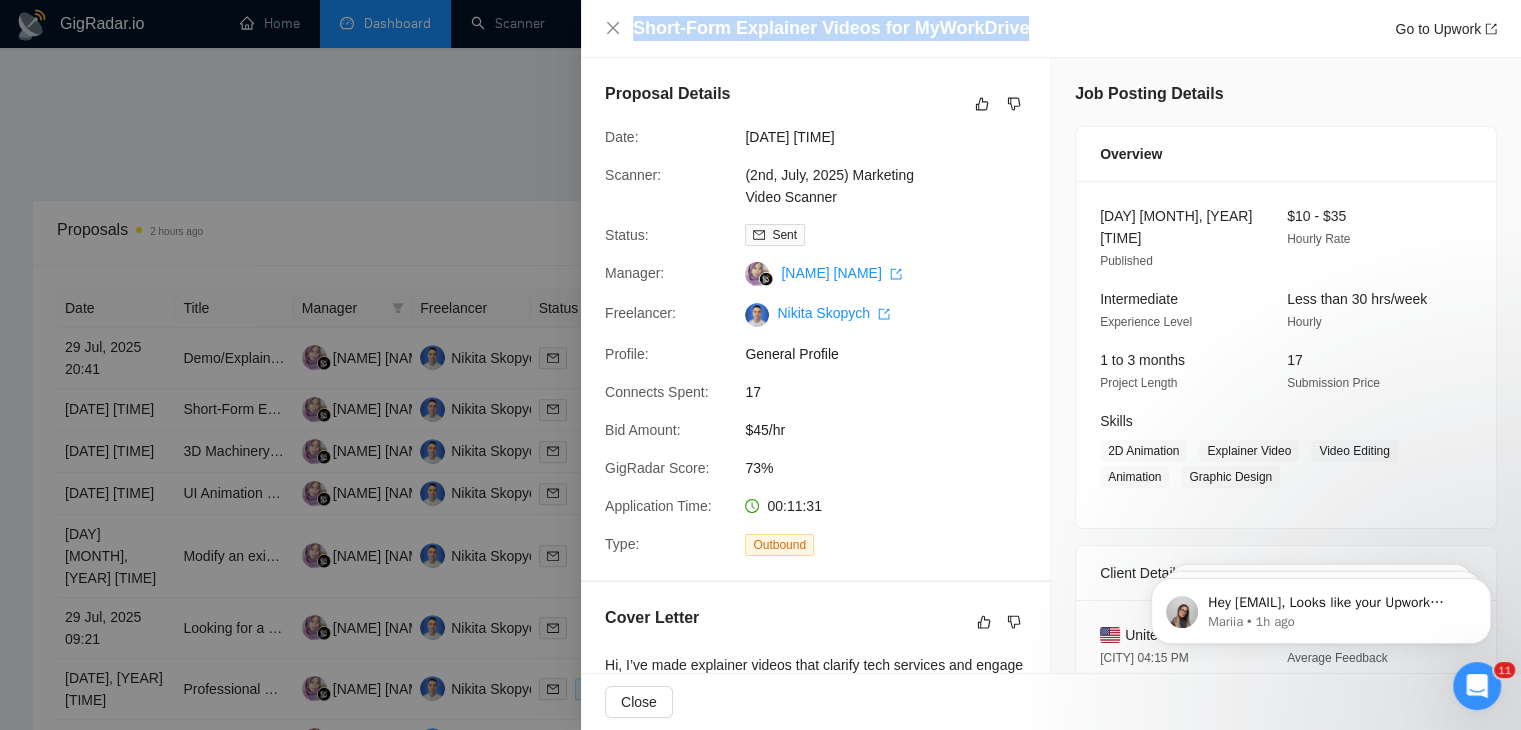 drag, startPoint x: 1014, startPoint y: 36, endPoint x: 620, endPoint y: 21, distance: 394.28543 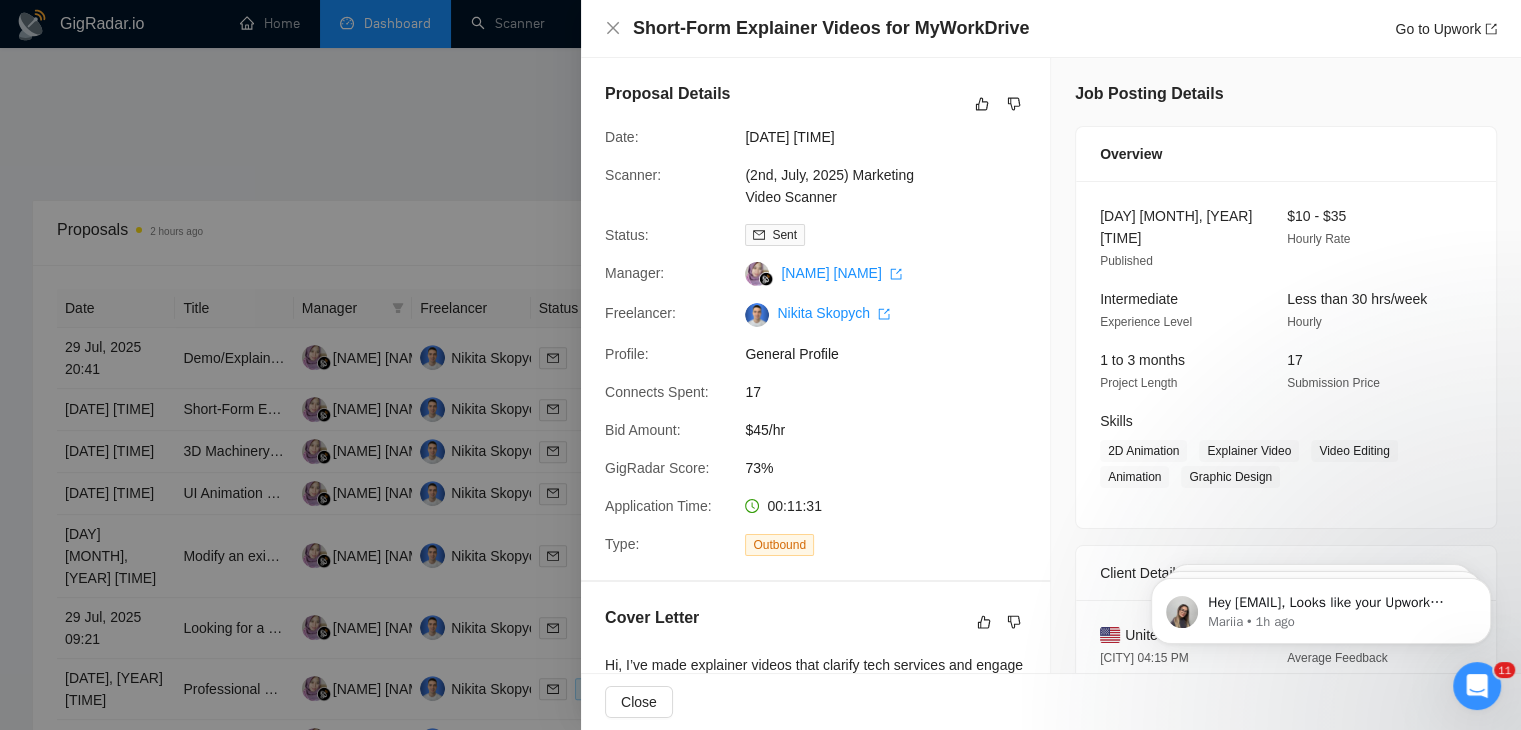 click at bounding box center [760, 365] 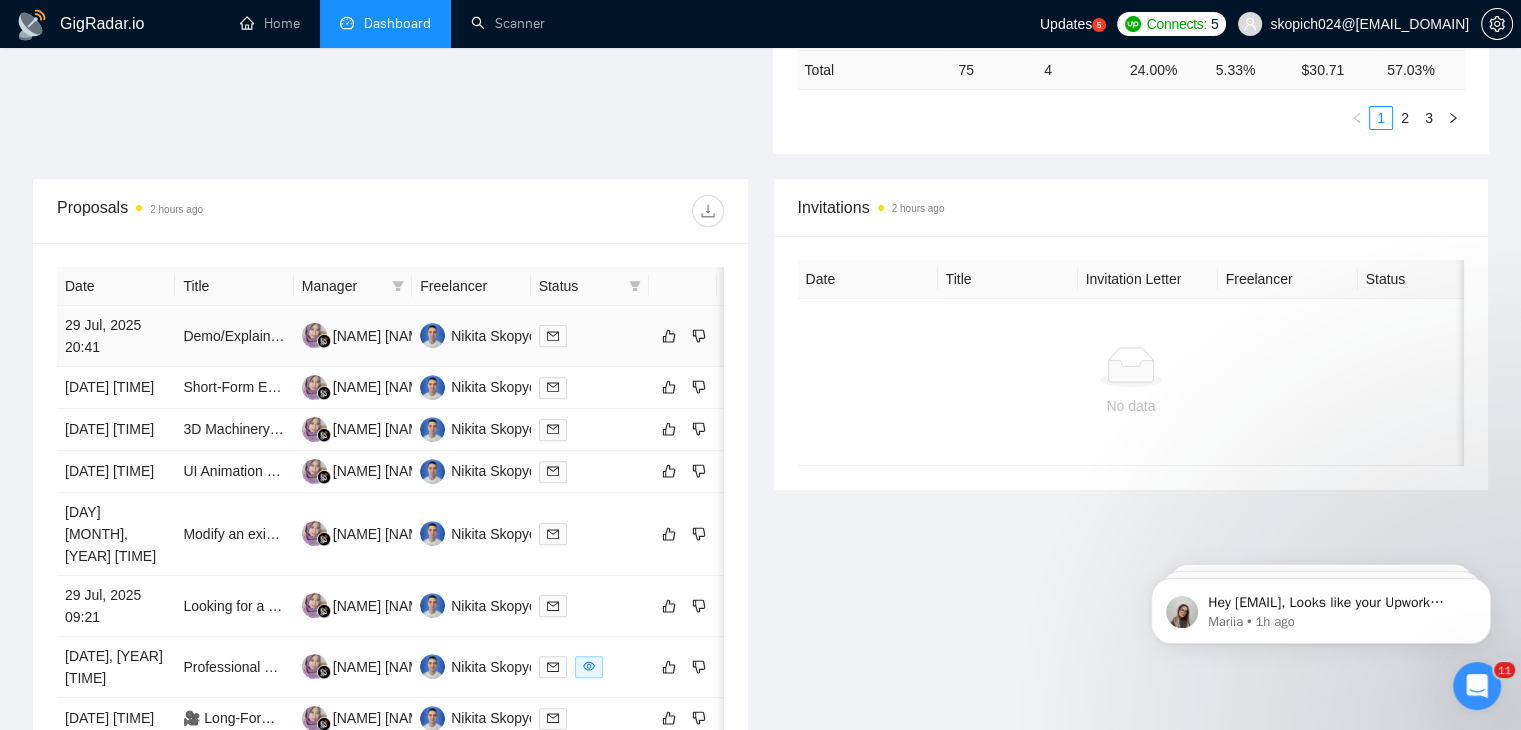 click on "29 Jul, 2025 20:41" at bounding box center (116, 336) 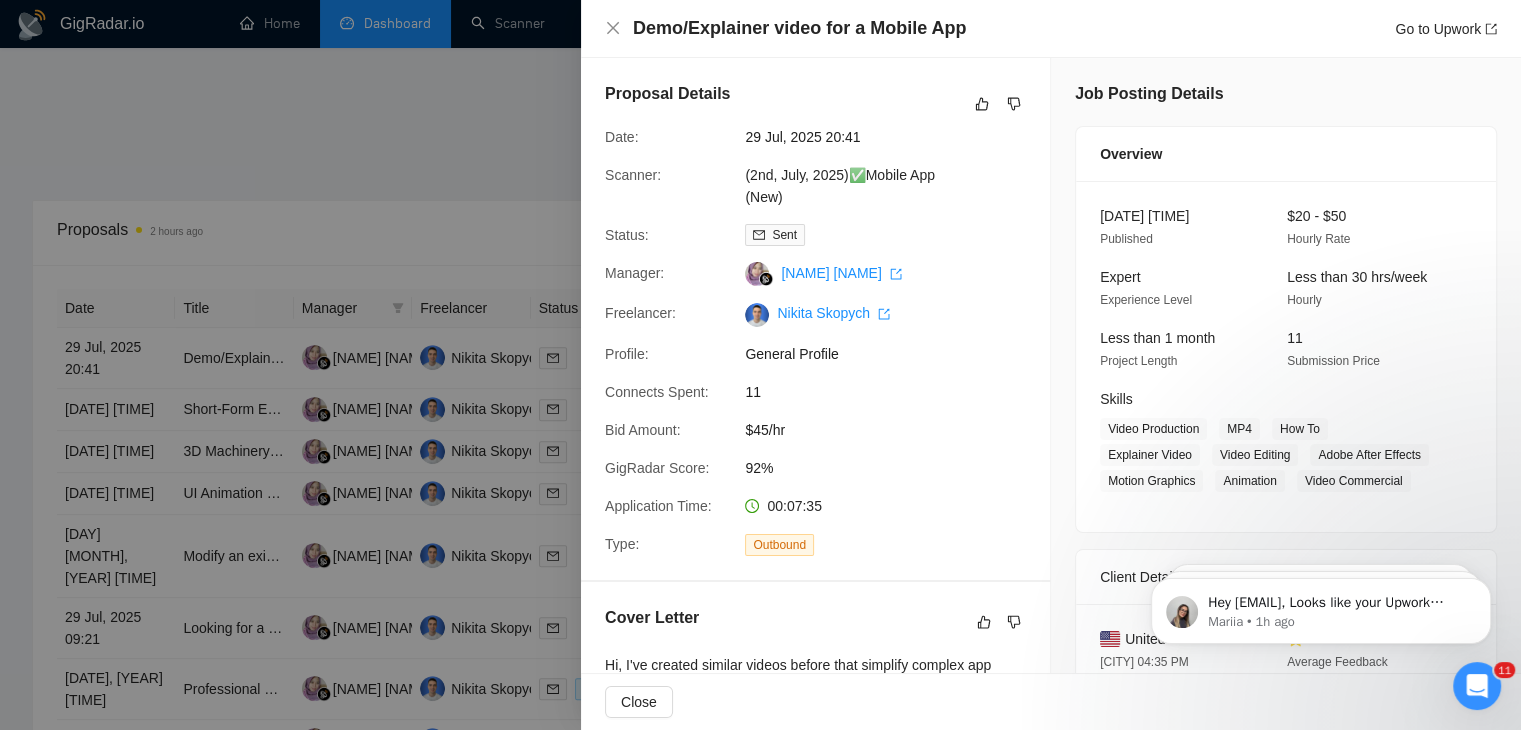 click on "Demo/Explainer video for a Mobile App Go to Upwork" at bounding box center (1065, 28) 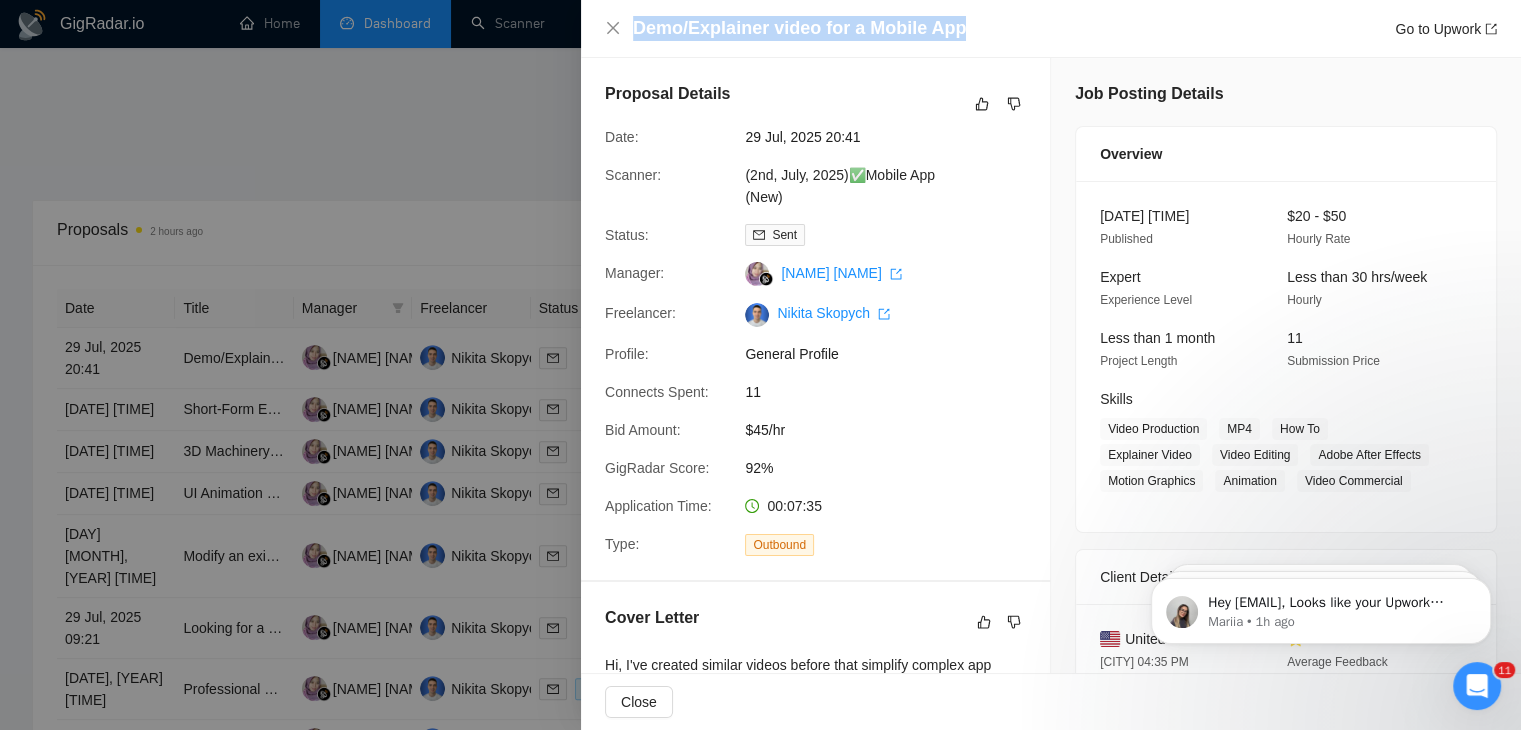 drag, startPoint x: 632, startPoint y: 25, endPoint x: 976, endPoint y: 18, distance: 344.07123 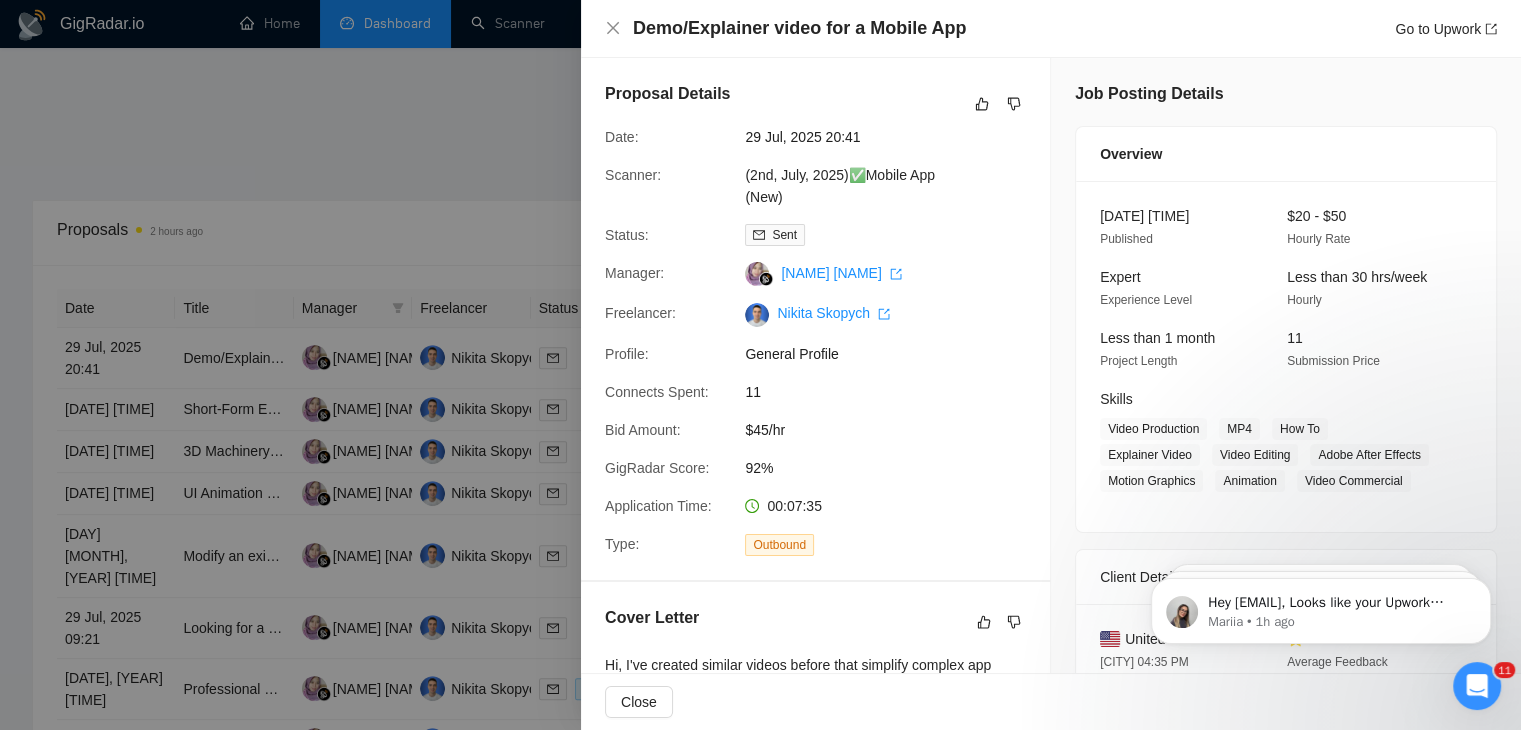 click at bounding box center [760, 365] 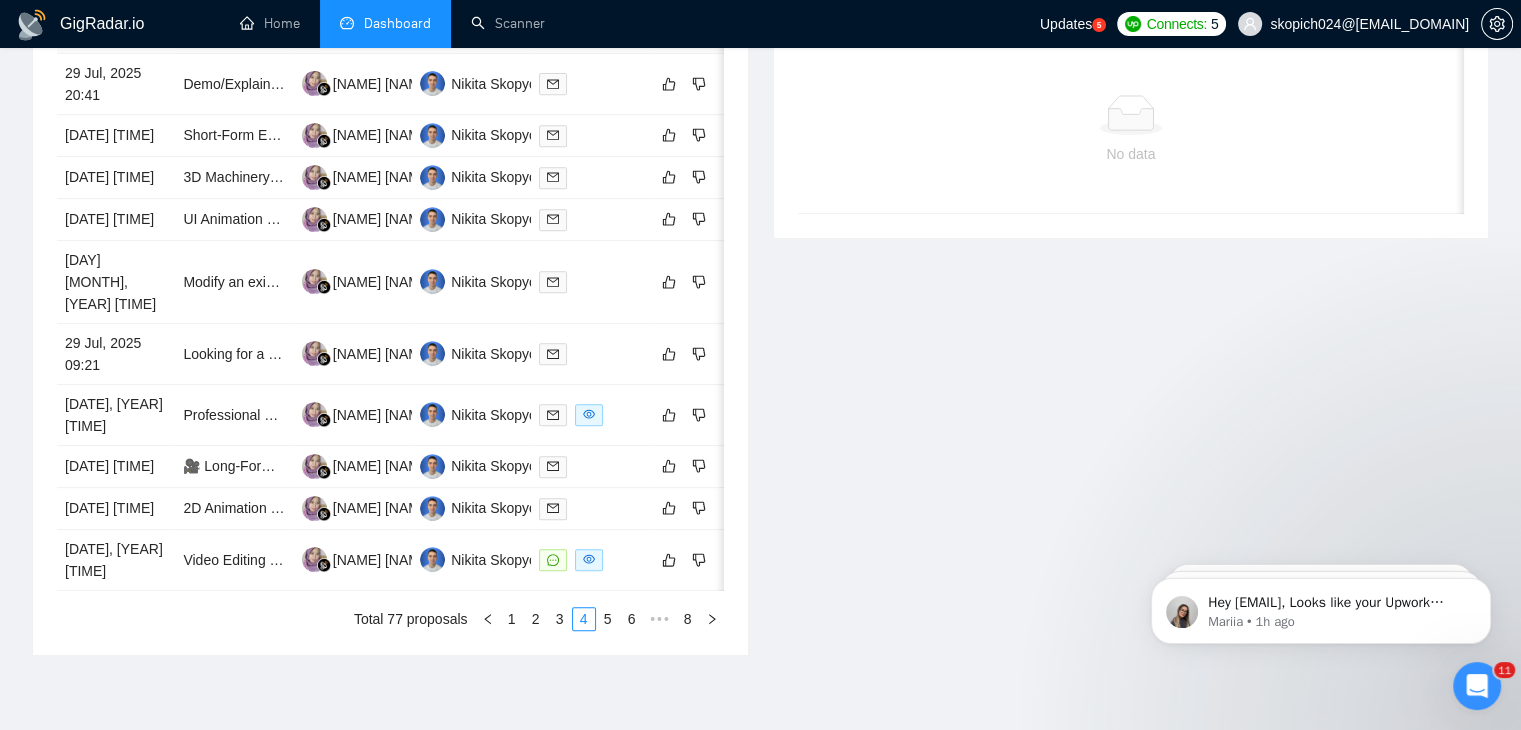 scroll, scrollTop: 1012, scrollLeft: 0, axis: vertical 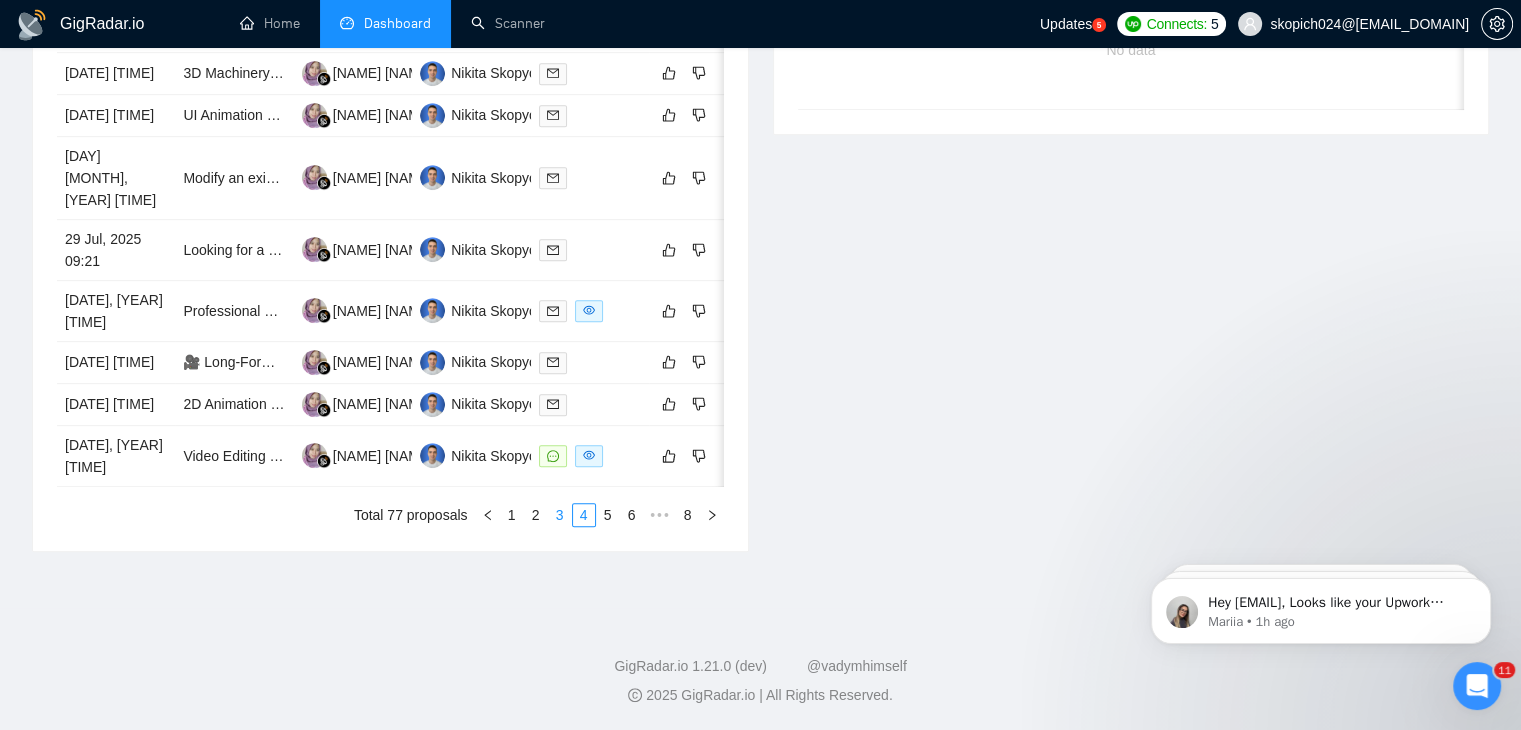 click on "3" at bounding box center [560, 515] 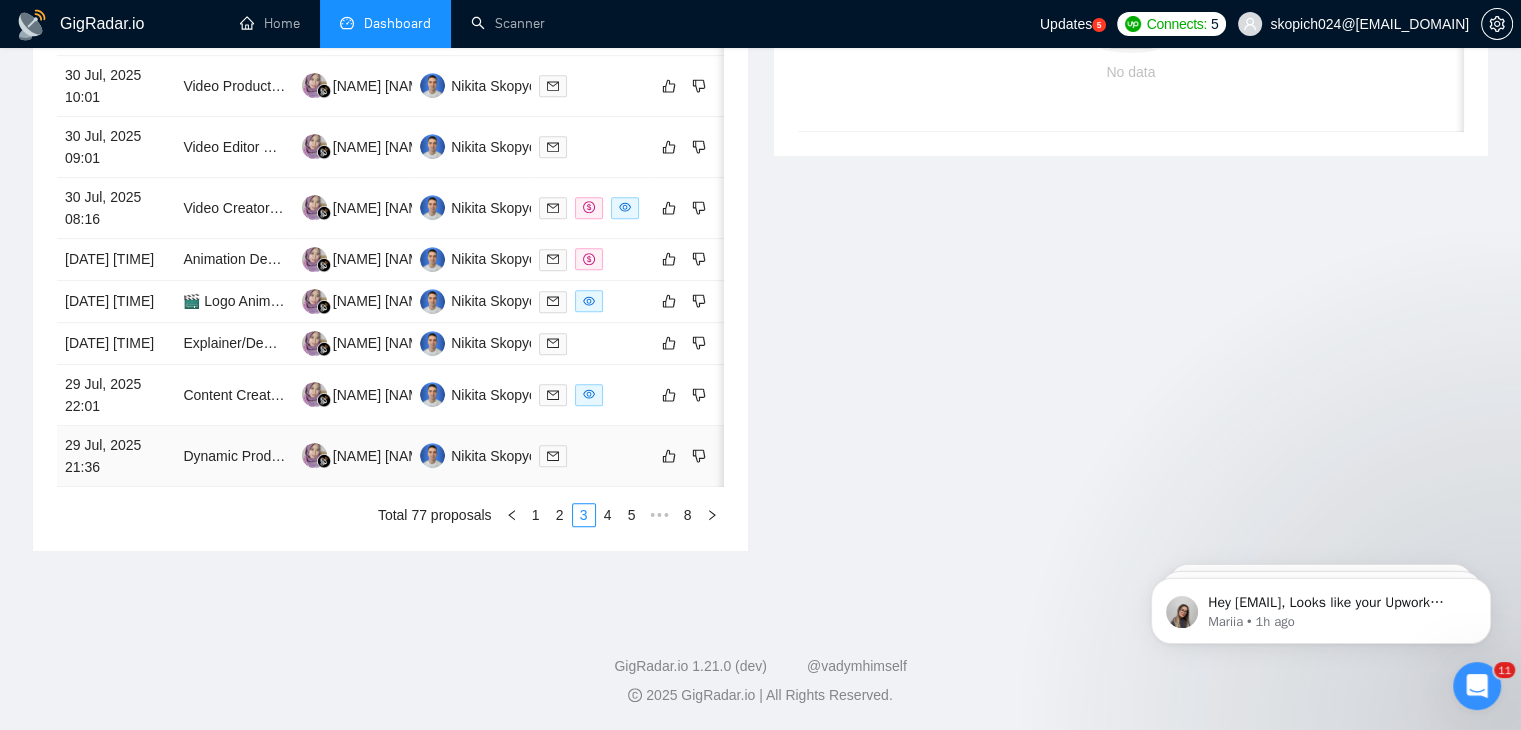 click on "29 Jul, 2025 21:36" at bounding box center (116, 456) 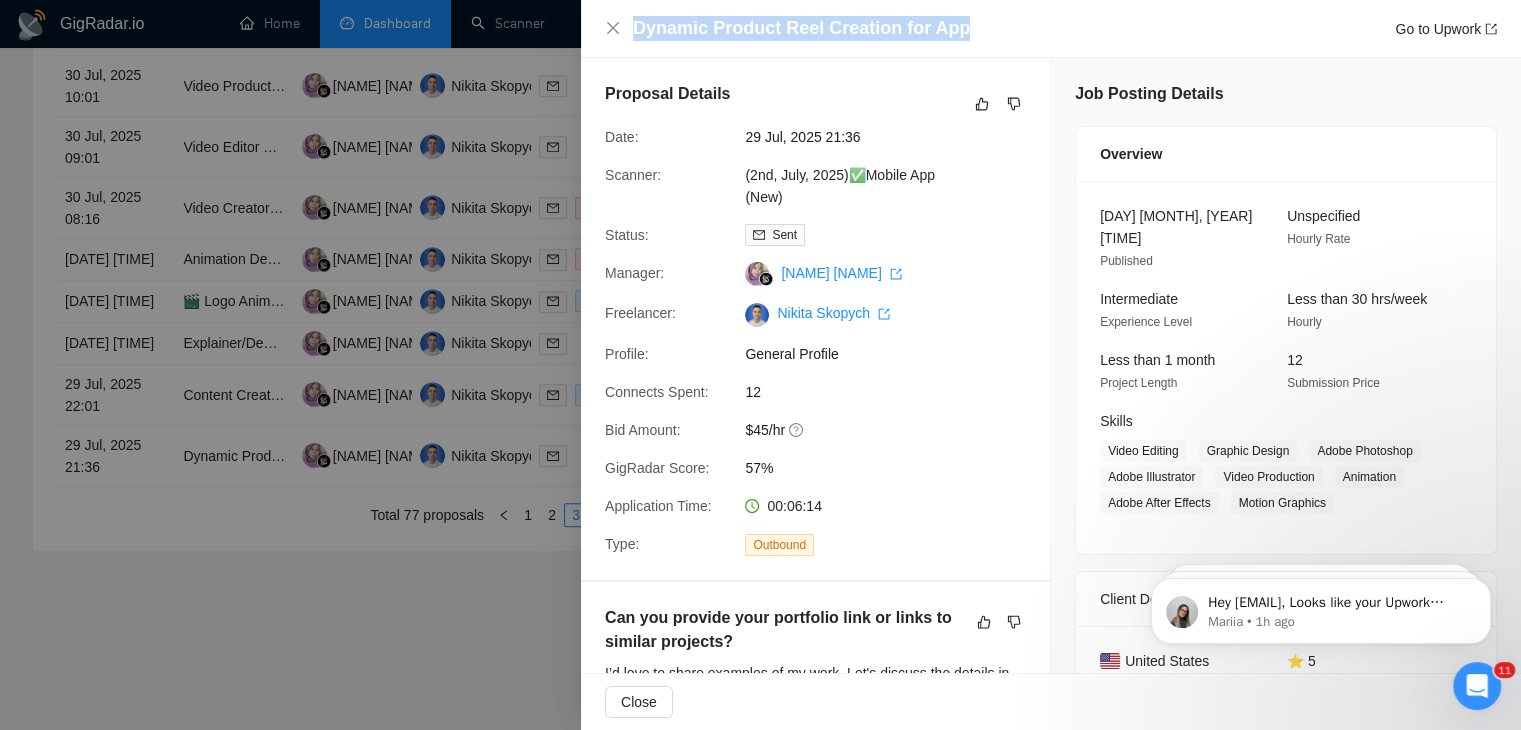 drag, startPoint x: 955, startPoint y: 26, endPoint x: 640, endPoint y: 13, distance: 315.26813 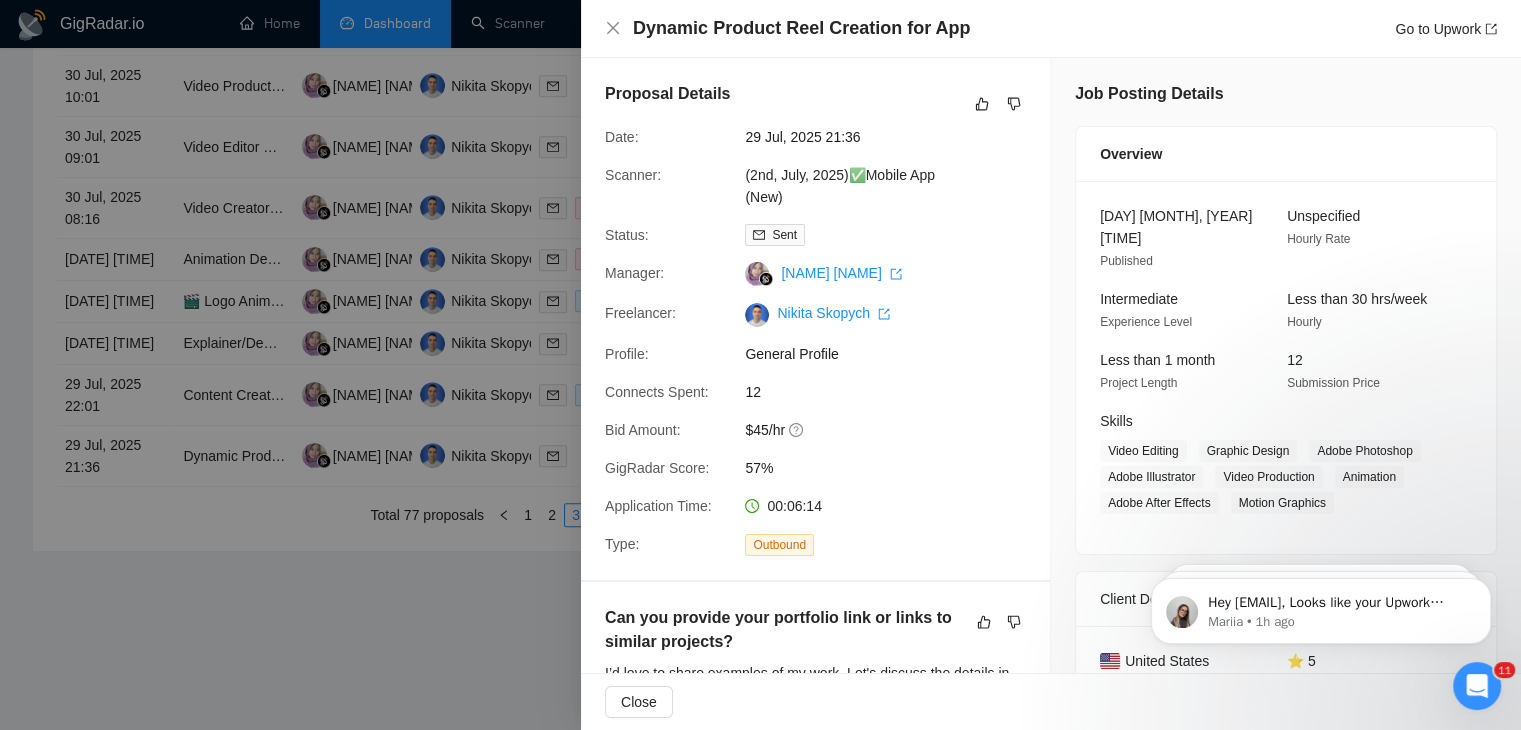 click at bounding box center [760, 365] 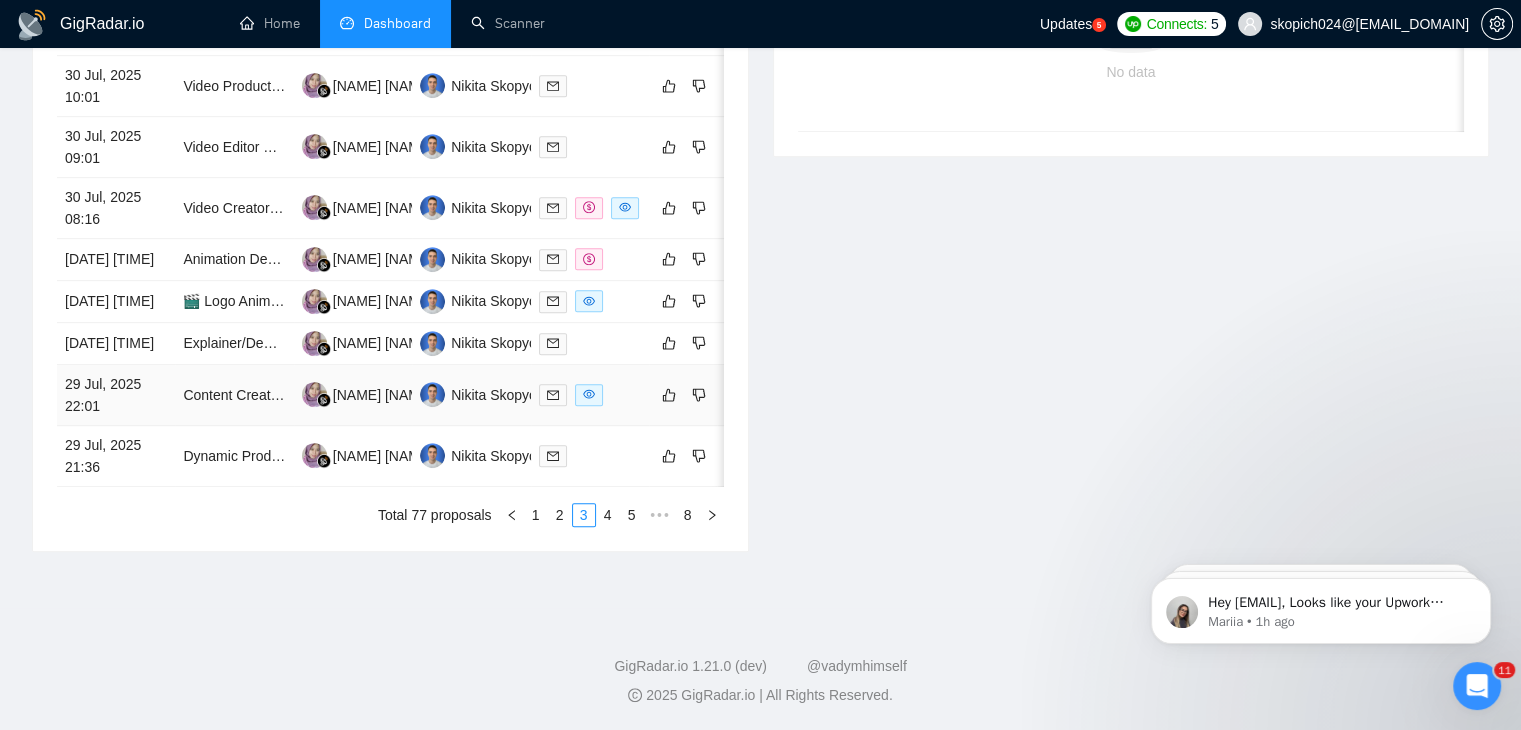 click on "29 Jul, 2025 22:01" at bounding box center [116, 395] 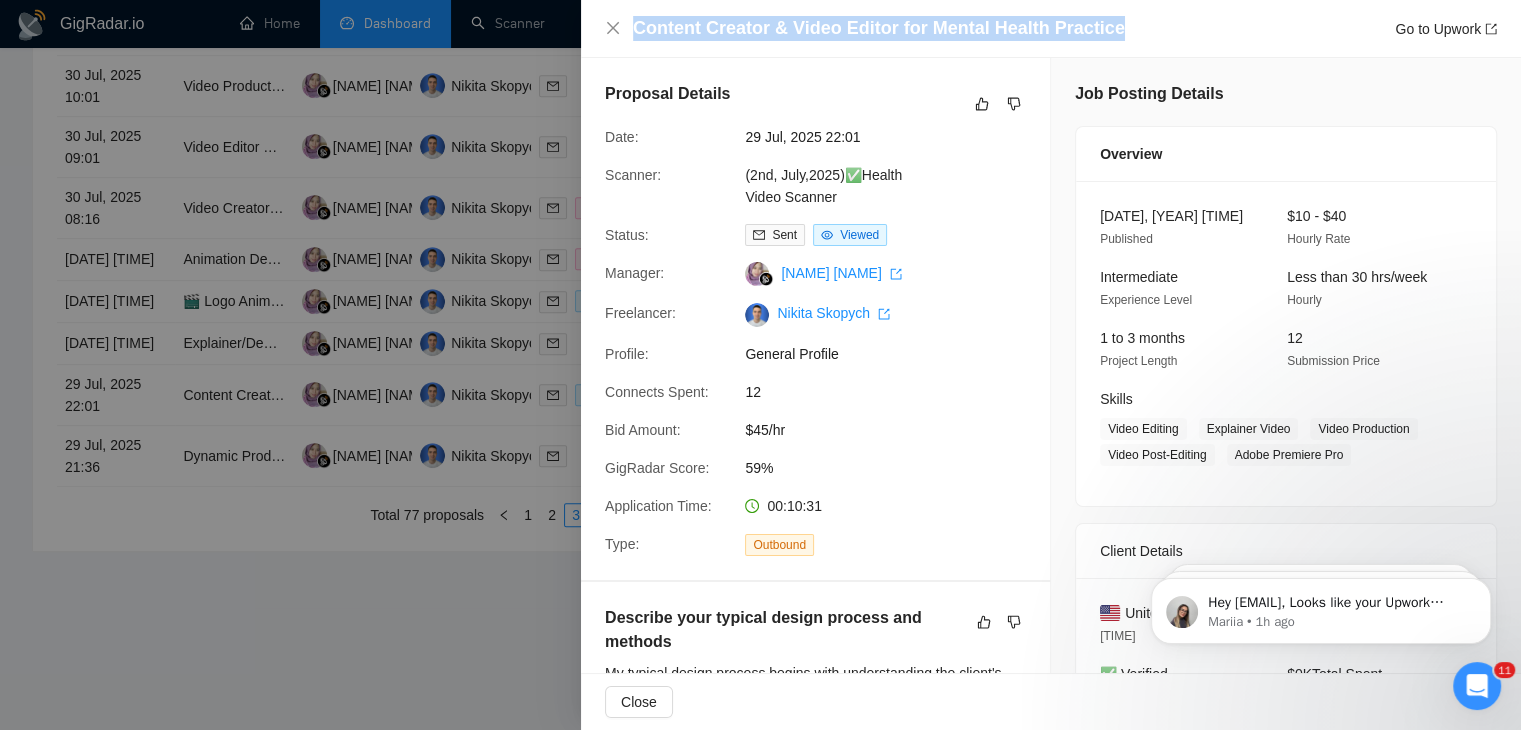 drag, startPoint x: 1149, startPoint y: 23, endPoint x: 632, endPoint y: 21, distance: 517.00385 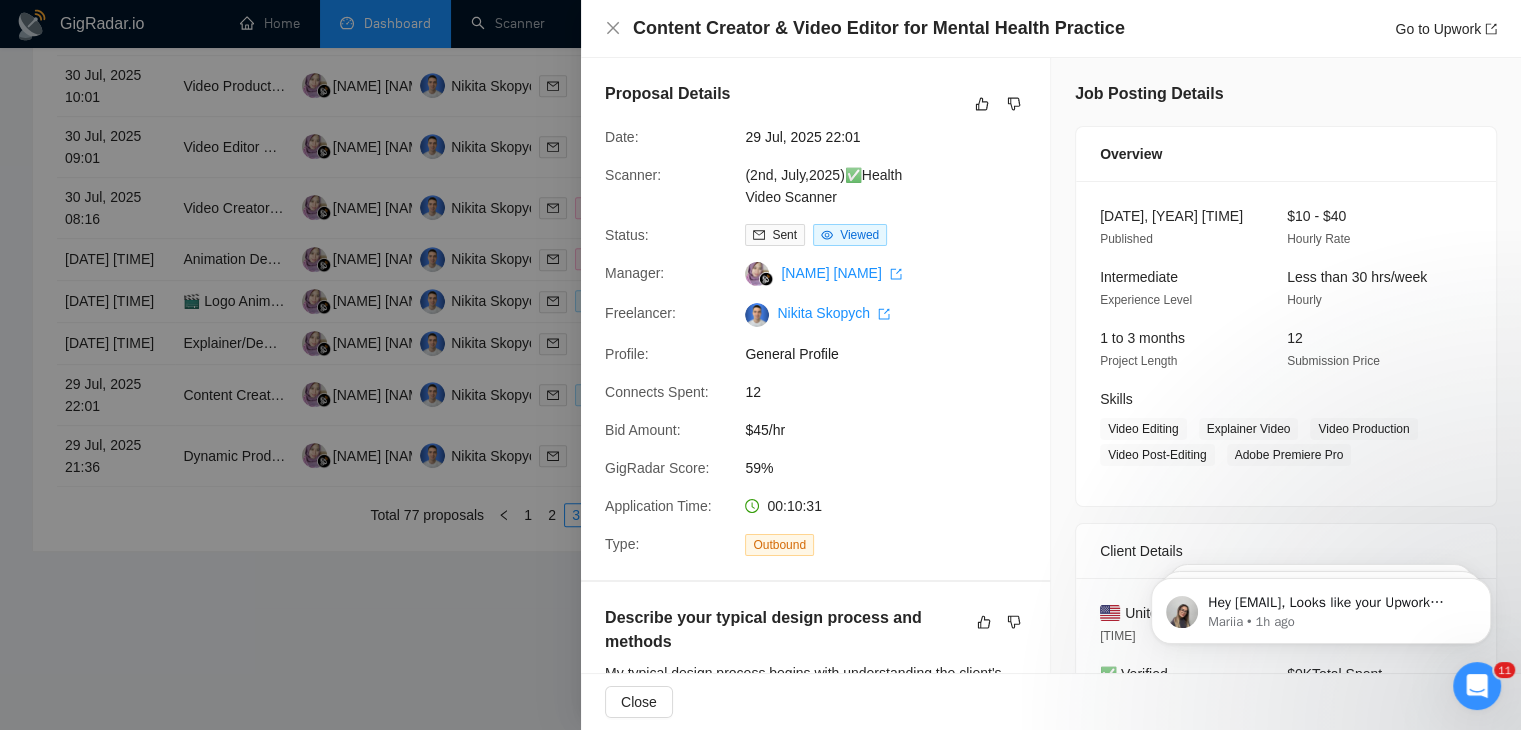 click at bounding box center [760, 365] 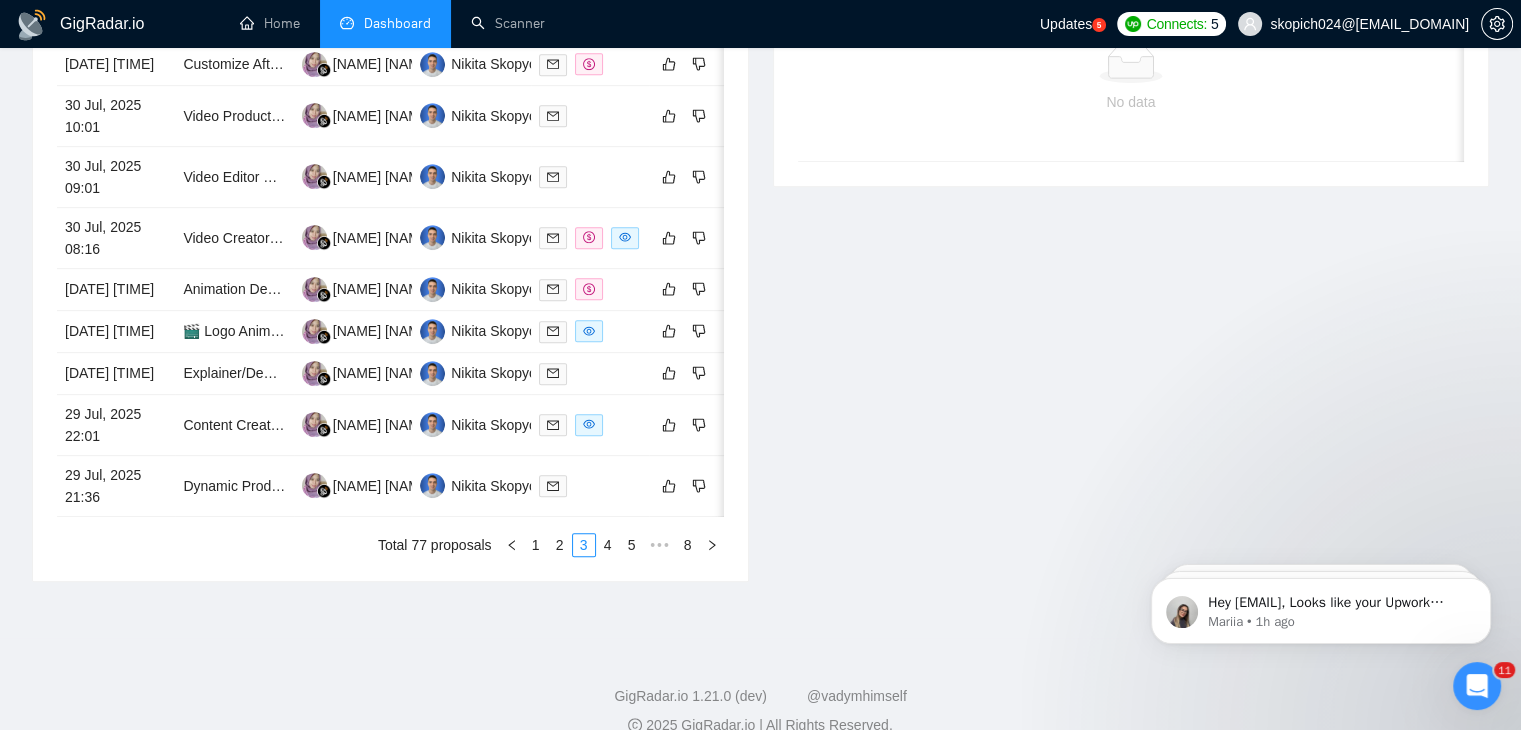 scroll, scrollTop: 916, scrollLeft: 0, axis: vertical 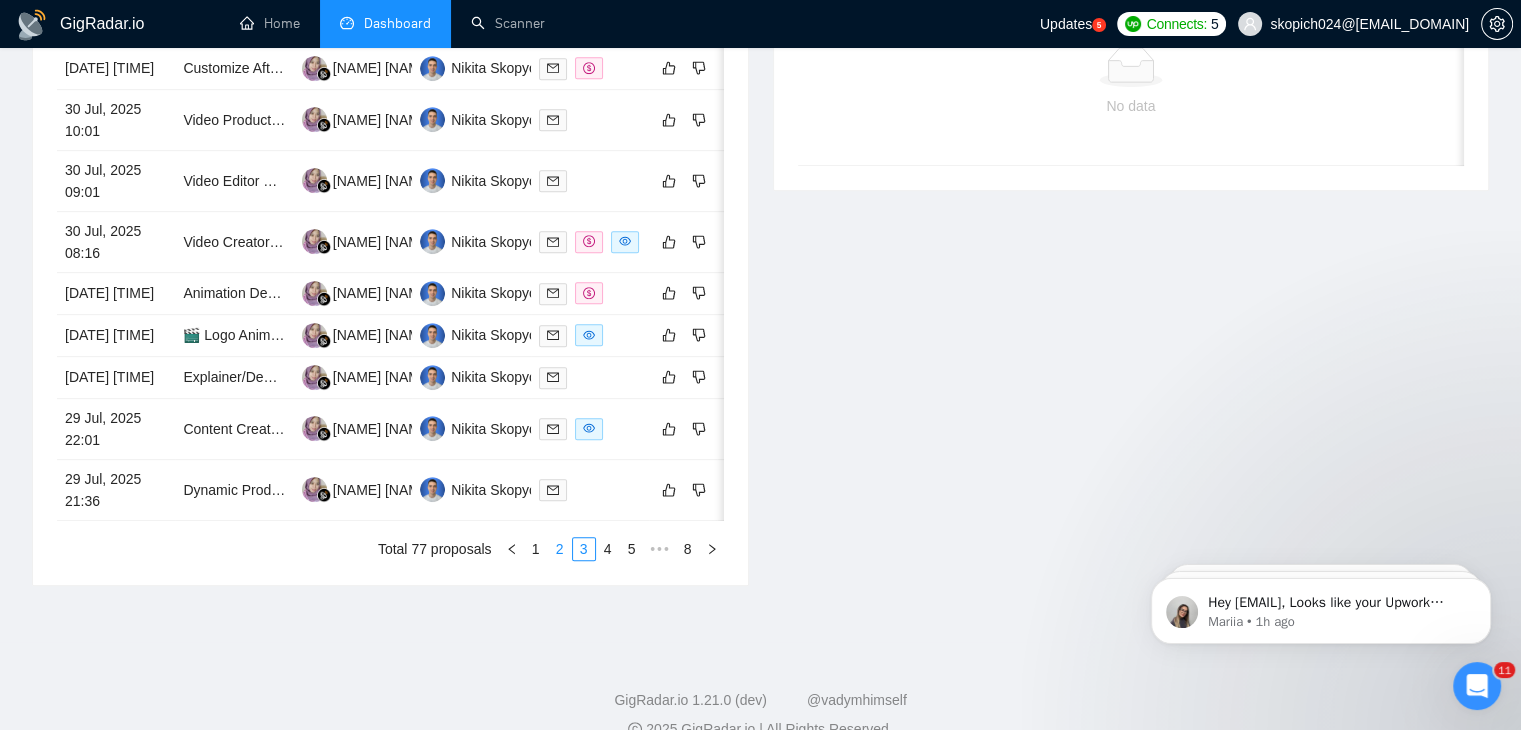click on "2" at bounding box center (560, 549) 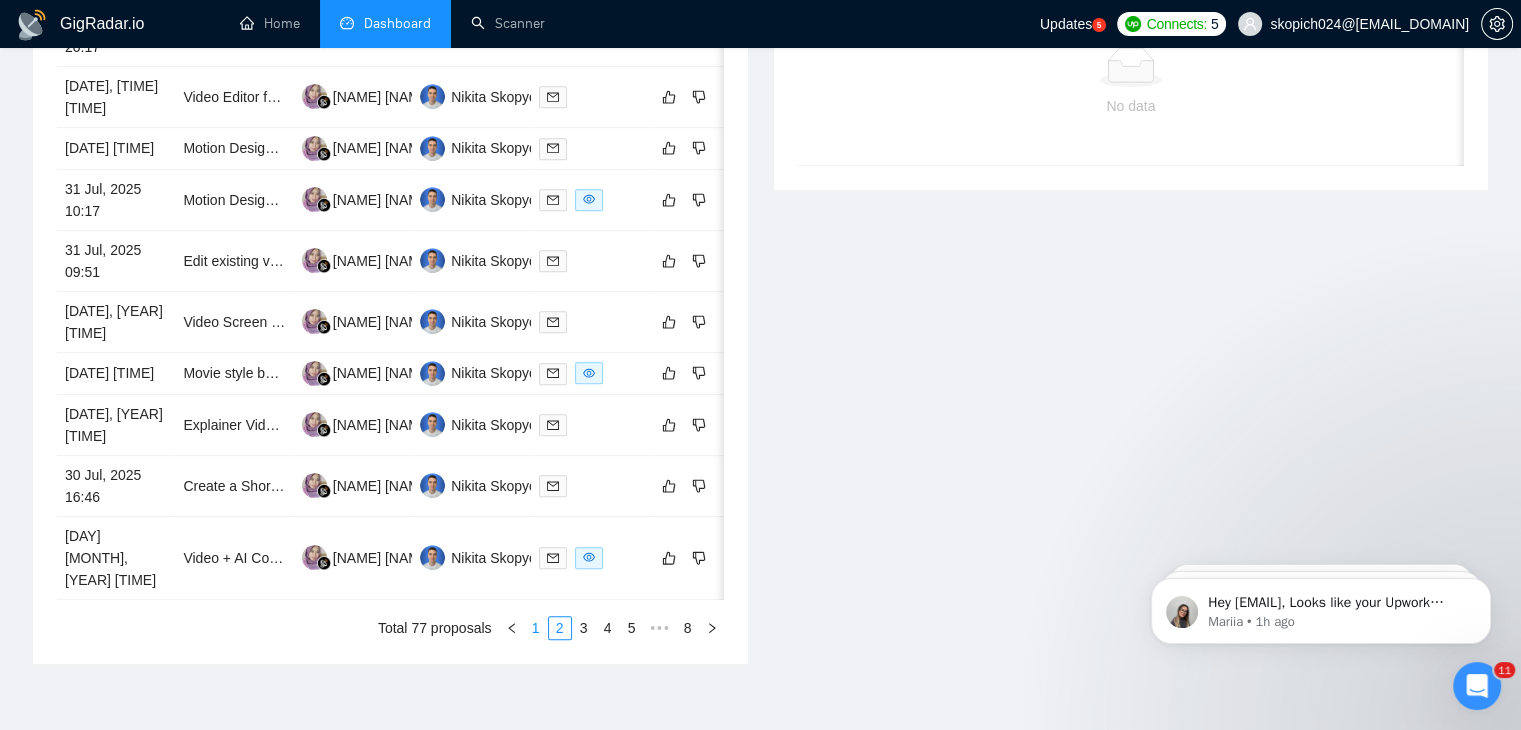 click on "1" at bounding box center (536, 628) 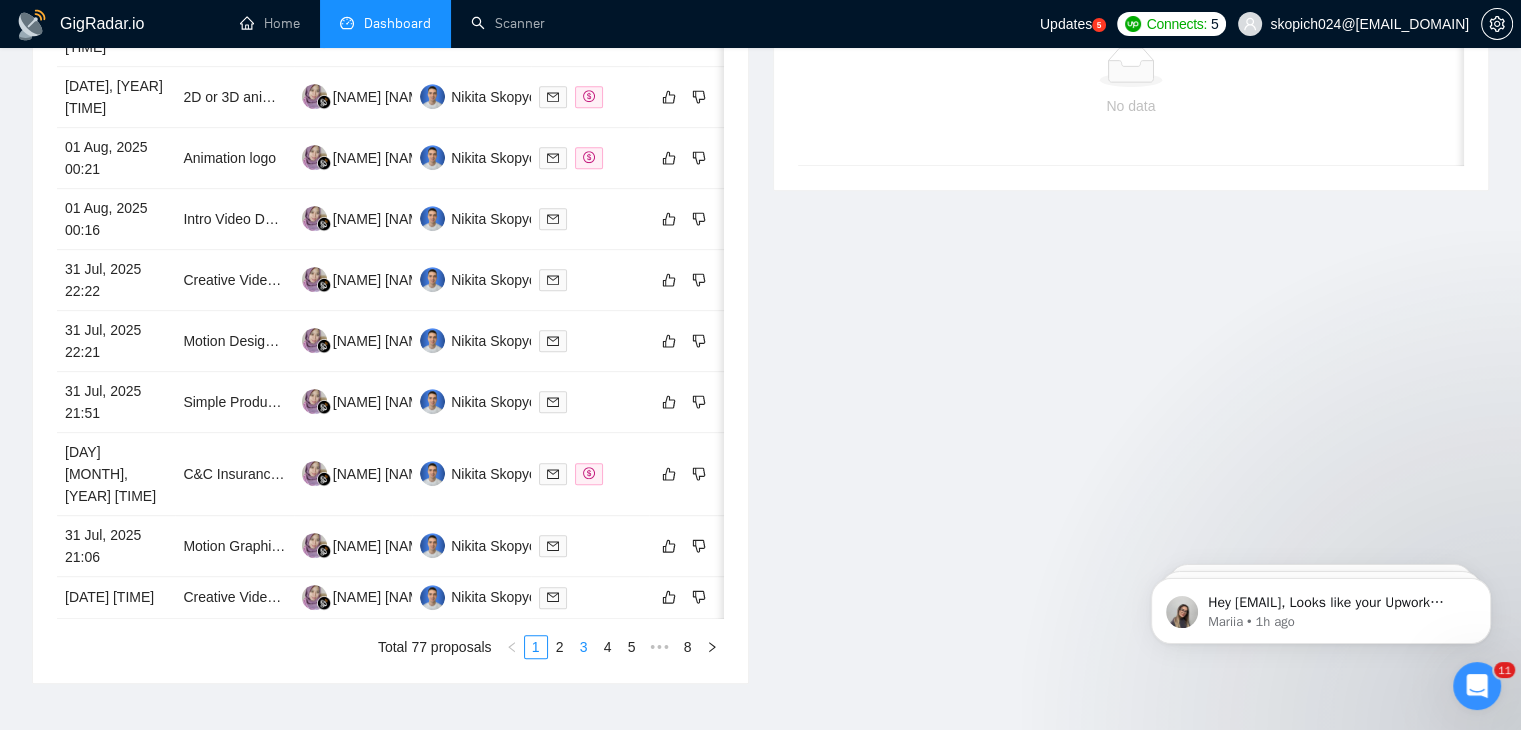 click on "3" at bounding box center (584, 647) 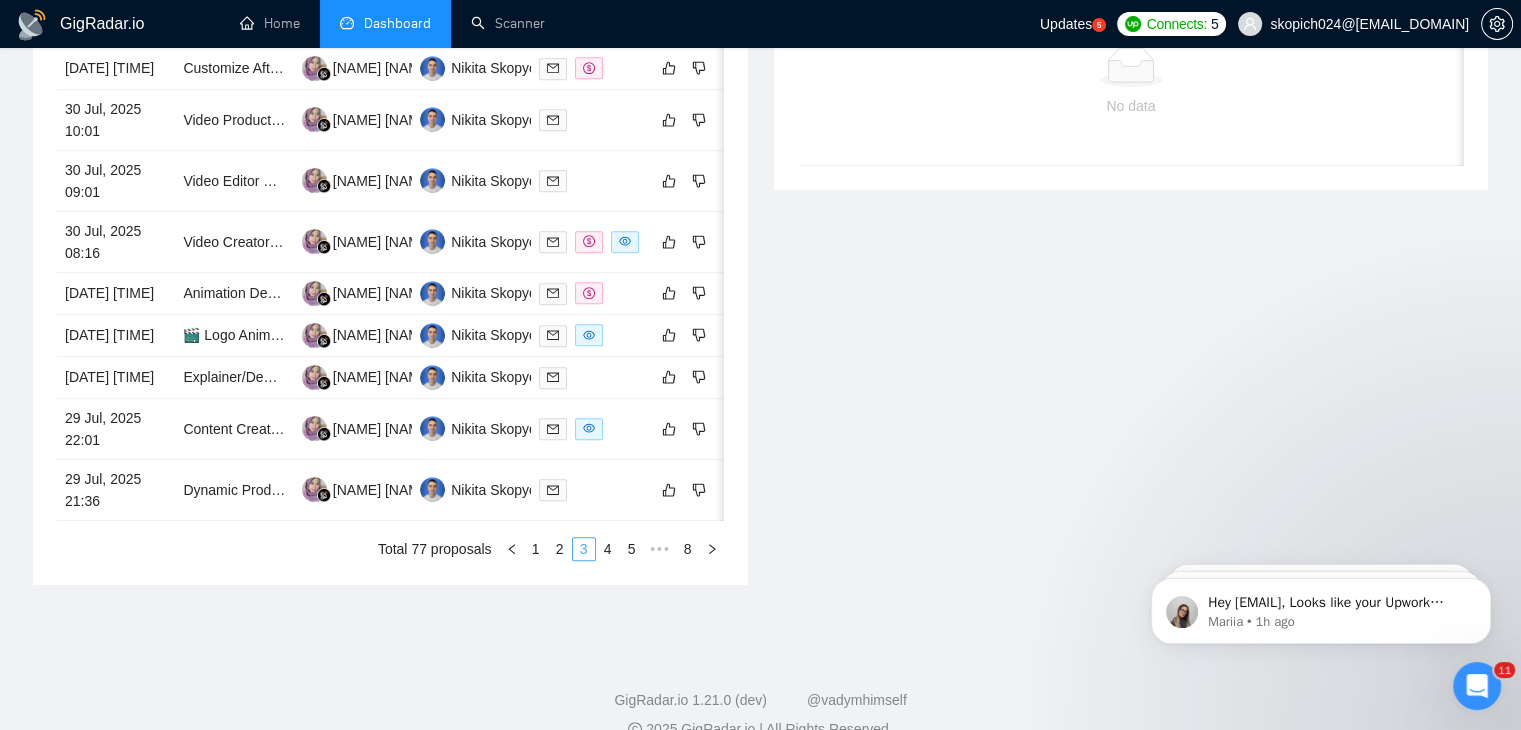 type 